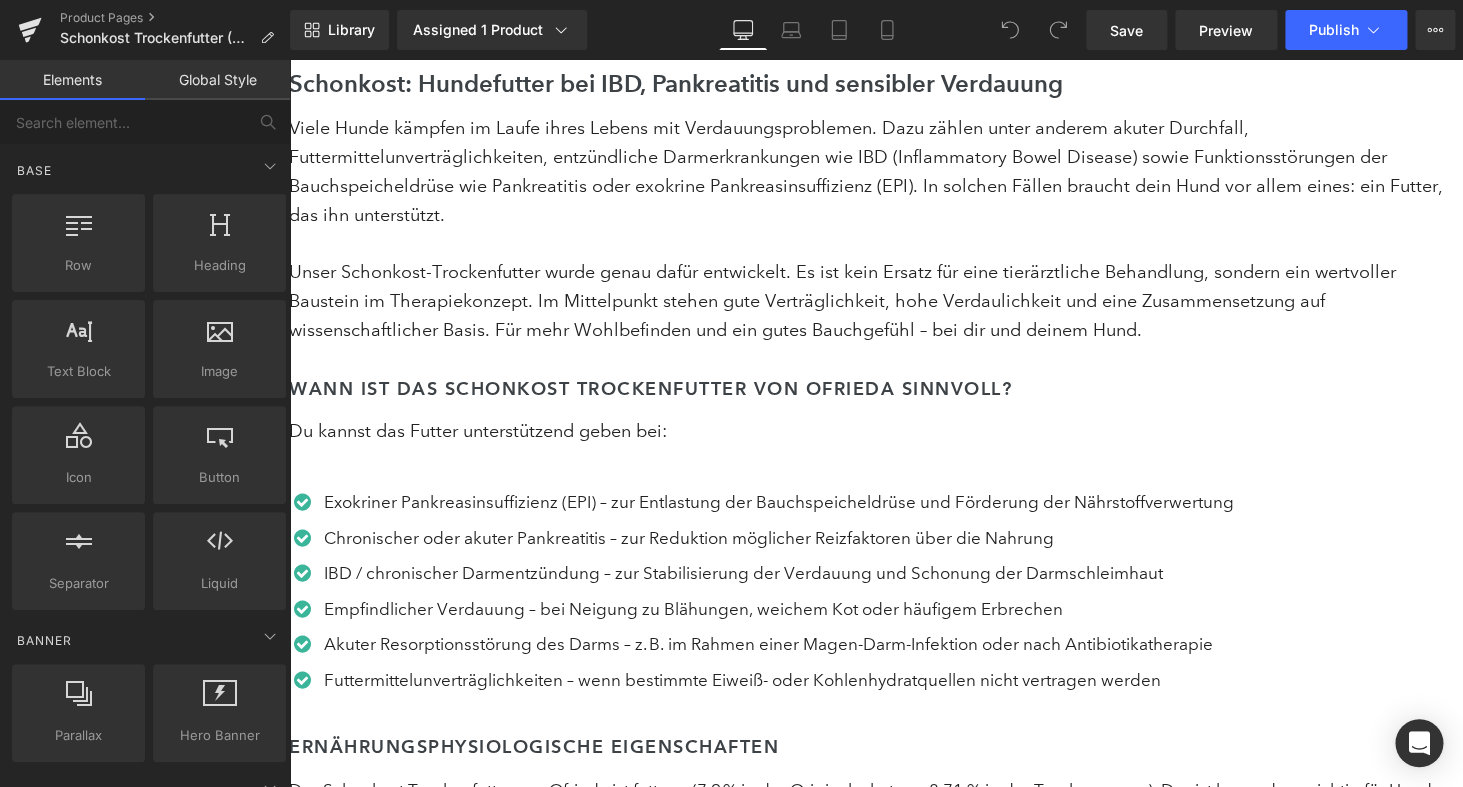 scroll, scrollTop: 2884, scrollLeft: 0, axis: vertical 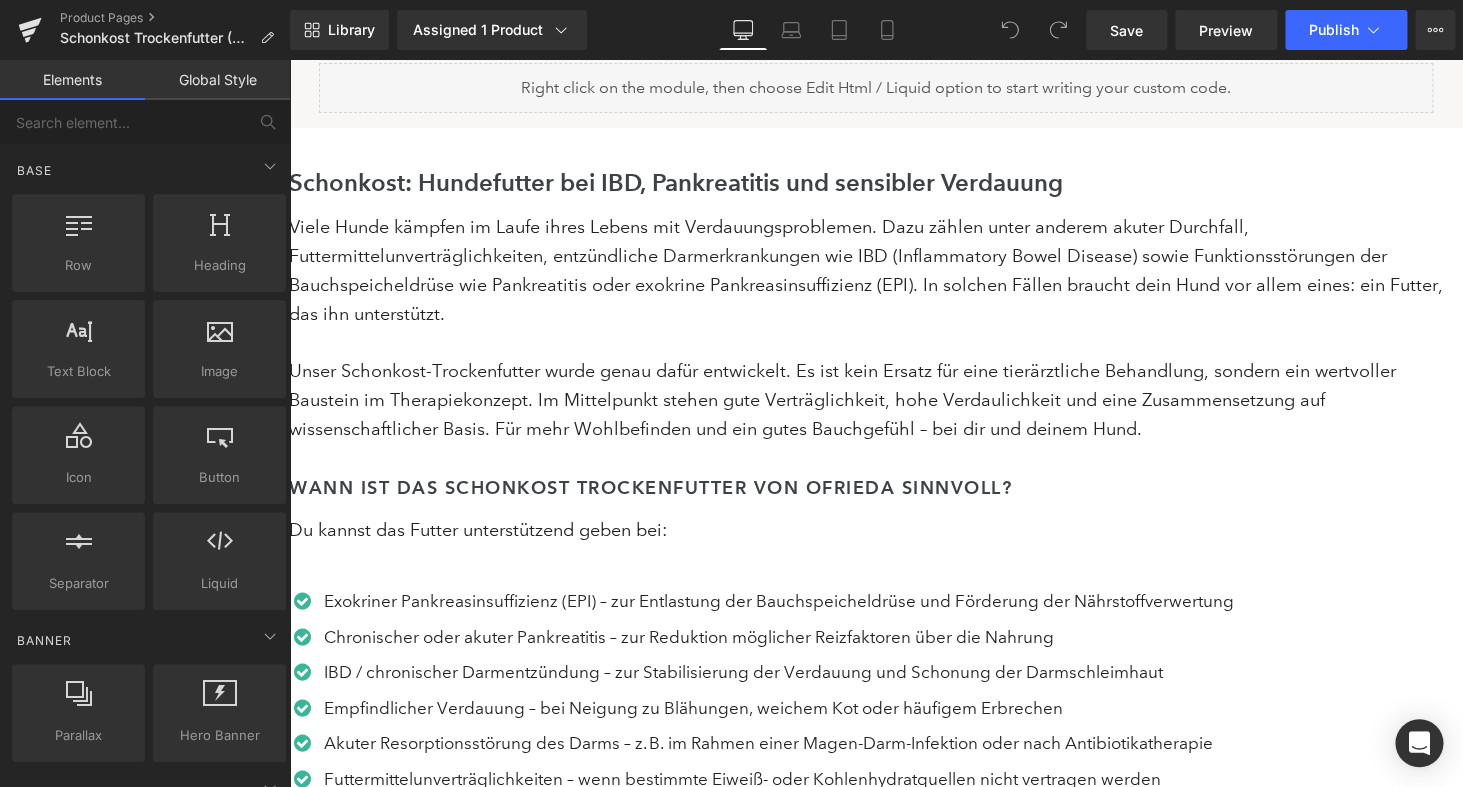 click on "Viele Hunde kämpfen im Laufe ihres Lebens mit Verdauungsproblemen. Dazu zählen unter anderem akuter Durchfall, Futtermittelunverträglichkeiten, entzündliche Darmerkrankungen wie IBD (Inflammatory Bowel Disease) sowie Funktionsstörungen der Bauchspeicheldrüse wie Pankreatitis oder exokrine Pankreasinsuffizienz (EPI). In solchen Fällen braucht dein Hund vor allem eines: ein Futter, das ihn unterstützt." at bounding box center [868, 270] 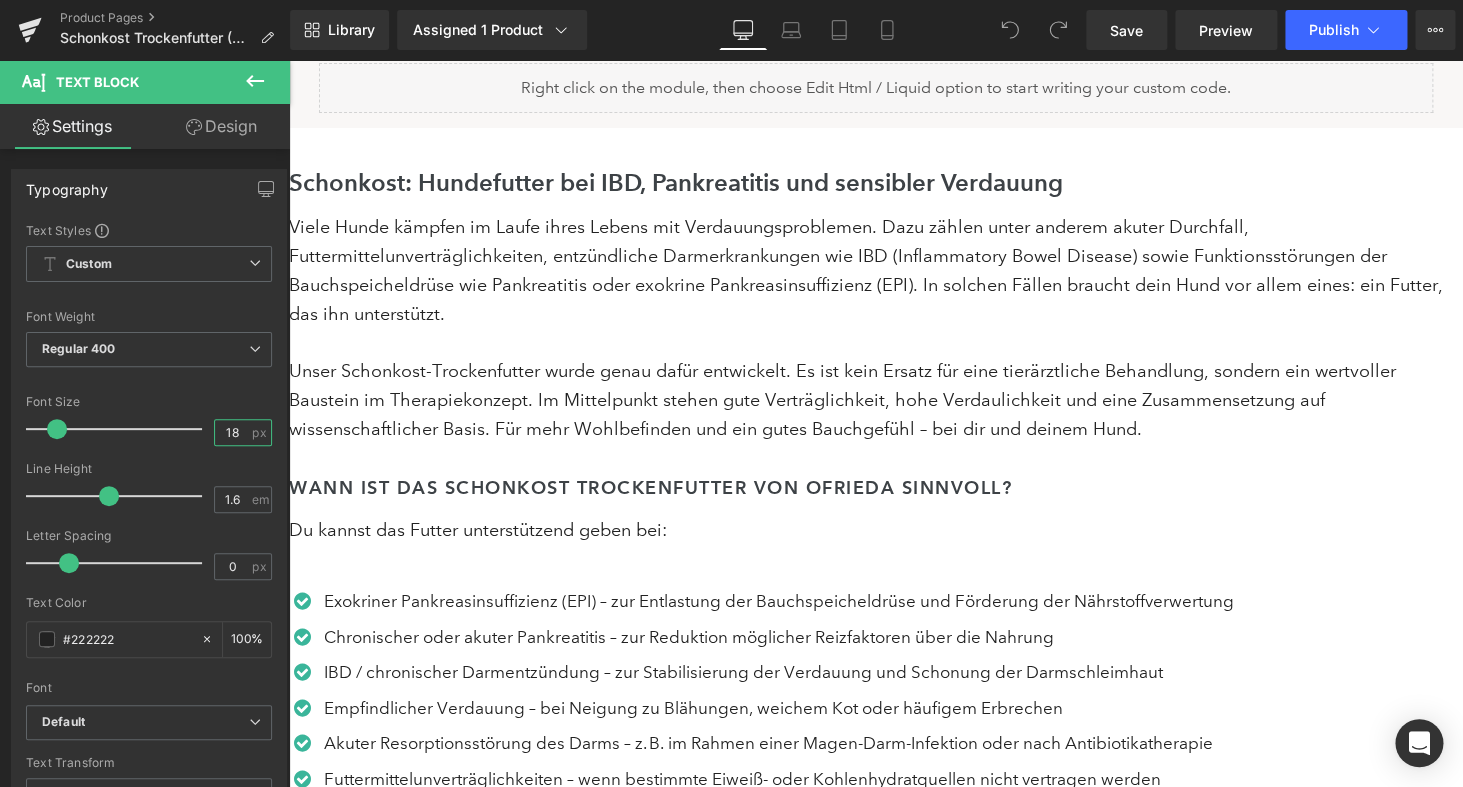 click on "18" at bounding box center [232, 432] 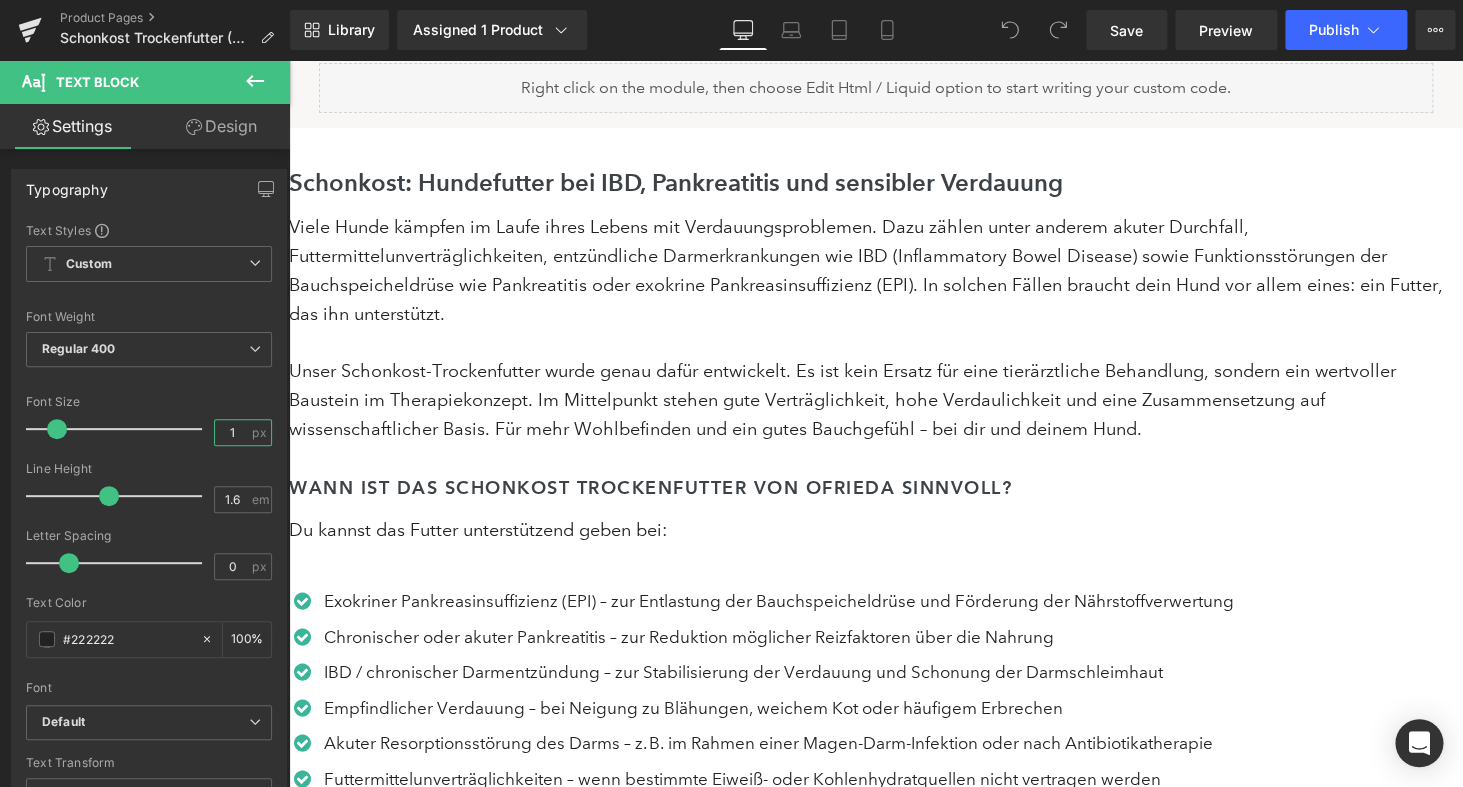 type on "17" 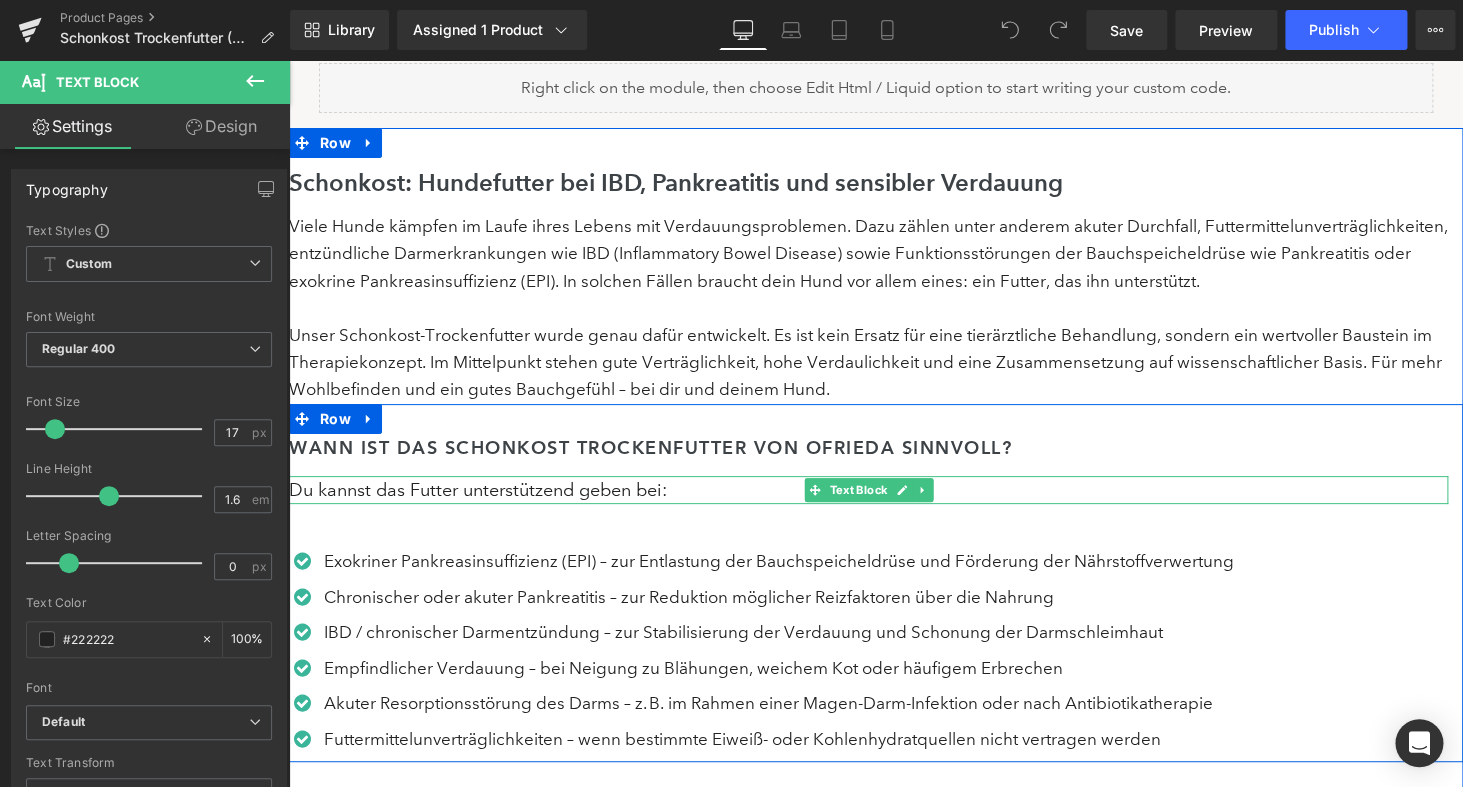 click on "Du kannst das Futter unterstützend geben bei:" at bounding box center (868, 490) 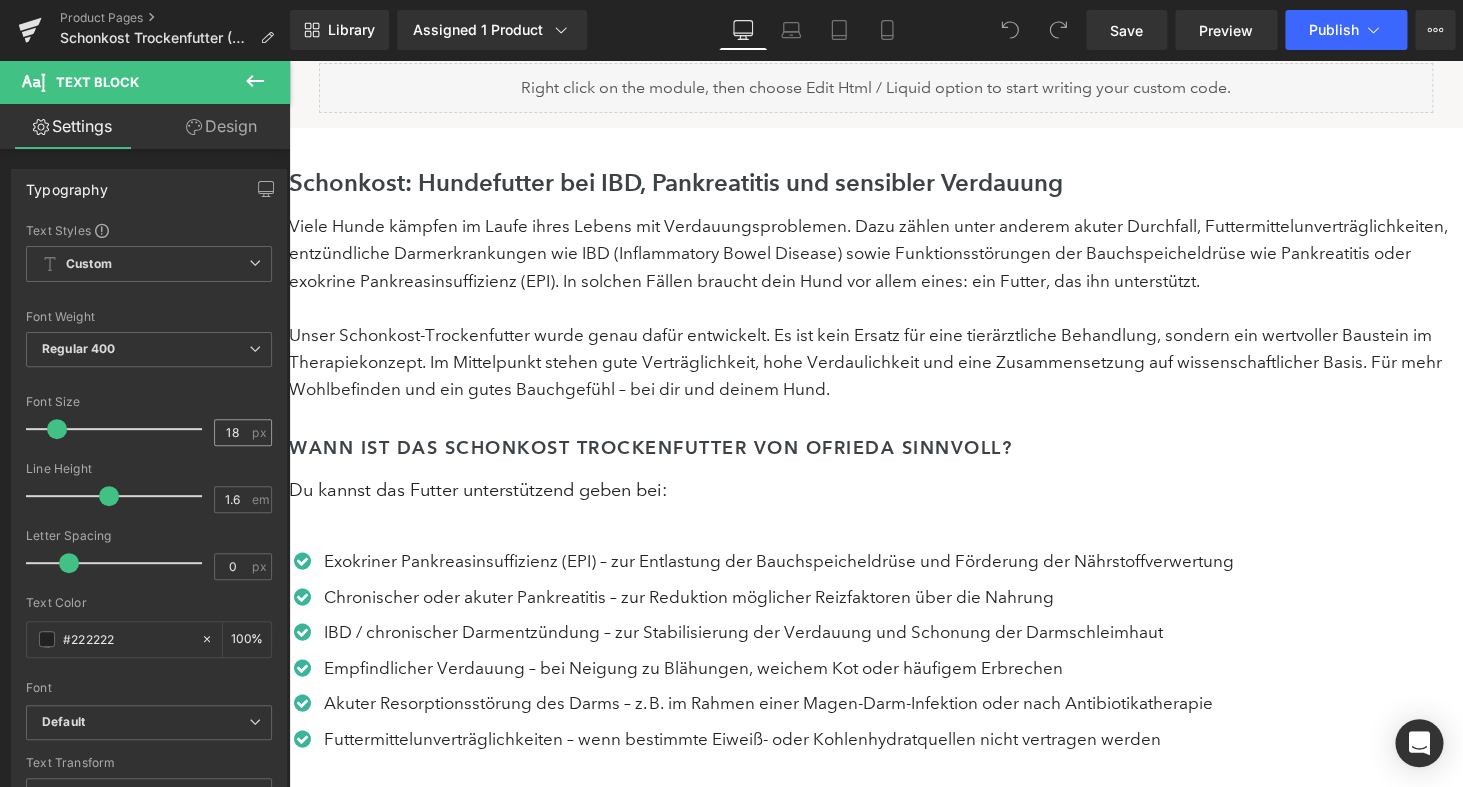 click on "18" at bounding box center [232, 432] 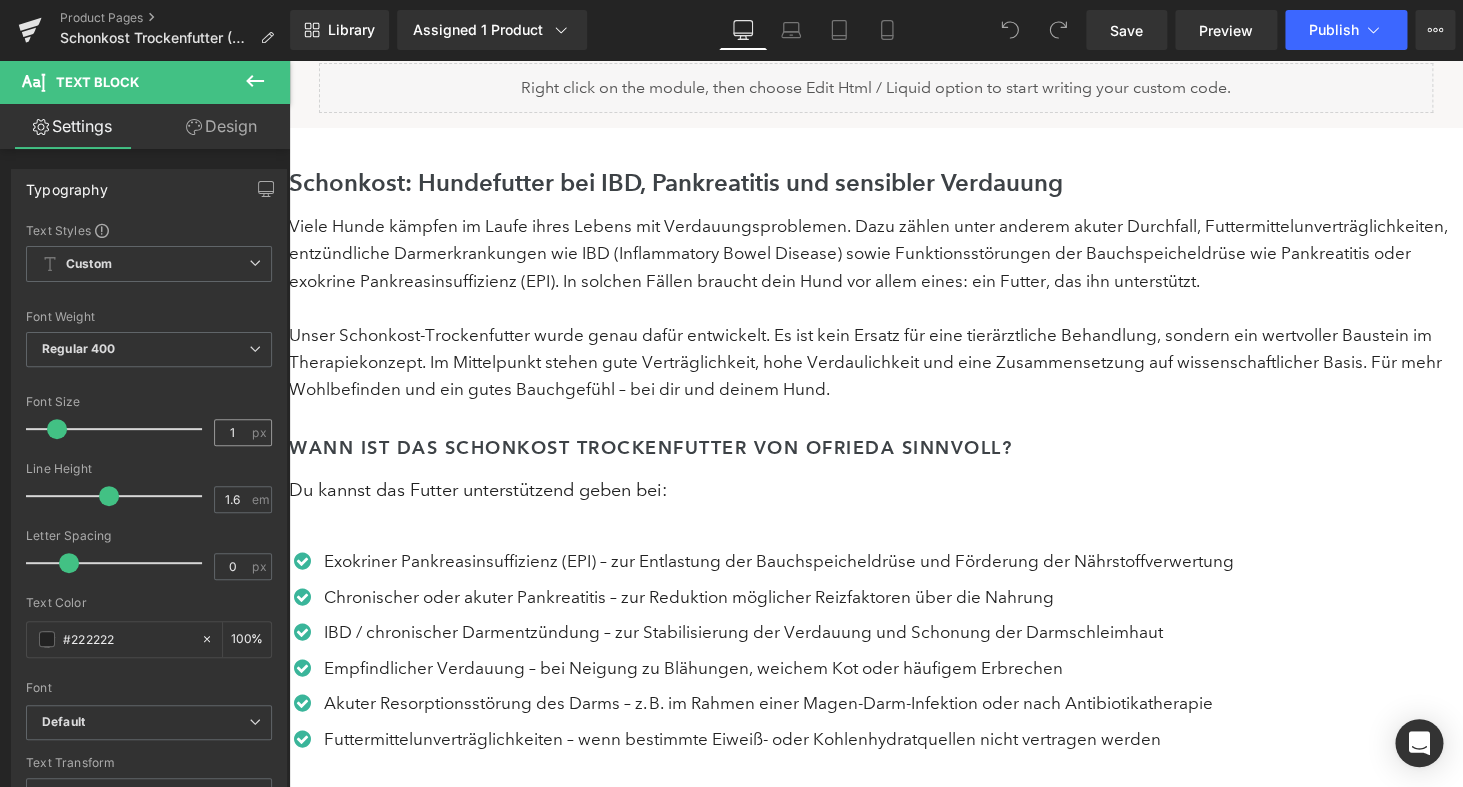 type on "17" 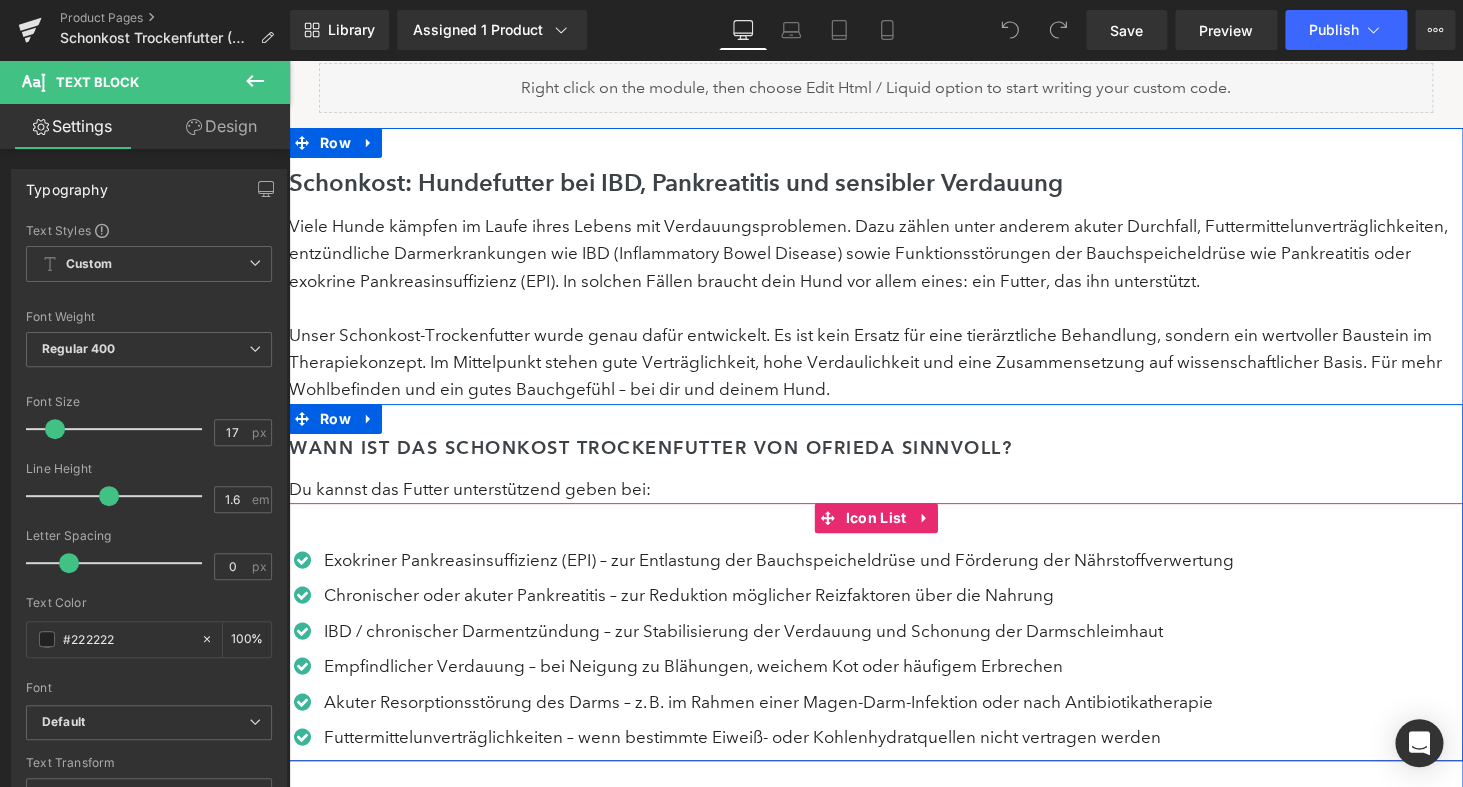 click on "Icon
Exokriner Pankreasinsuffizienz (EPI) – zur Entlastung der Bauchspeicheldrüse und Förderung der Nährstoffverwertung
Text Block
Icon" at bounding box center [761, 654] 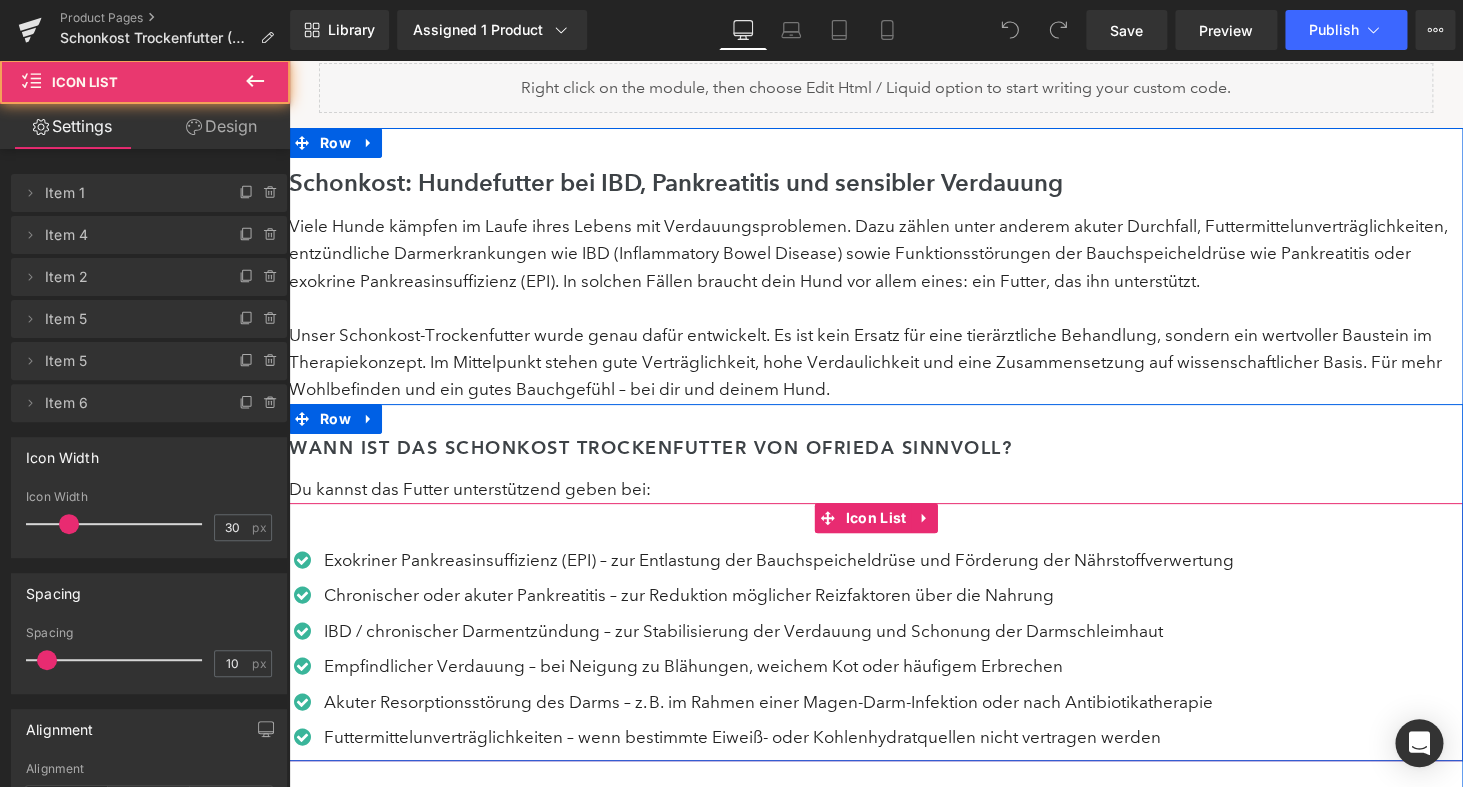 click on "Exokriner Pankreasinsuffizienz (EPI) – zur Entlastung der Bauchspeicheldrüse und Förderung der Nährstoffverwertung" at bounding box center [779, 561] 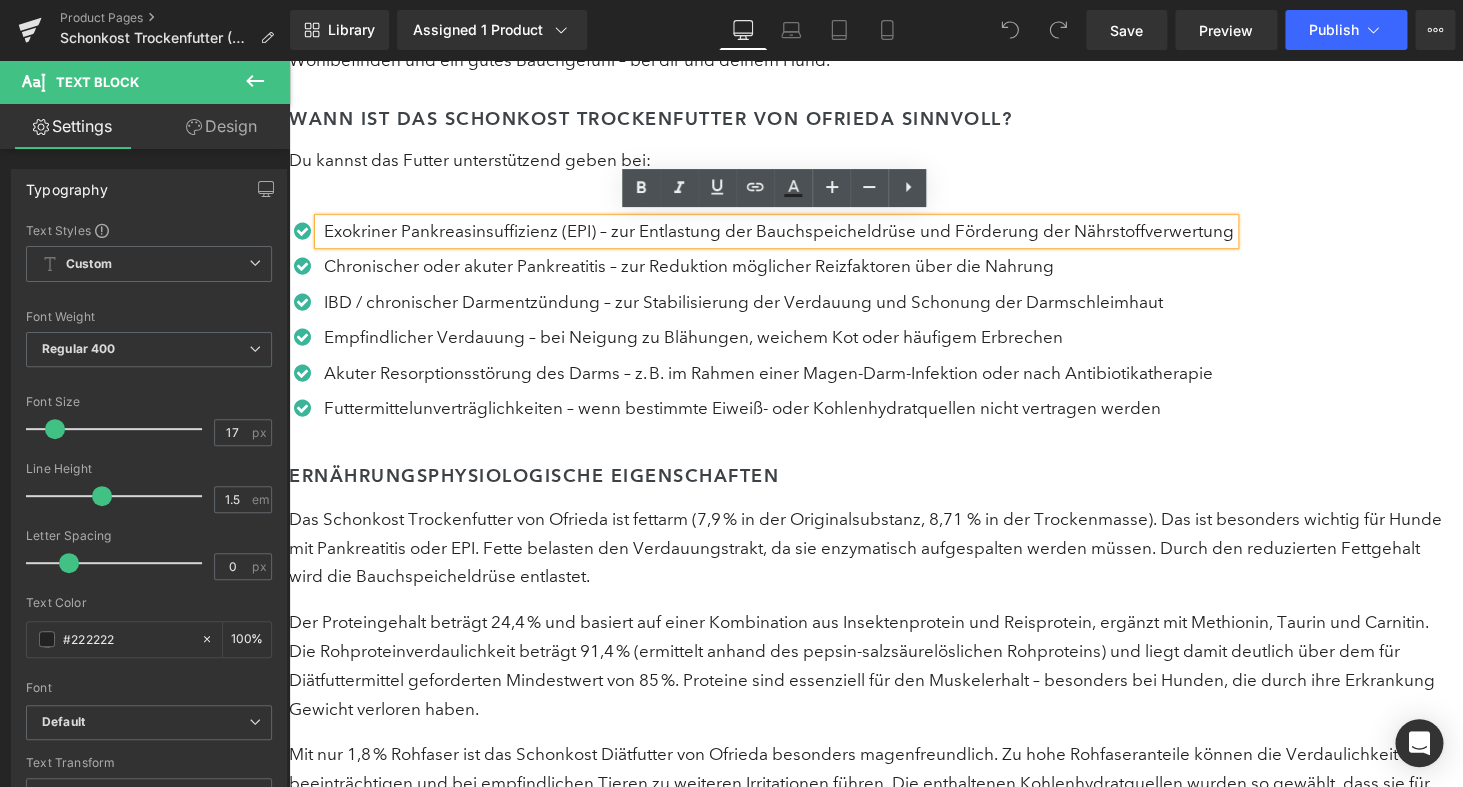 scroll, scrollTop: 3232, scrollLeft: 0, axis: vertical 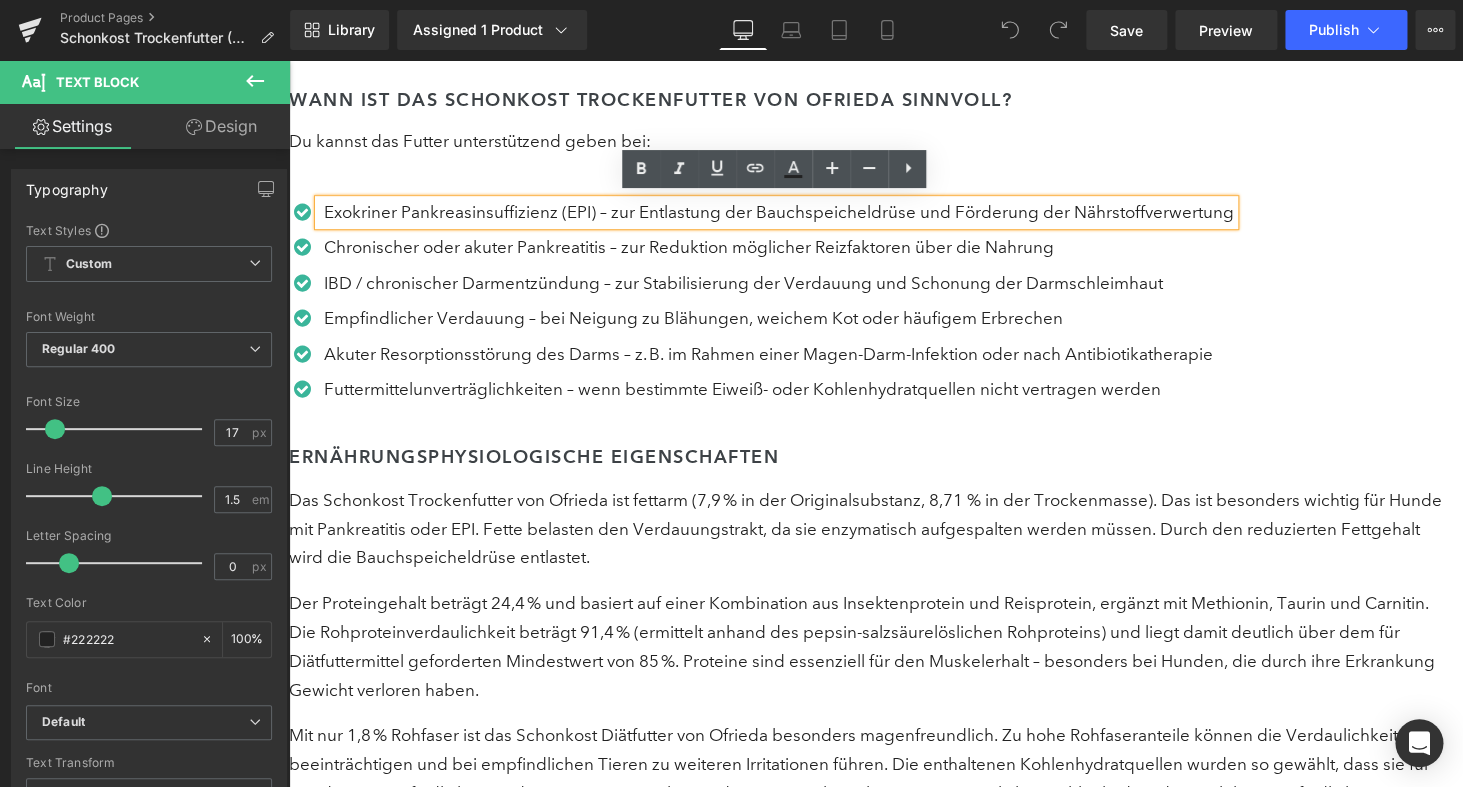 click on "Das Schonkost Trockenfutter von Ofrieda ist fettarm (7,9 % in der Originalsubstanz, 8,71 % in der Trockenmasse). Das ist besonders wichtig für Hunde mit Pankreatitis oder EPI. Fette belasten den Verdauungstrakt, da sie enzymatisch aufgespalten werden müssen. Durch den reduzierten Fettgehalt wird die Bauchspeicheldrüse entlastet." at bounding box center [868, 530] 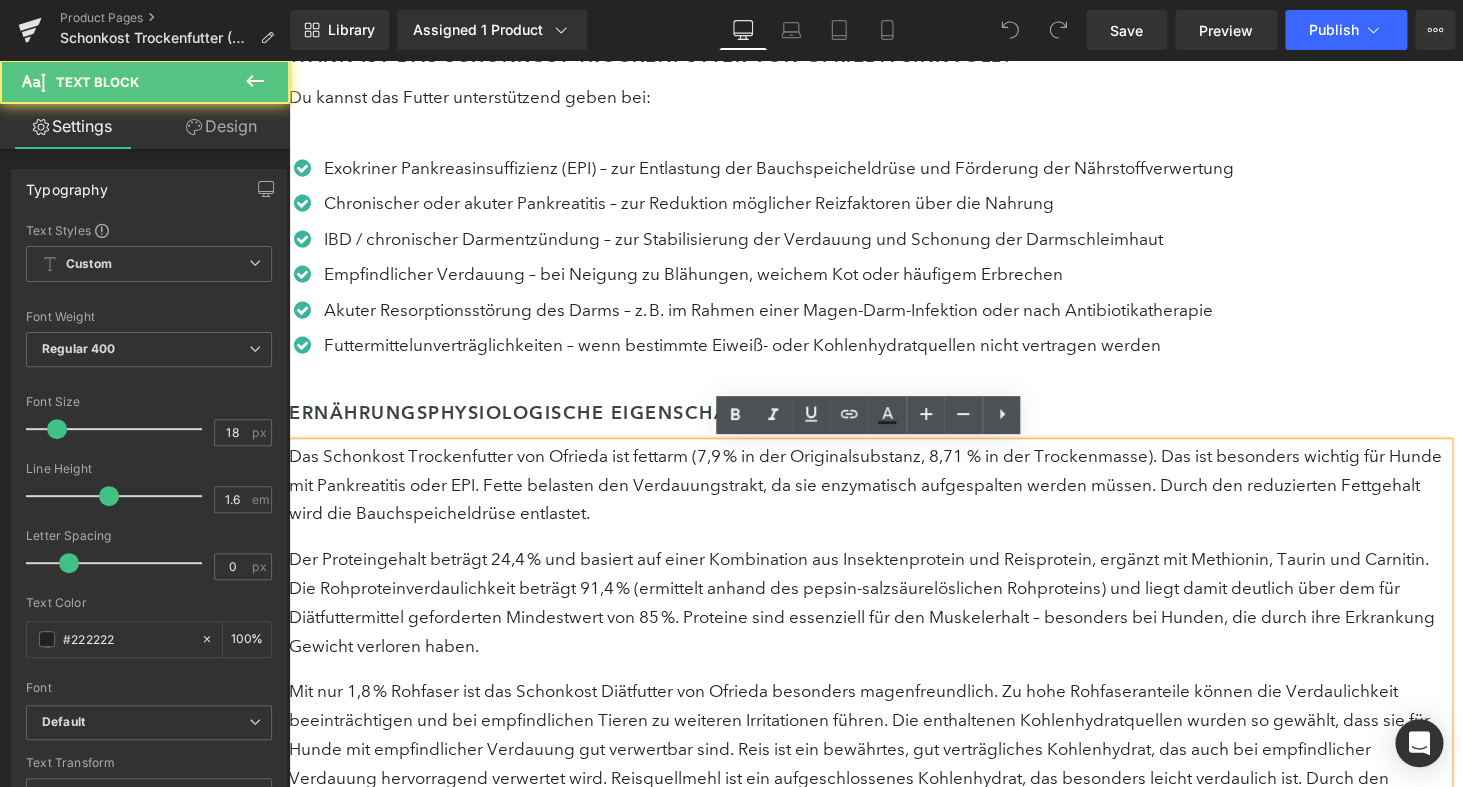 scroll, scrollTop: 3280, scrollLeft: 0, axis: vertical 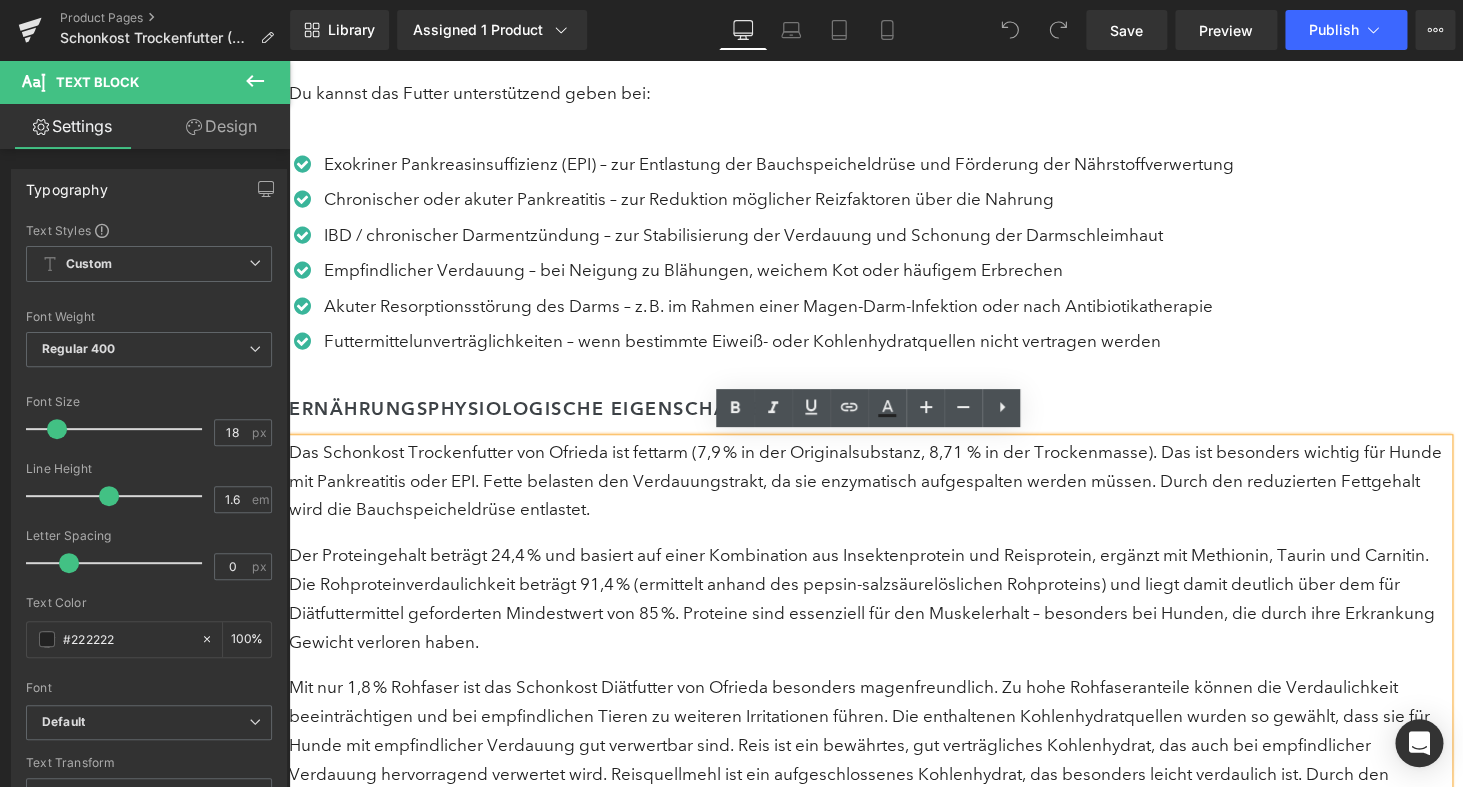 click on "Der Proteingehalt beträgt 24,4 % und basiert auf einer Kombination aus Insektenprotein und Reisprotein, ergänzt mit Methionin, Taurin und Carnitin. Die Rohproteinverdaulichkeit beträgt 91,4 % (ermittelt anhand des pepsin-salzsäurelöslichen Rohproteins) und liegt damit deutlich über dem für Diätfuttermittel geforderten Mindestwert von 85 %. Proteine sind essenziell für den Muskelerhalt – besonders bei Hunden, die durch ihre Erkrankung Gewicht verloren haben." at bounding box center (868, 599) 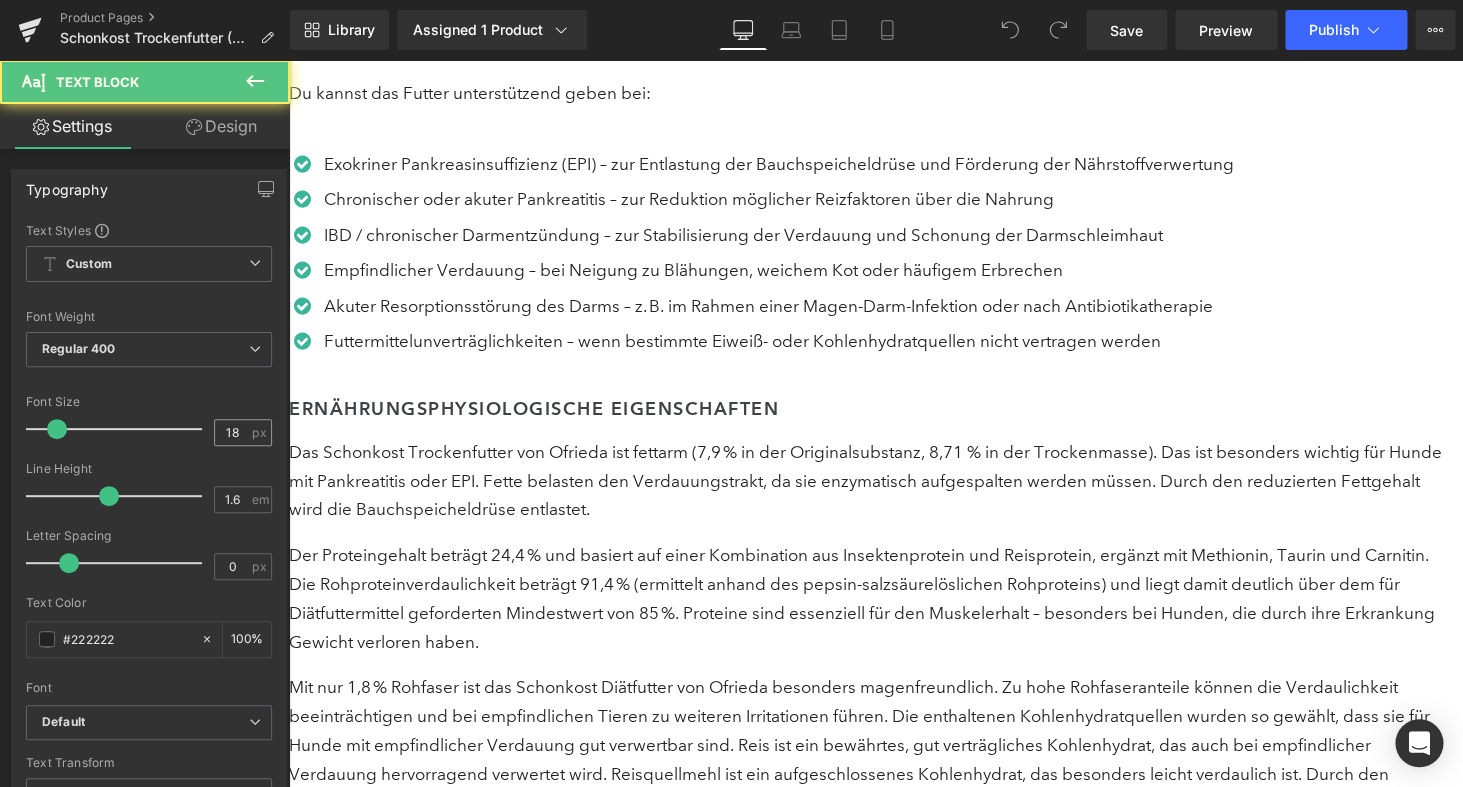click on "18" at bounding box center (232, 432) 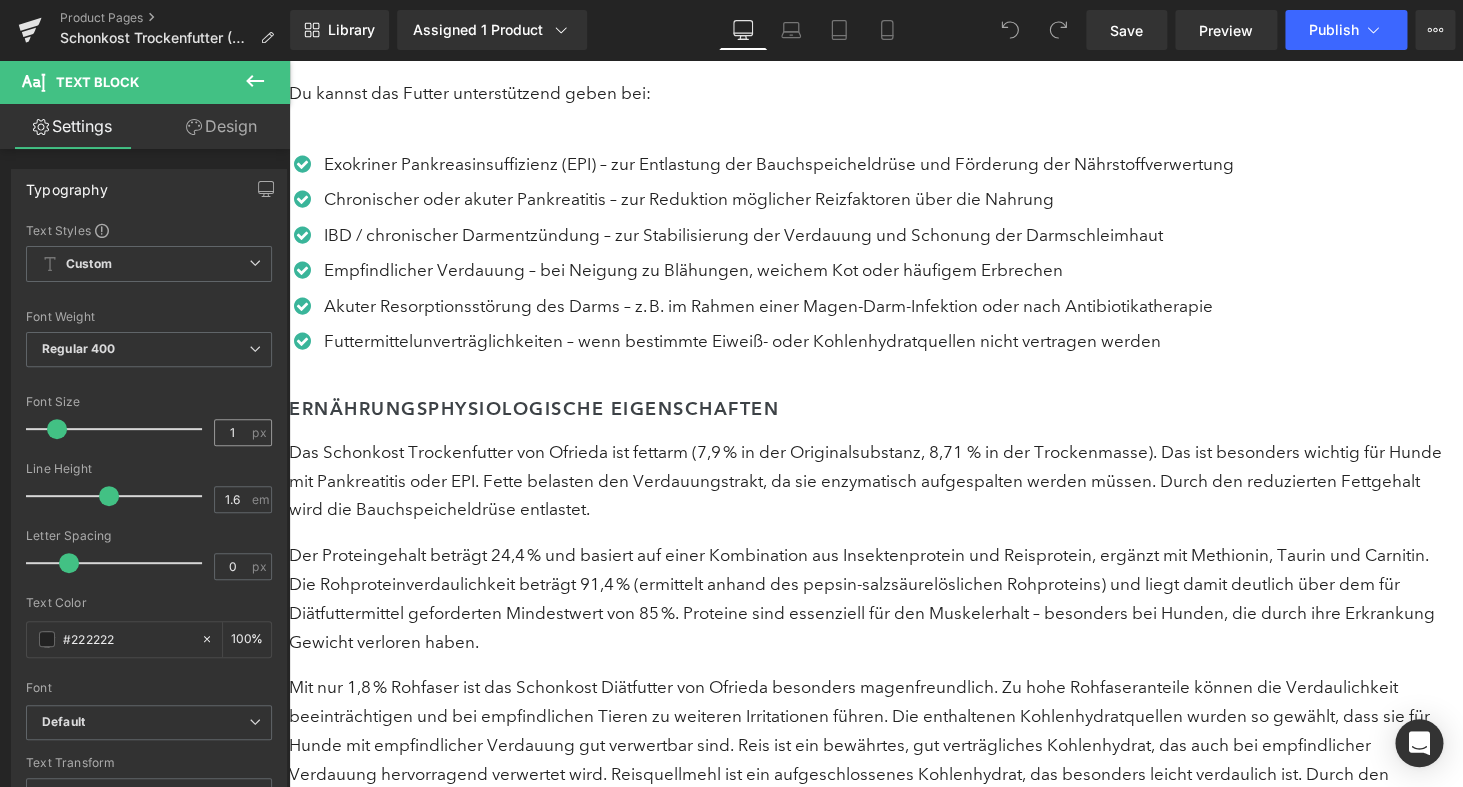 type on "17" 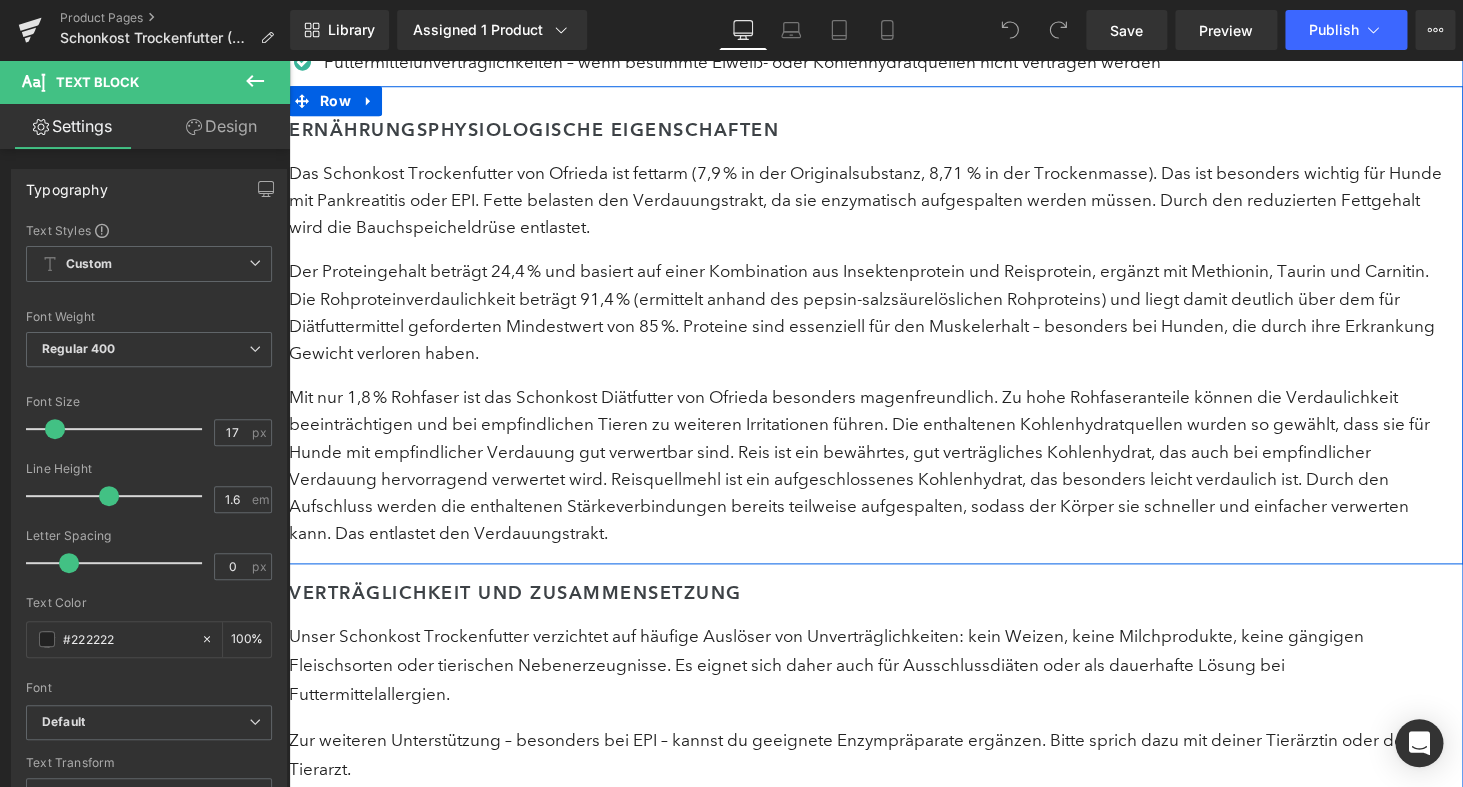 scroll, scrollTop: 3568, scrollLeft: 0, axis: vertical 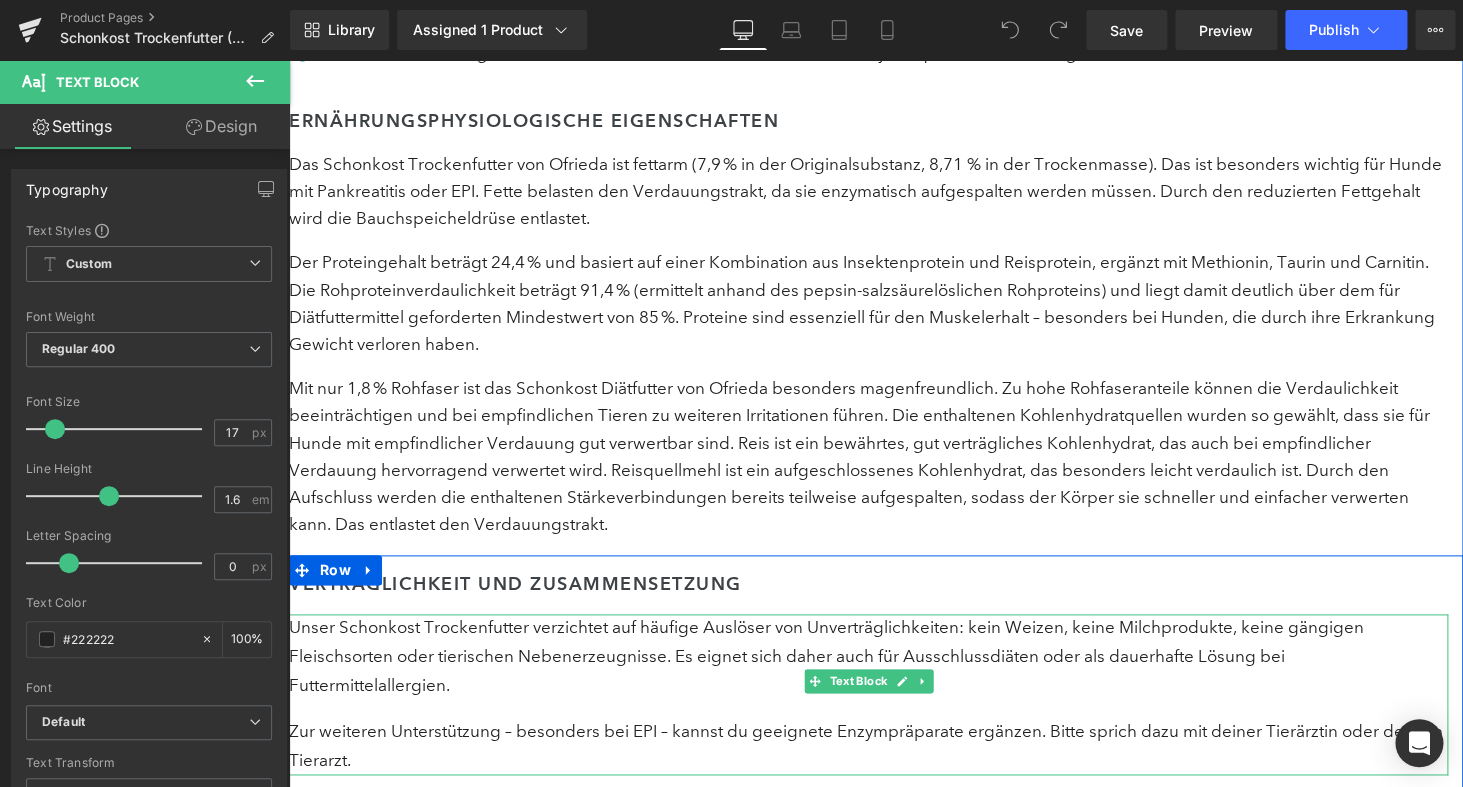 click on "Unser Schonkost Trockenfutter verzichtet auf häufige Auslöser von Unverträglichkeiten: kein Weizen, keine Milchprodukte, keine gängigen Fleischsorten oder tierischen Nebenerzeugnisse. Es eignet sich daher auch für Ausschlussdiäten oder als dauerhafte Lösung bei Futtermittelallergien." at bounding box center [868, 657] 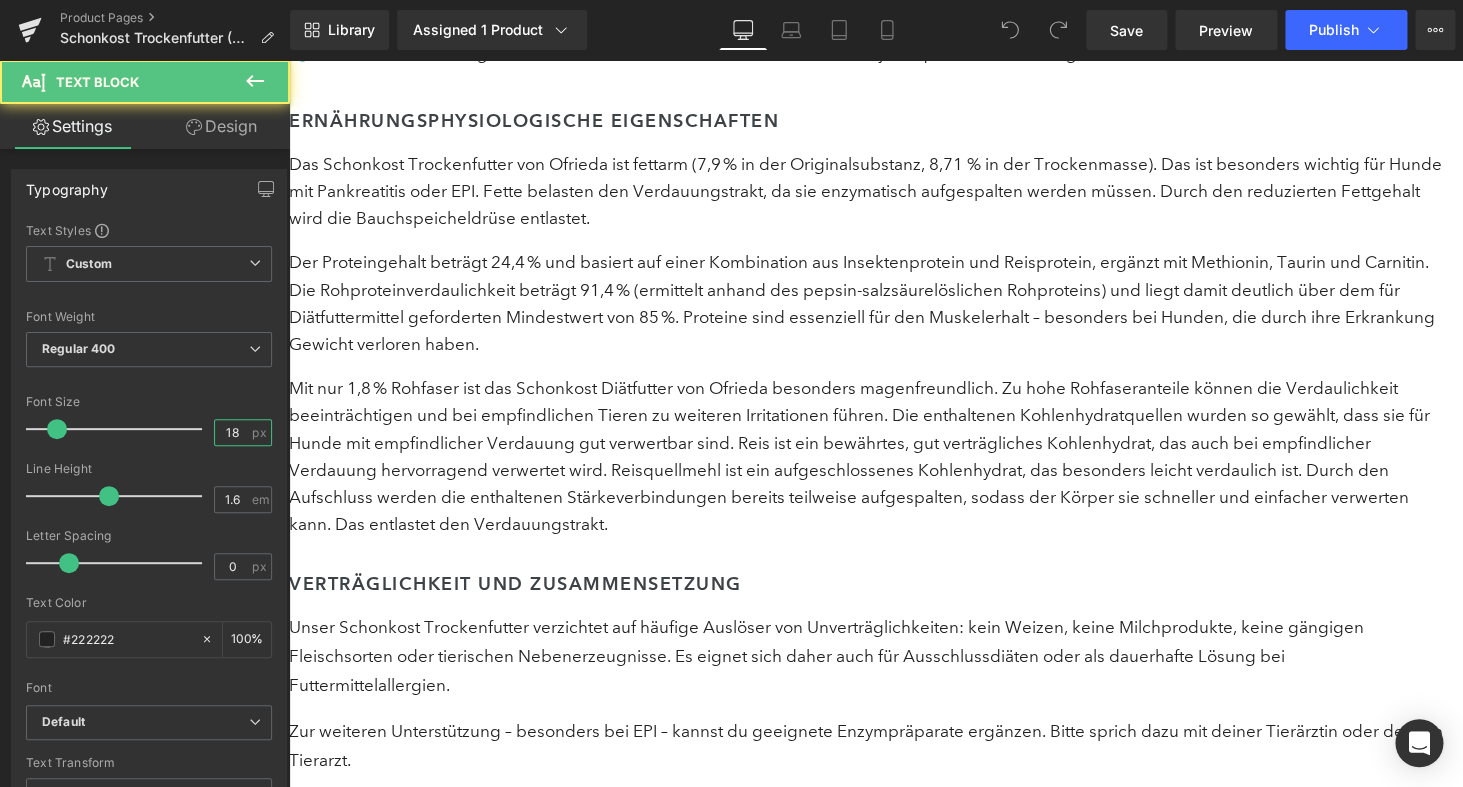 click on "18" at bounding box center (232, 432) 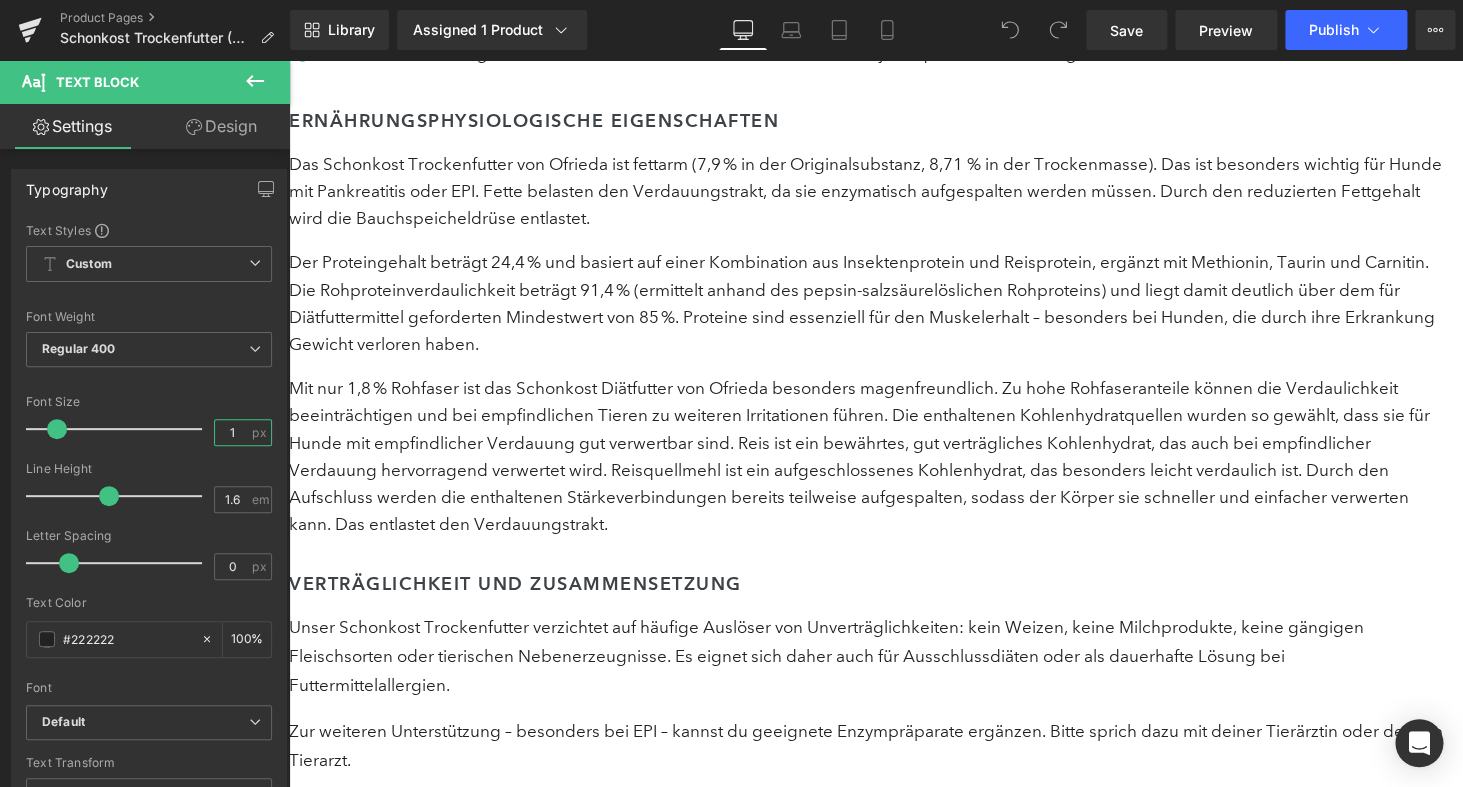 type on "17" 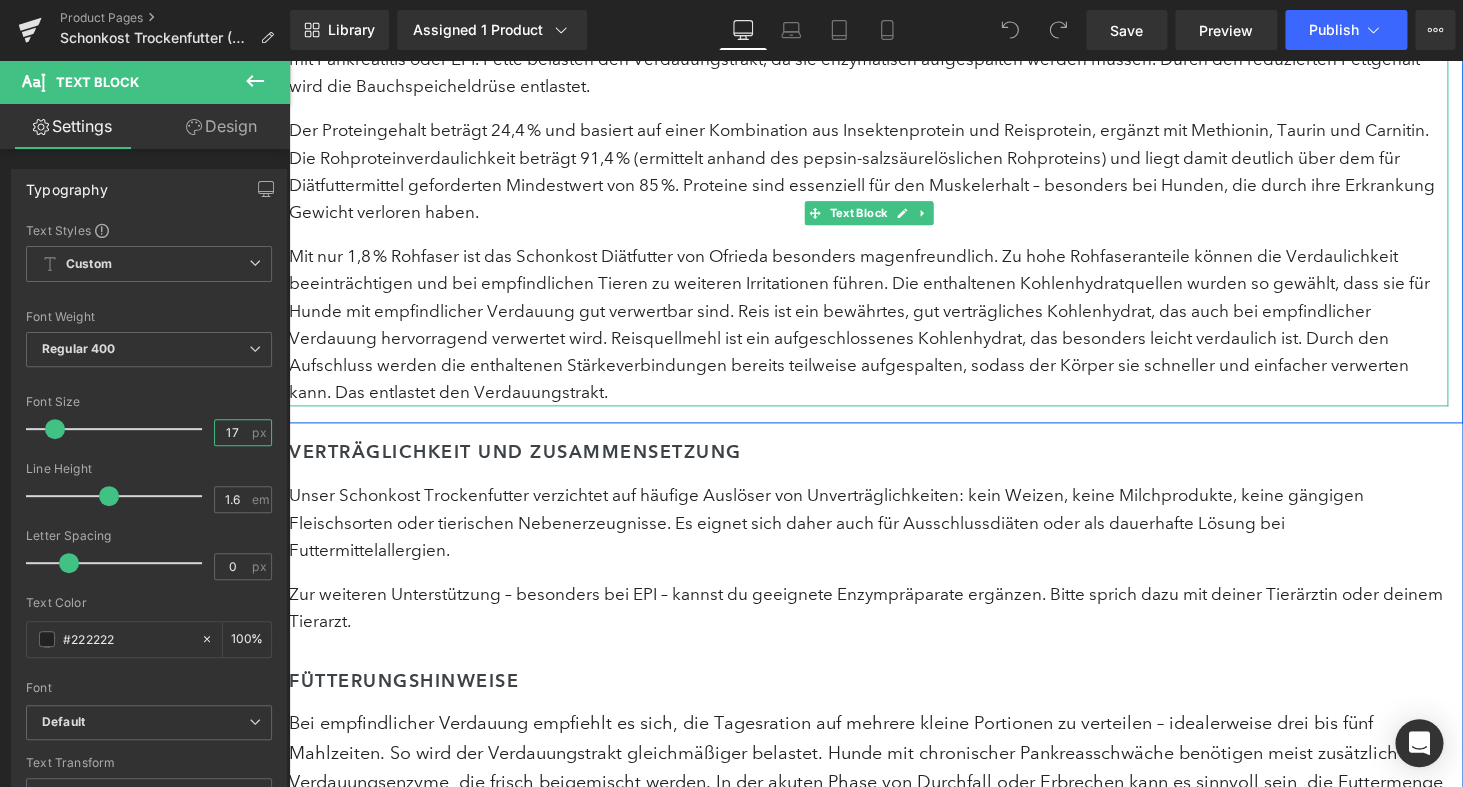 scroll, scrollTop: 3950, scrollLeft: 0, axis: vertical 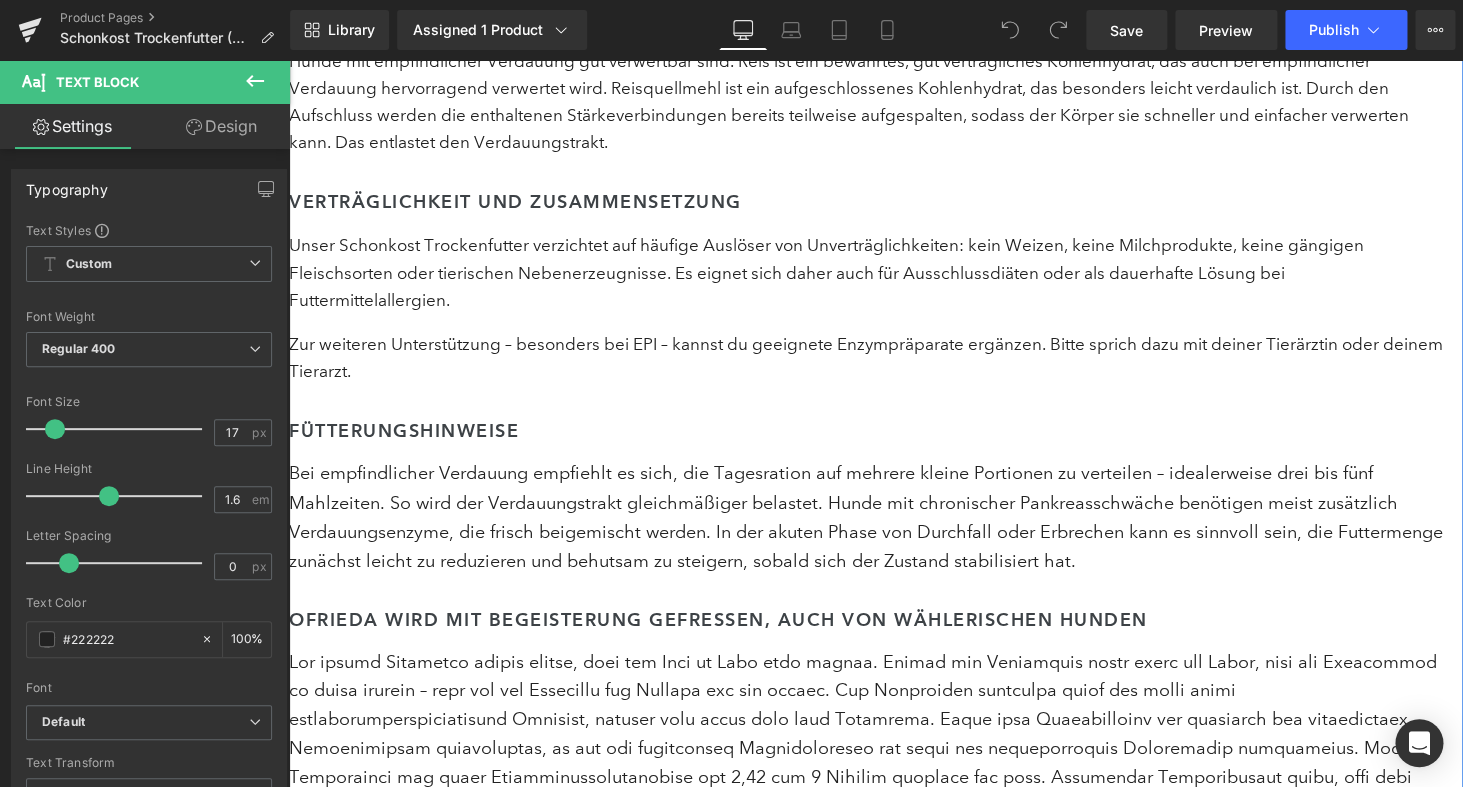 click on "Bei empfindlicher Verdauung empfiehlt es sich, die Tagesration auf mehrere kleine Portionen zu verteilen – idealerweise drei bis fünf Mahlzeiten. So wird der Verdauungstrakt gleichmäßiger belastet. Hunde mit chronischer Pankreasschwäche benötigen meist zusätzlich Verdauungsenzyme, die frisch beigemischt werden. In der akuten Phase von Durchfall oder Erbrechen kann es sinnvoll sein, die Futtermenge zunächst leicht zu reduzieren und behutsam zu steigern, sobald sich der Zustand stabilisiert hat." at bounding box center [868, 516] 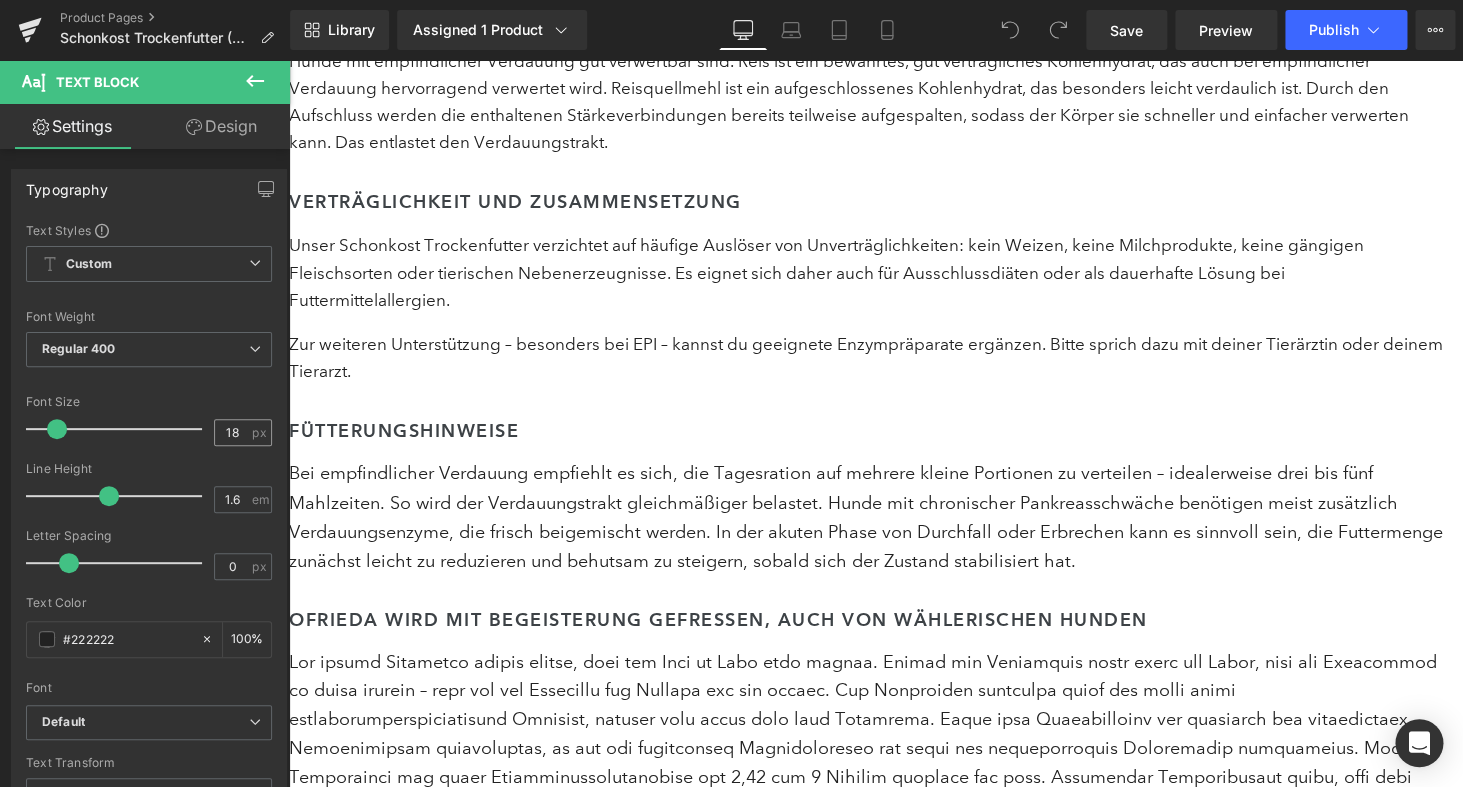 click on "18" at bounding box center (232, 432) 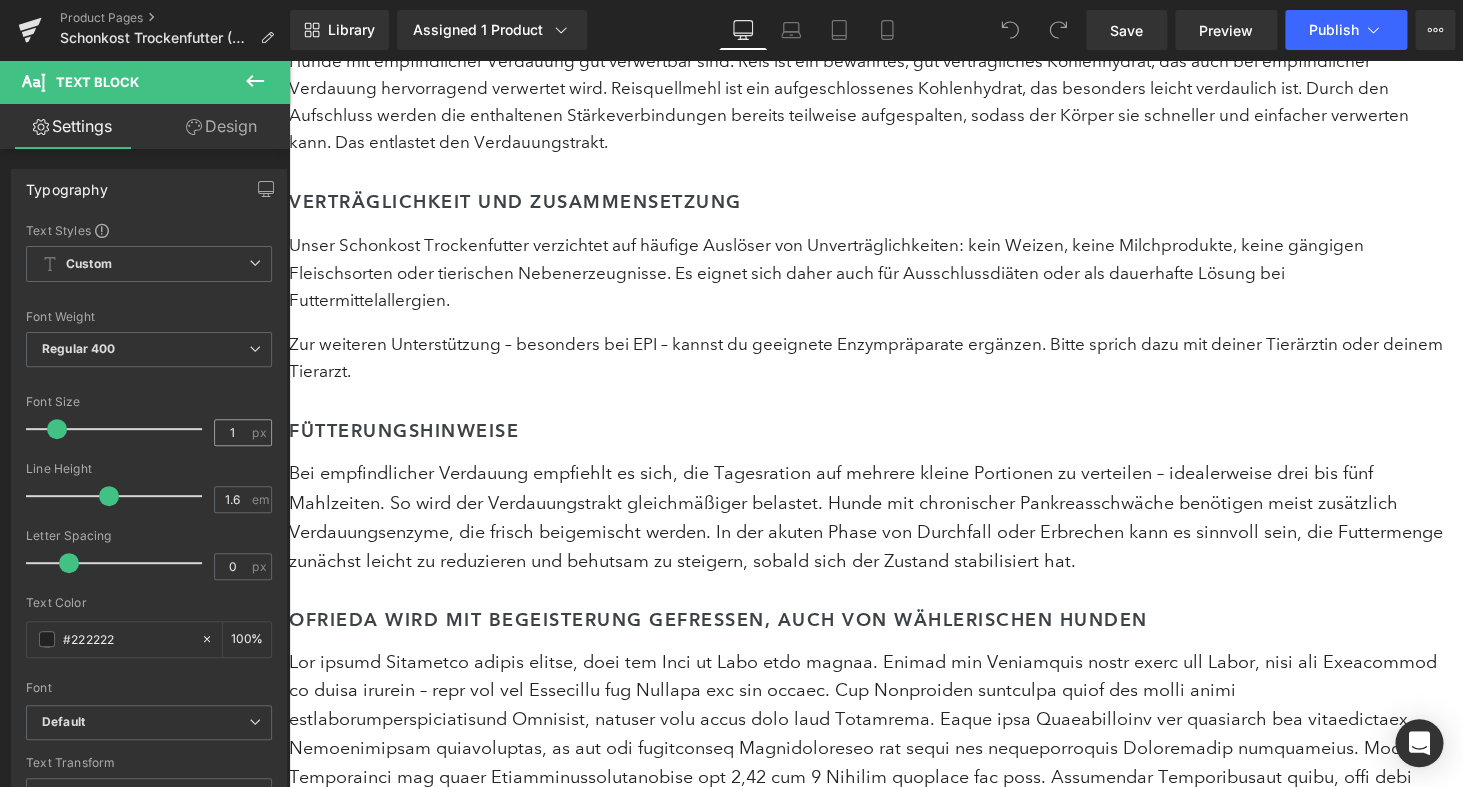 type on "17" 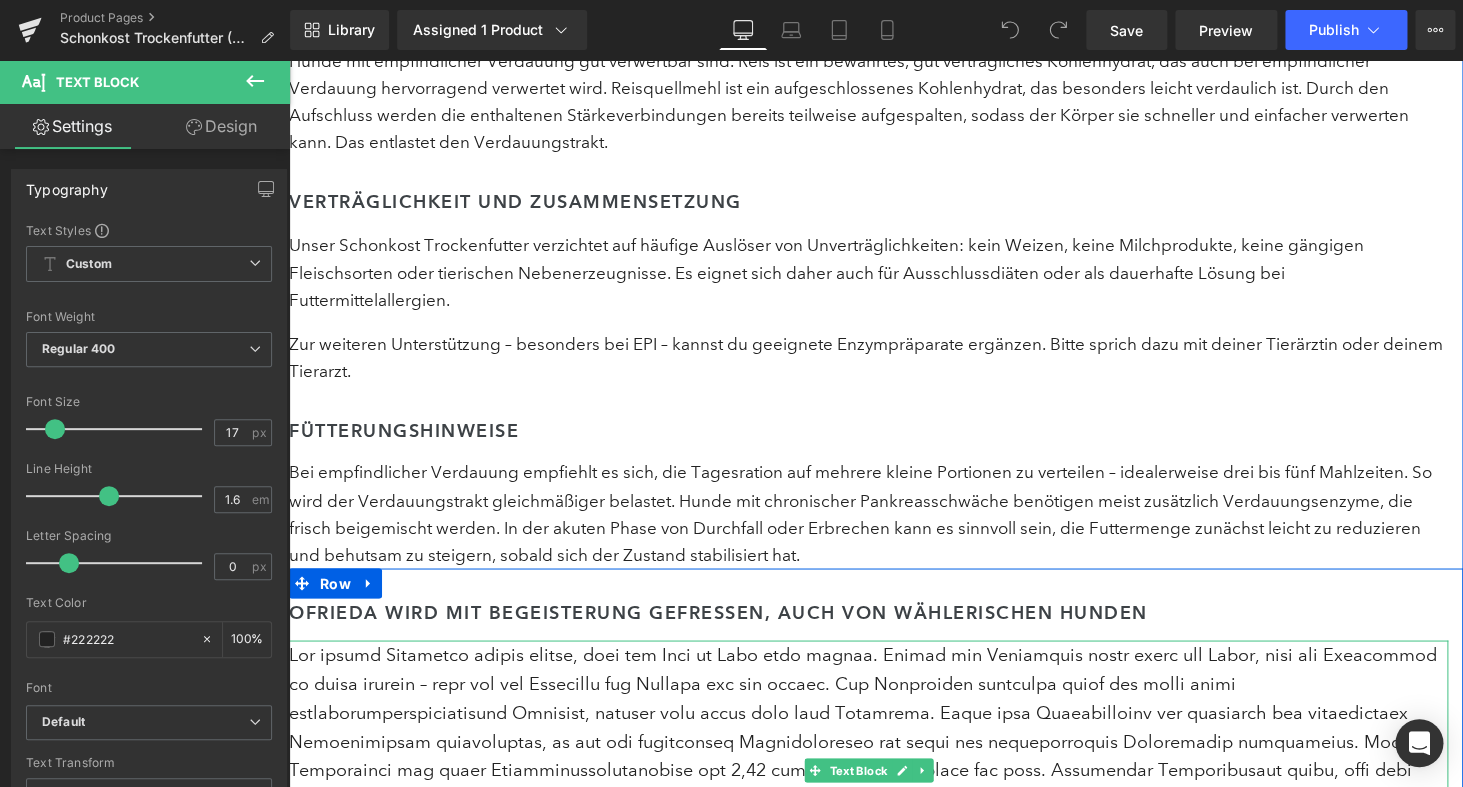 click at bounding box center (868, 769) 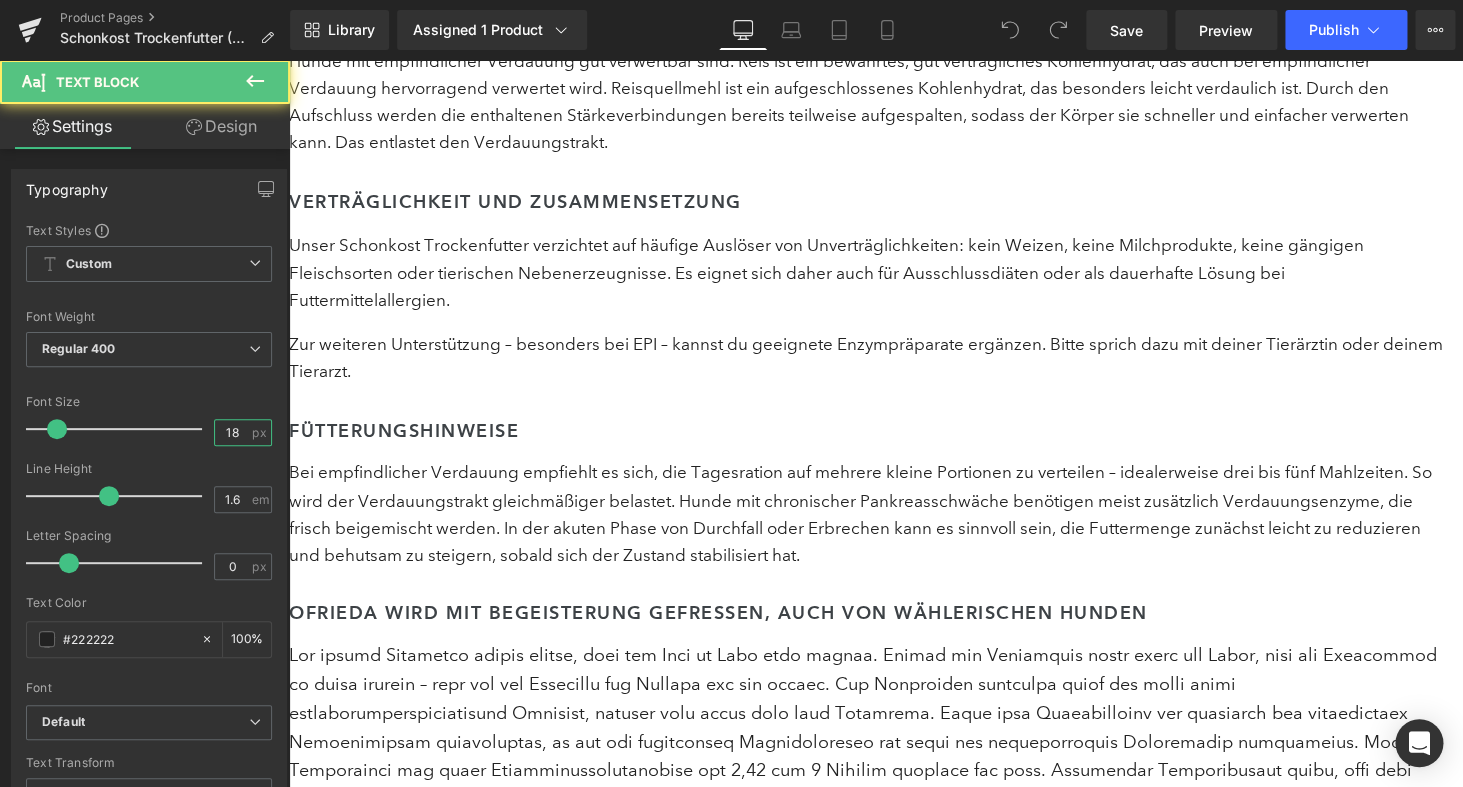 click on "18" at bounding box center (232, 432) 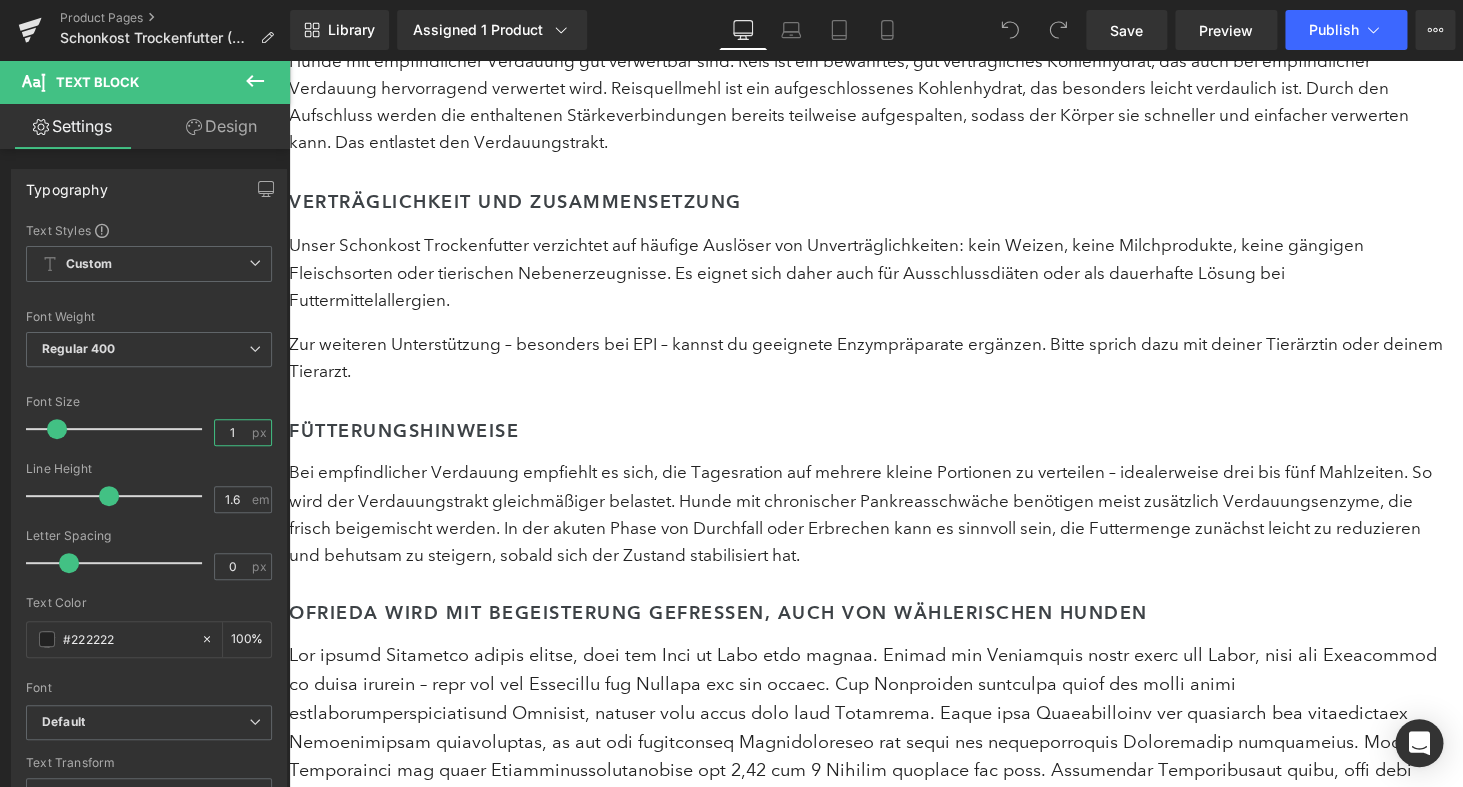 type on "17" 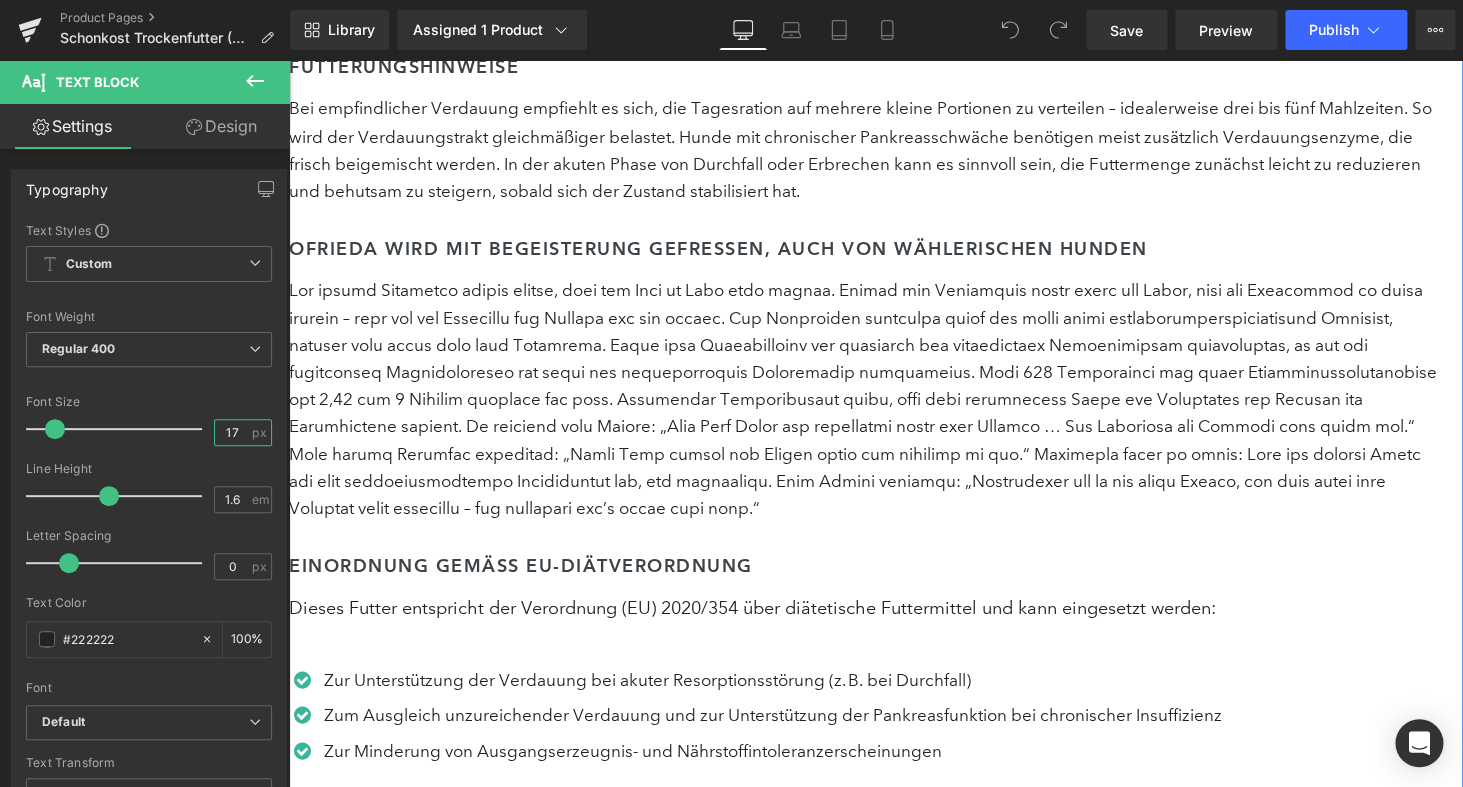 scroll, scrollTop: 4462, scrollLeft: 0, axis: vertical 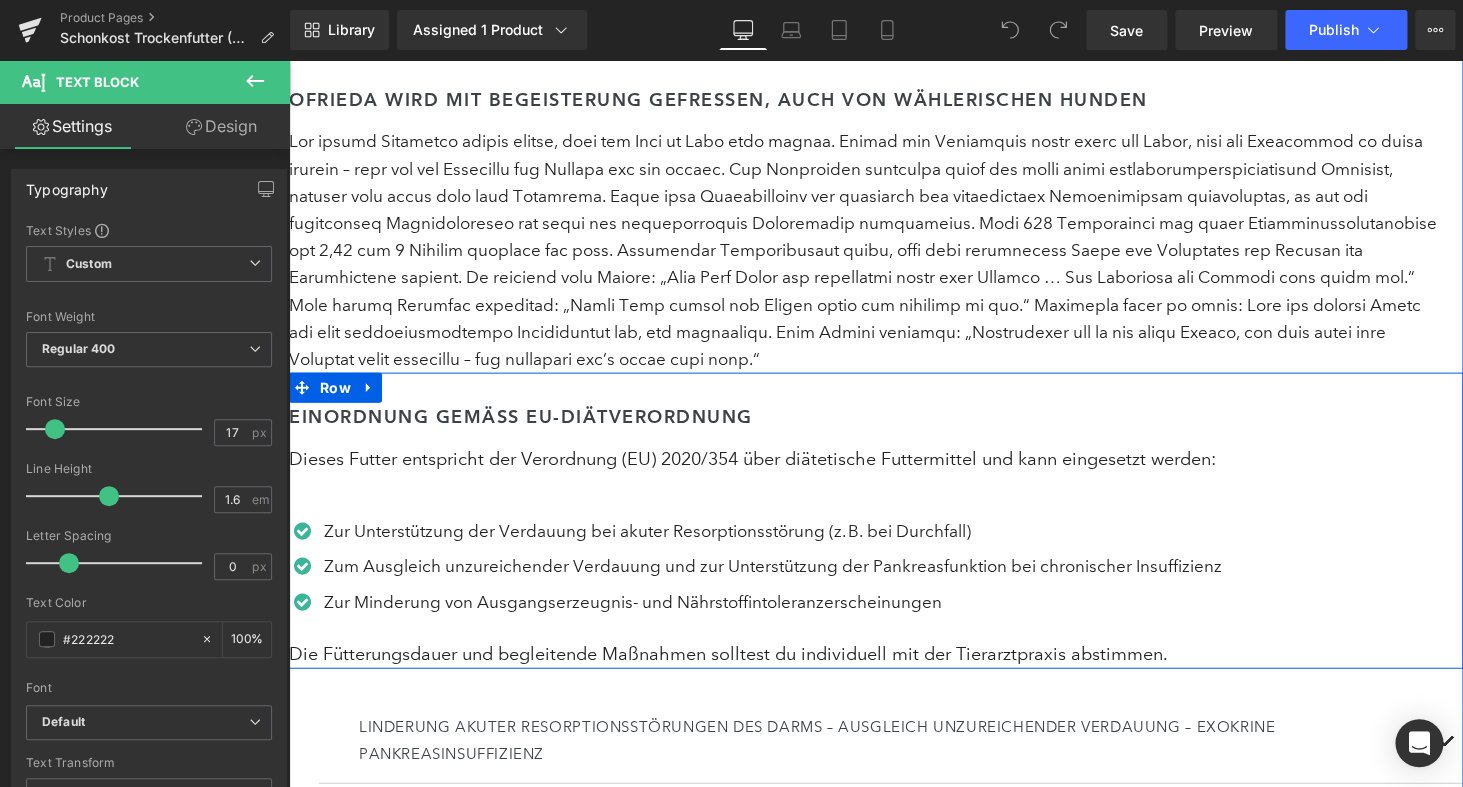click on "Dieses Futter entspricht der Verordnung (EU) 2020/354 über diätetische Futtermittel und kann eingesetzt werden:" at bounding box center (868, 459) 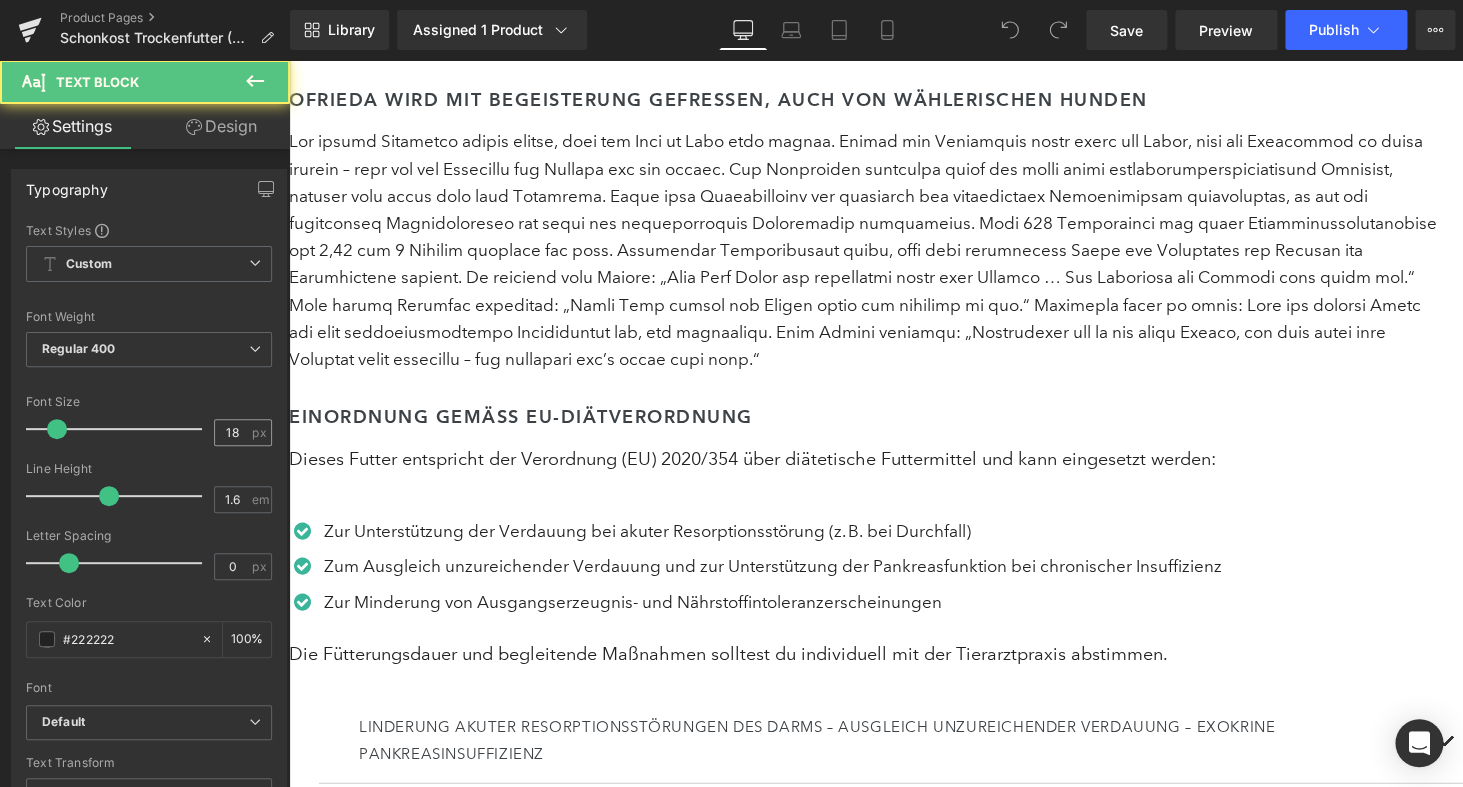 click on "18" at bounding box center (232, 432) 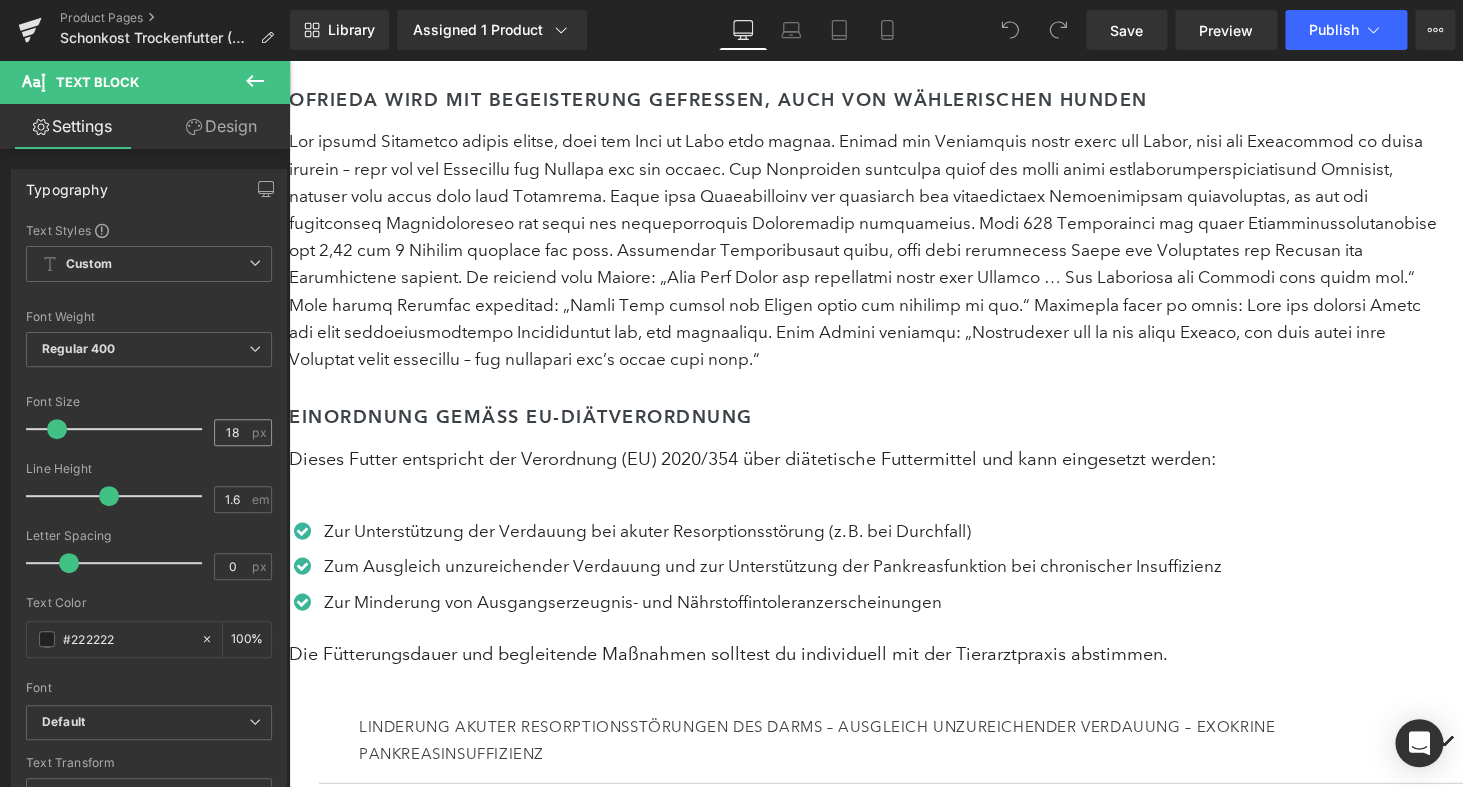 click on "18" at bounding box center (232, 432) 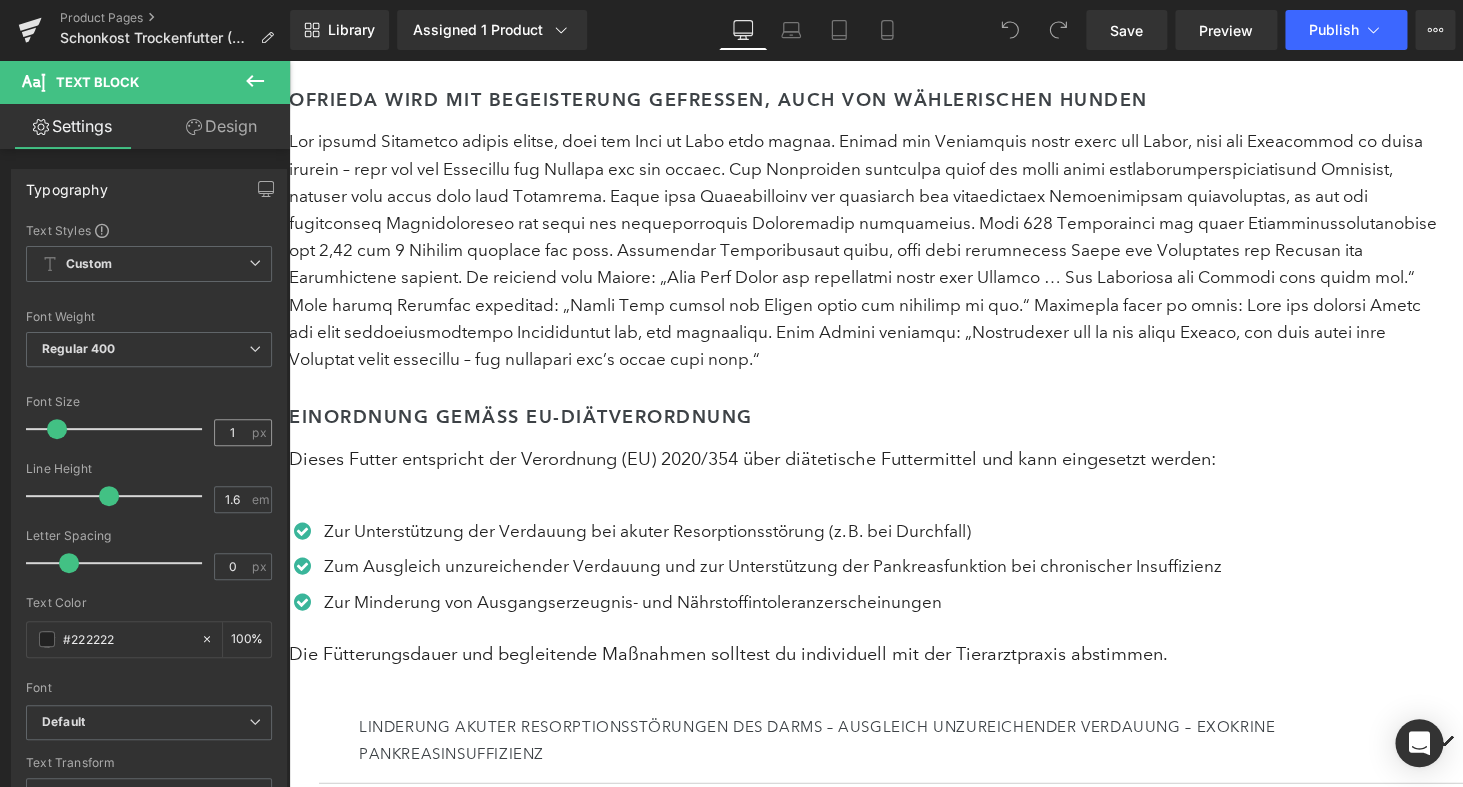 type on "17" 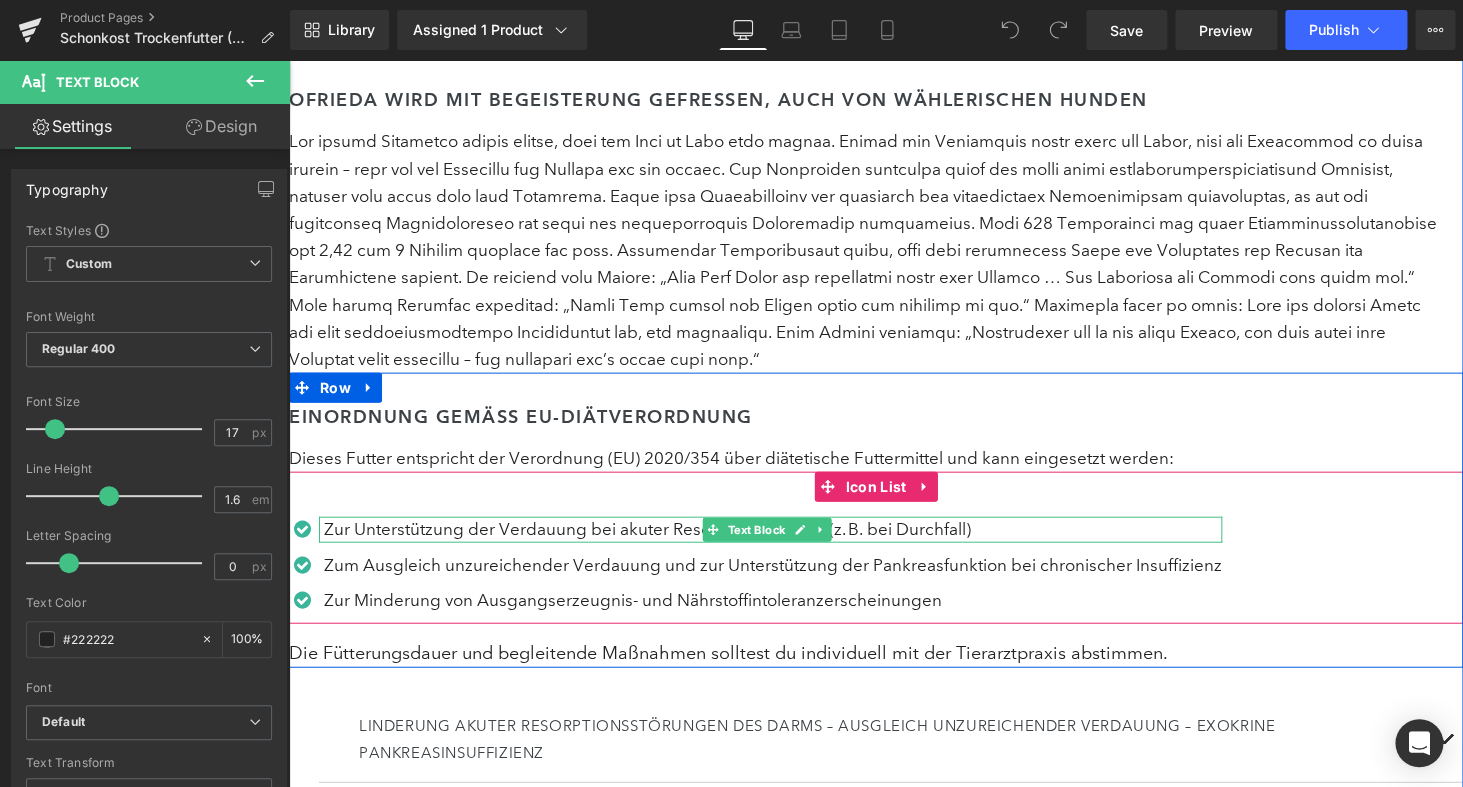 click on "Zur Unterstützung der Verdauung bei akuter Resorptionsstörung (z. B. bei Durchfall)" at bounding box center [773, 530] 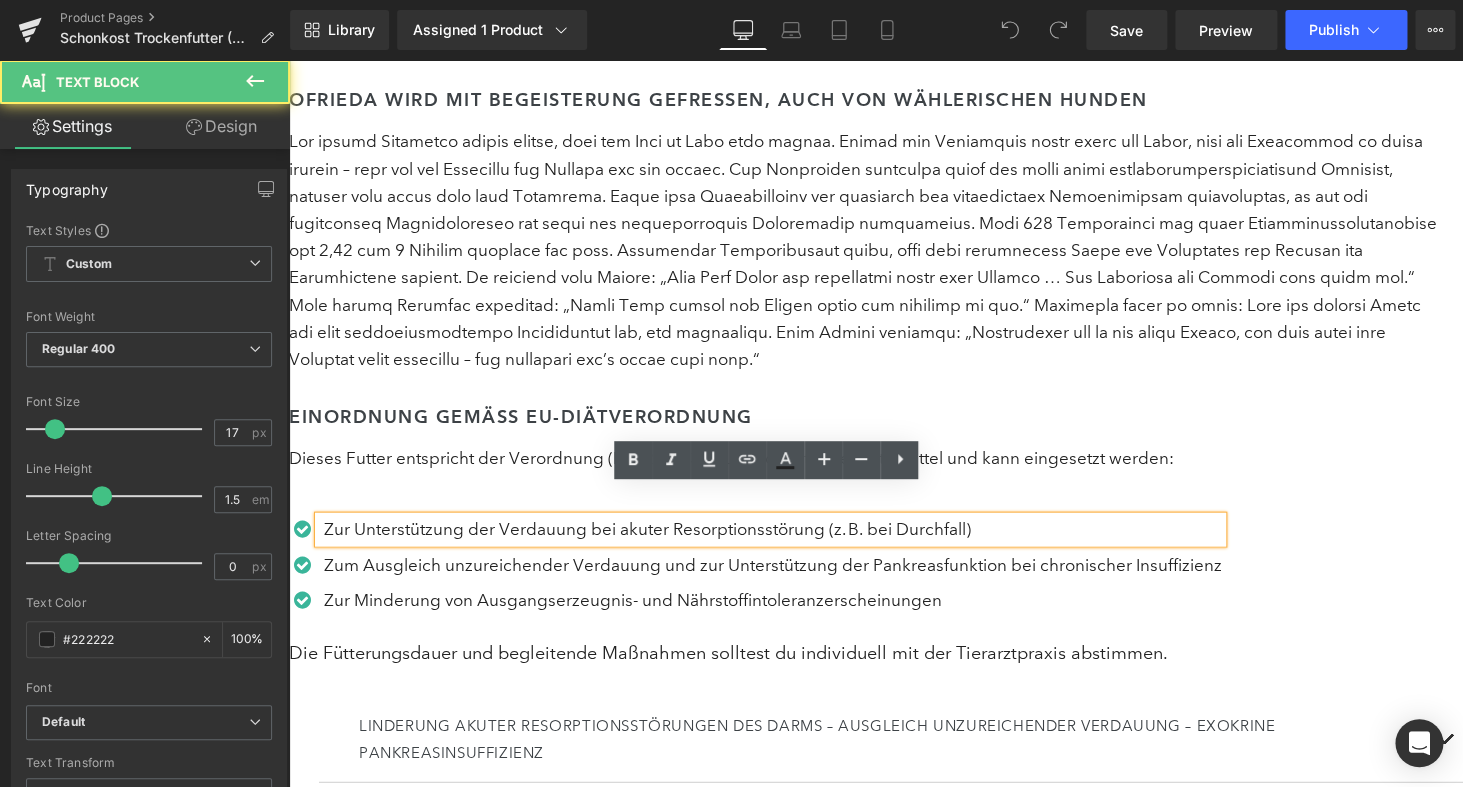 click on "Die Fütterungsdauer und begleitende Maßnahmen solltest du individuell mit der Tierarztpraxis abstimmen." at bounding box center (868, 653) 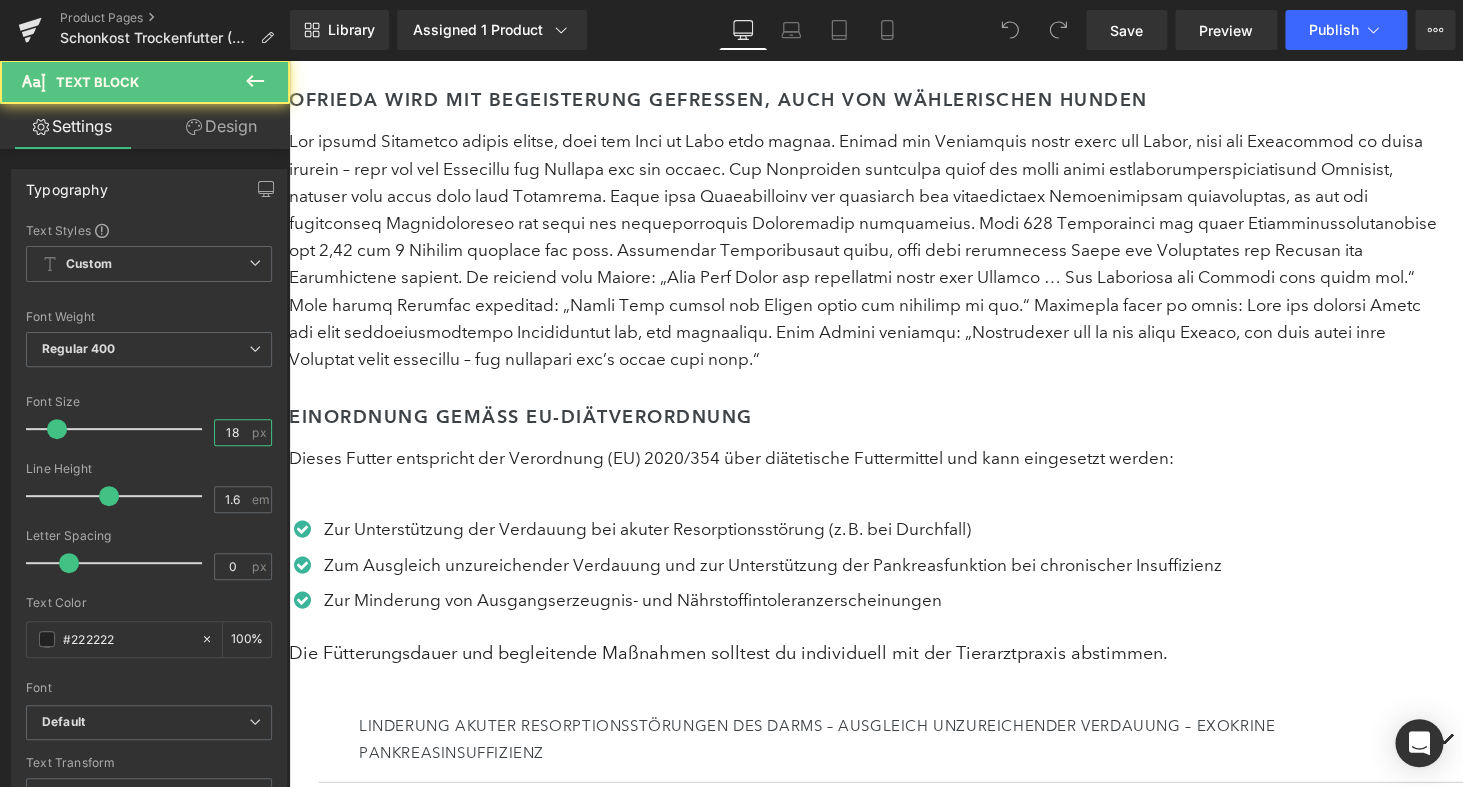 click on "18" at bounding box center (232, 432) 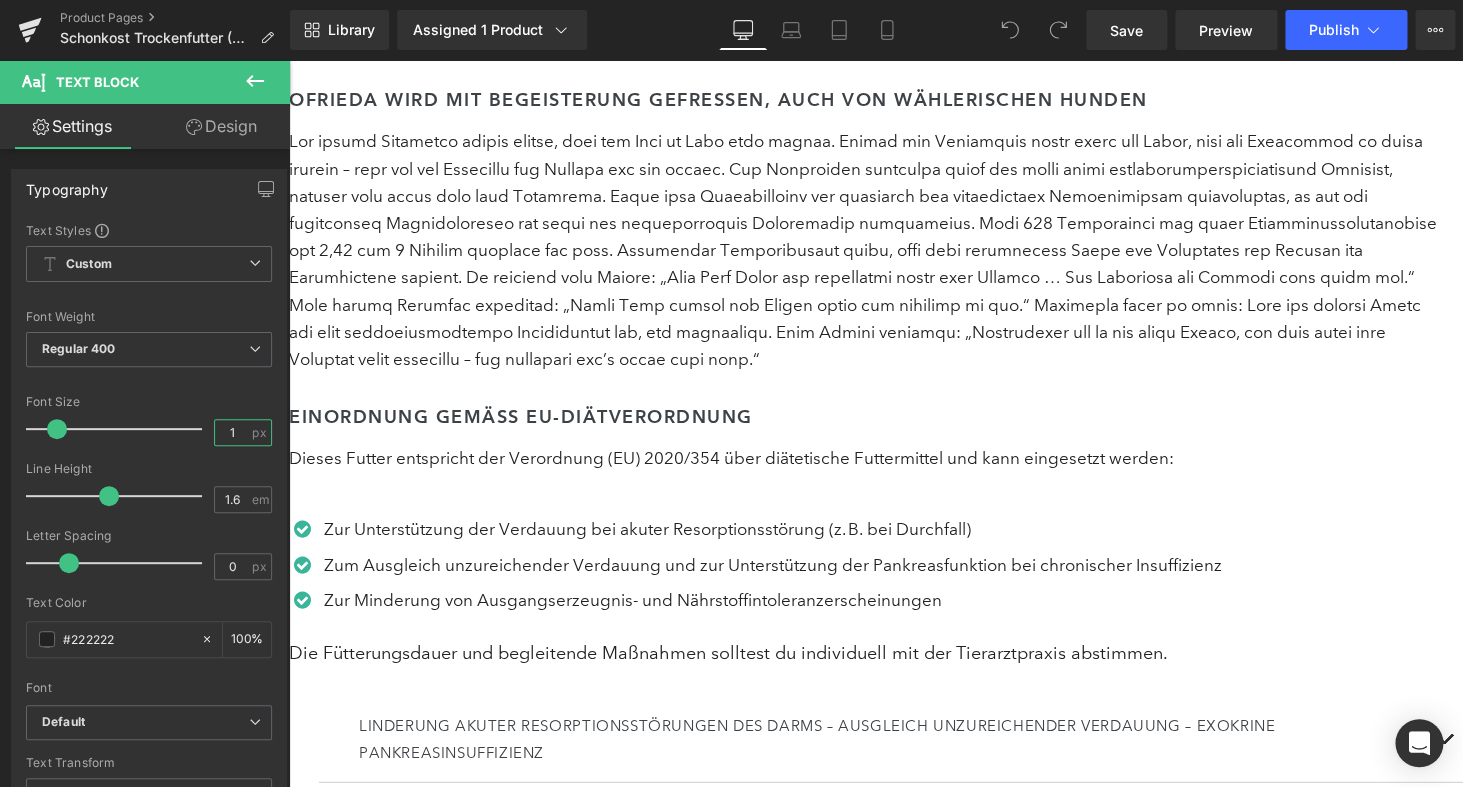 type on "17" 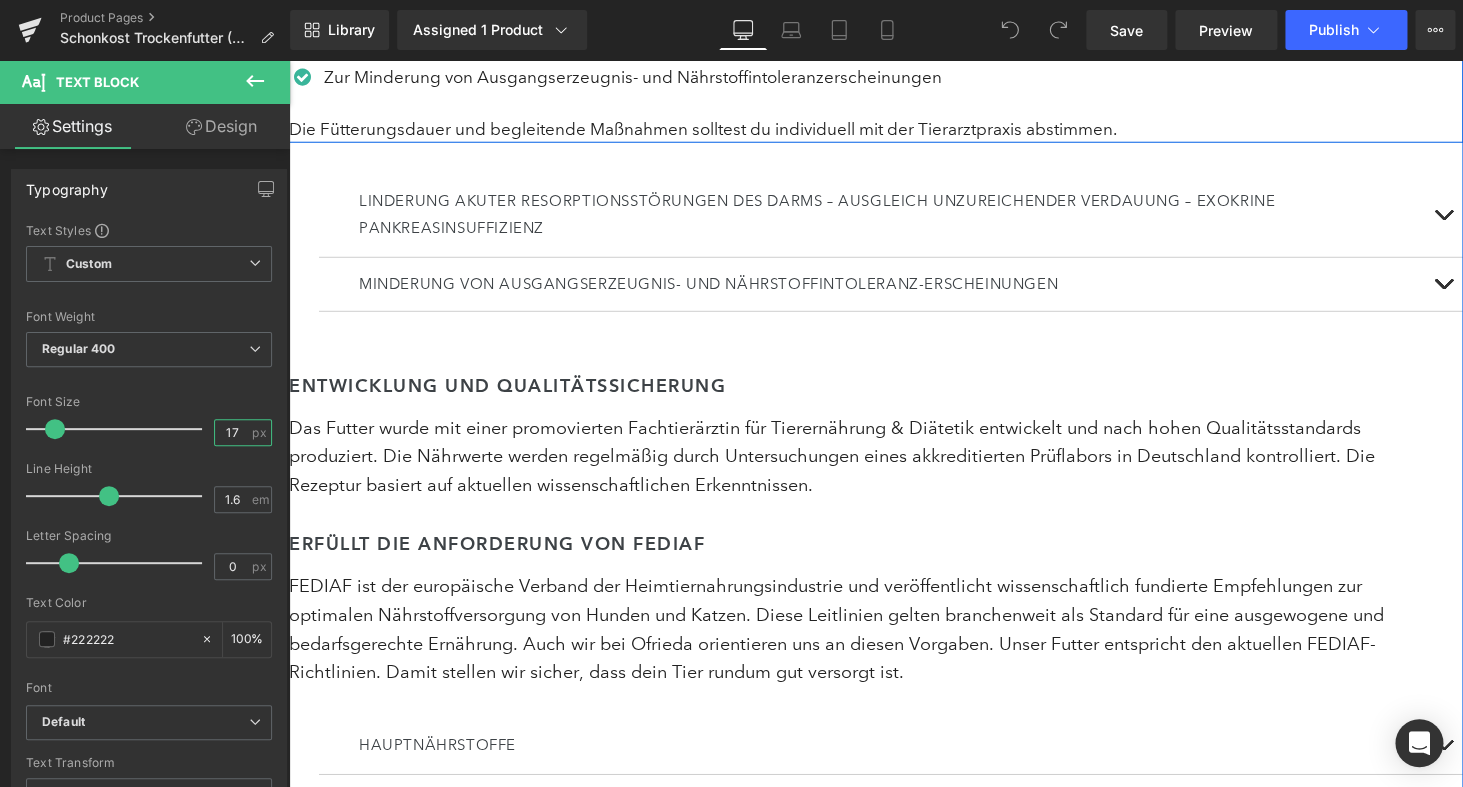 scroll, scrollTop: 5288, scrollLeft: 0, axis: vertical 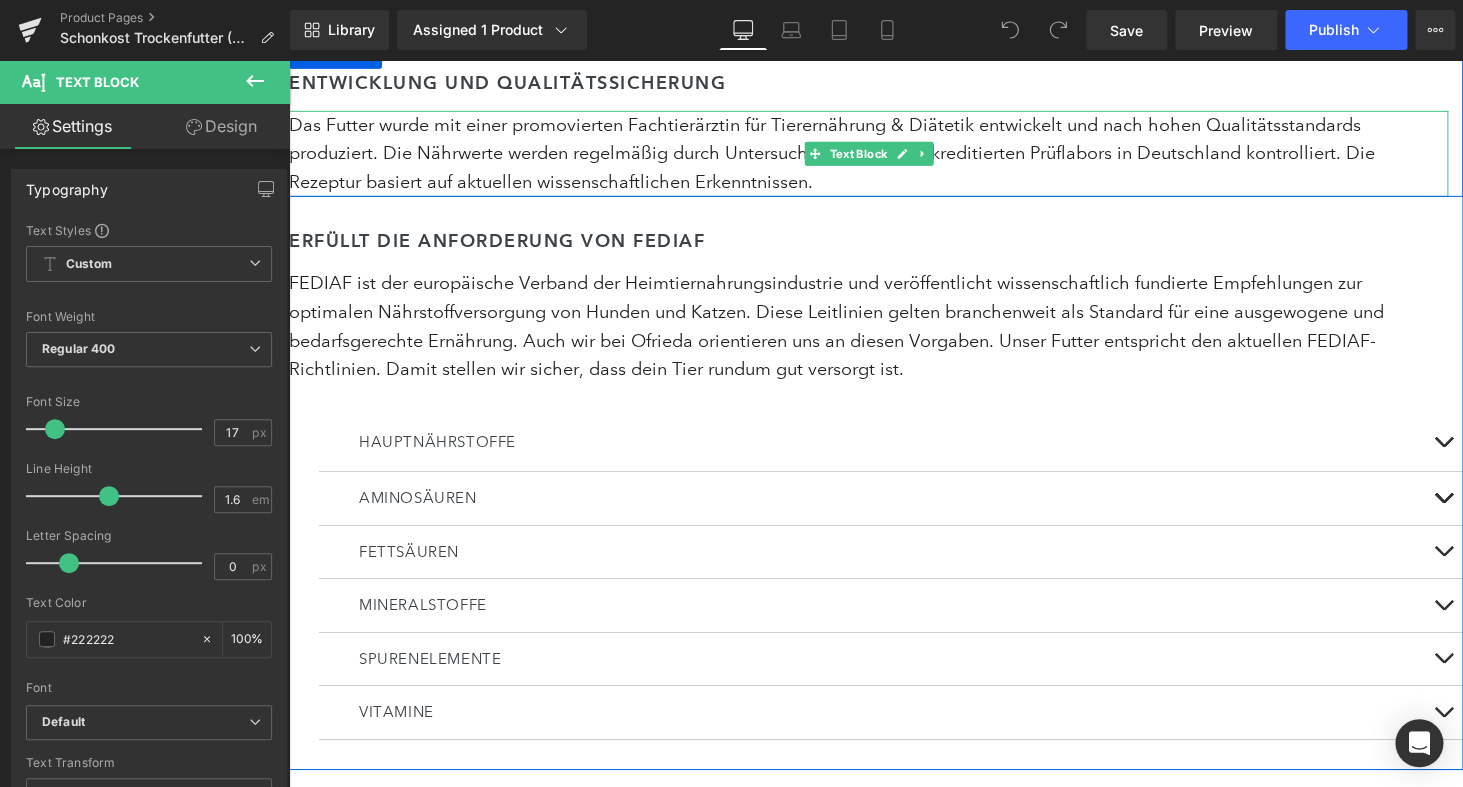 click on "Das Futter wurde mit einer promovierten Fachtierärztin für Tierernährung & Diätetik entwickelt und nach hohen Qualitätsstandards produziert. Die Nährwerte werden regelmäßig durch Untersuchungen eines akkreditierten Prüflabors in Deutschland kontrolliert. Die Rezeptur basiert auf aktuellen wissenschaftlichen Erkenntnissen." at bounding box center [868, 154] 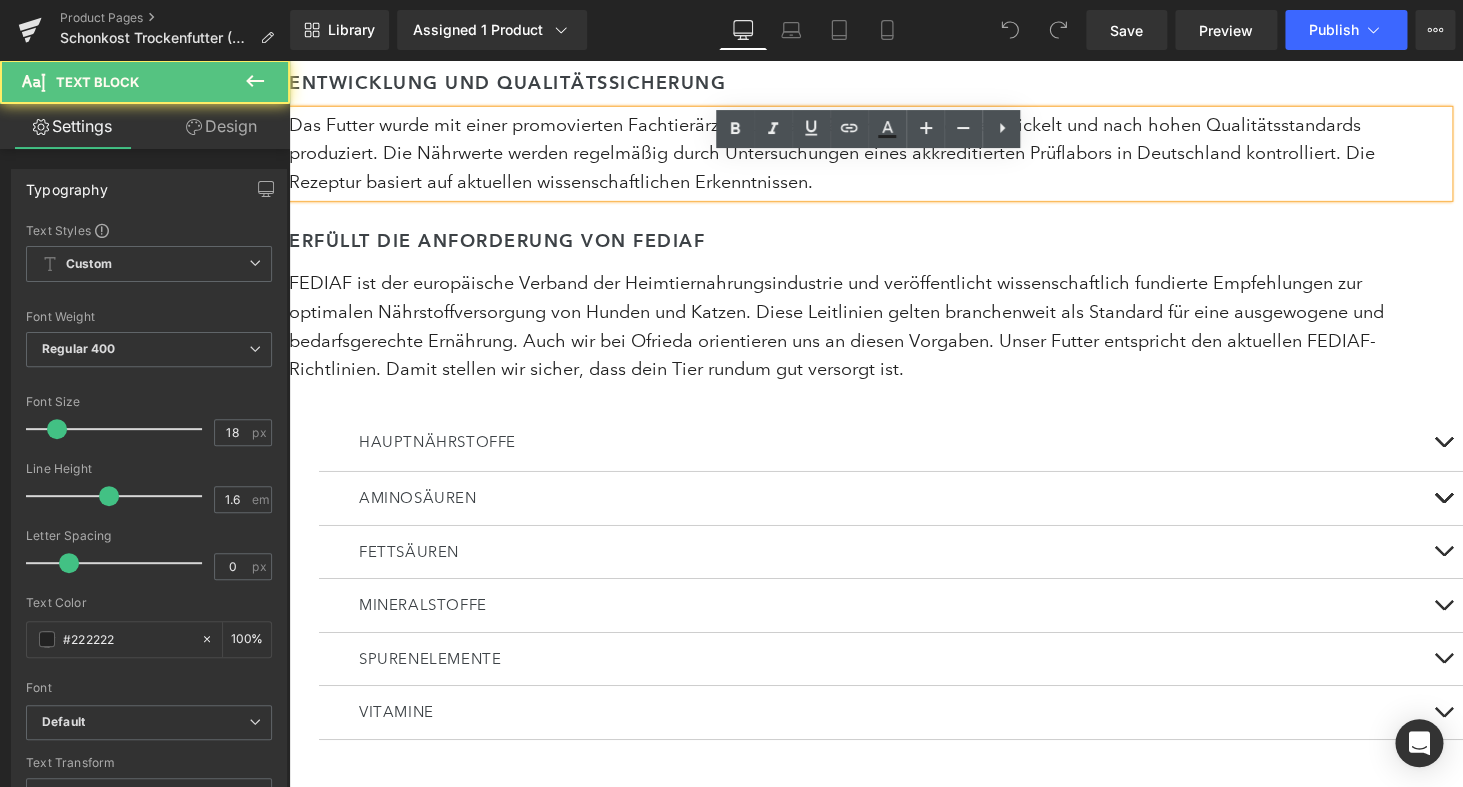 click on "Das Futter wurde mit einer promovierten Fachtierärztin für Tierernährung & Diätetik entwickelt und nach hohen Qualitätsstandards produziert. Die Nährwerte werden regelmäßig durch Untersuchungen eines akkreditierten Prüflabors in Deutschland kontrolliert. Die Rezeptur basiert auf aktuellen wissenschaftlichen Erkenntnissen." at bounding box center (868, 154) 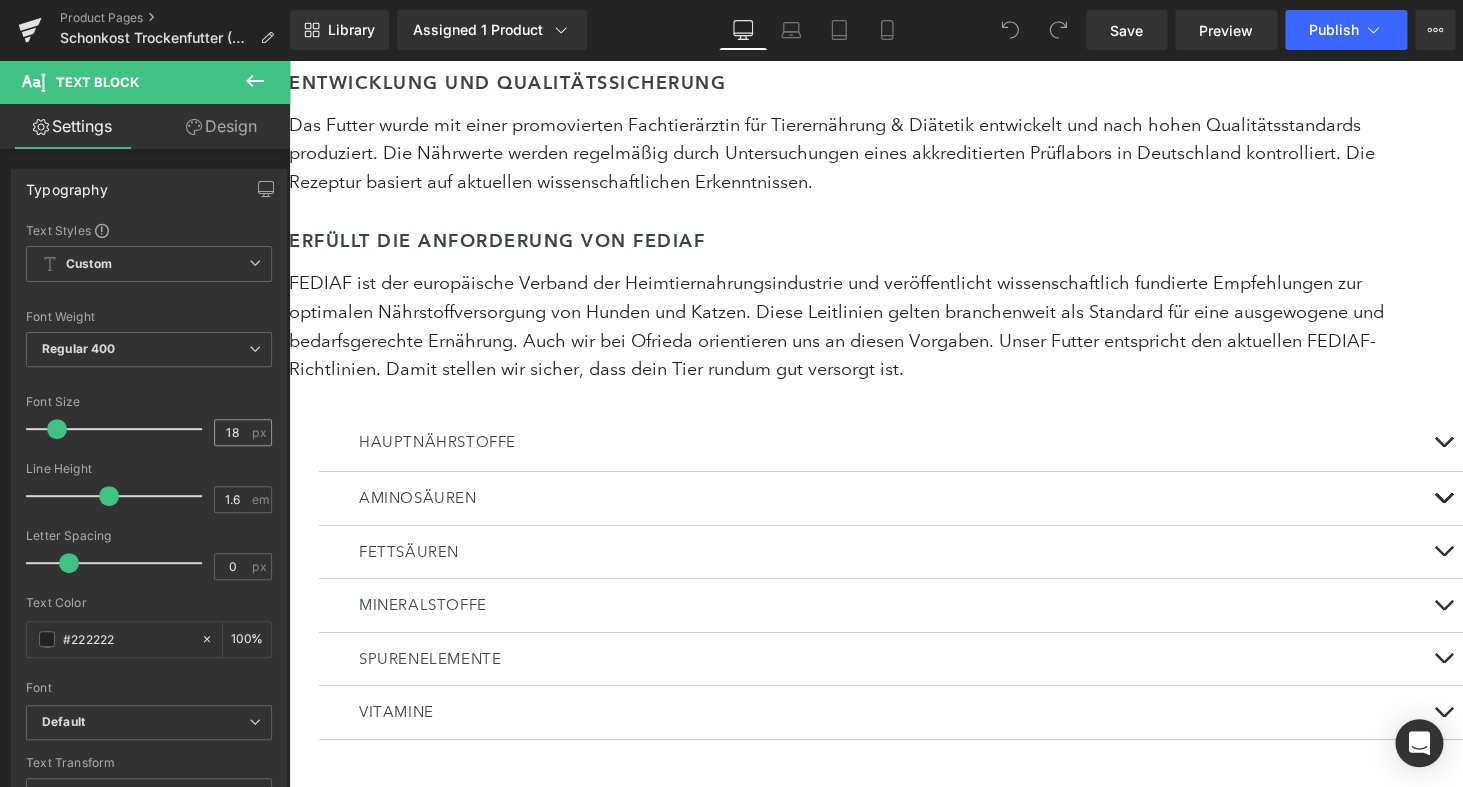 click on "18" at bounding box center (232, 432) 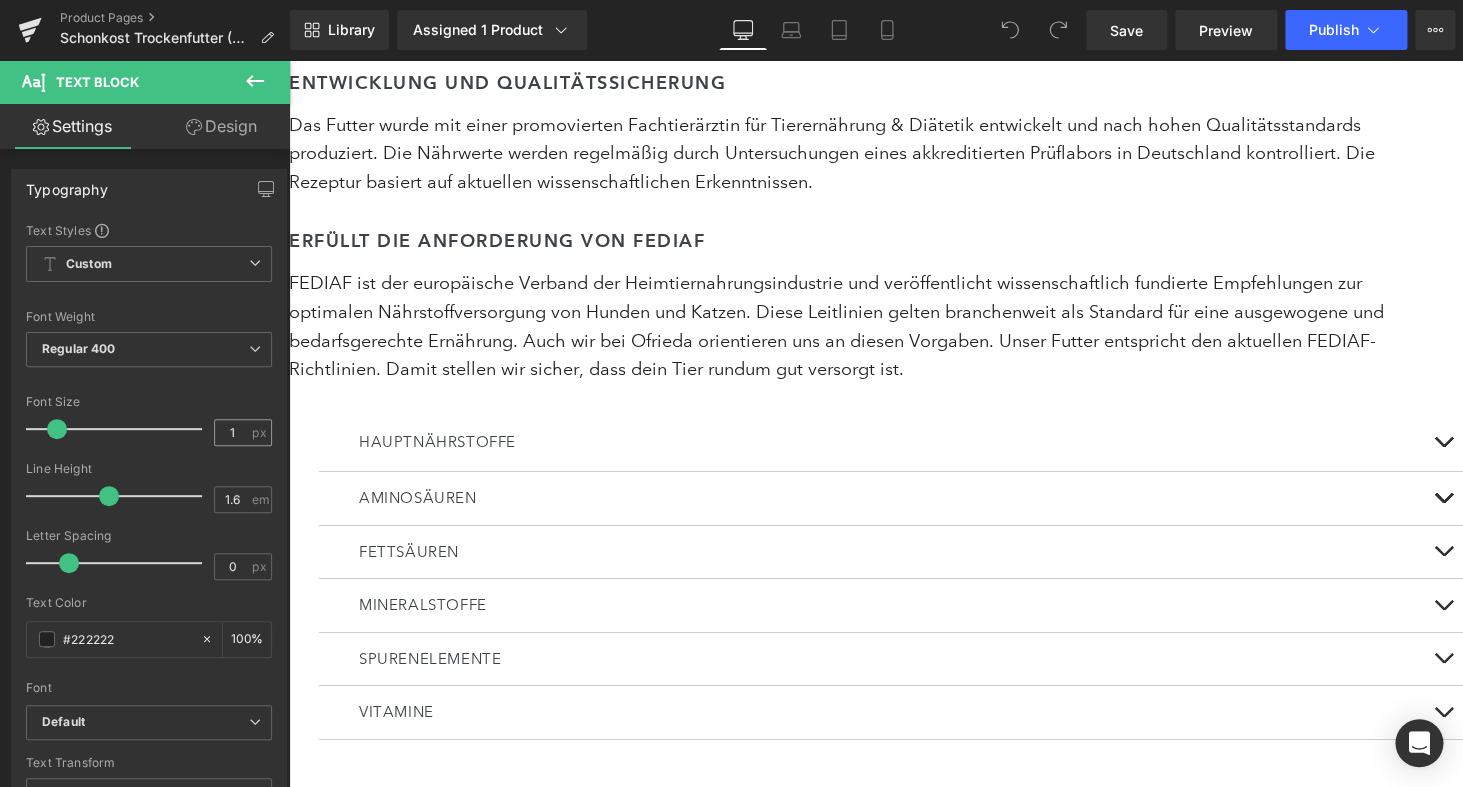 type on "17" 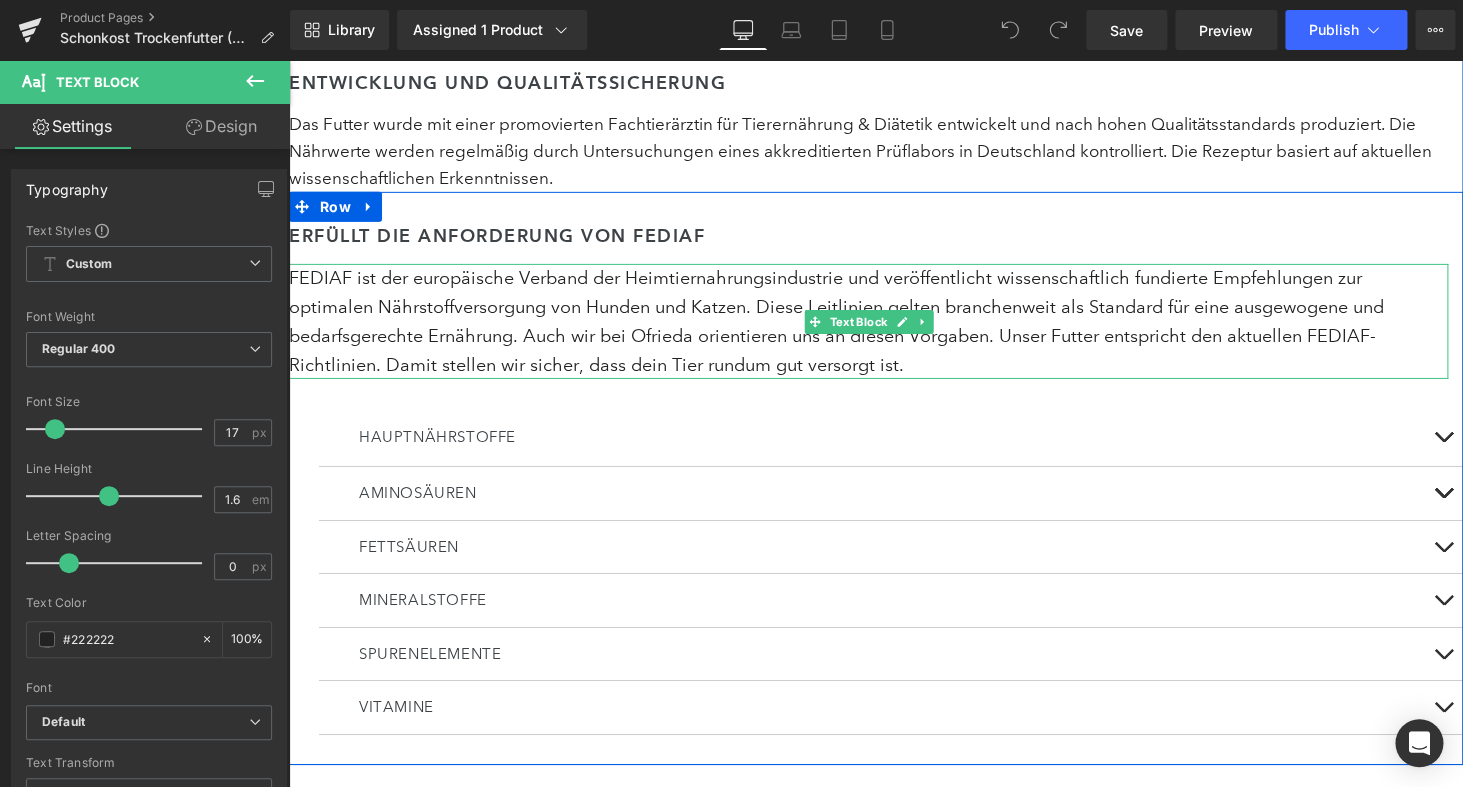 click on "FEDIAF ist der europäische Verband der Heimtiernahrungsindustrie und veröffentlicht wissenschaftlich fundierte Empfehlungen zur optimalen Nährstoffversorgung von Hunden und Katzen. Diese Leitlinien gelten branchenweit als Standard für eine ausgewogene und bedarfsgerechte Ernährung. Auch wir bei Ofrieda orientieren uns an diesen Vorgaben. Unser Futter entspricht den aktuellen FEDIAF-Richtlinien. Damit stellen wir sicher, dass dein Tier rundum gut versorgt ist." at bounding box center [868, 321] 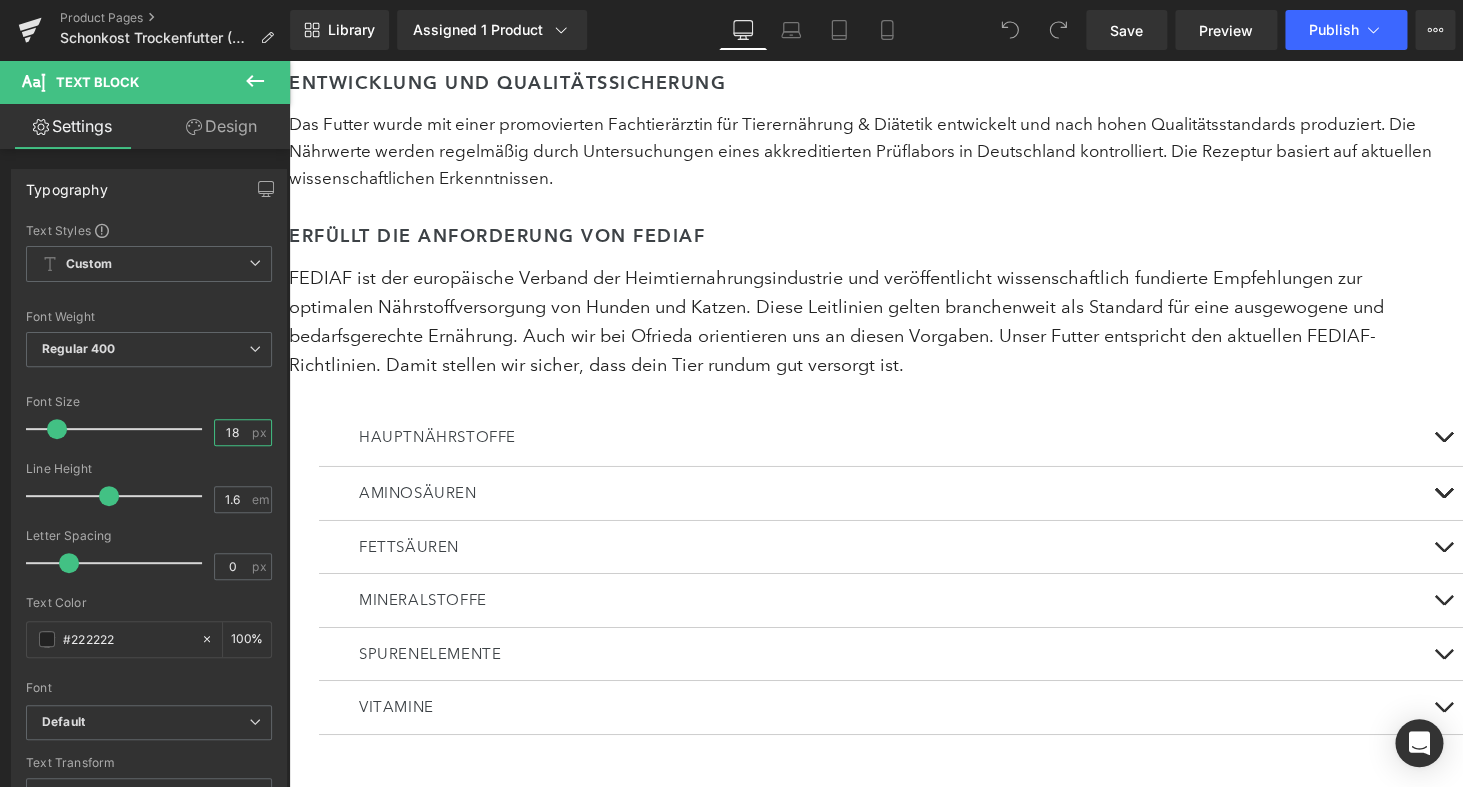 click on "18" at bounding box center [232, 432] 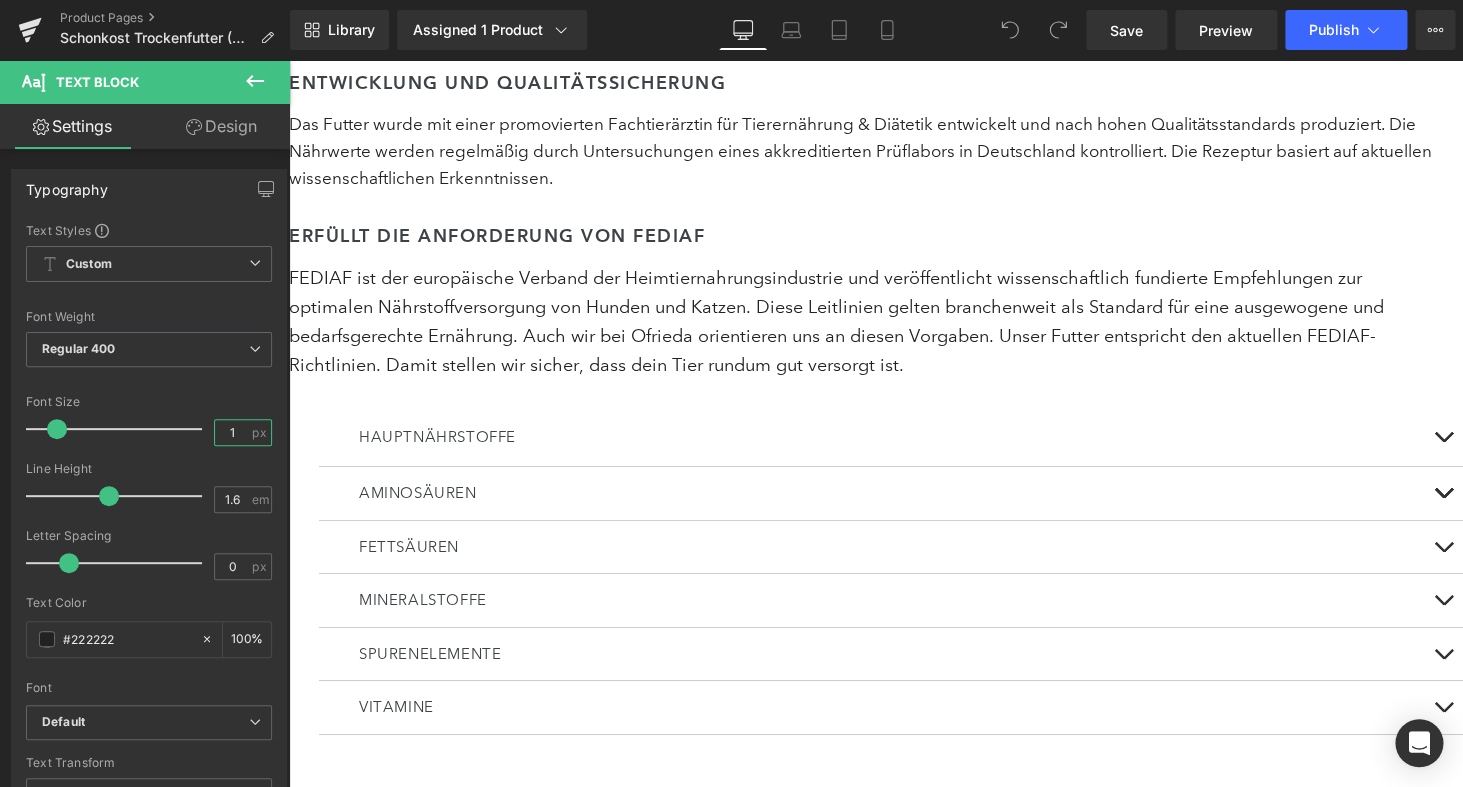 type on "17" 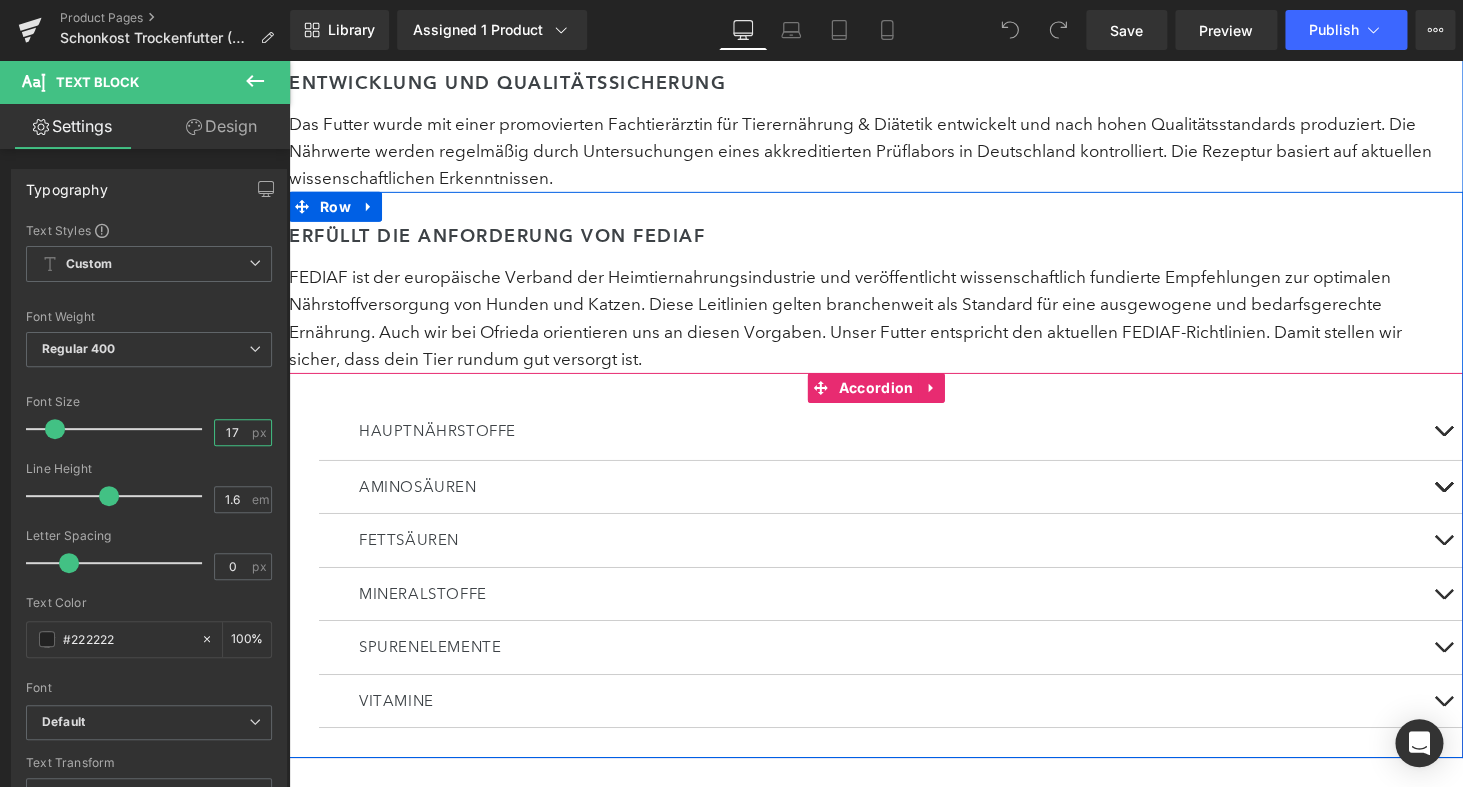 scroll, scrollTop: 5494, scrollLeft: 0, axis: vertical 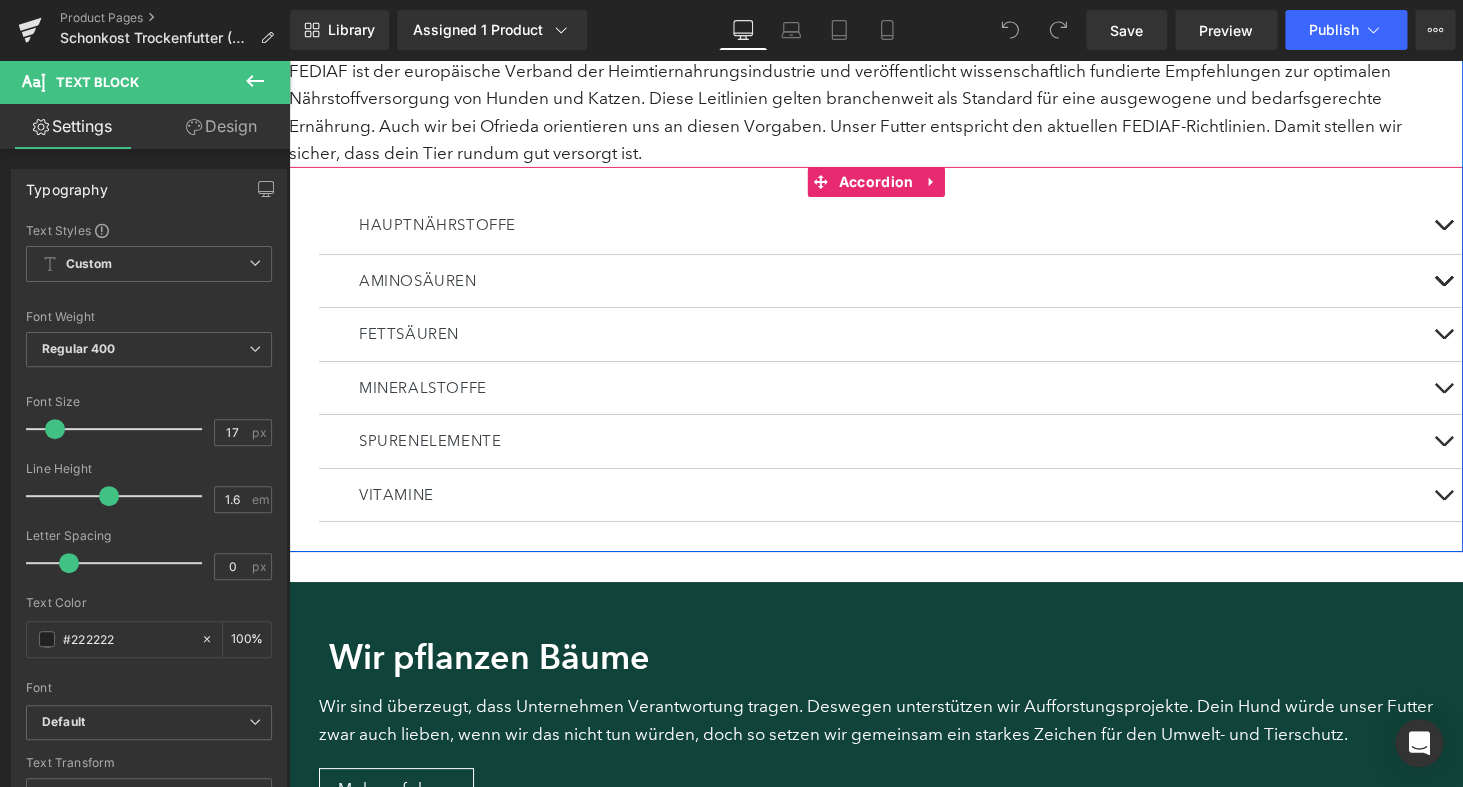 click at bounding box center (1443, 495) 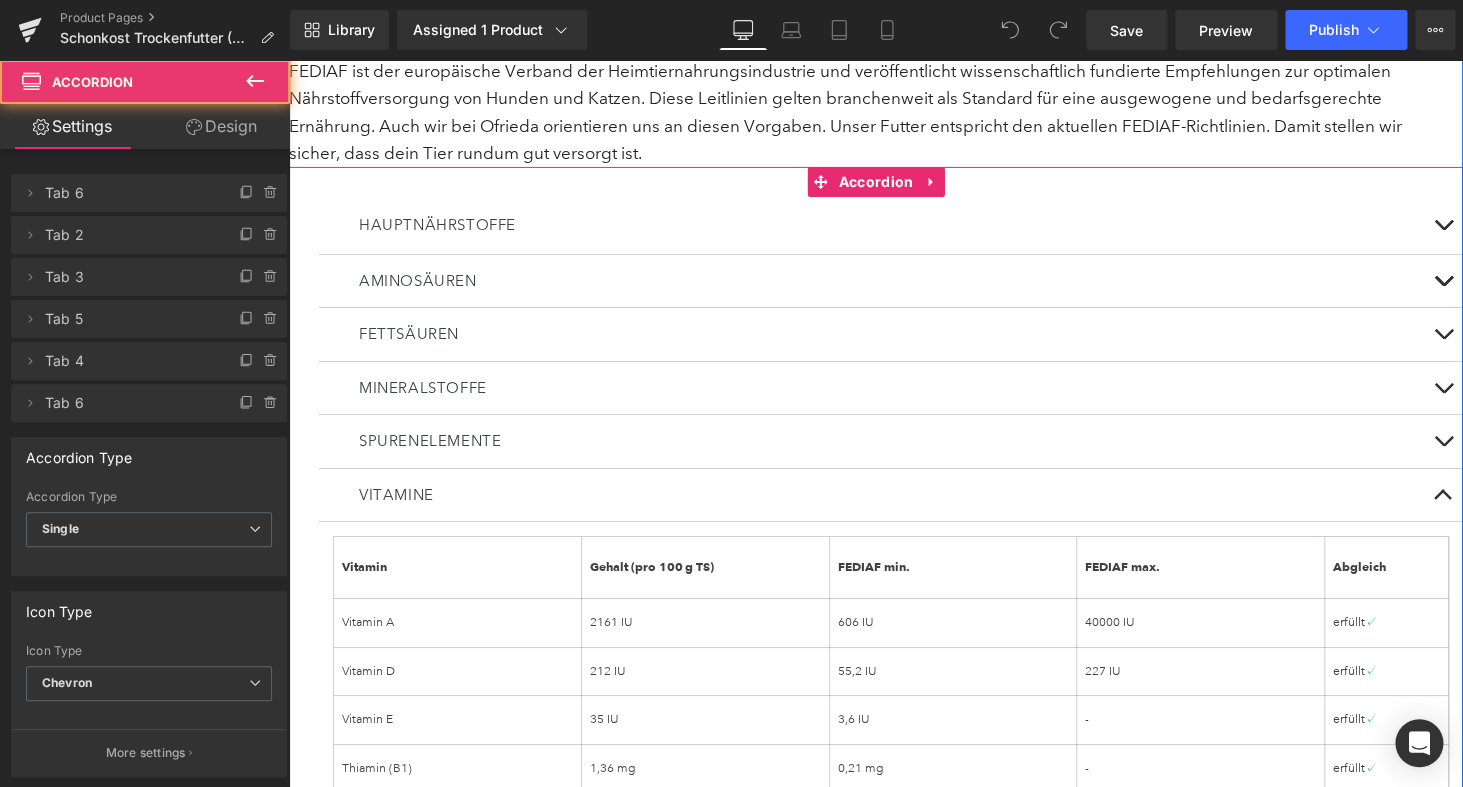 click at bounding box center (1443, 441) 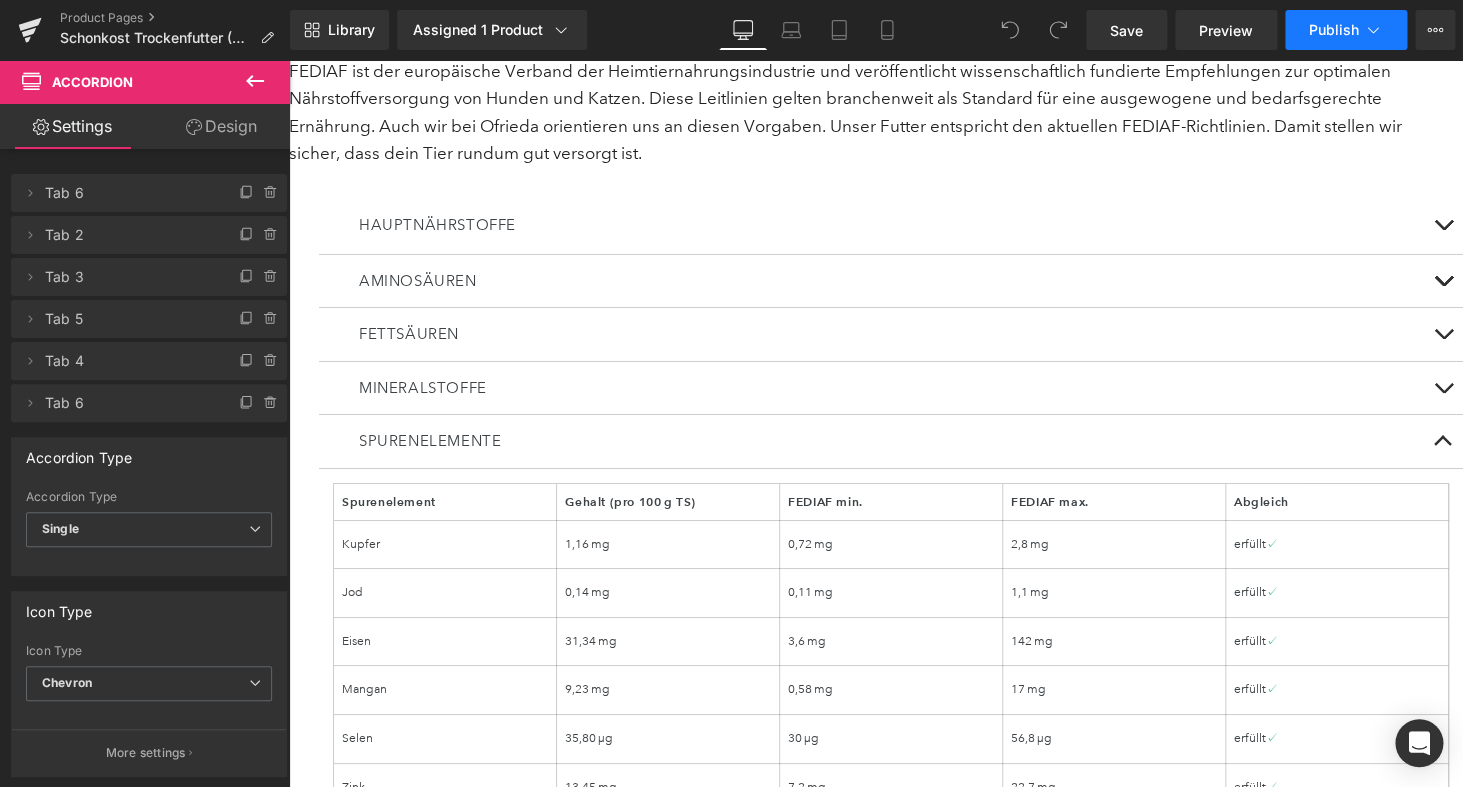 click on "Publish" at bounding box center (1334, 30) 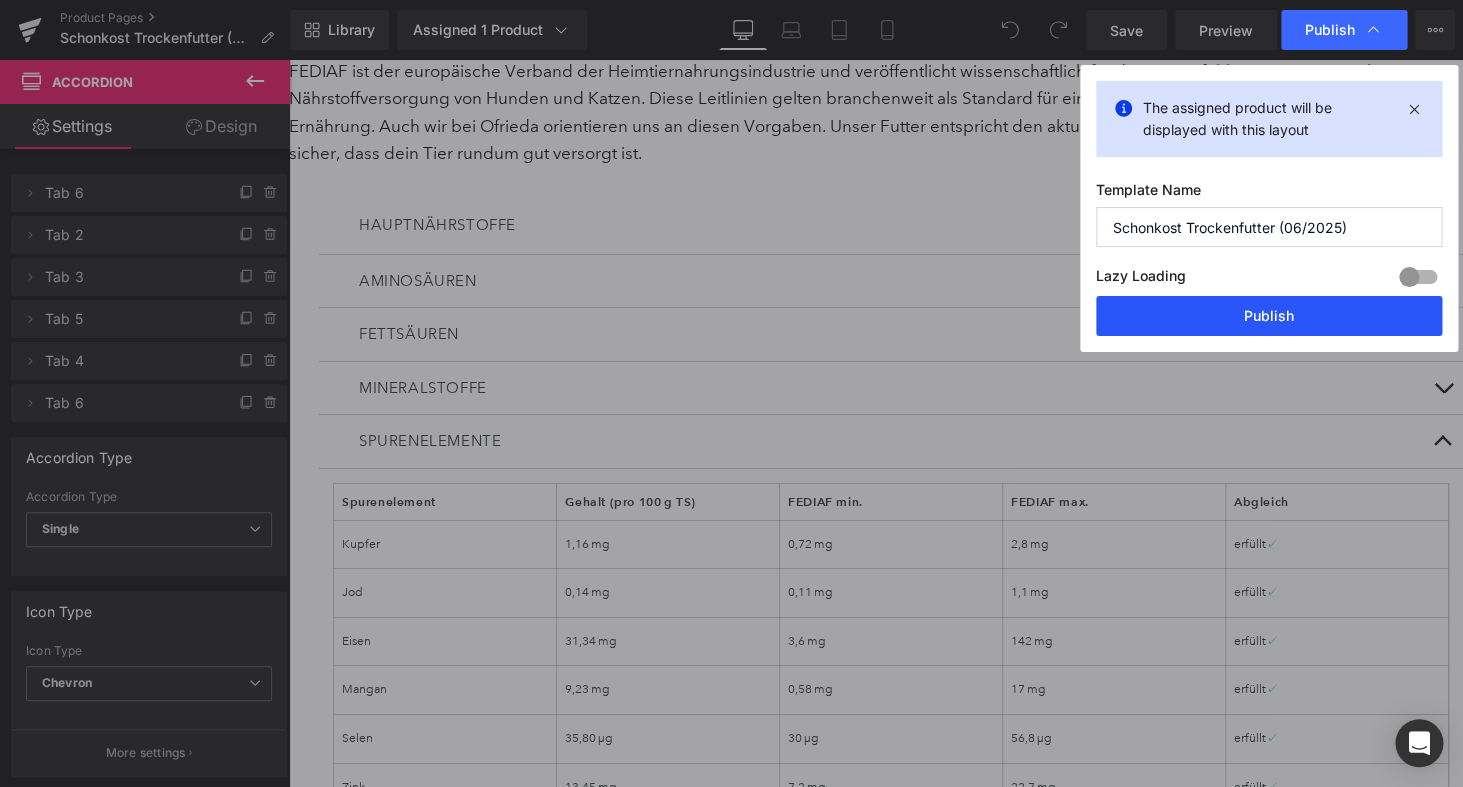 click on "Publish" at bounding box center (1269, 316) 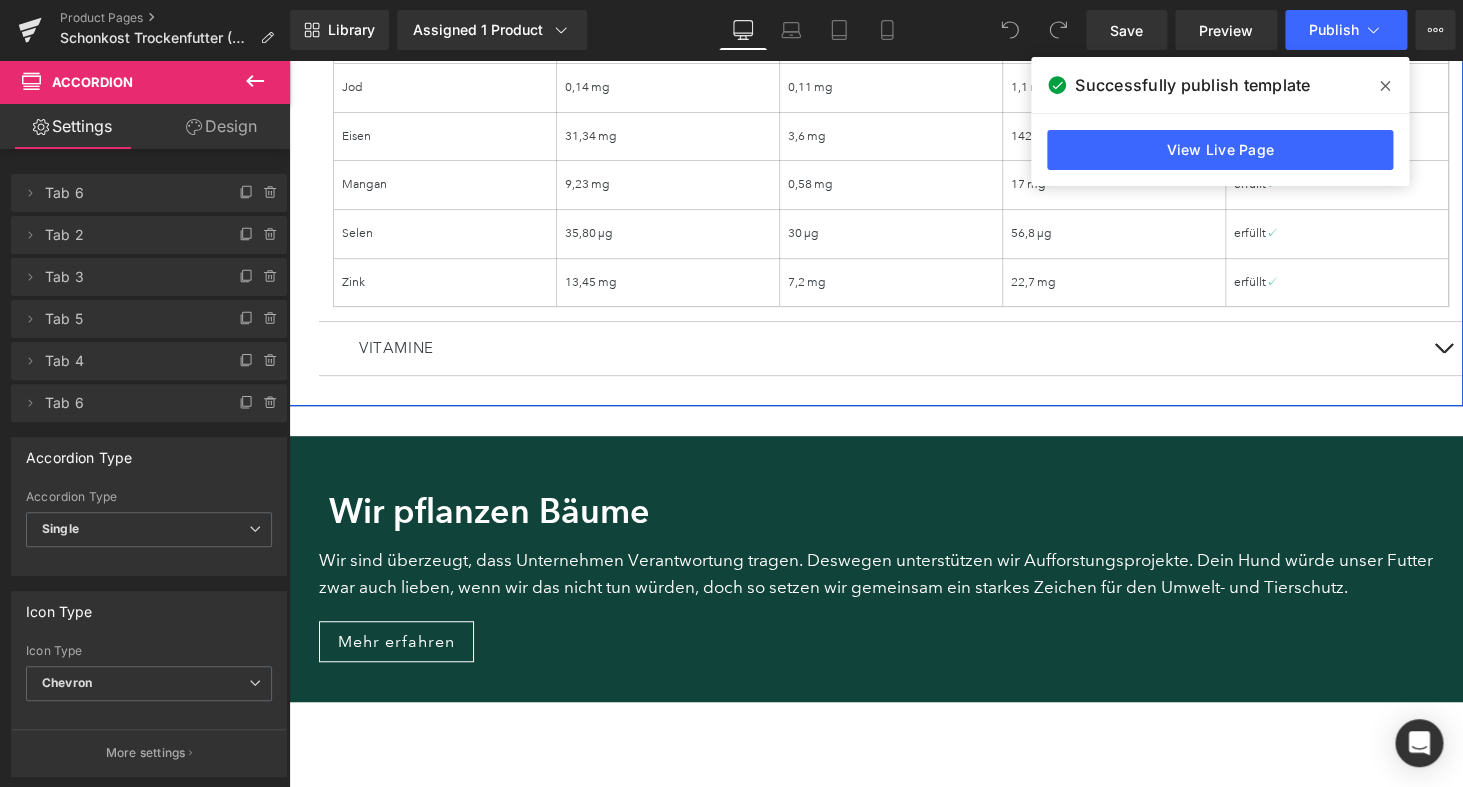scroll, scrollTop: 5747, scrollLeft: 0, axis: vertical 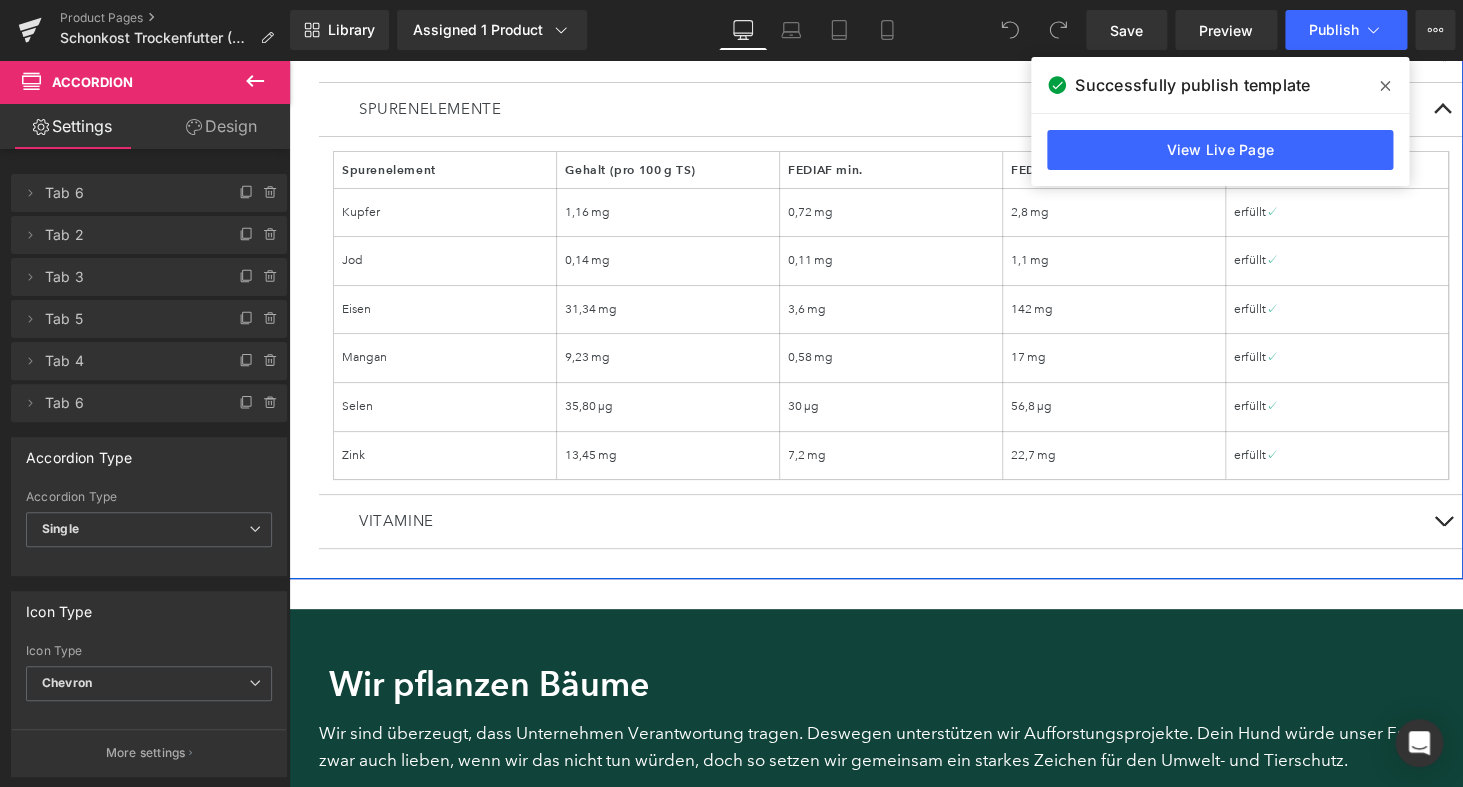 click at bounding box center (1443, 521) 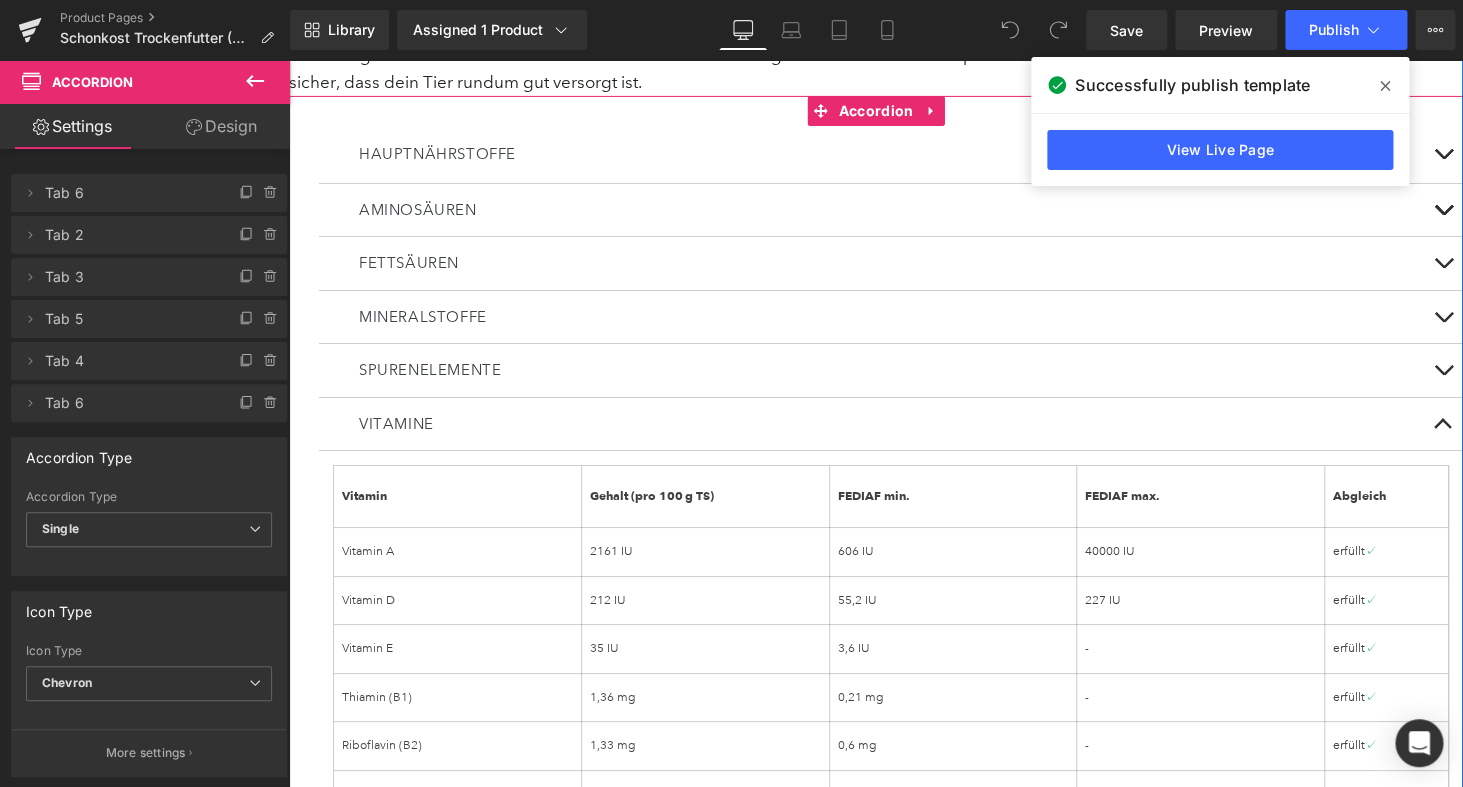 scroll, scrollTop: 5669, scrollLeft: 0, axis: vertical 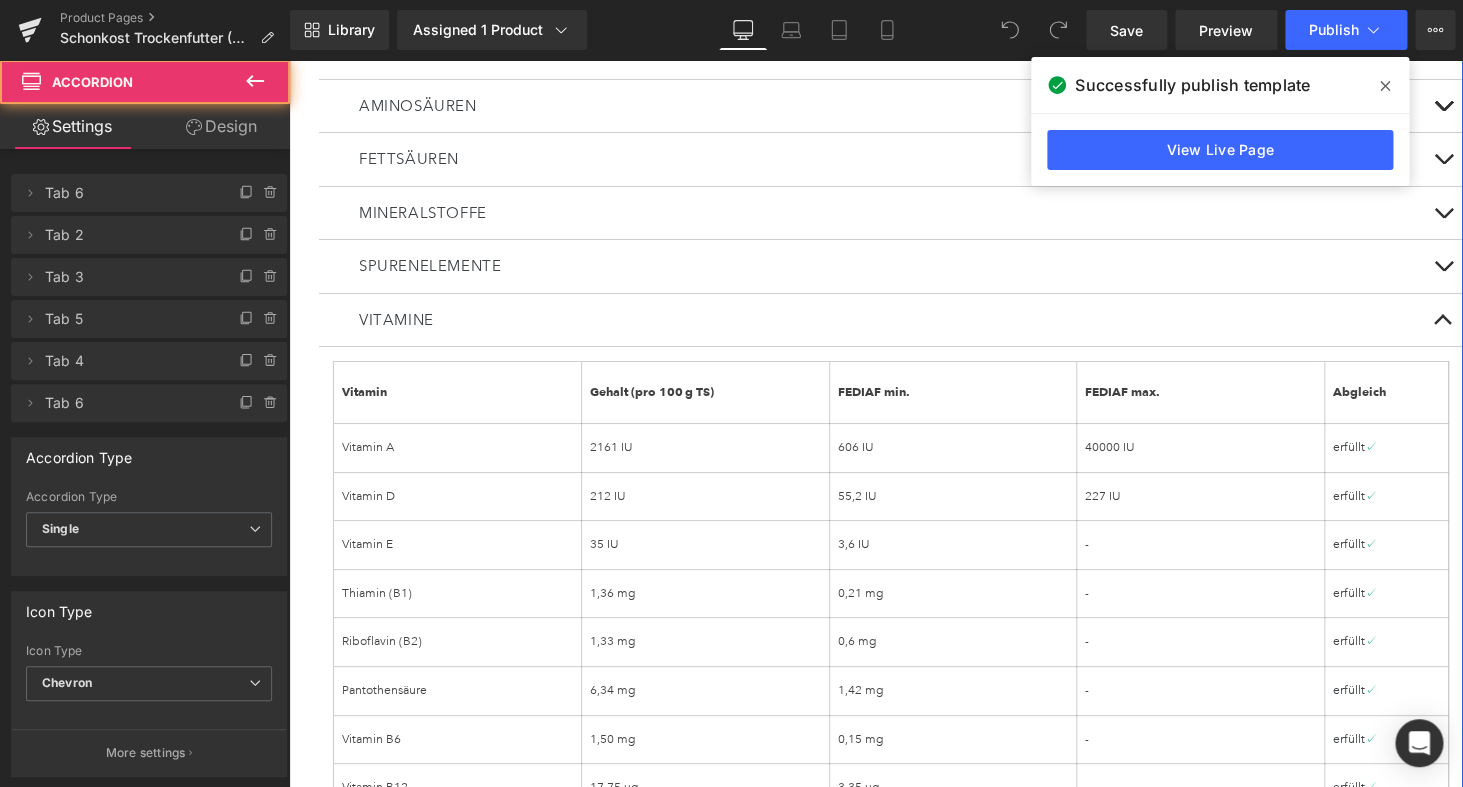 click at bounding box center (1443, 271) 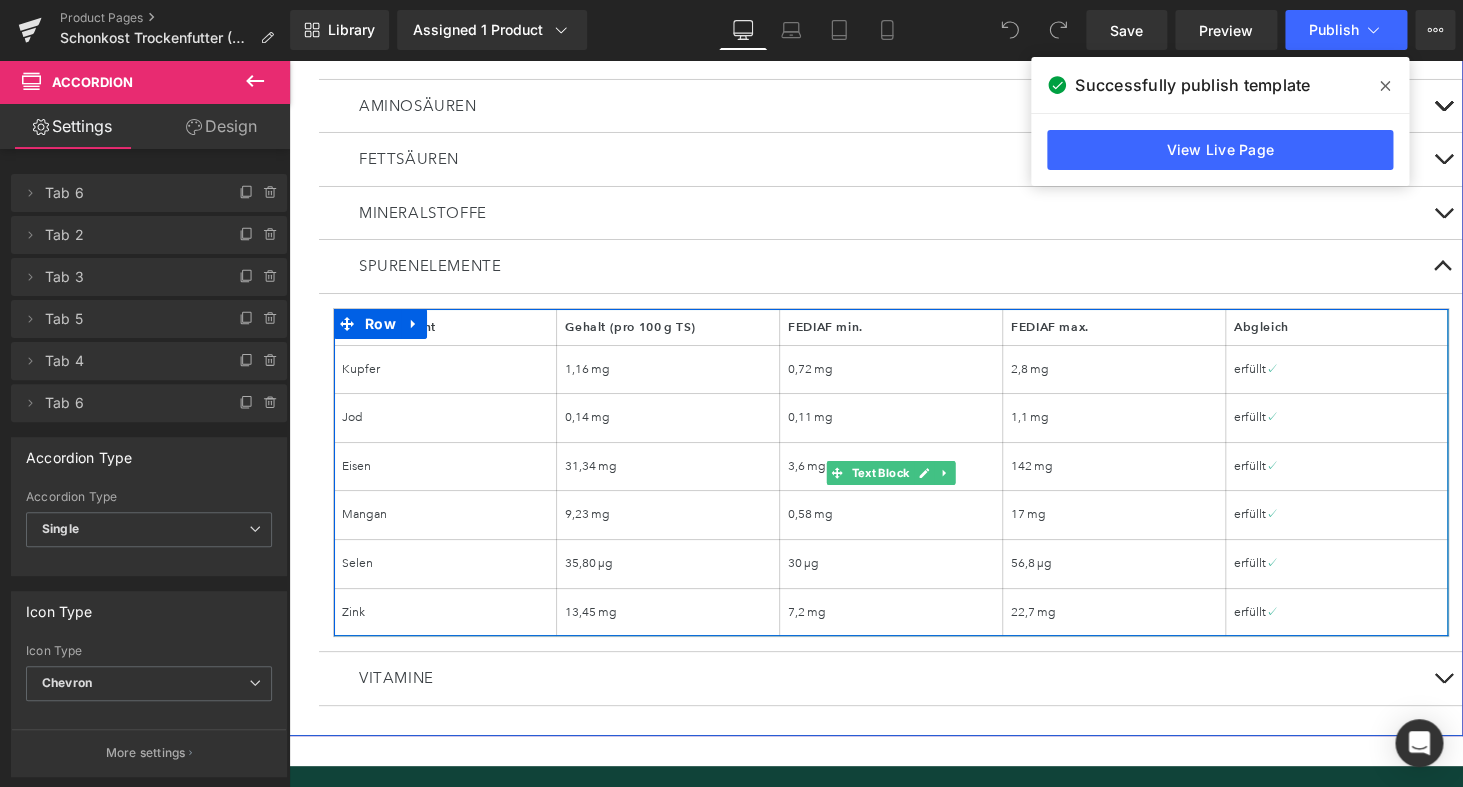 click on "Gehalt (pro 100 g TS)" at bounding box center [668, 327] 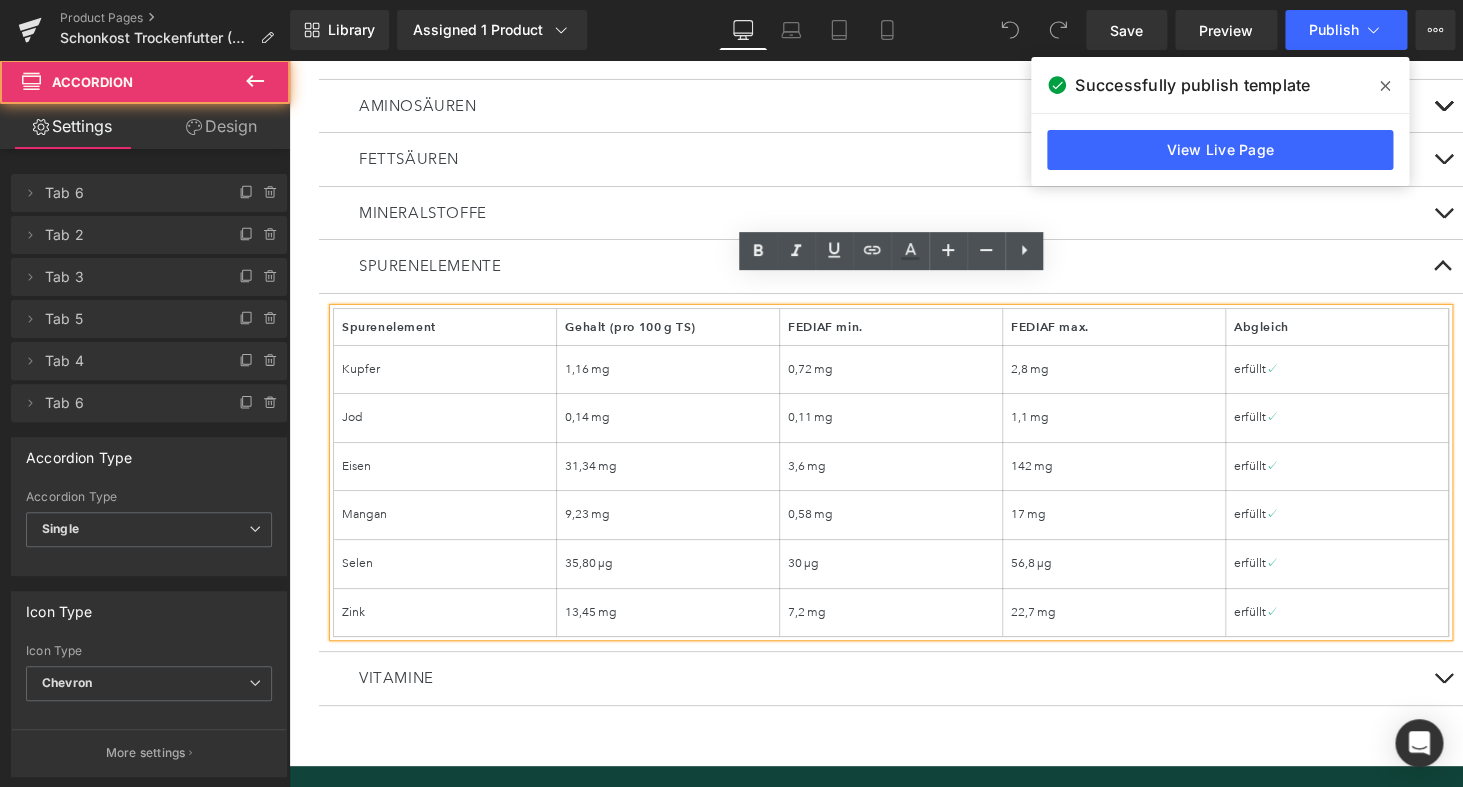 click on "Spurenelement
Gehalt (pro 100 g TS)
FEDIAF min.
FEDIAF max.
Abgleich
Kupfer
1,16 mg
0,72 mg
2,8 mg
erfüllt  ✓
Jod
0,14 mg
0,11 mg
1,1 mg
erfüllt  ✓
Eisen
31,34 mg
3,6 mg
142 mg
erfüllt  ✓
Mangan
9,23 mg
0,58 mg
17 mg
erfüllt  ✓
Selen
35,80 µg
30 µg
56,8 µg
erfüllt  ✓
Zink
13,45 mg
7,2 mg
22,7 mg
erfüllt  ✓
Text Block         Row" at bounding box center (891, 473) 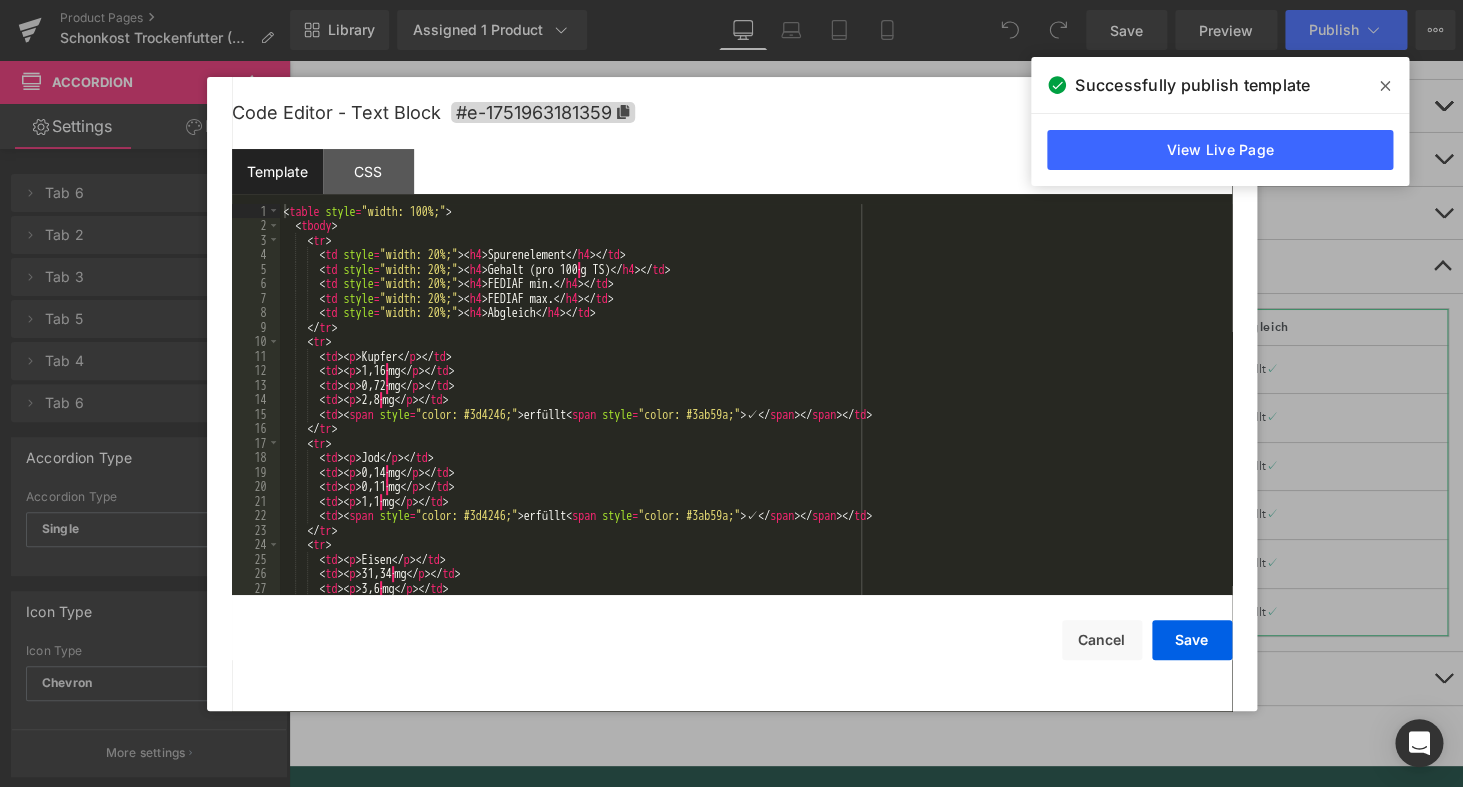 click on "You are previewing how the   will restyle your page. You can not edit Elements in Preset Preview Mode.  Product Pages Schonkost Trockenfutter (06/2025) Library Assigned 1 Product  Product Preview
Schonkost Trockenfutter Manage assigned products Desktop Desktop Laptop Tablet Mobile Save Preview Publish Scheduled View Live Page View with current Template Save Template to Library Schedule Publish  Optimize  Publish Settings Shortcuts  Your page can’t be published   You've reached the maximum number of published pages on your plan  (64/999999).  You need to upgrade your plan or unpublish all your pages to get 1 publish slot.   Unpublish pages   Upgrade plan  Elements Global Style Base Row  rows, columns, layouts, div Heading  headings, titles, h1,h2,h3,h4,h5,h6 Text Block  texts, paragraphs, contents, blocks Image  images, photos, alts, uploads Icon  icons, symbols Button  button, call to action, cta Separator  separators, dividers, horizontal lines Liquid  Banner Parallax  Hero Banner  Stack Tabs" at bounding box center [731, 0] 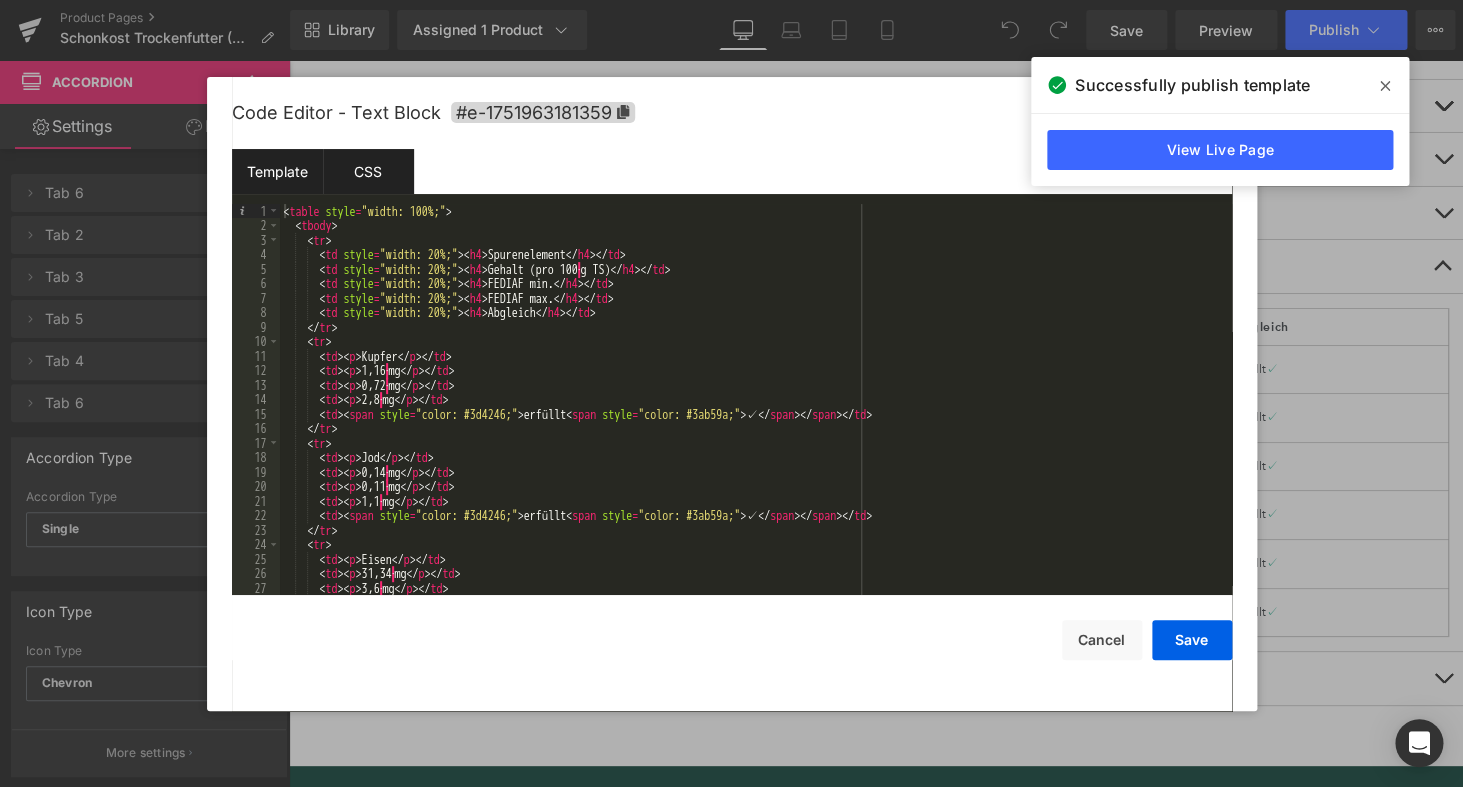 click on "CSS" at bounding box center [368, 171] 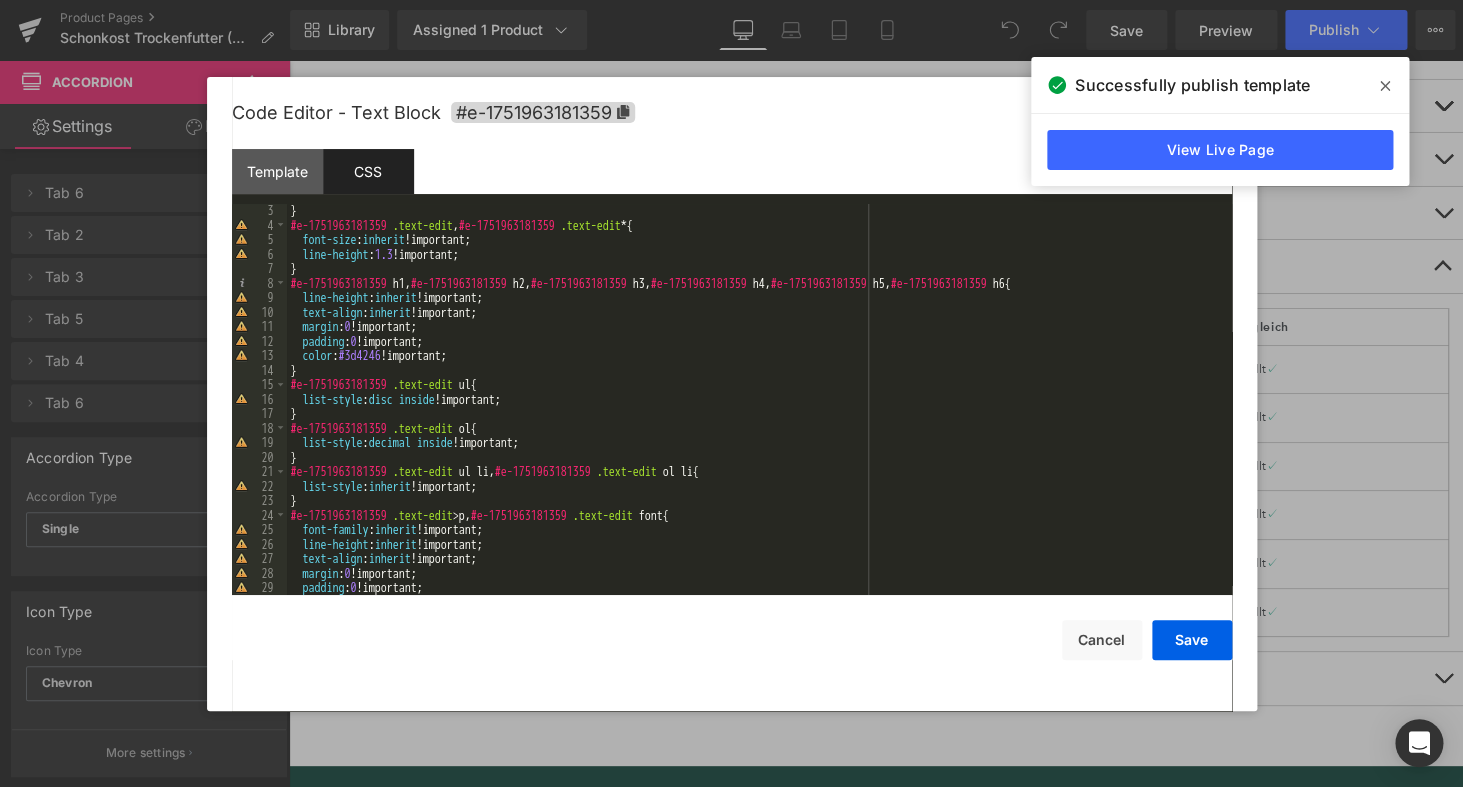 scroll, scrollTop: 29, scrollLeft: 0, axis: vertical 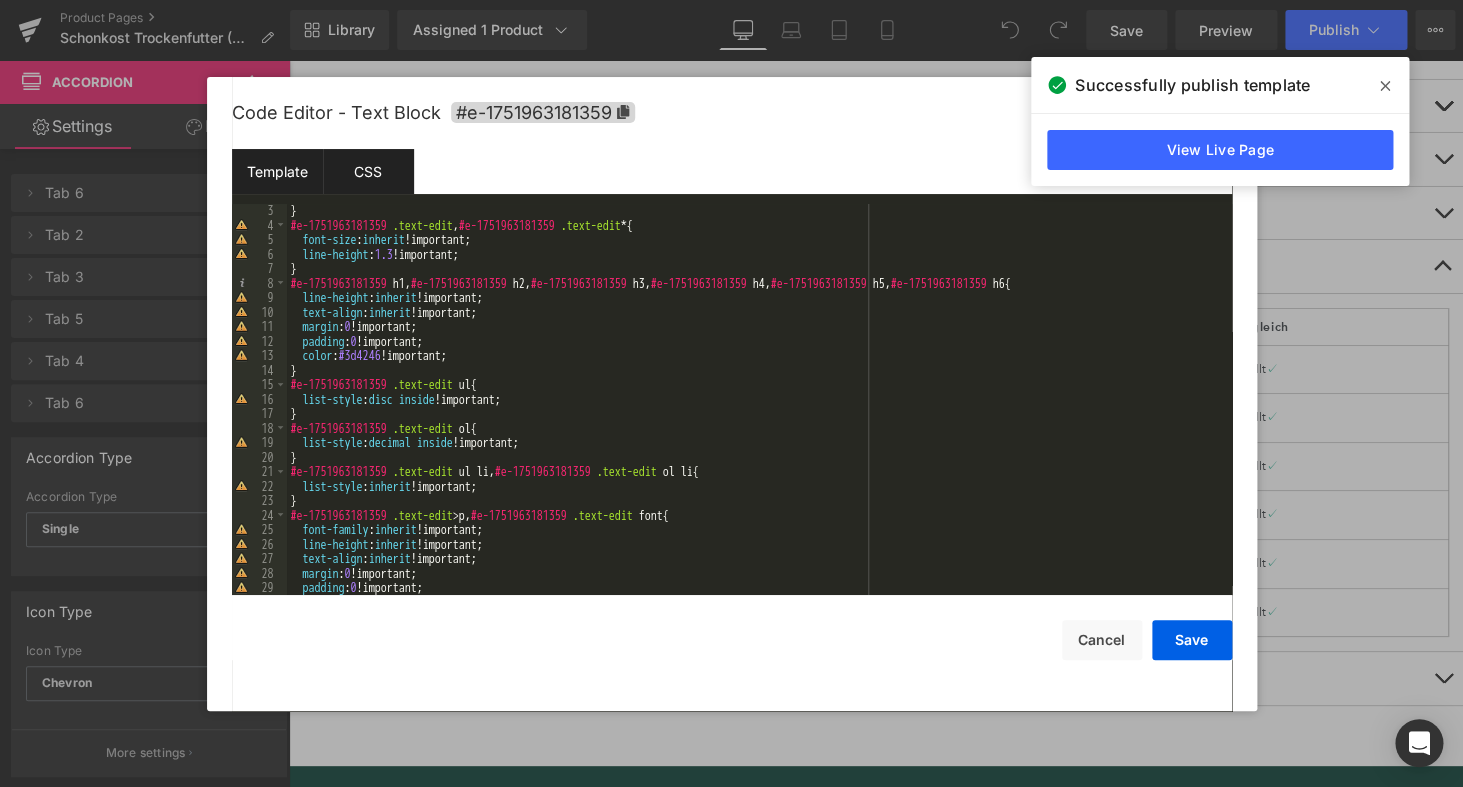 click on "Template" at bounding box center (277, 171) 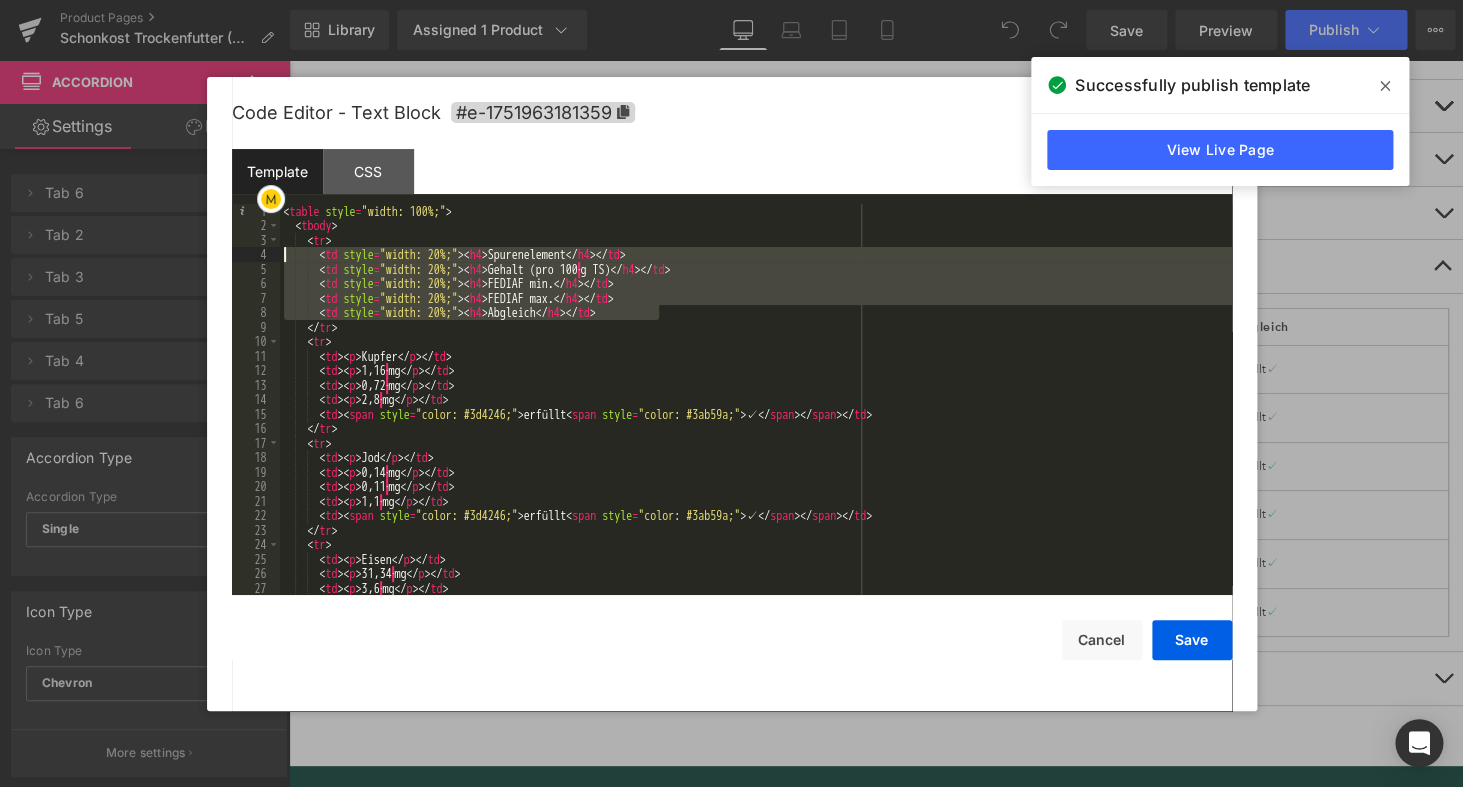 drag, startPoint x: 692, startPoint y: 316, endPoint x: 186, endPoint y: 258, distance: 509.31326 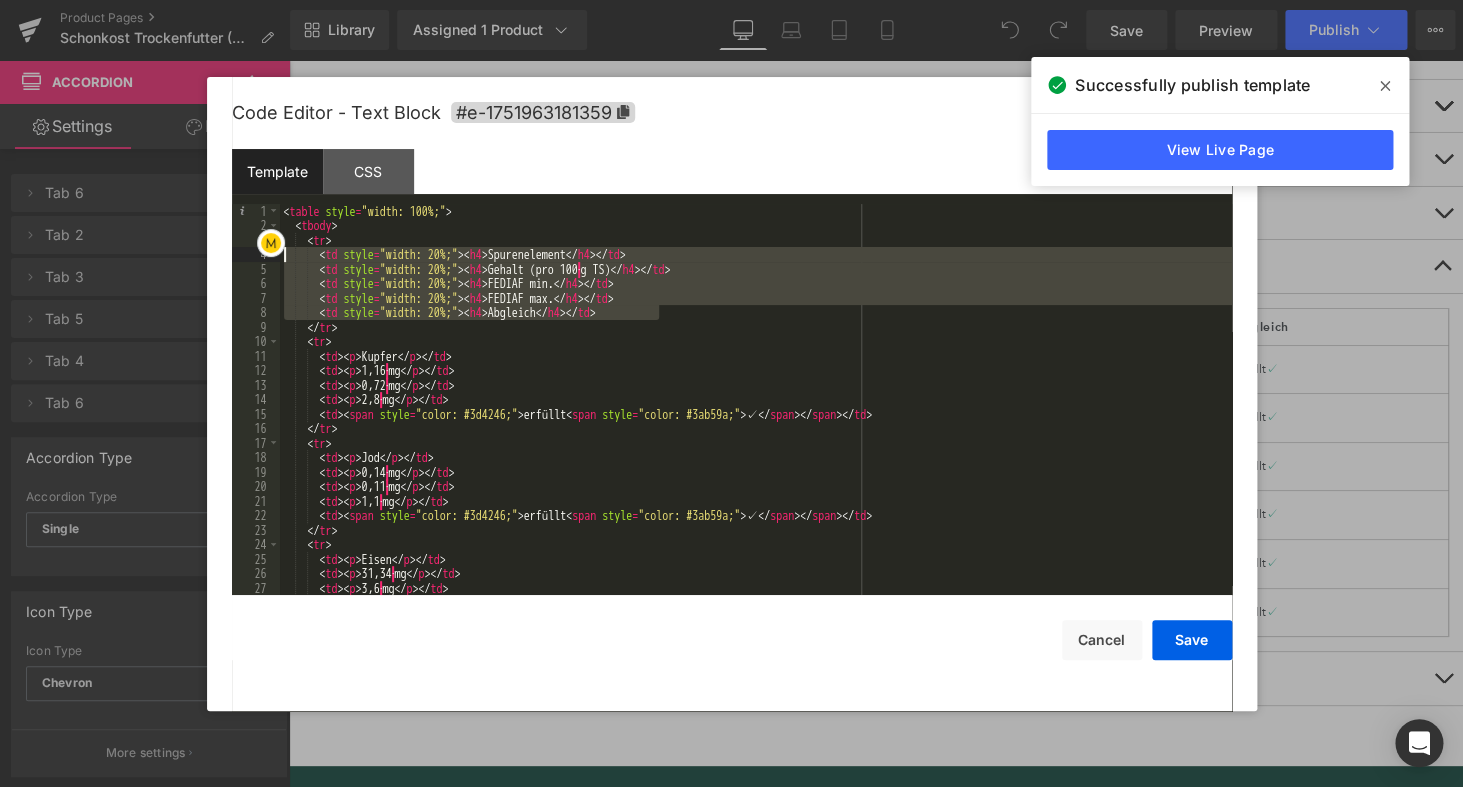 click at bounding box center [731, 393] 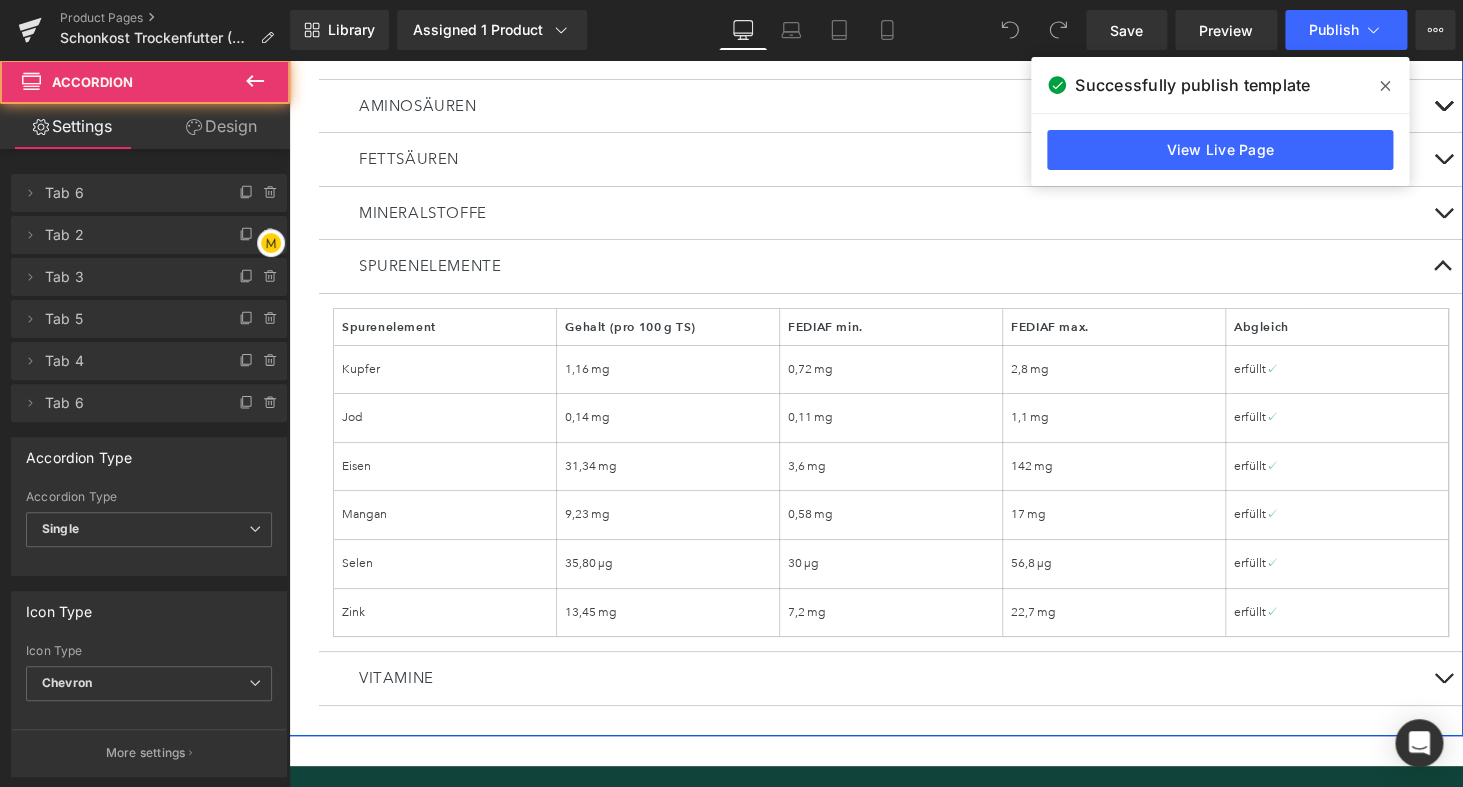 click at bounding box center (1443, 678) 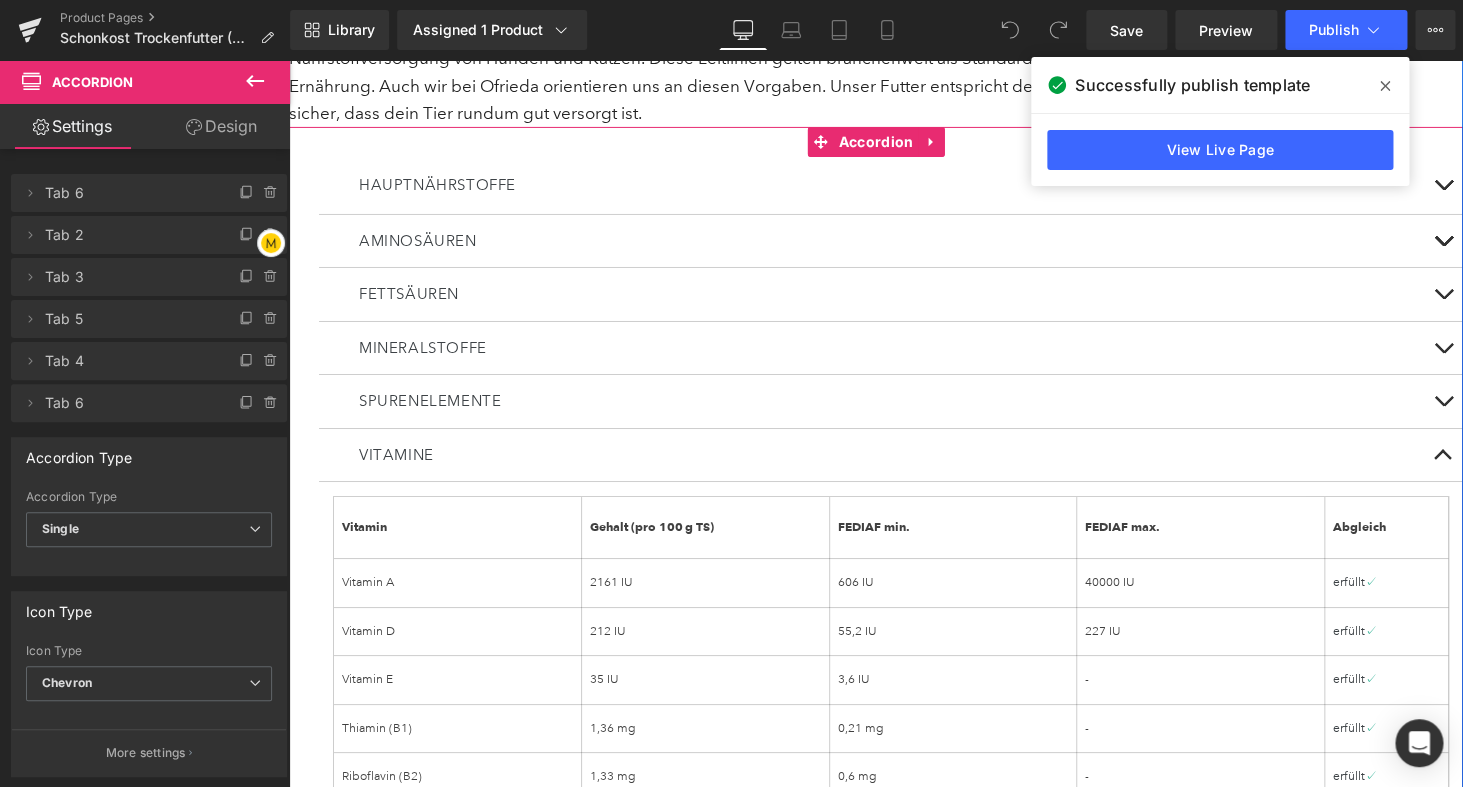 scroll, scrollTop: 5678, scrollLeft: 0, axis: vertical 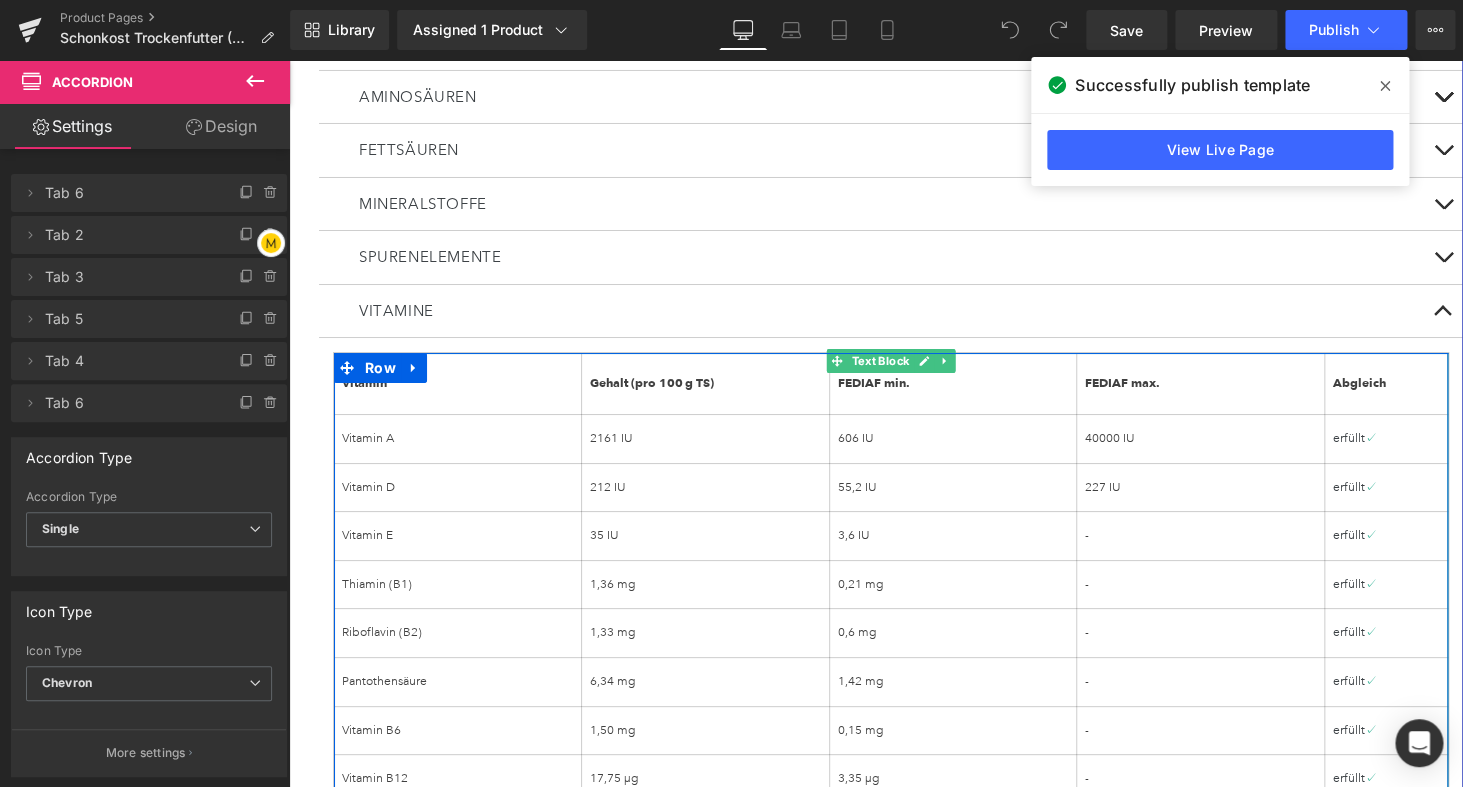 click on "0,21 mg" at bounding box center (953, 584) 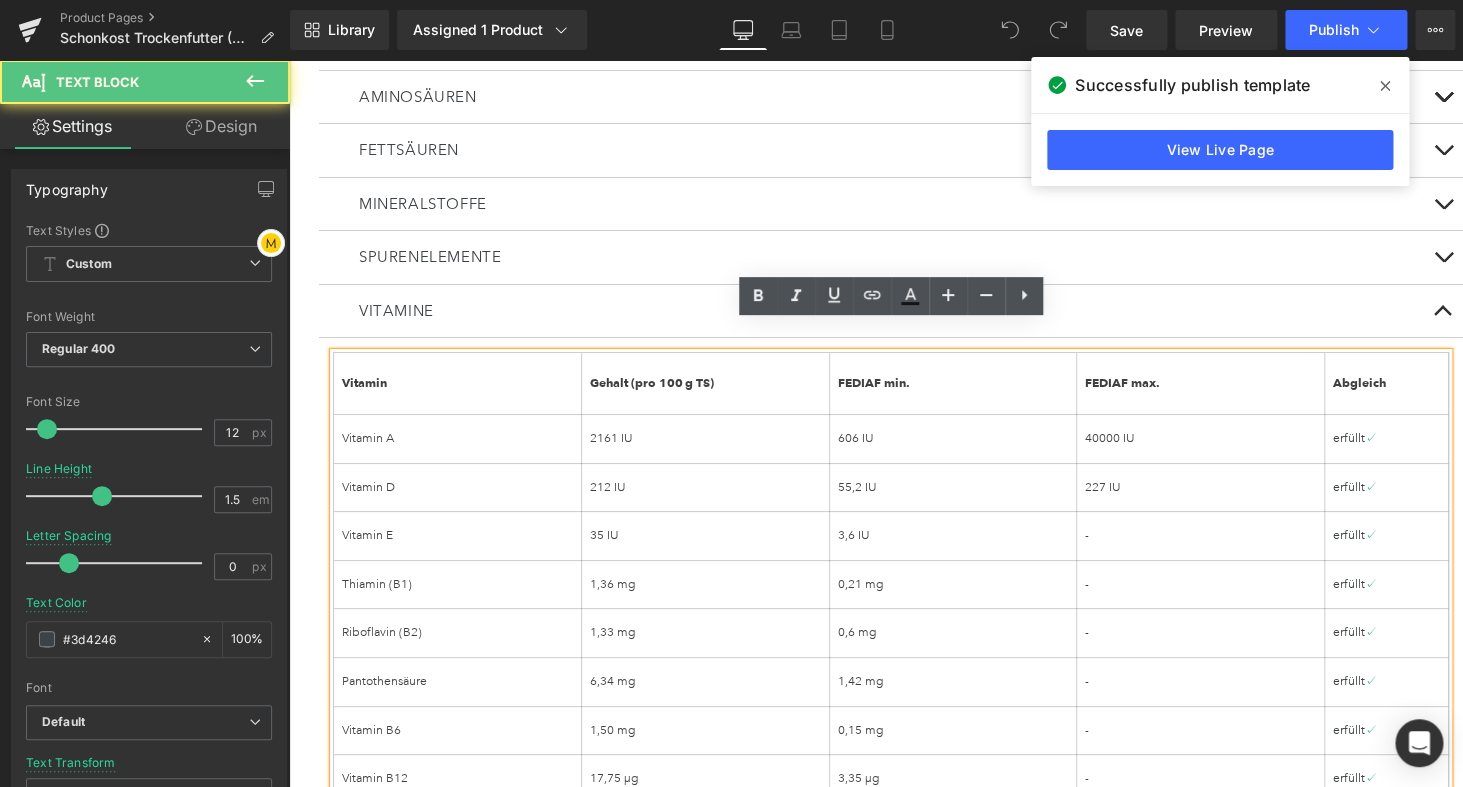 click at bounding box center (289, 60) 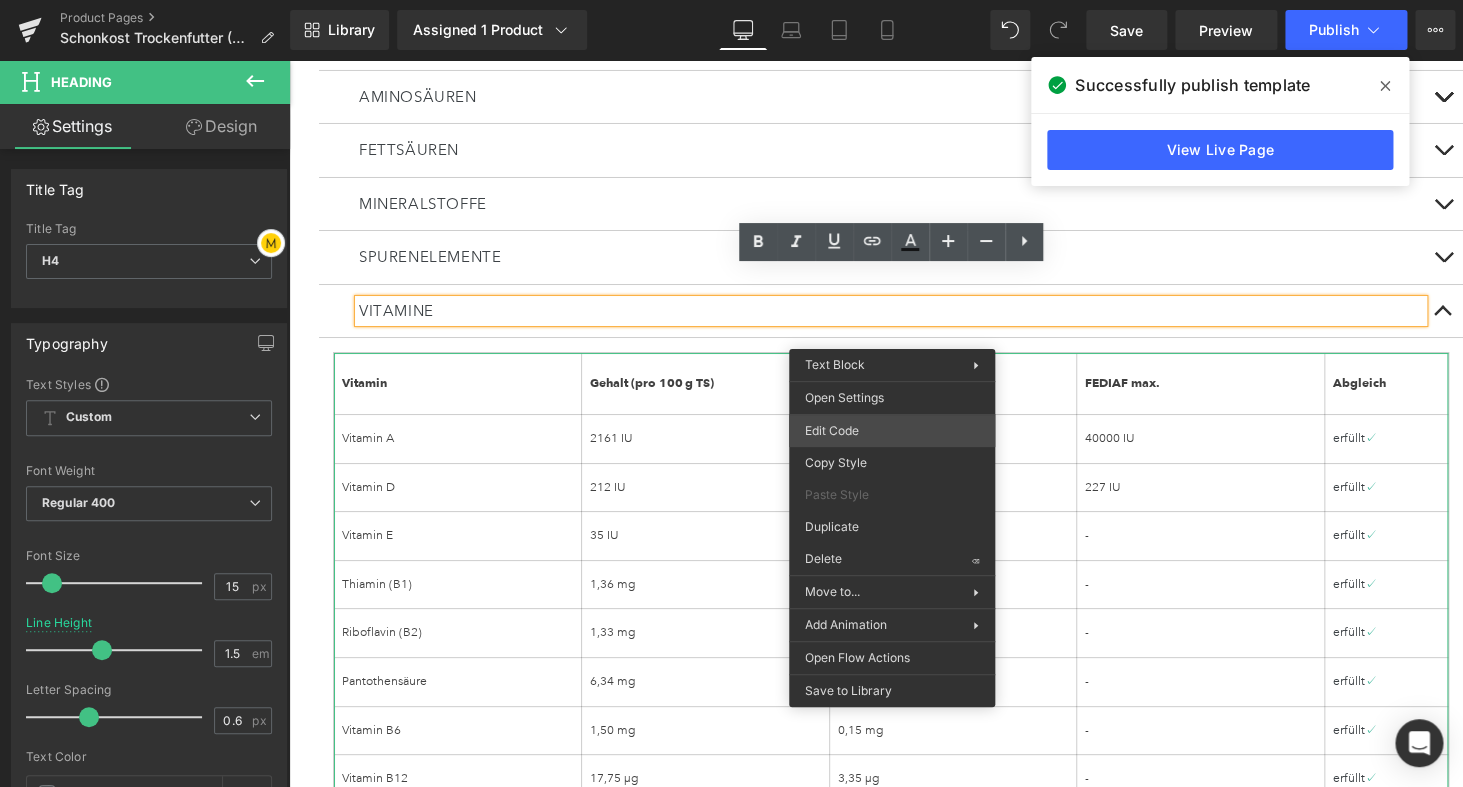 click on "You are previewing how the   will restyle your page. You can not edit Elements in Preset Preview Mode.  Product Pages Schonkost Trockenfutter (06/2025) Library Assigned 1 Product  Product Preview
Schonkost Trockenfutter Manage assigned products Desktop Desktop Laptop Tablet Mobile Save Preview Publish Scheduled View Live Page View with current Template Save Template to Library Schedule Publish  Optimize  Publish Settings Shortcuts  Your page can’t be published   You've reached the maximum number of published pages on your plan  (64/999999).  You need to upgrade your plan or unpublish all your pages to get 1 publish slot.   Unpublish pages   Upgrade plan  Elements Global Style Base Row  rows, columns, layouts, div Heading  headings, titles, h1,h2,h3,h4,h5,h6 Text Block  texts, paragraphs, contents, blocks Image  images, photos, alts, uploads Icon  icons, symbols Button  button, call to action, cta Separator  separators, dividers, horizontal lines Liquid  Banner Parallax  Hero Banner  Stack Tabs" at bounding box center (731, 0) 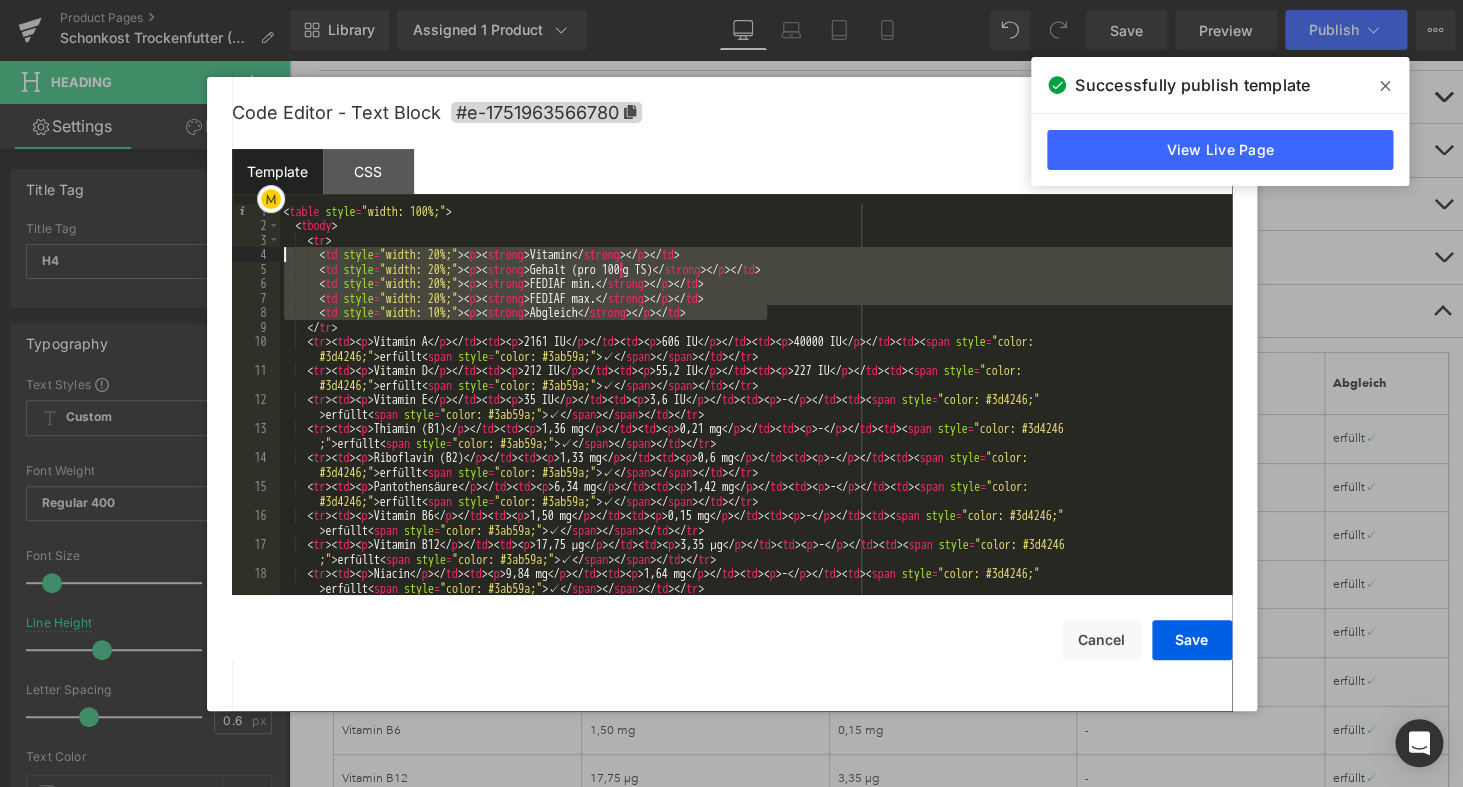 drag, startPoint x: 788, startPoint y: 313, endPoint x: 212, endPoint y: 260, distance: 578.4332 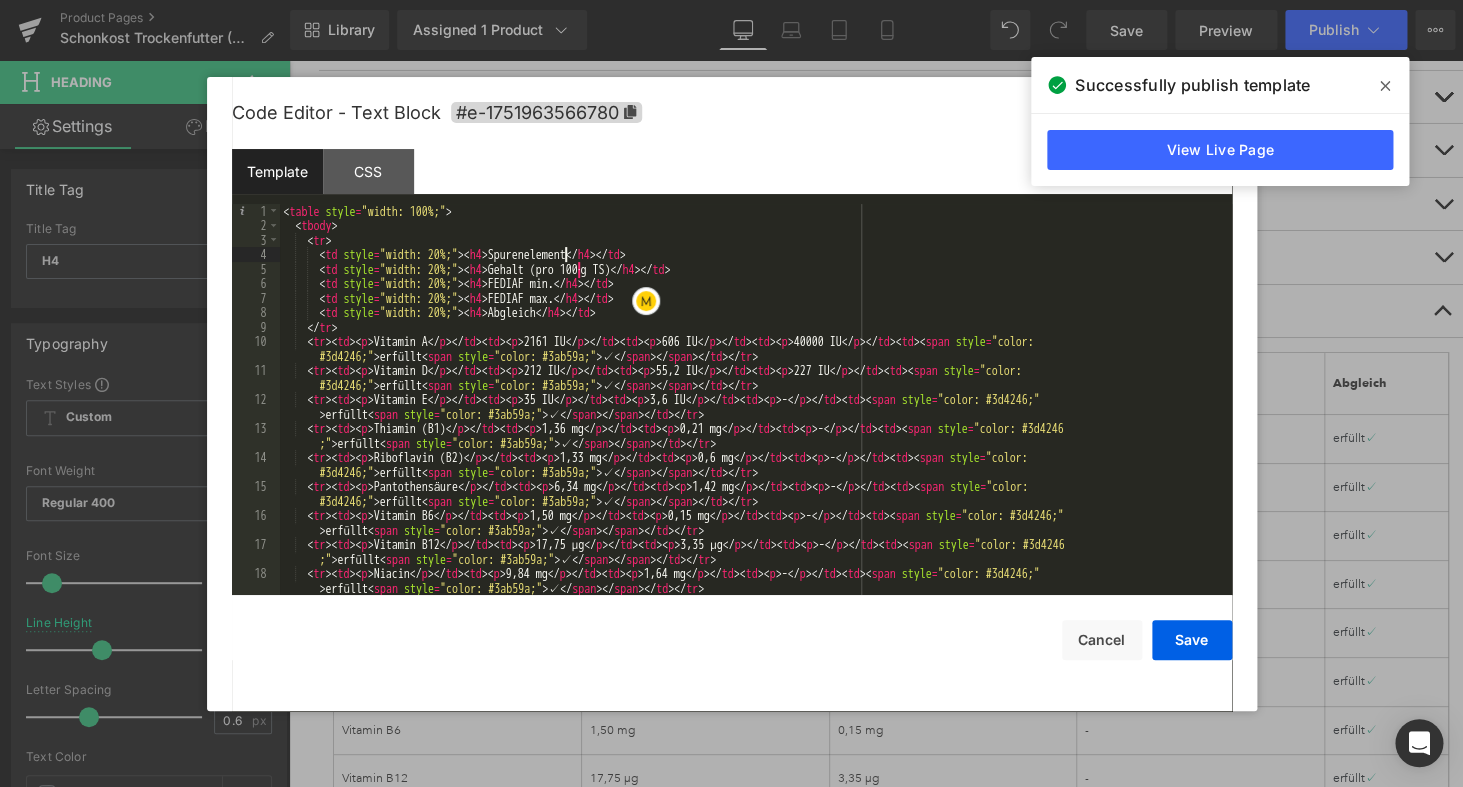 click on "< table   style = "width: 100%;" >    < tbody >       < tr >          < td   style = "width: 20%;" > < h4 > Spurenelement </ h4 > </ td >          < td   style = "width: 20%;" > < h4 > Gehalt (pro 100 · g TS) </ h4 > </ td >          < td   style = "width: 20%;" > < h4 > FEDIAF min. </ h4 > </ td >          < td   style = "width: 20%;" > < h4 > FEDIAF max. </ h4 > </ td >          < td   style = "width: 20%;" > < h4 > Abgleich </ h4 > </ td >       </ tr >       < tr > < td > < p > Vitamin A </ p > </ td > < td > < p > 2161 IU </ p > </ td > < td > < p > 606 IU </ p > </ td > < td > < p > 40000 IU </ p > </ td > < td > < span   style = "color:         #3d4246;" > erfüllt  < span   style = "color: #3ab59a;" > ✓ </ span > </ span > </ td > </ tr >       < tr > < td > < p > Vitamin D </ p > </ td > < td > < p > 212 IU </ p > </ td > < td > < p > 55,2 IU </ p > </ td > < td > < p > 227 IU </ p > </ td > < td > < span   style = "color:         #3d4246;" > erfüllt  < span   style = > ✓ </ span >" 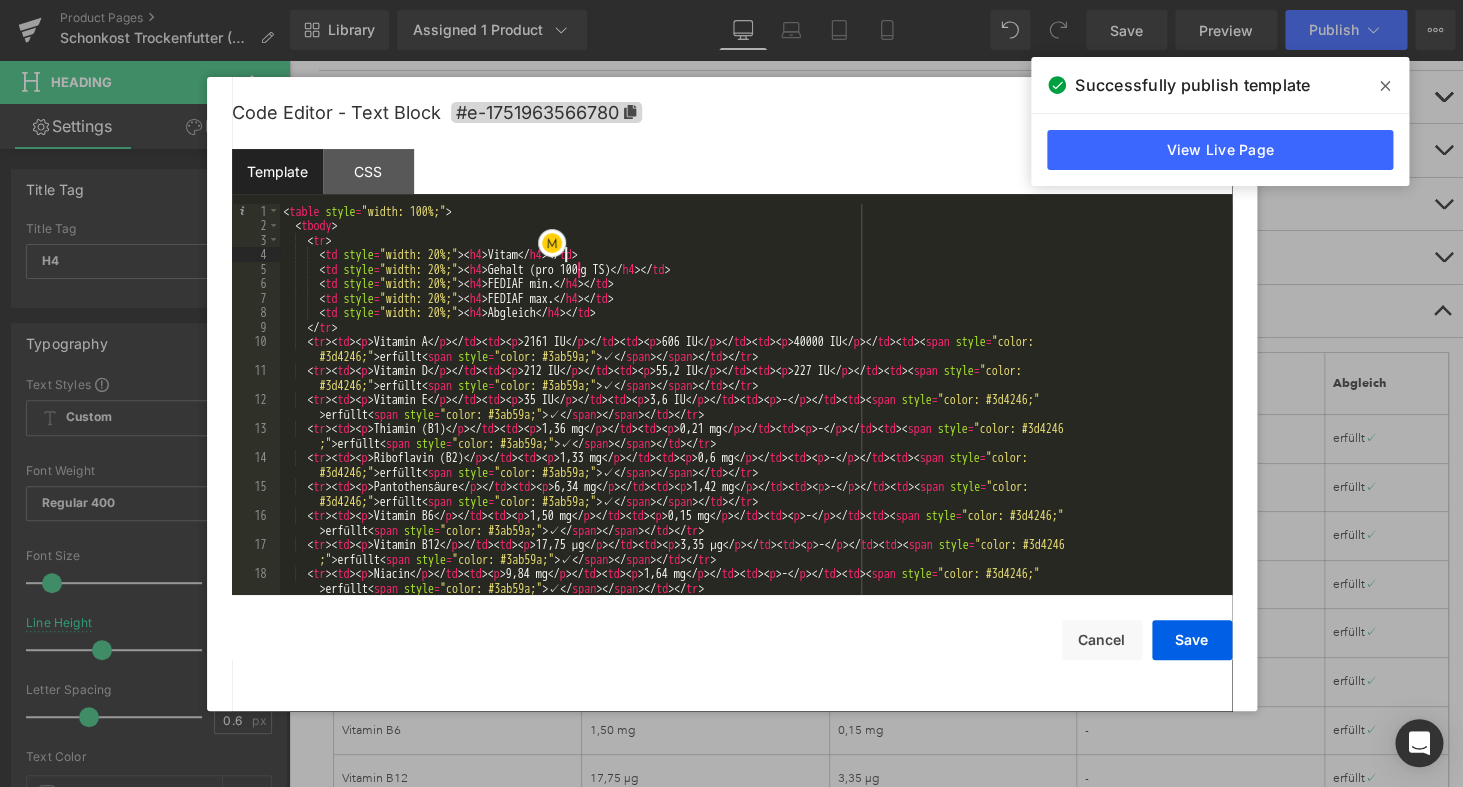 type 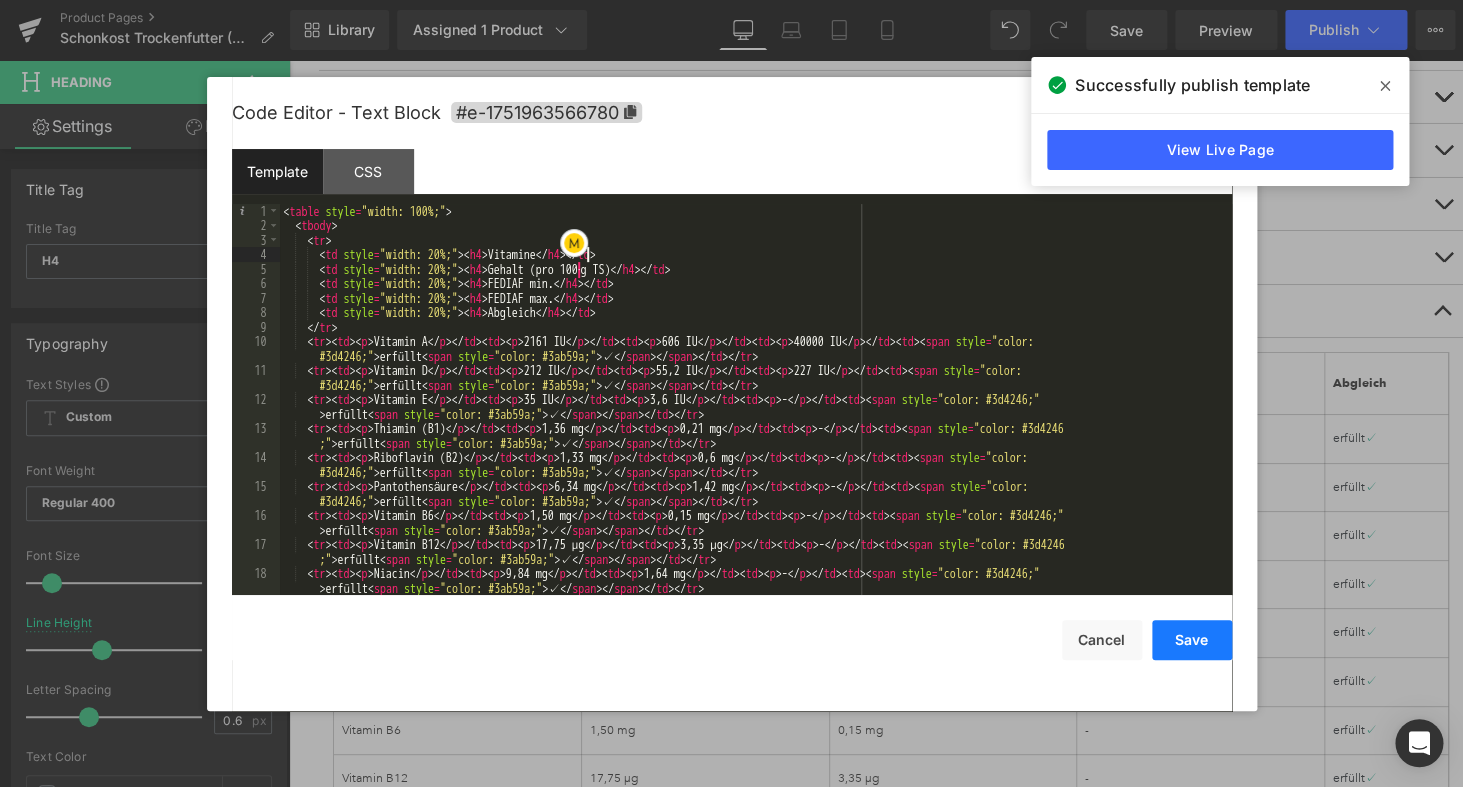click on "Save" 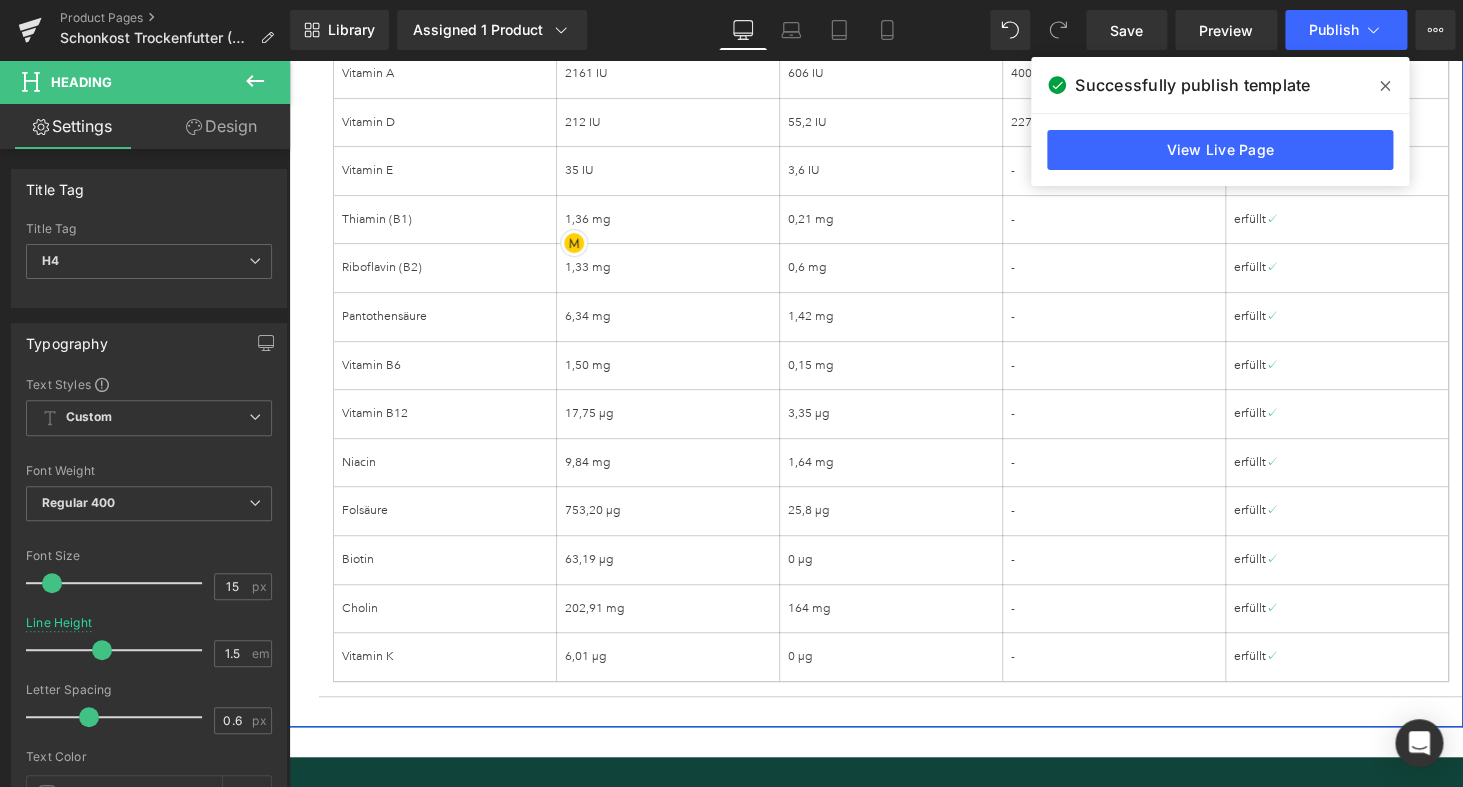scroll, scrollTop: 5829, scrollLeft: 0, axis: vertical 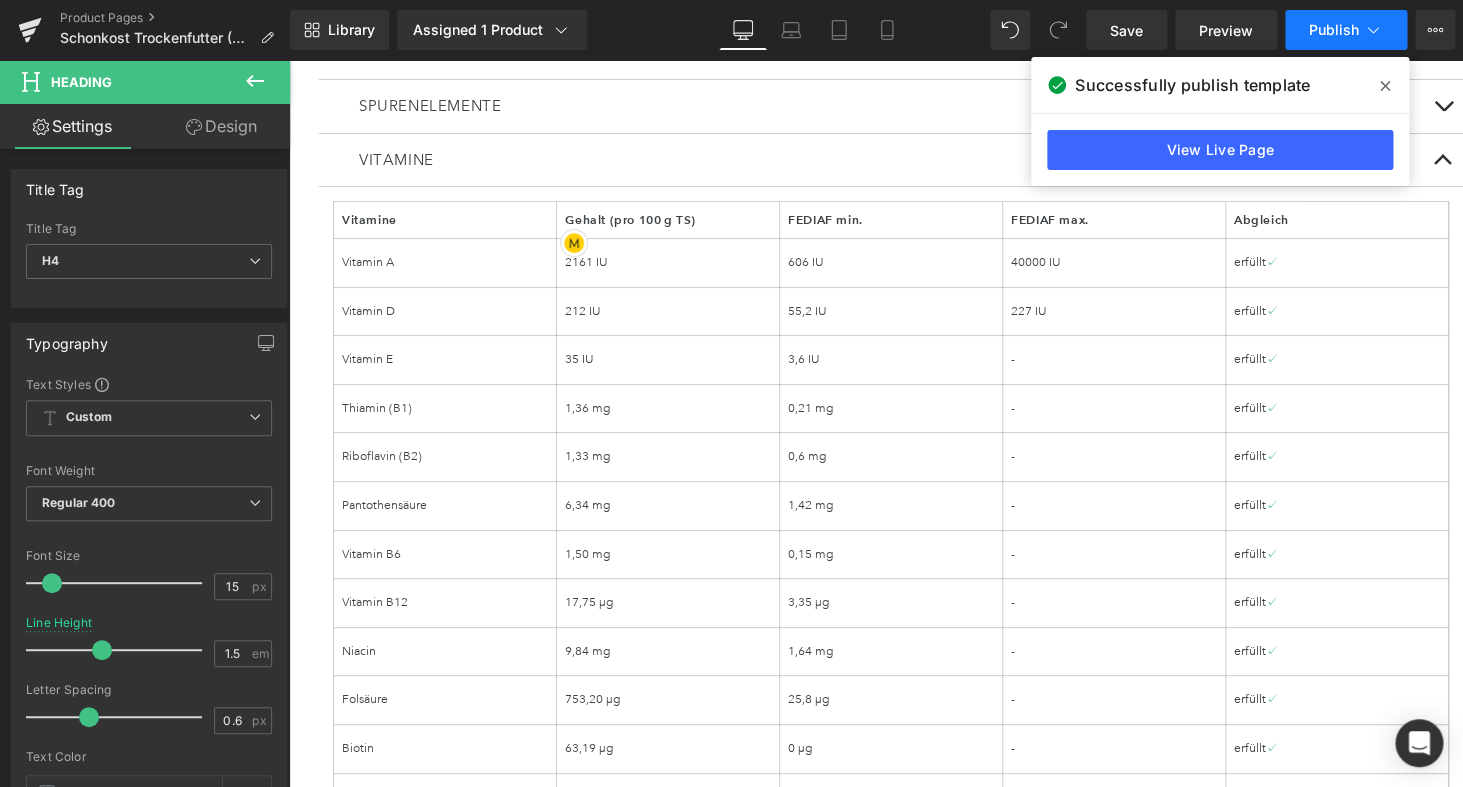 click on "Publish" 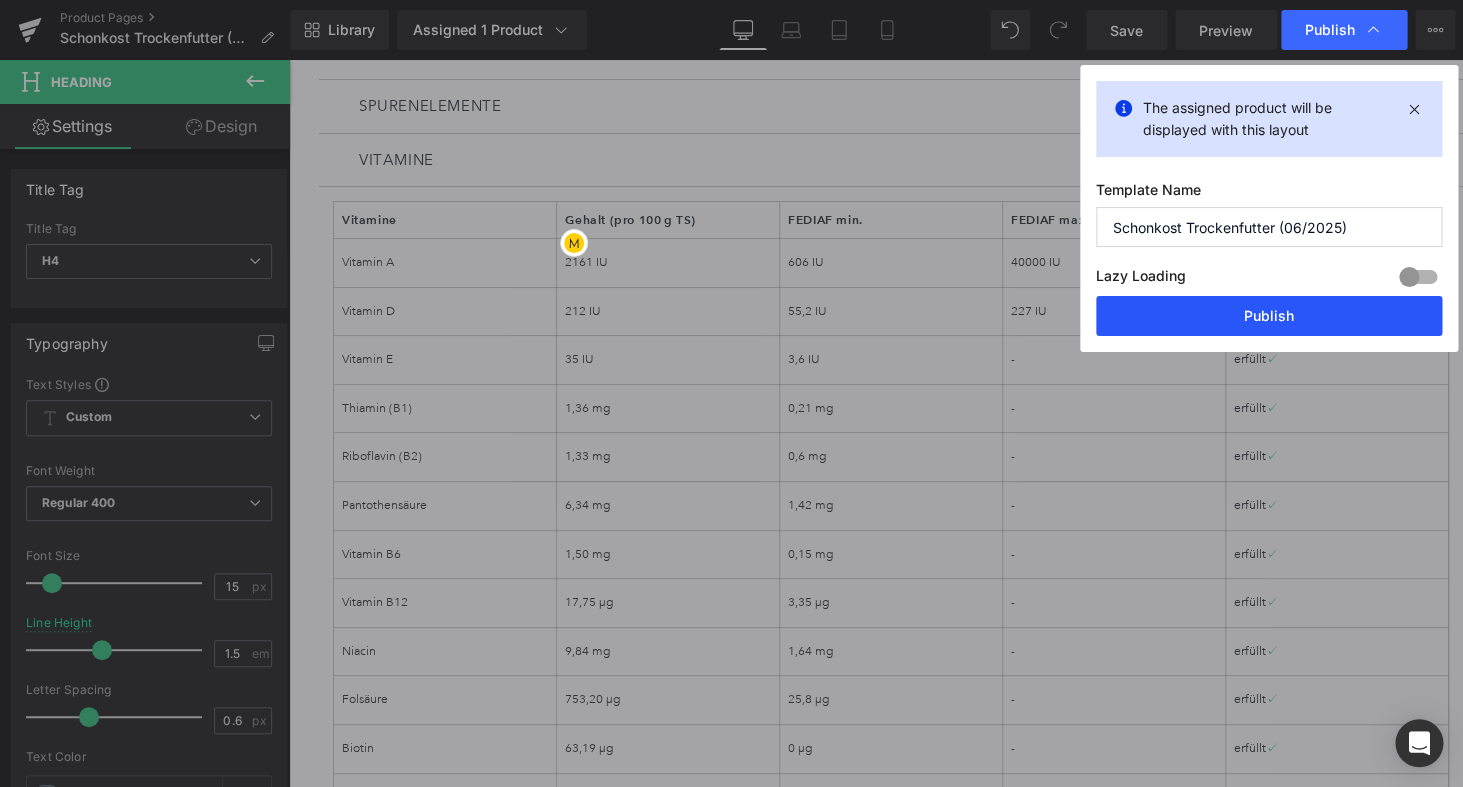 click on "Publish" 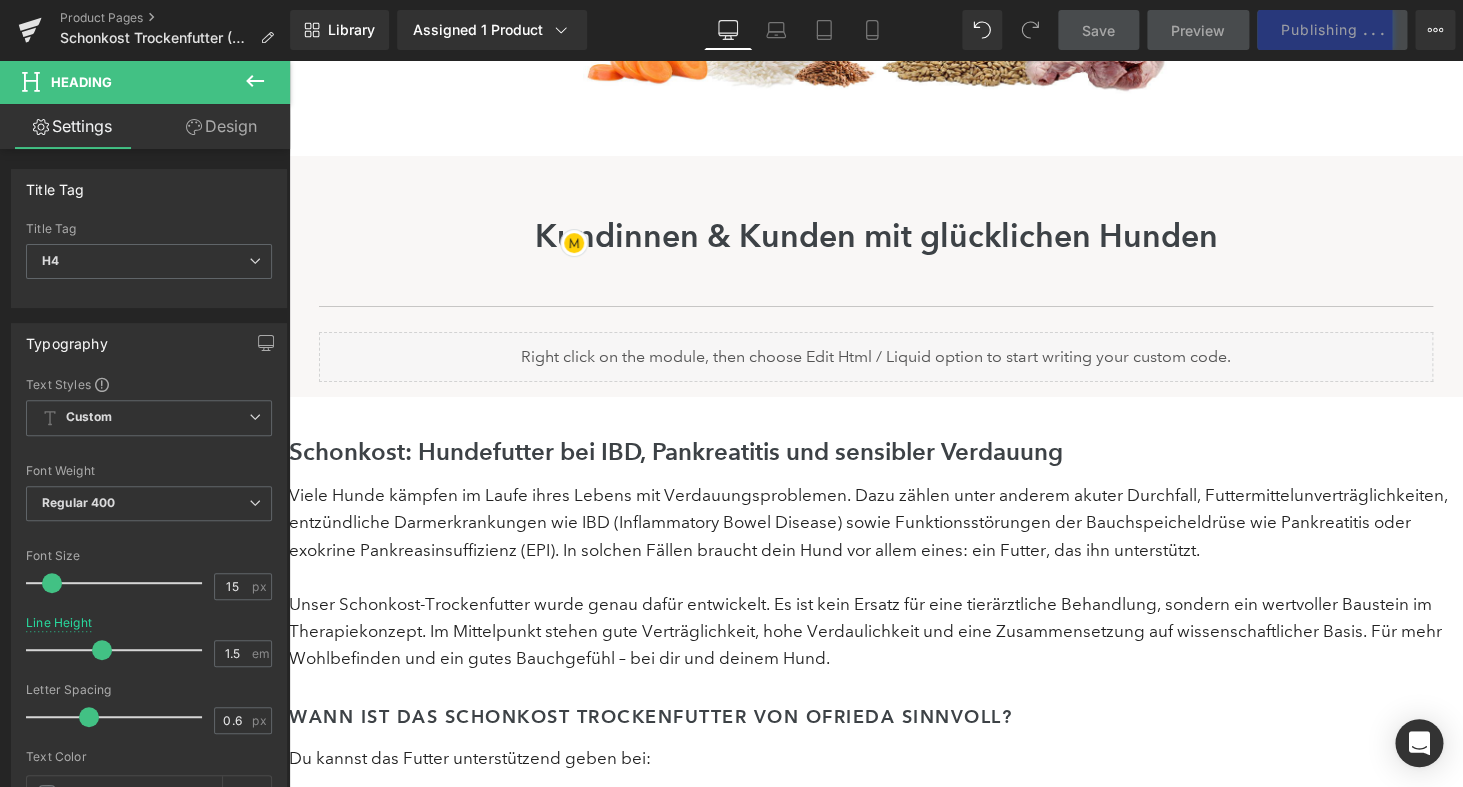 scroll, scrollTop: 1888, scrollLeft: 0, axis: vertical 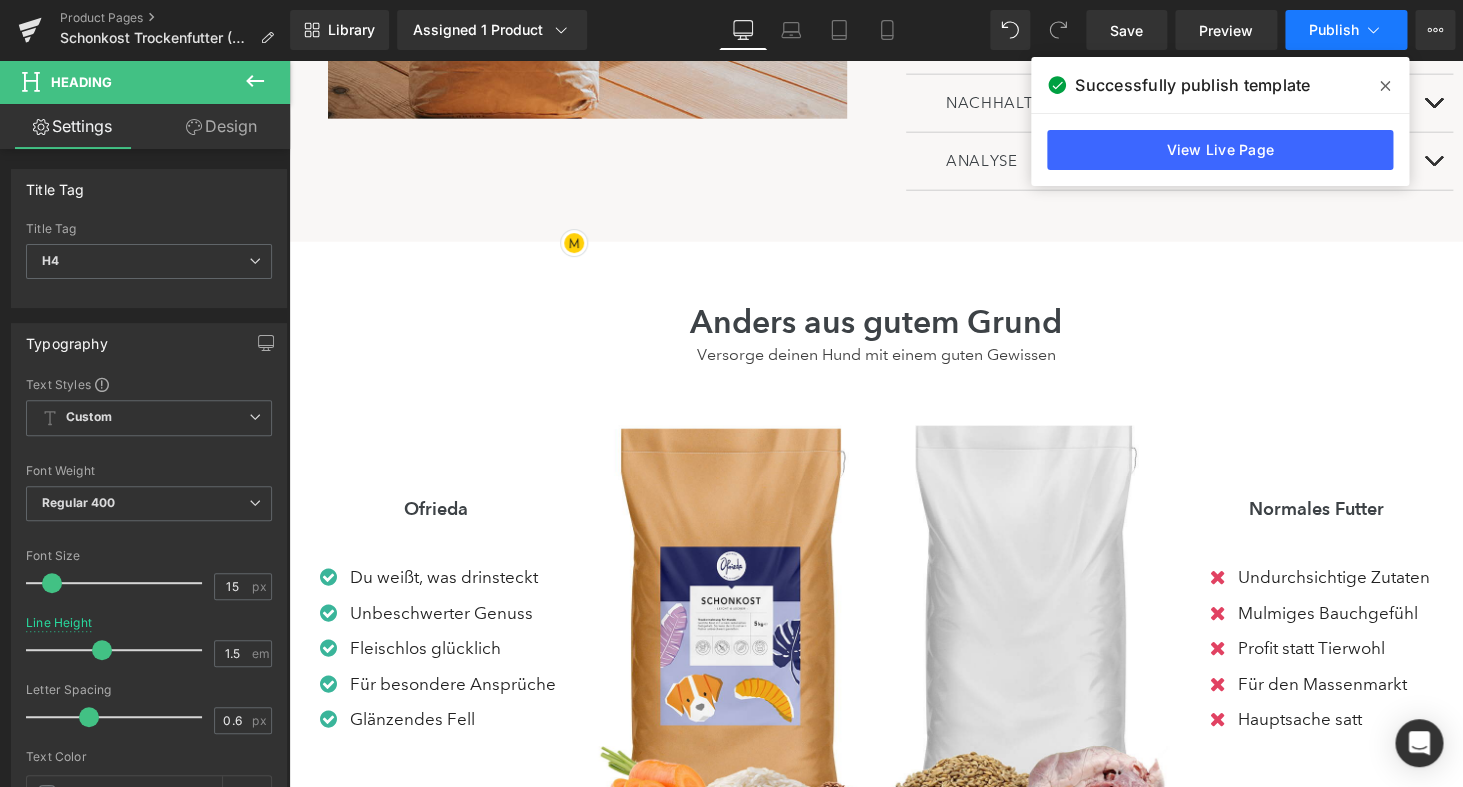 click on "Publish" 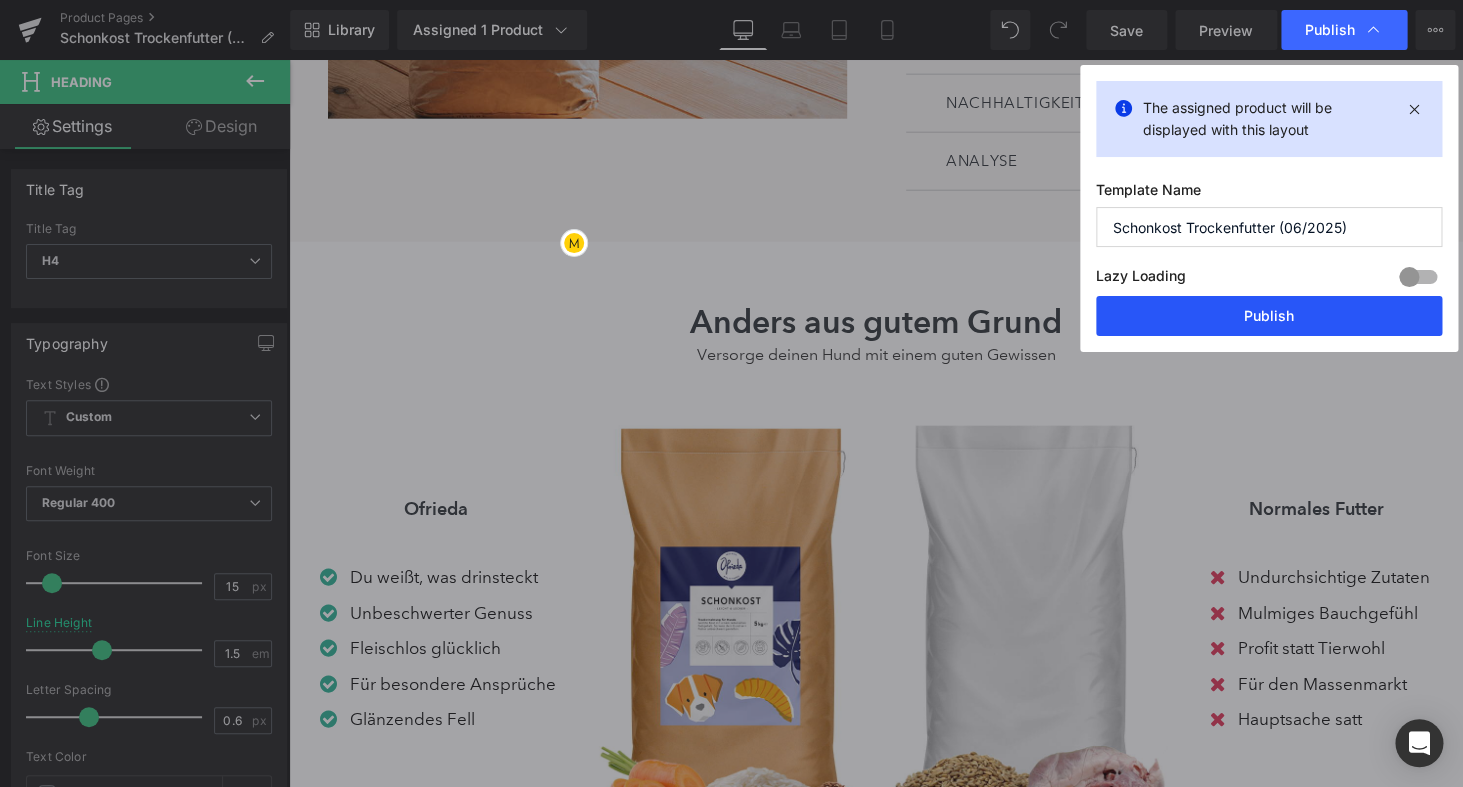 click on "Publish" 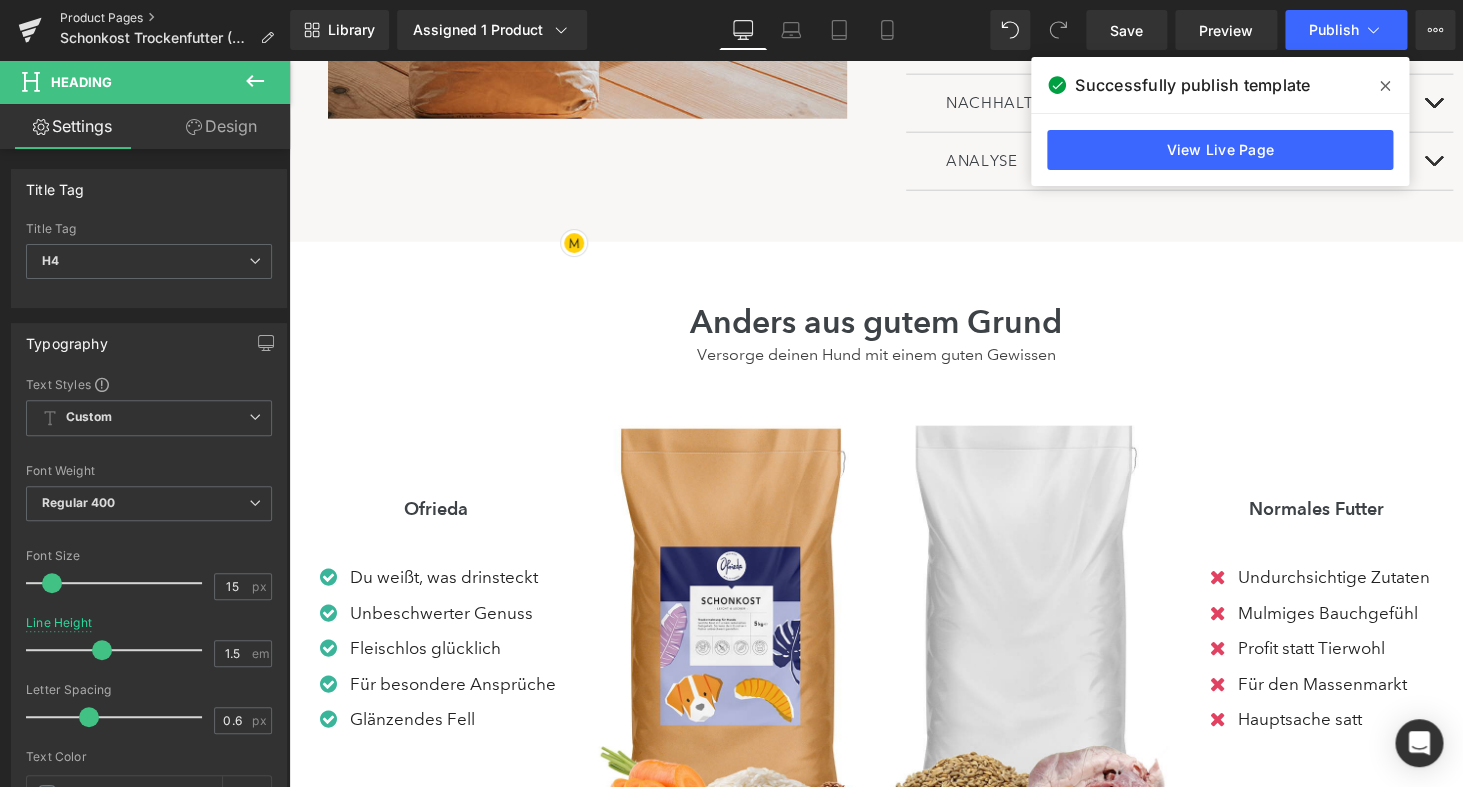 click on "Product Pages" 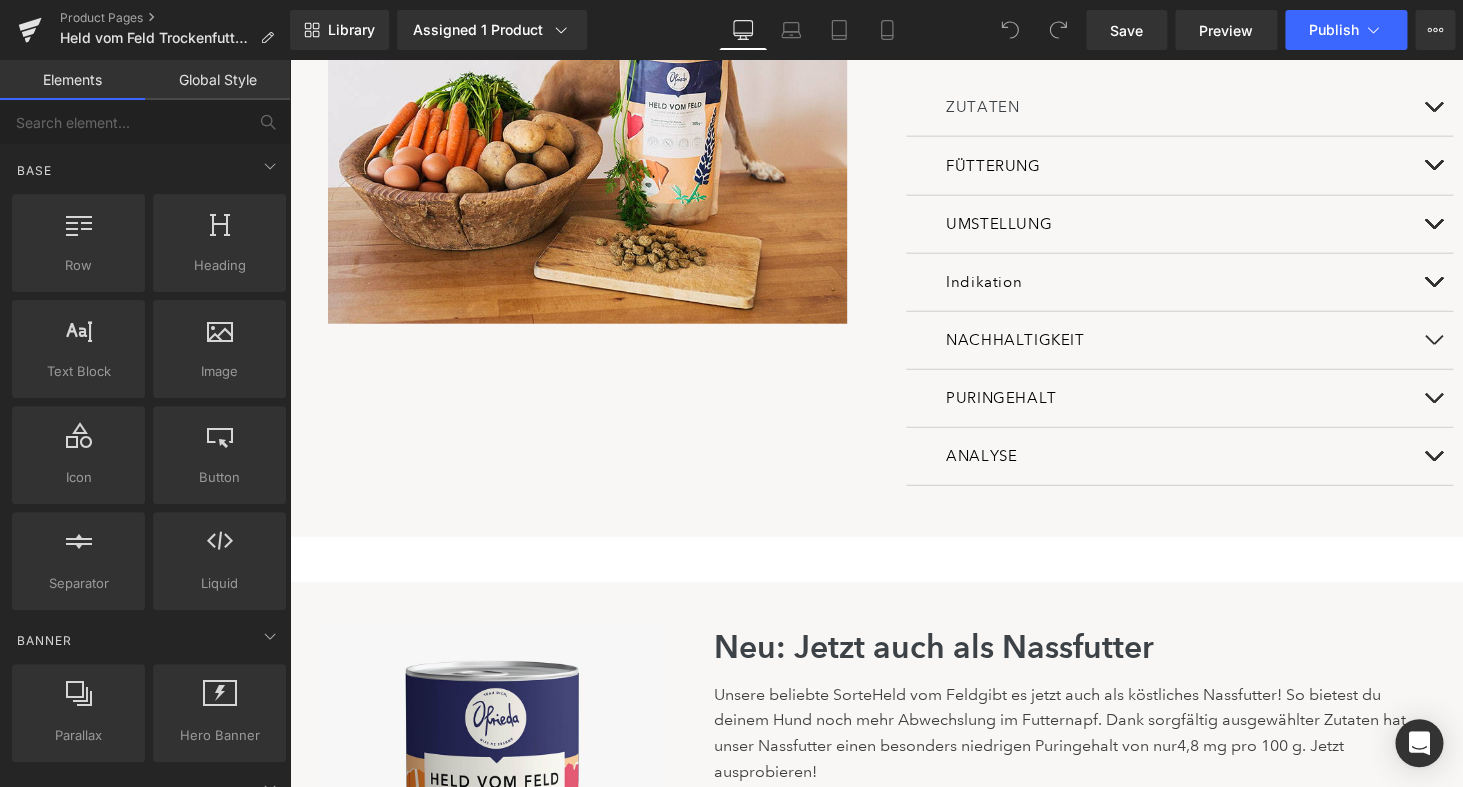 scroll, scrollTop: 2112, scrollLeft: 0, axis: vertical 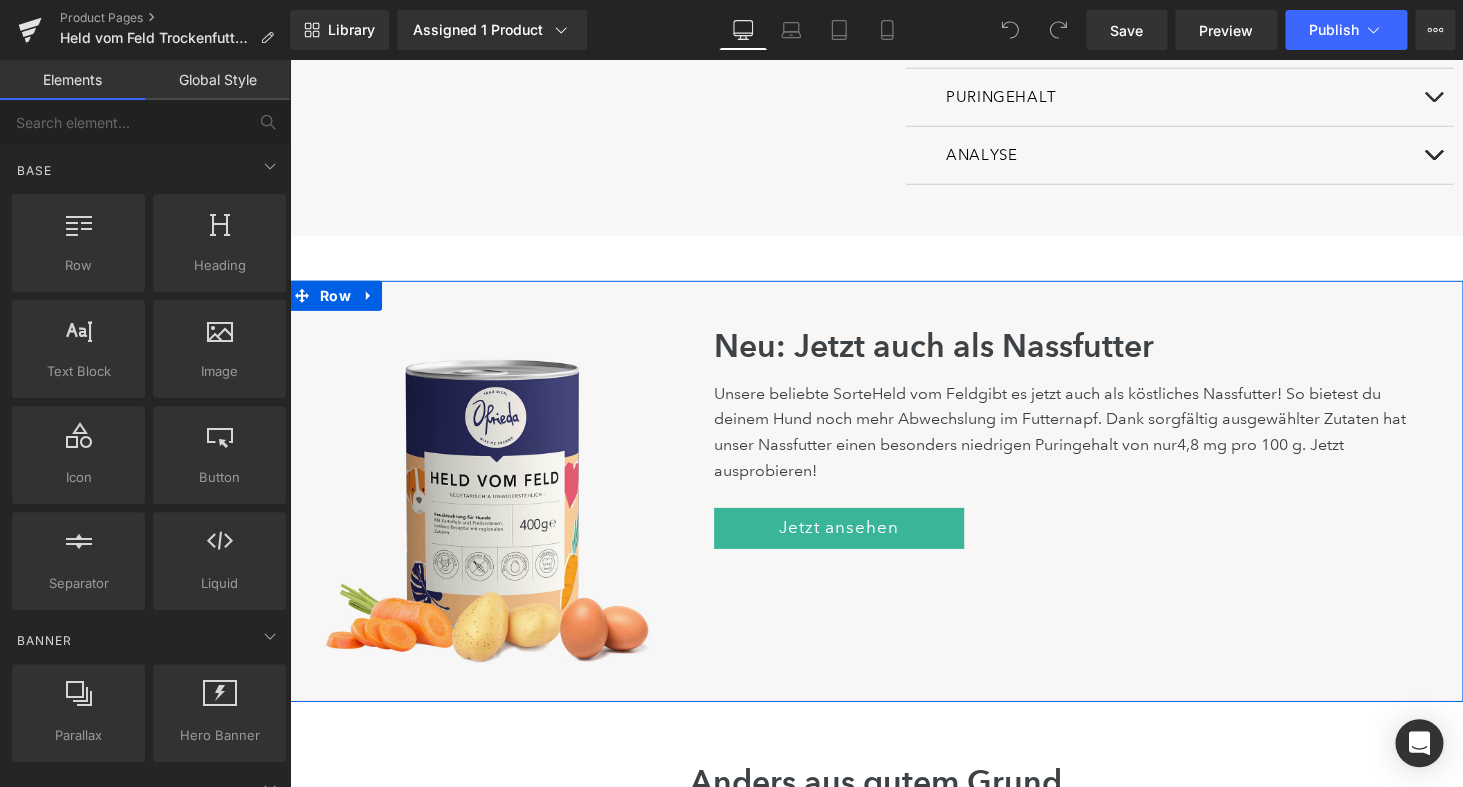 click on "Unsere beliebte Sorte  Held vom Feld  gibt es jetzt auch als köstliches Nassfutter! So bietest du deinem Hund noch mehr Abwechslung im Futternapf. Dank sorgfältig ausgewählter Zutaten hat unser Nassfutter einen besonders niedrigen Puringehalt von nur  4,8 mg pro 100 g . Jetzt ausprobieren!" at bounding box center [1068, 432] 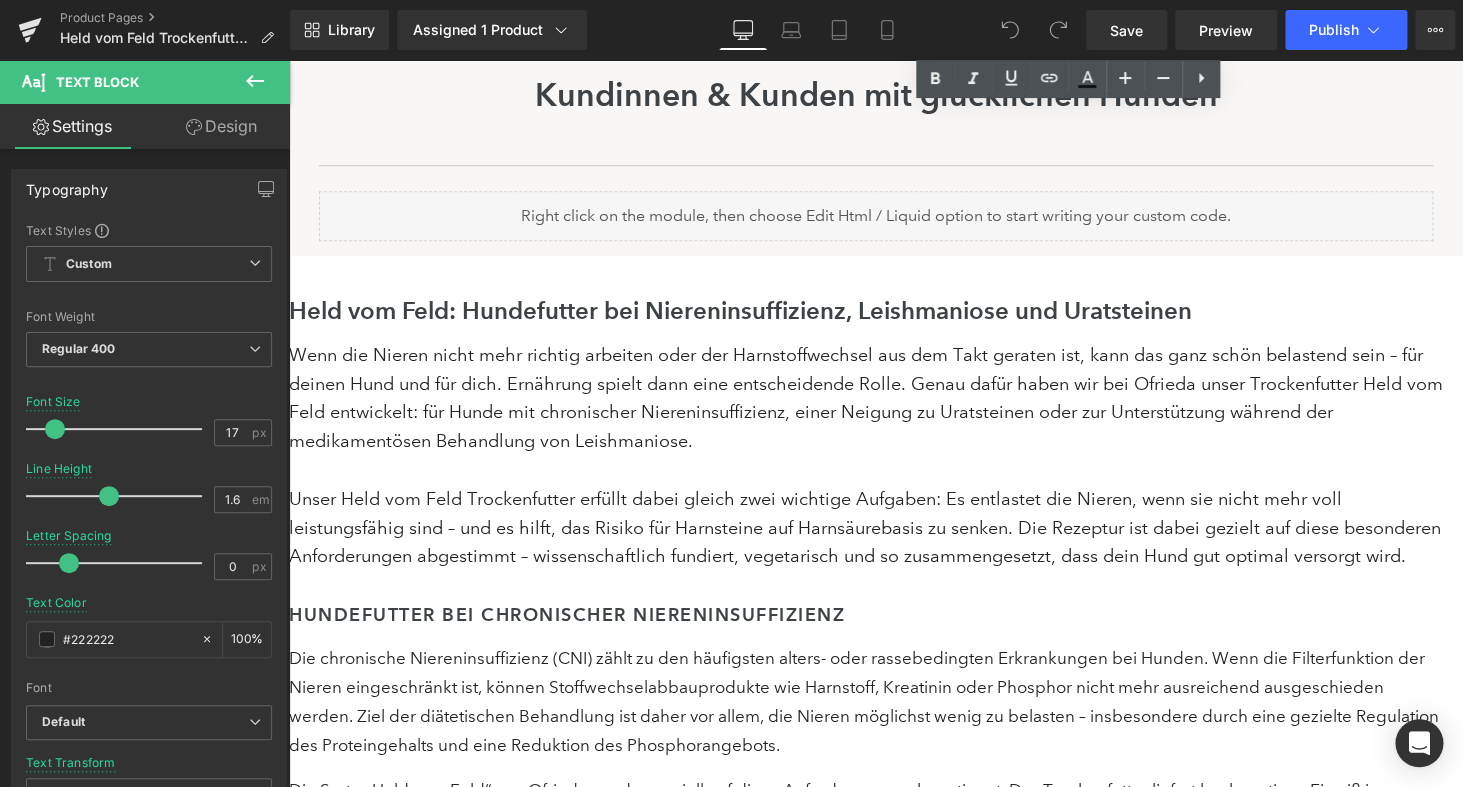 scroll, scrollTop: 3499, scrollLeft: 0, axis: vertical 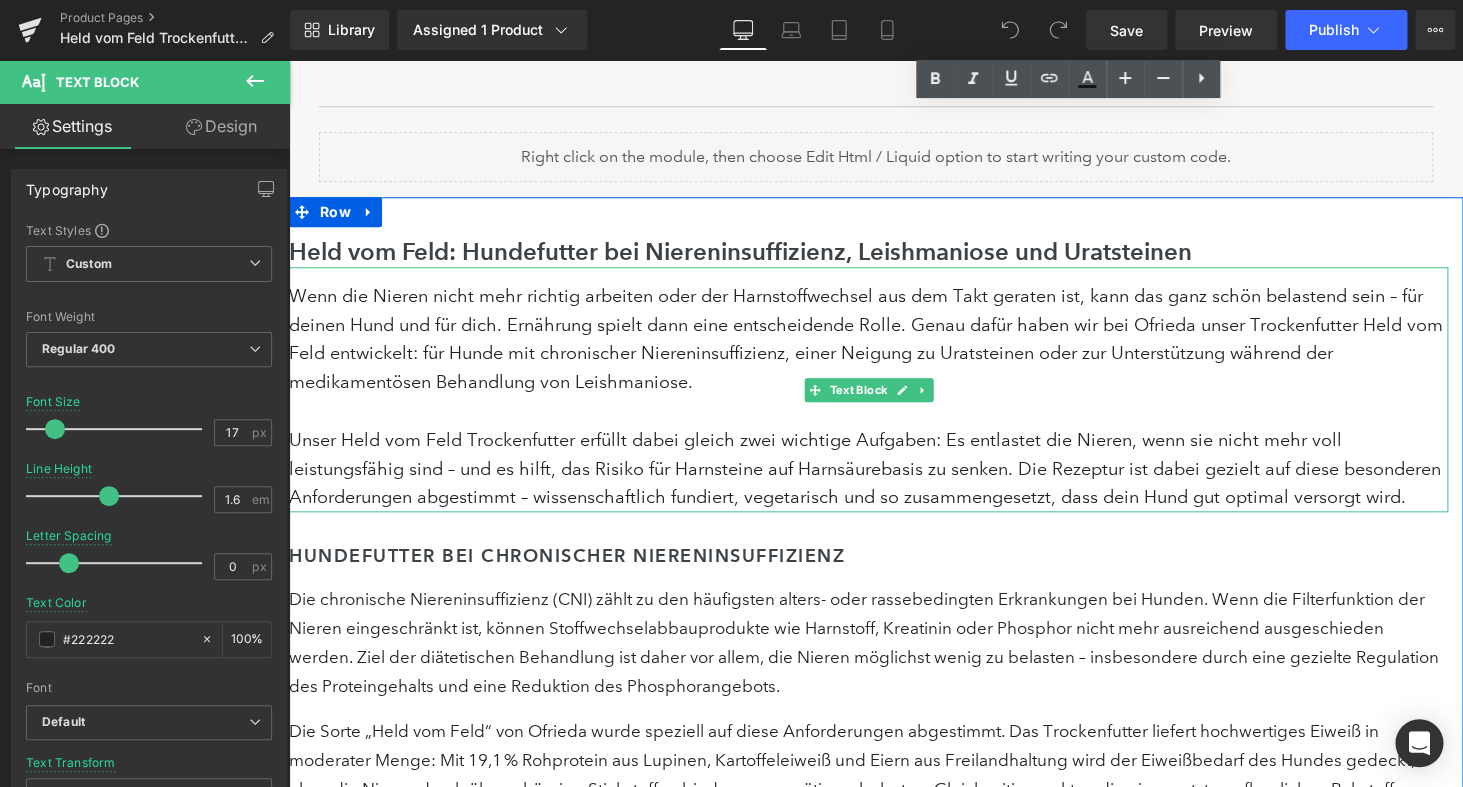 click on "Wenn die Nieren nicht mehr richtig arbeiten oder der Harnstoffwechsel aus dem Takt geraten ist, kann das ganz schön belastend sein – für deinen Hund und für dich. Ernährung spielt dann eine entscheidende Rolle. Genau dafür haben wir bei Ofrieda unser Trockenfutter Held vom Feld entwickelt: für Hunde mit chronischer Niereninsuffizienz, einer Neigung zu Uratsteinen oder zur Unterstützung während der medikamentösen Behandlung von Leishmaniose." at bounding box center (868, 339) 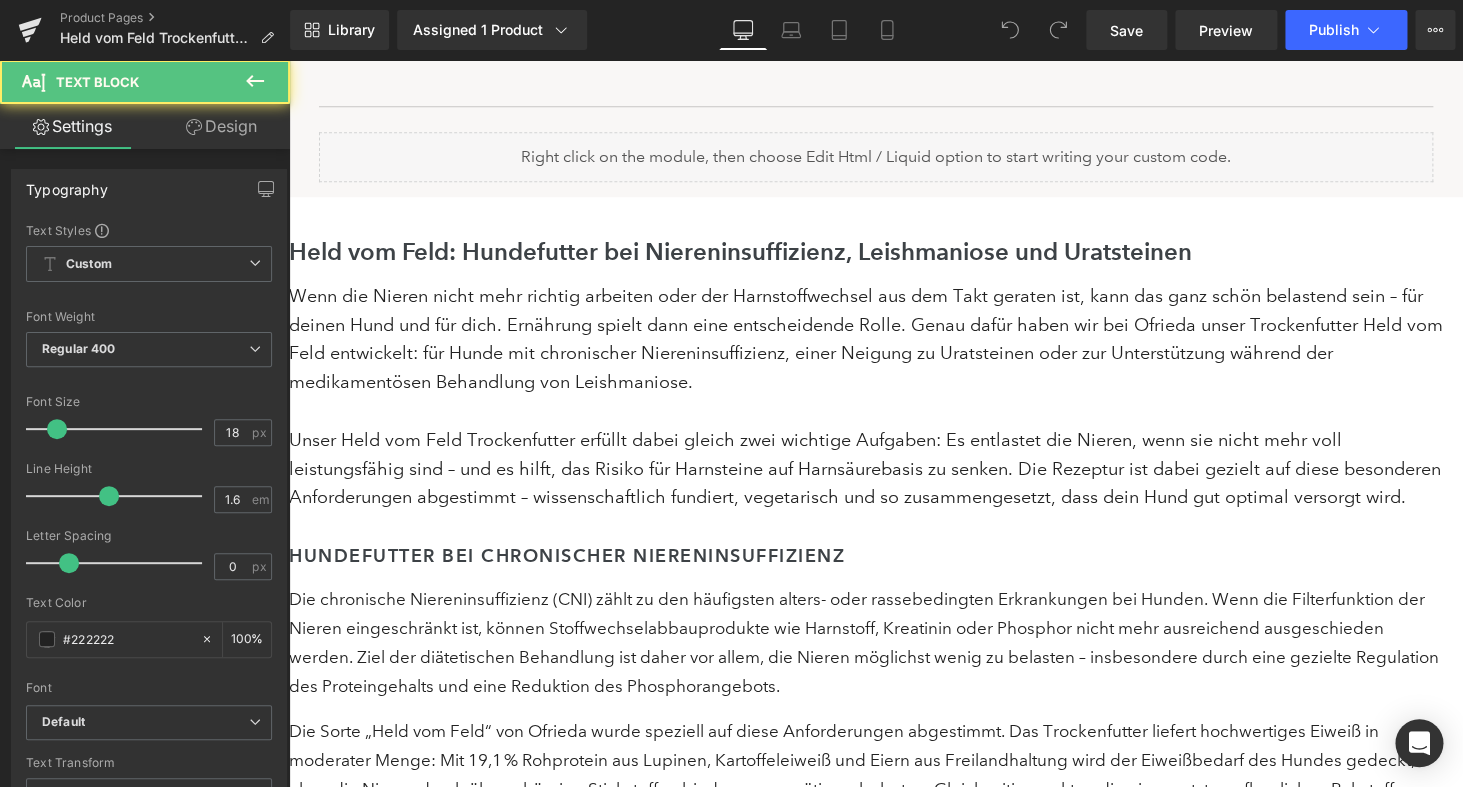 click on "Font Size 18 px" at bounding box center [149, 428] 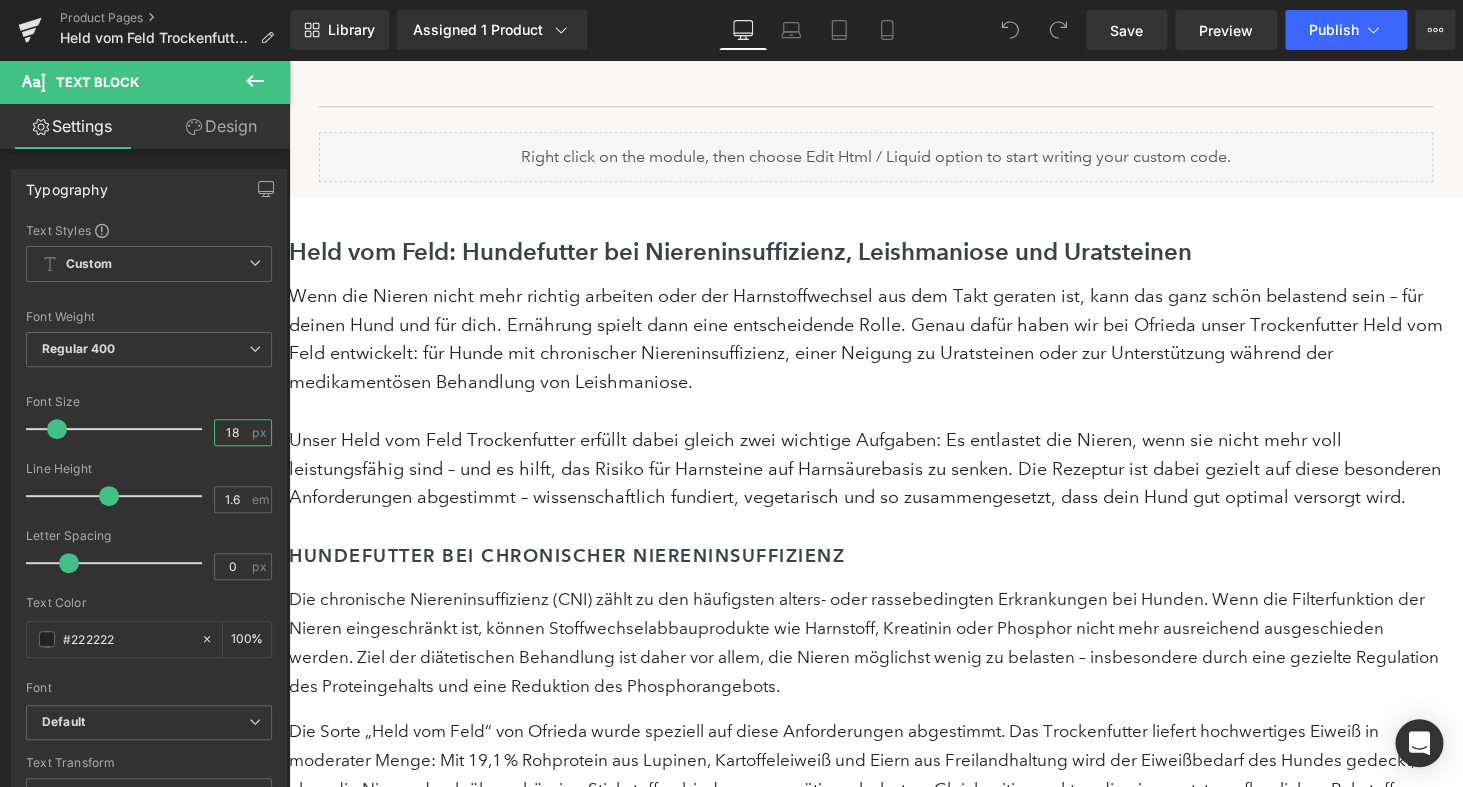 click on "18" at bounding box center (232, 432) 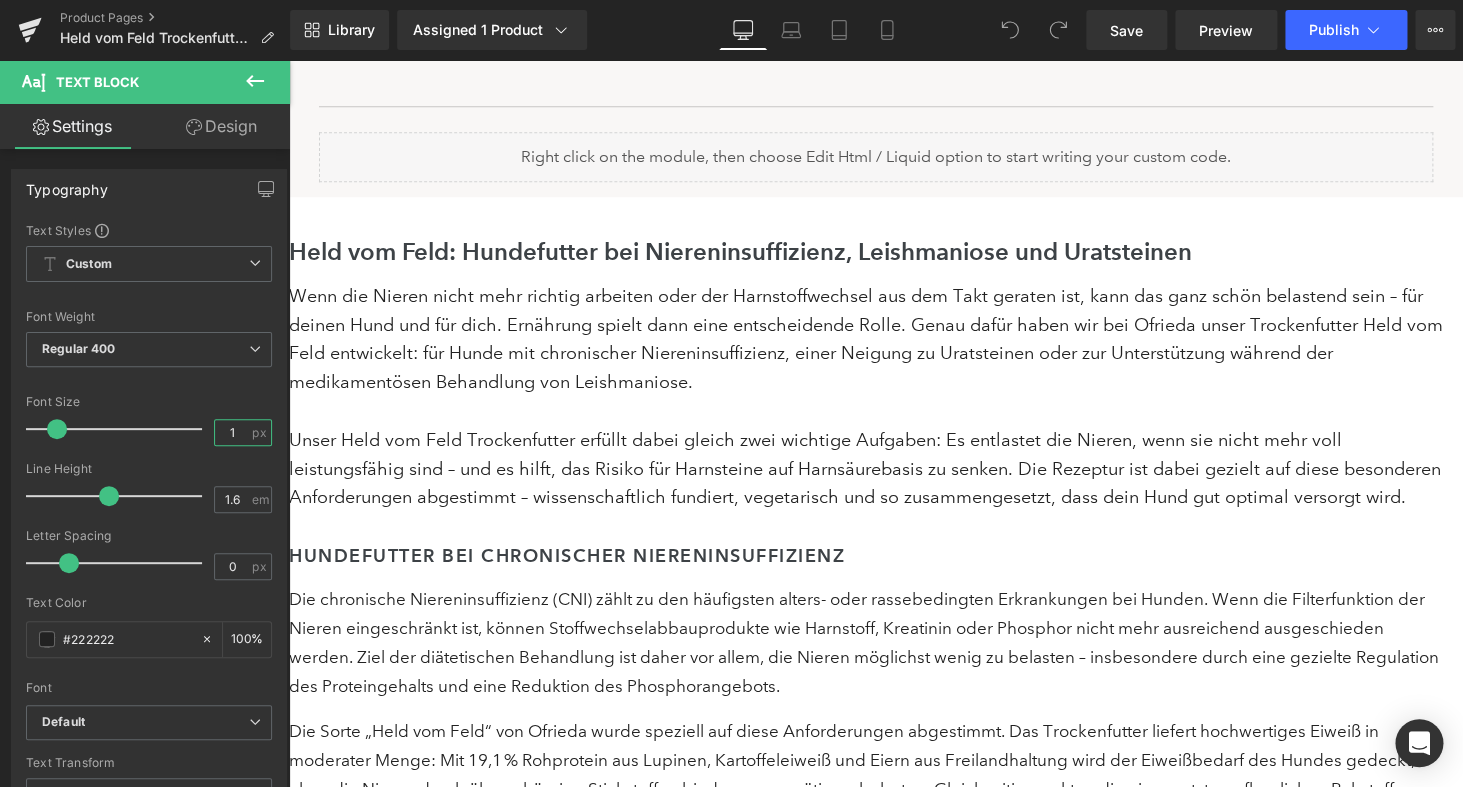 type on "17" 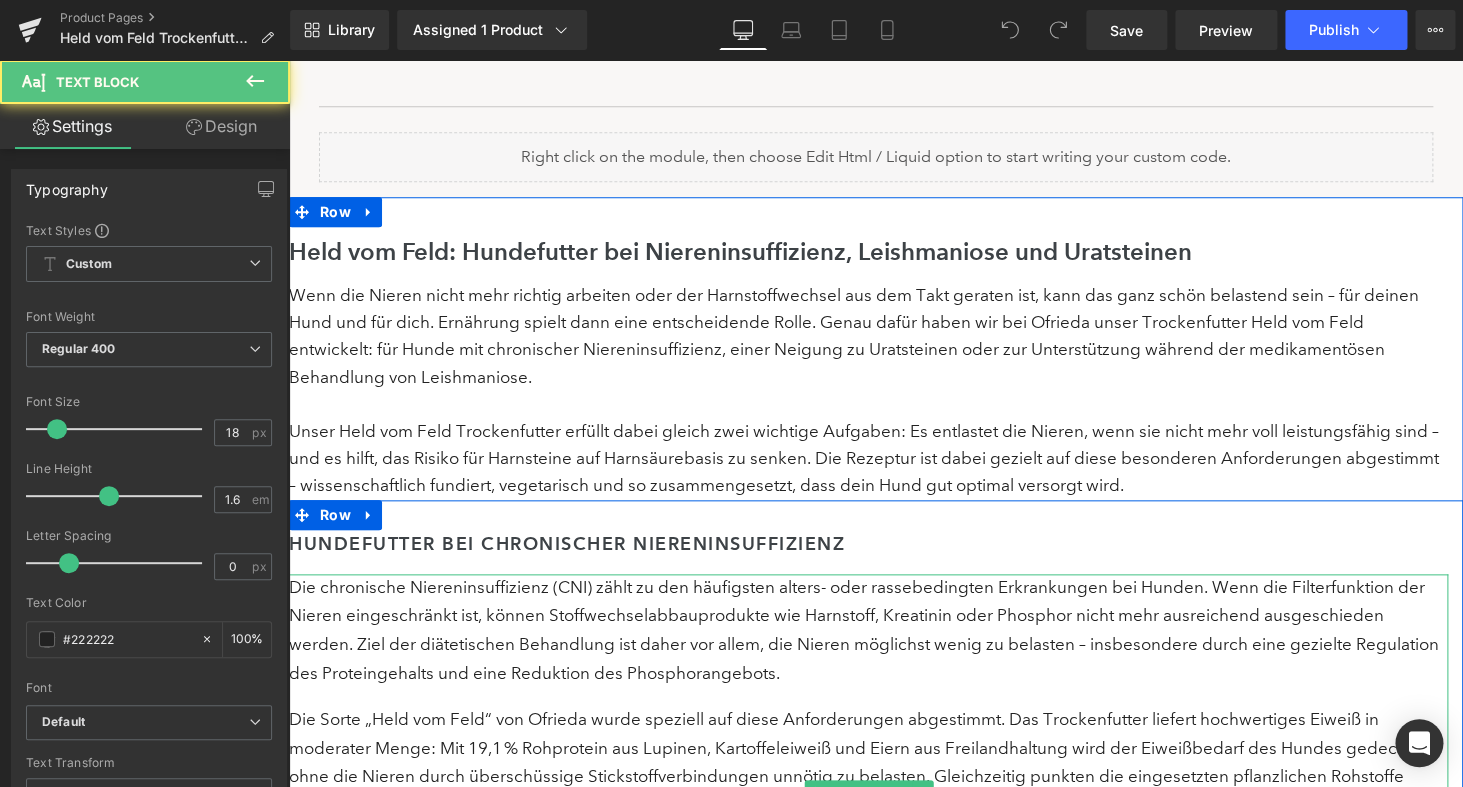 click on "Die chronische Niereninsuffizienz (CNI) zählt zu den häufigsten alters- oder rassebedingten Erkrankungen bei Hunden. Wenn die Filterfunktion der Nieren eingeschränkt ist, können Stoffwechselabbauprodukte wie Harnstoff, Kreatinin oder Phosphor nicht mehr ausreichend ausgeschieden werden. Ziel der diätetischen Behandlung ist daher vor allem, die Nieren möglichst wenig zu belasten – insbesondere durch eine gezielte Regulation des Proteingehalts und eine Reduktion des Phosphorangebots." at bounding box center (868, 631) 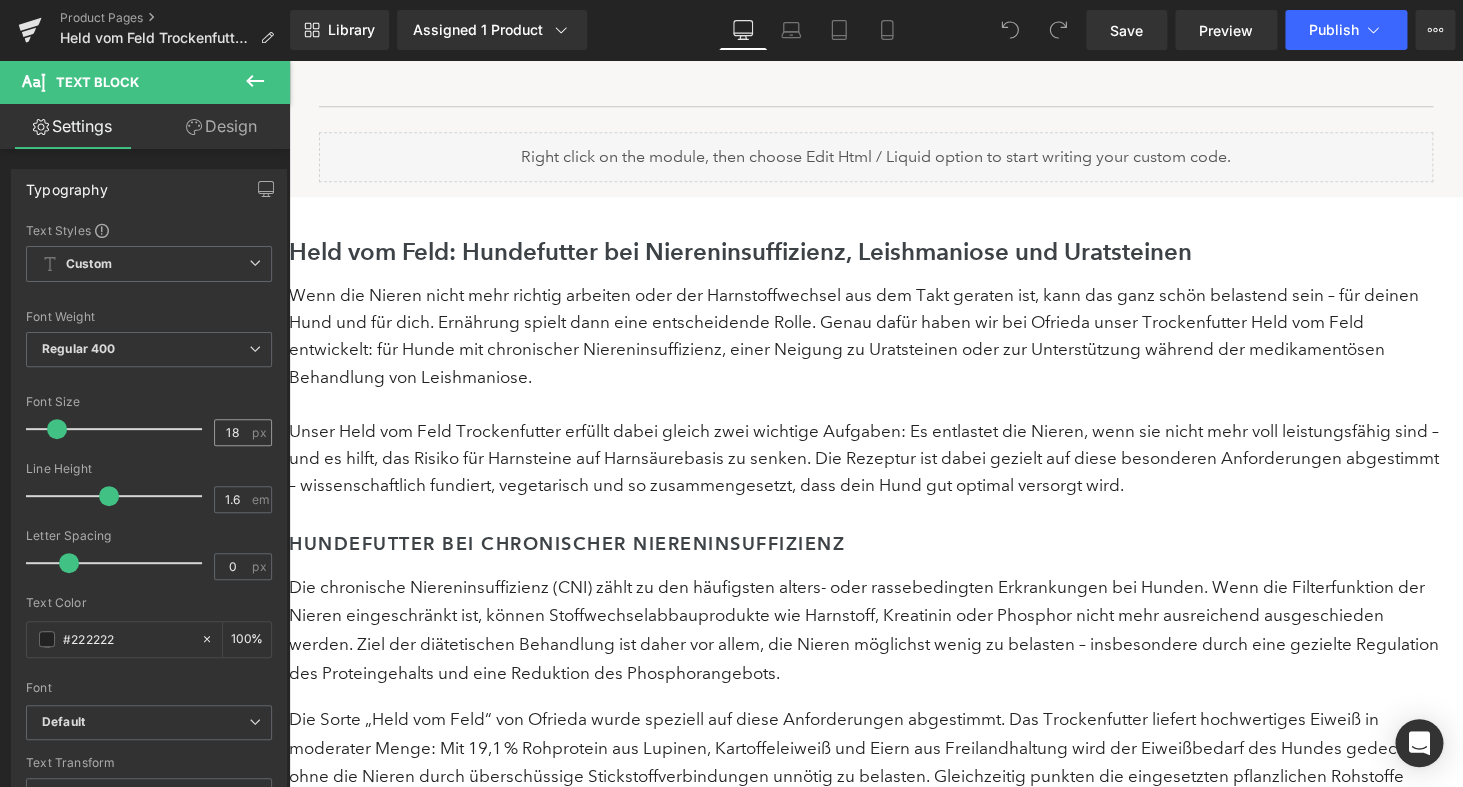 click on "18" at bounding box center (232, 432) 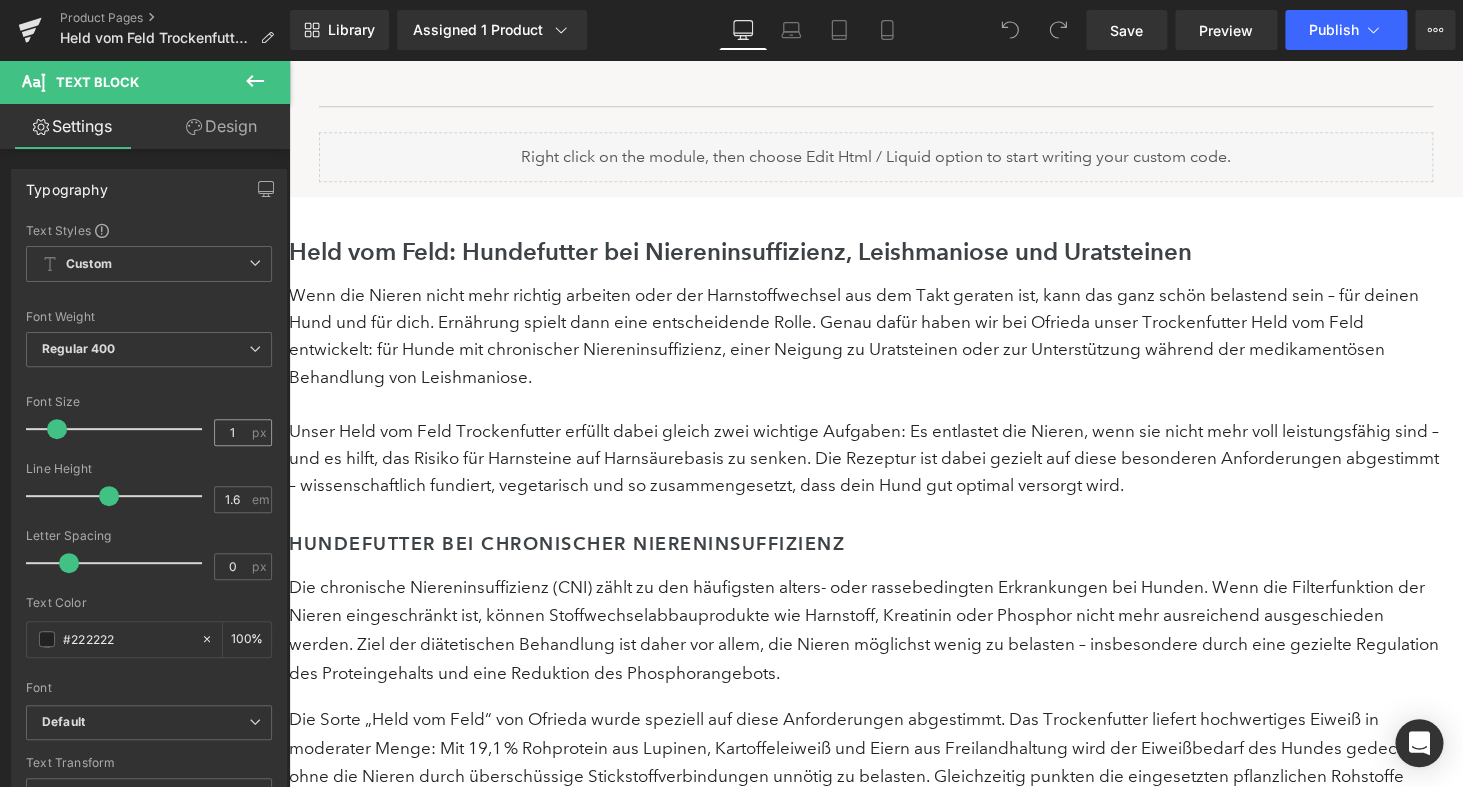 type on "17" 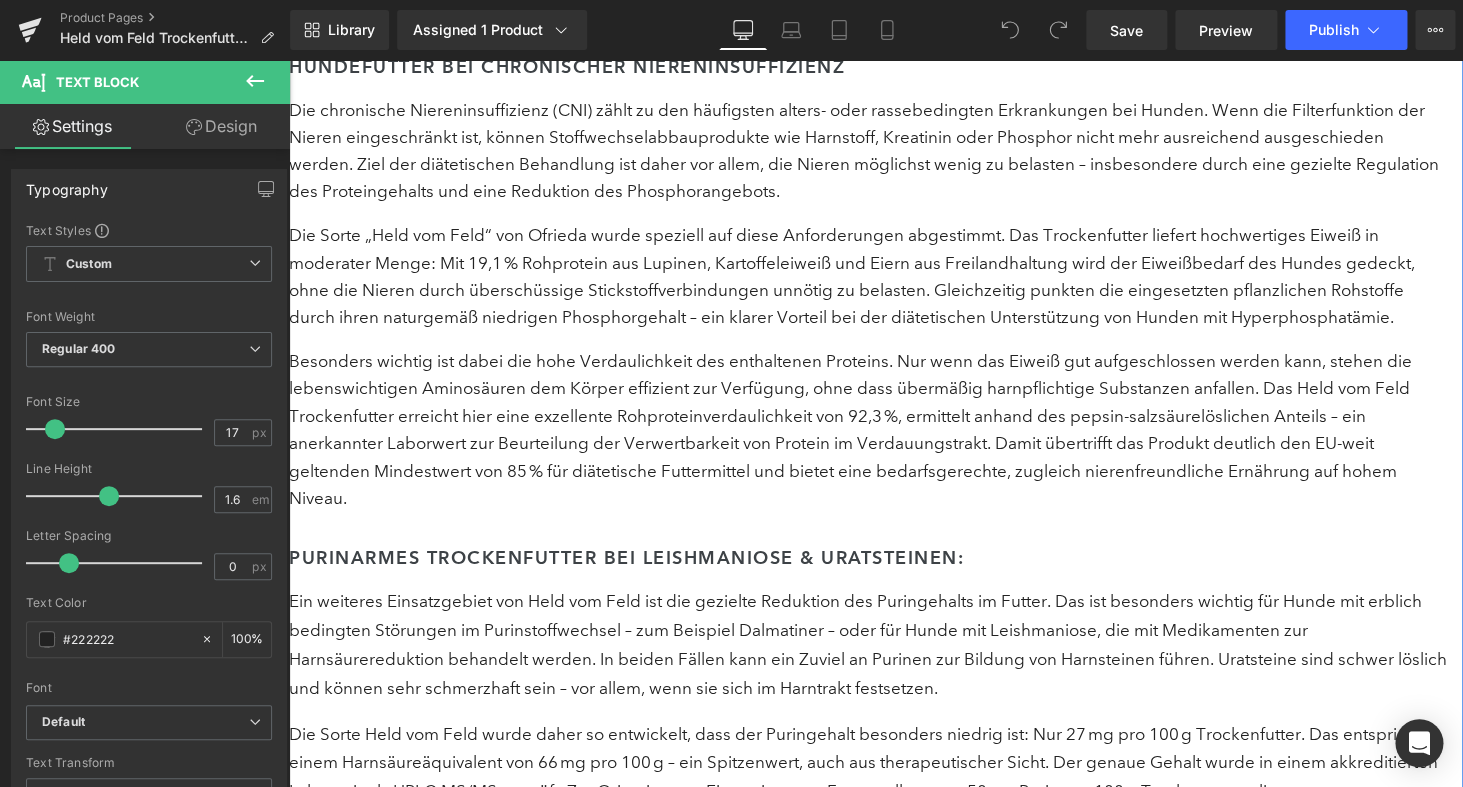 scroll, scrollTop: 4027, scrollLeft: 0, axis: vertical 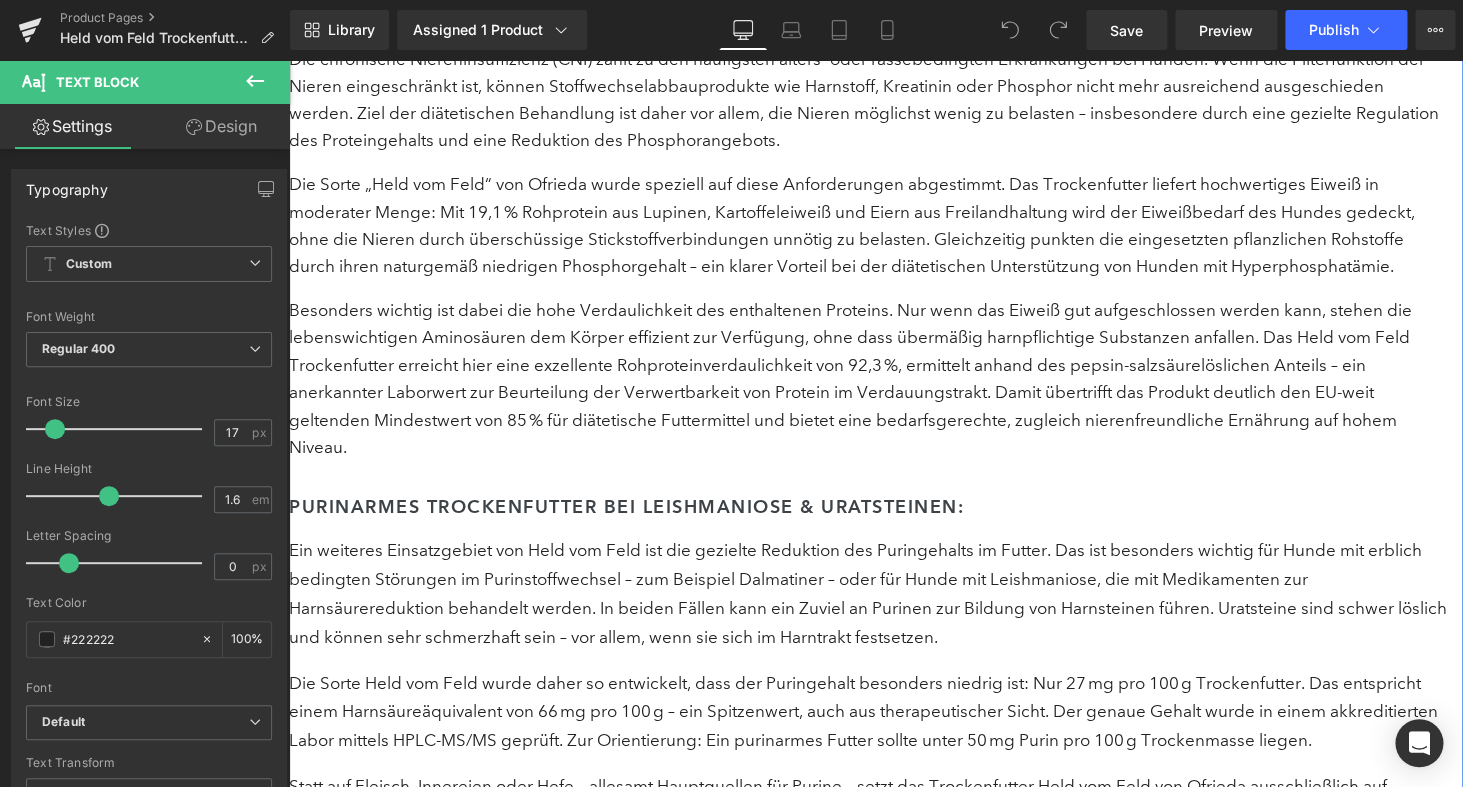 click on "Ein weiteres Einsatzgebiet von Held vom Feld ist die gezielte Reduktion des Puringehalts im Futter. Das ist besonders wichtig für Hunde mit erblich bedingten Störungen im Purinstoffwechsel – zum Beispiel Dalmatiner – oder für Hunde mit Leishmaniose, die mit Medikamenten zur Harnsäurereduktion behandelt werden. In beiden Fällen kann ein Zuviel an Purinen zur Bildung von Harnsteinen führen. Uratsteine sind schwer löslich und können sehr schmerzhaft sein – vor allem, wenn sie sich im Harntrakt festsetzen." at bounding box center [868, 593] 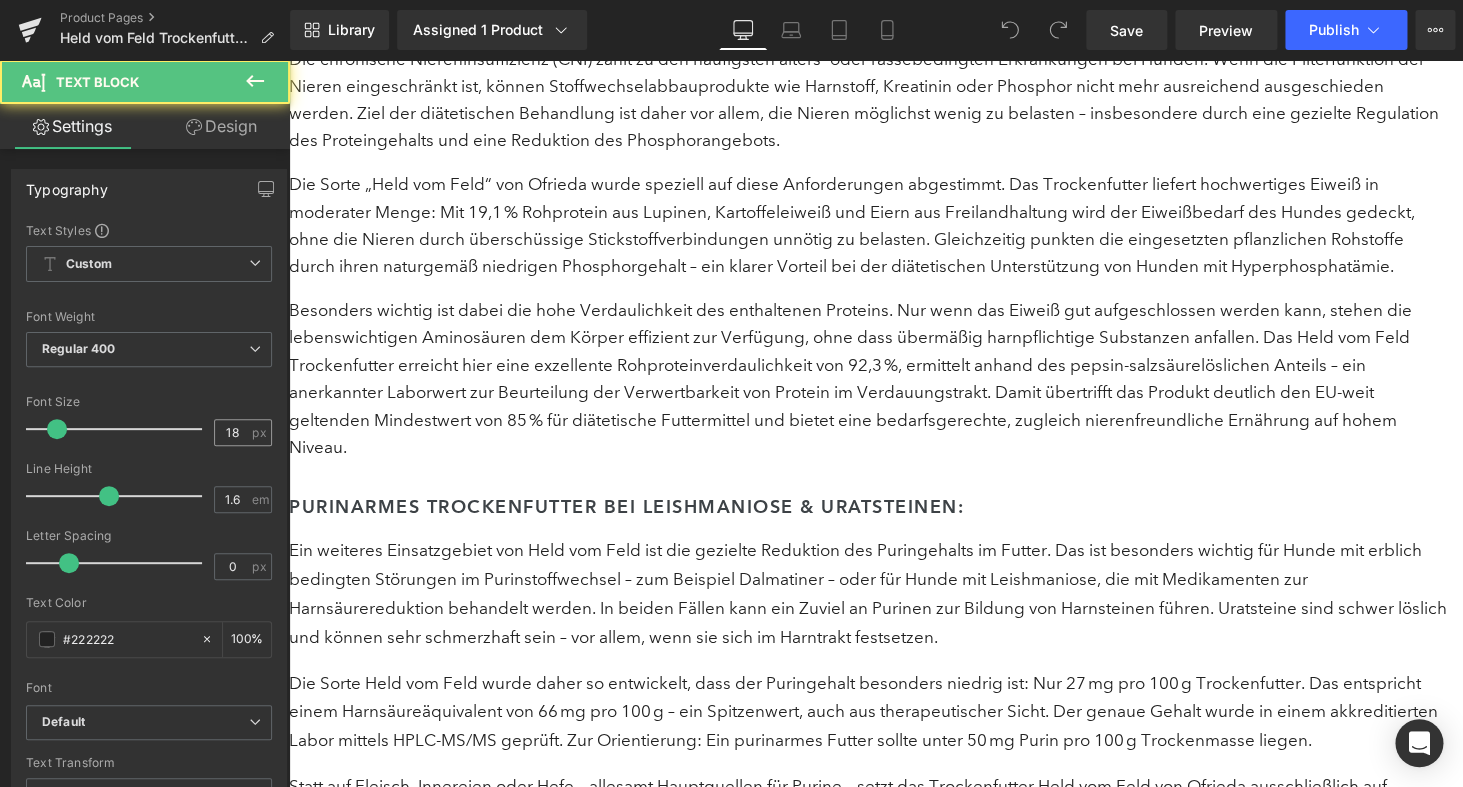 click on "18 px" at bounding box center [243, 432] 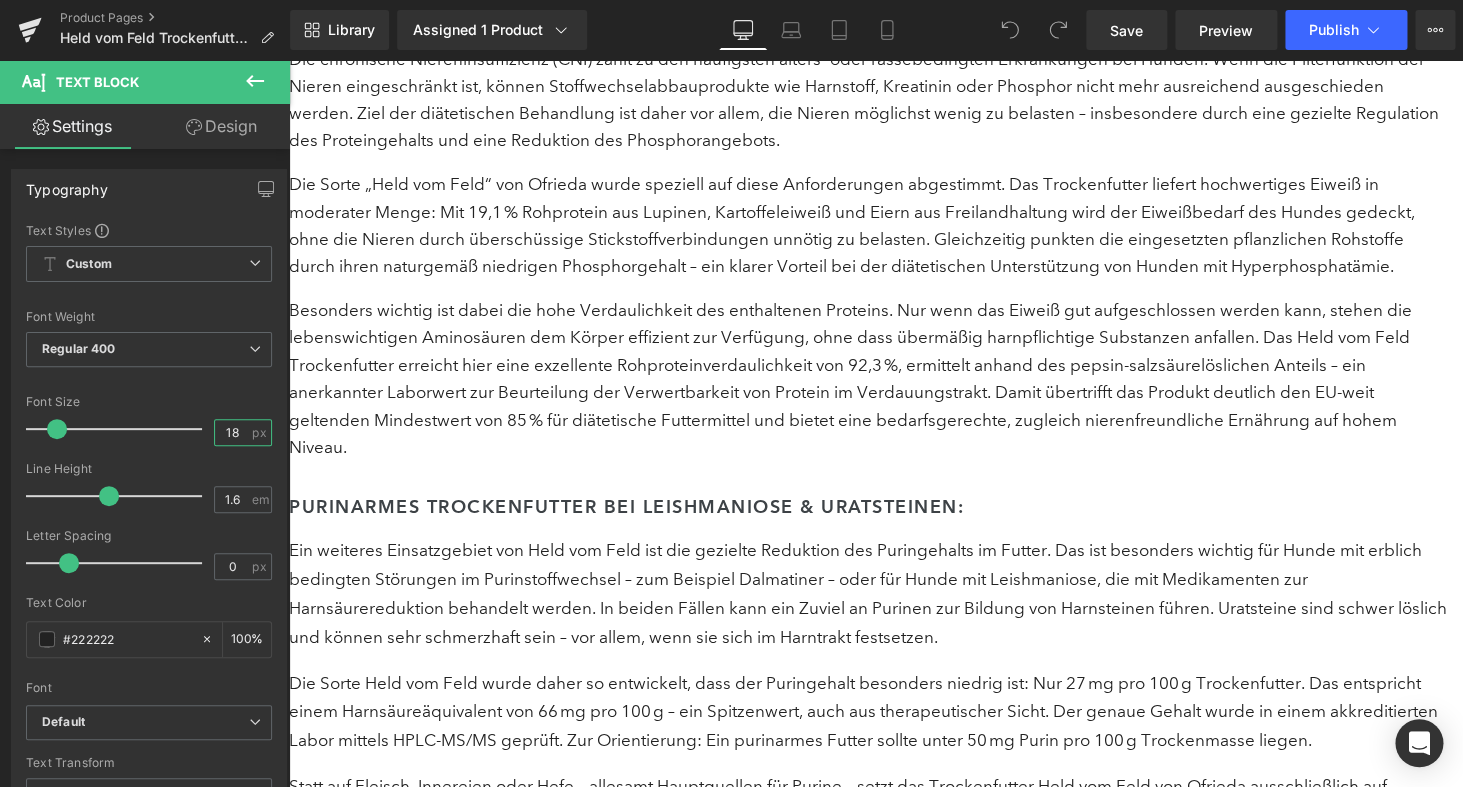 click on "18" at bounding box center [232, 432] 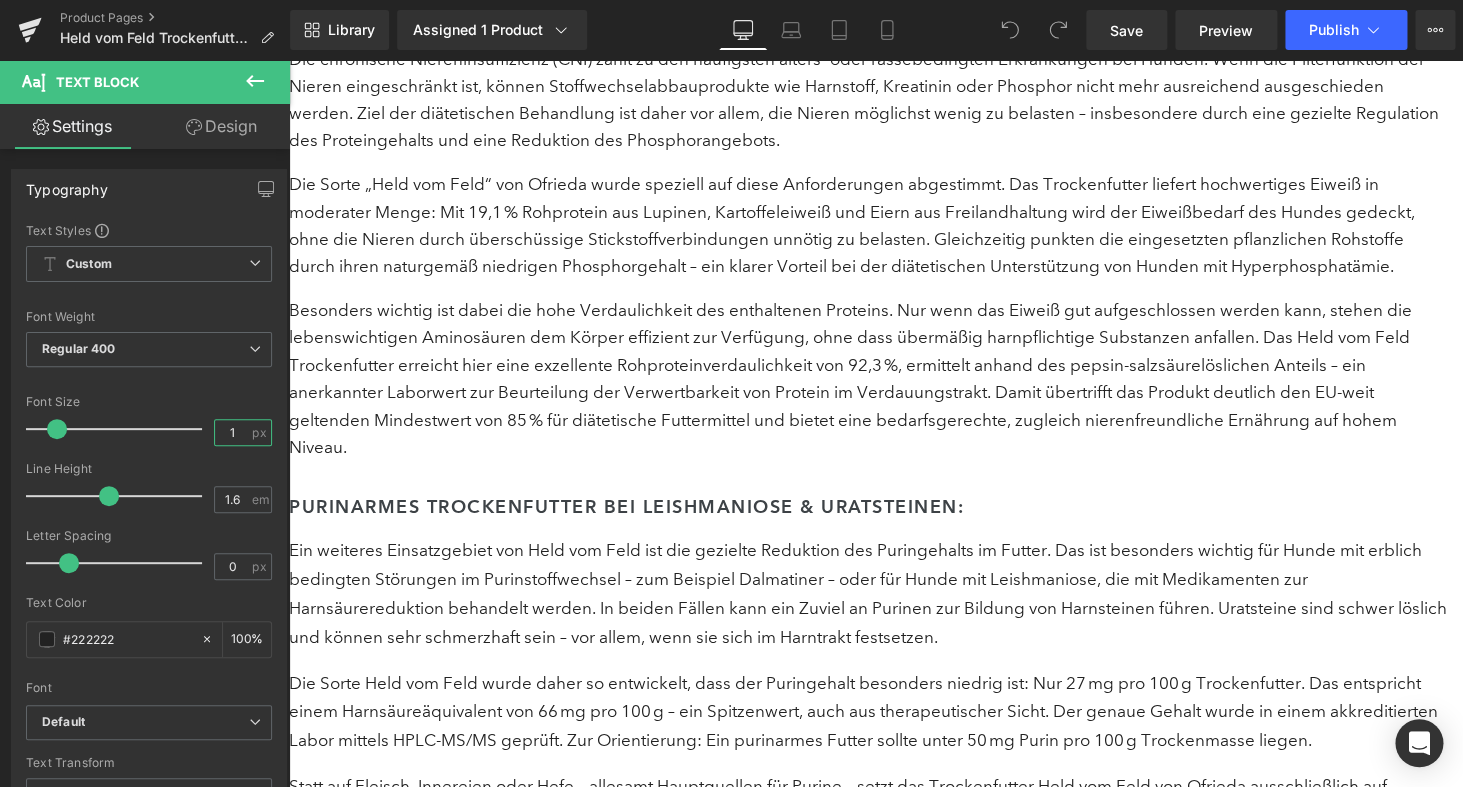 type on "17" 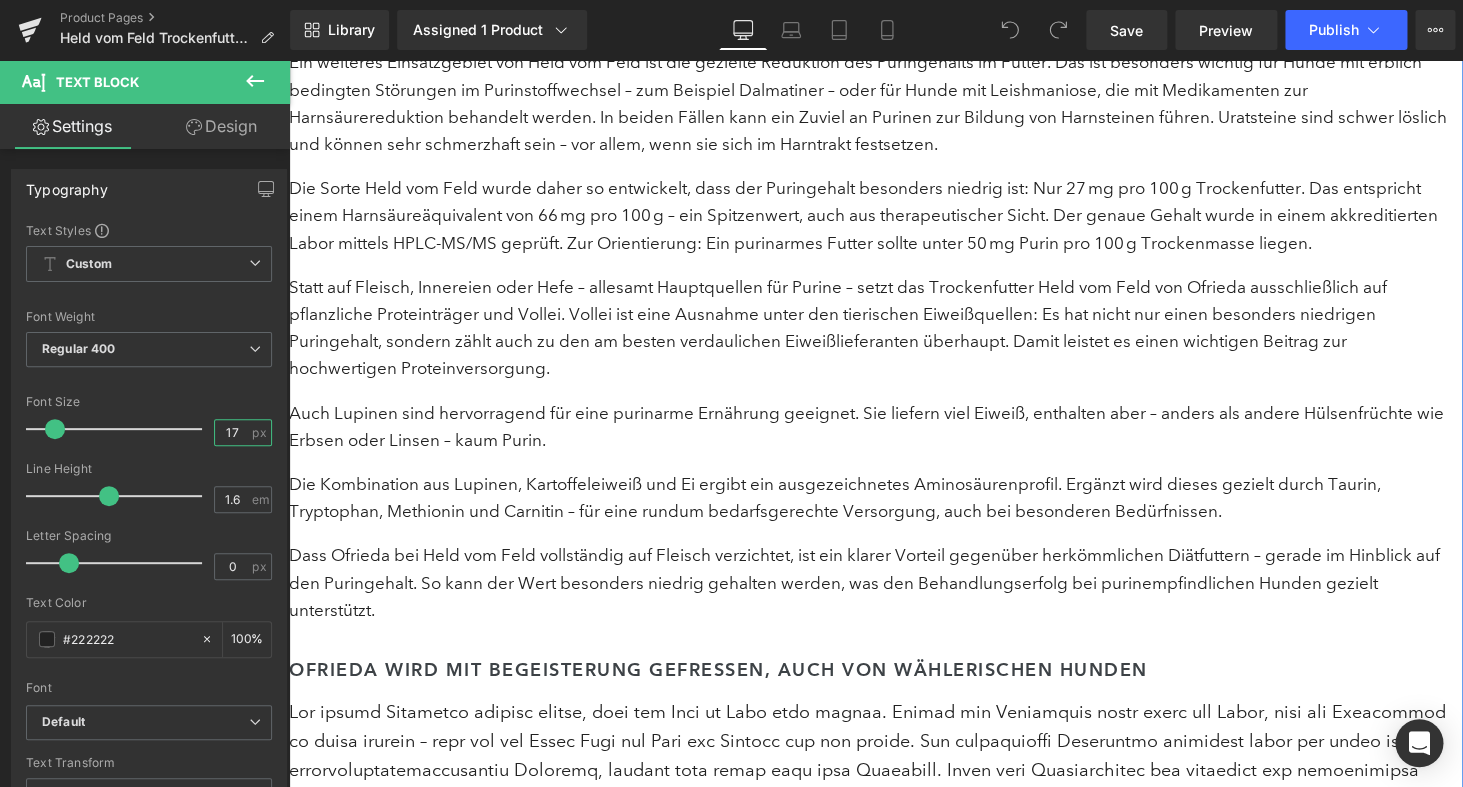 scroll, scrollTop: 4629, scrollLeft: 0, axis: vertical 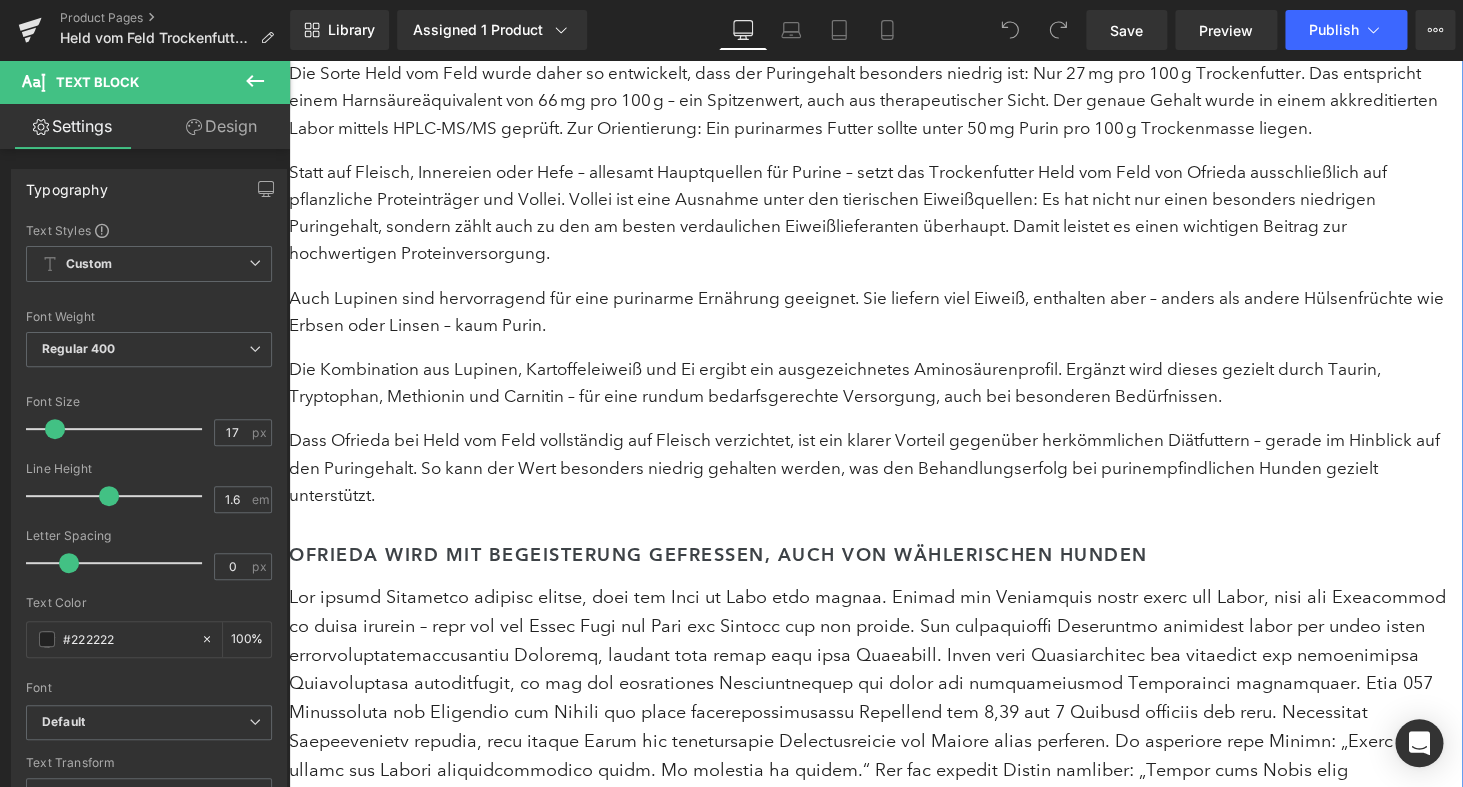click at bounding box center (868, 712) 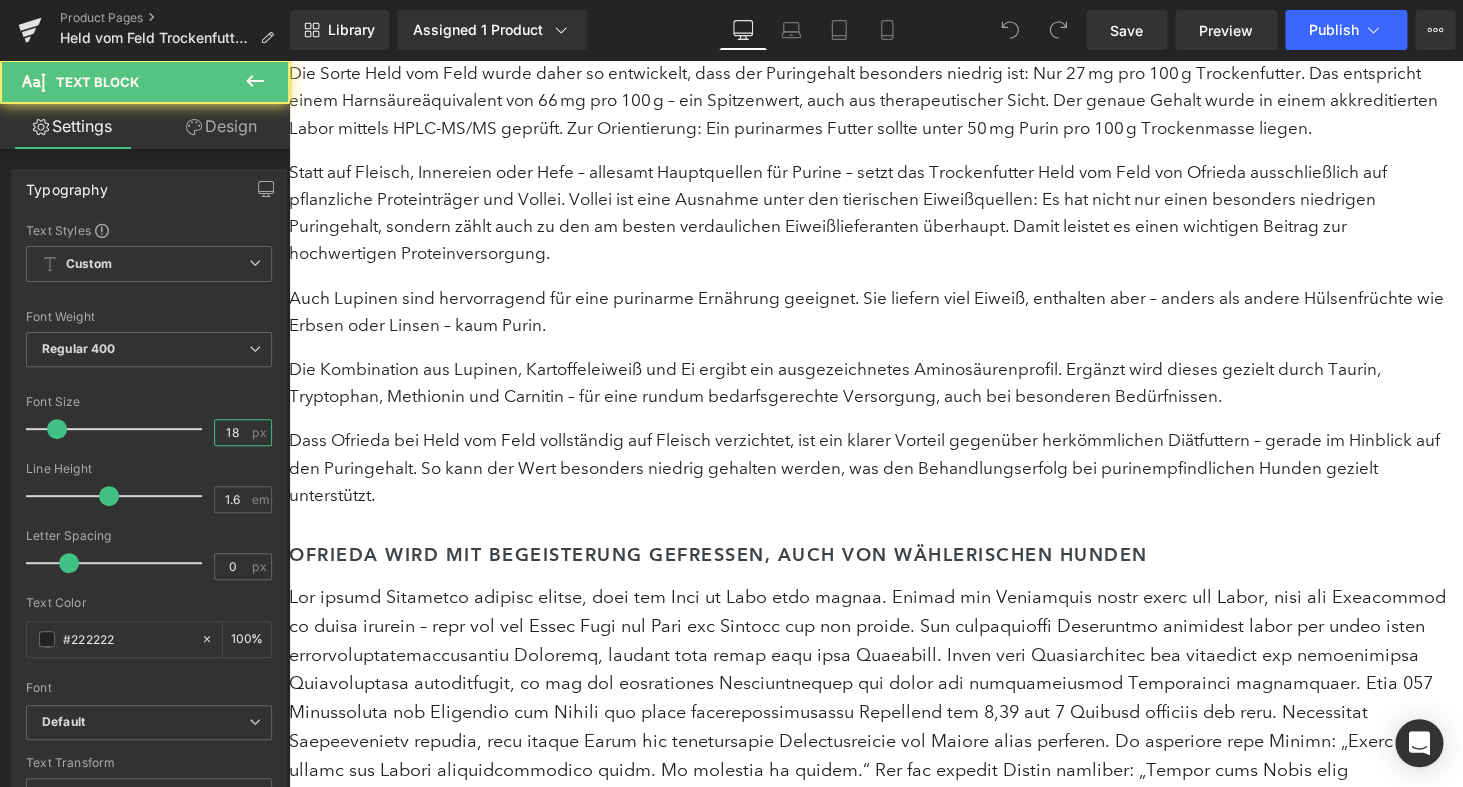 click on "18" at bounding box center (232, 432) 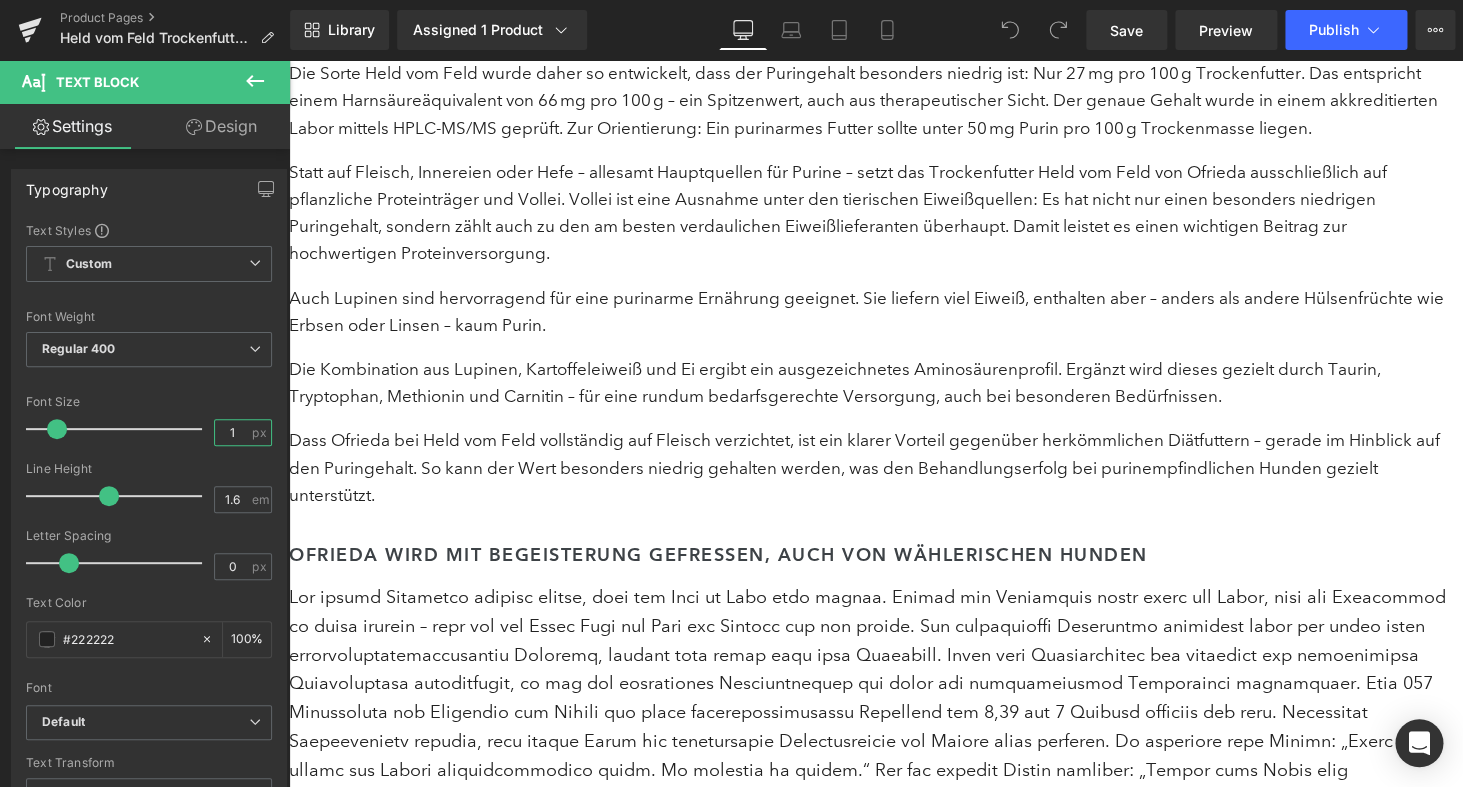 type on "17" 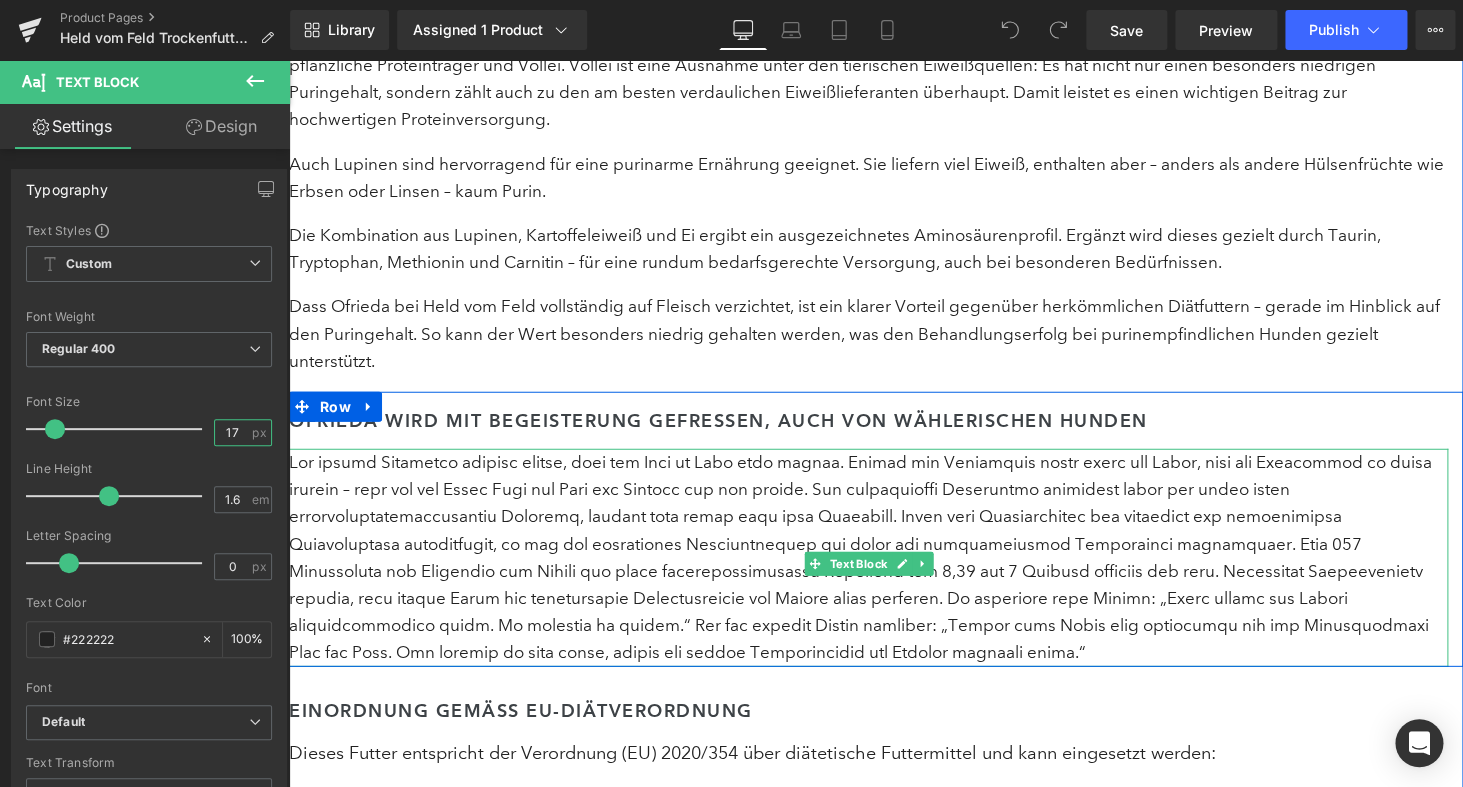 scroll, scrollTop: 4884, scrollLeft: 0, axis: vertical 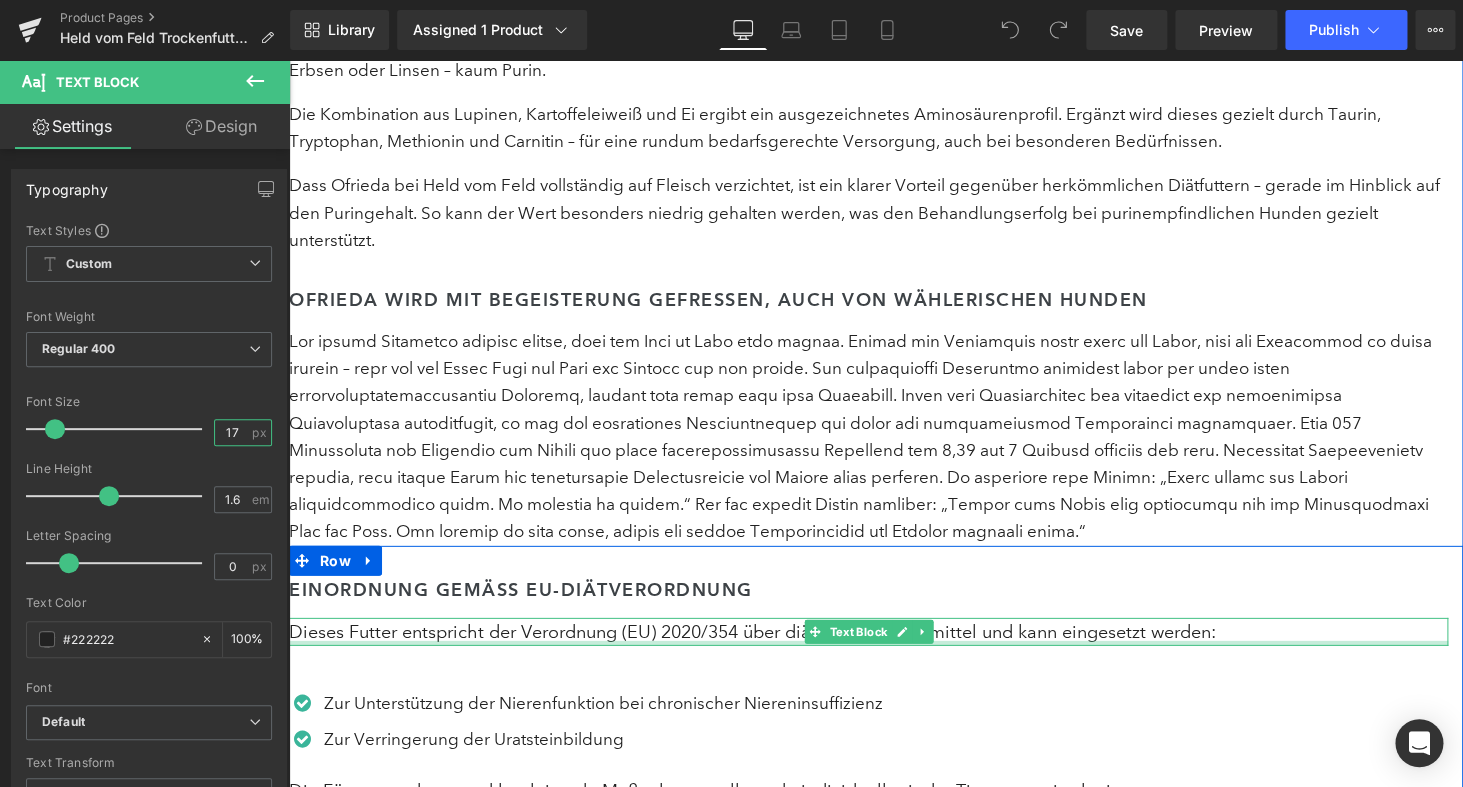 click on "Dieses Futter entspricht der Verordnung (EU) 2020/354 über diätetische Futtermittel und kann eingesetzt werden: Text Block" at bounding box center [868, 632] 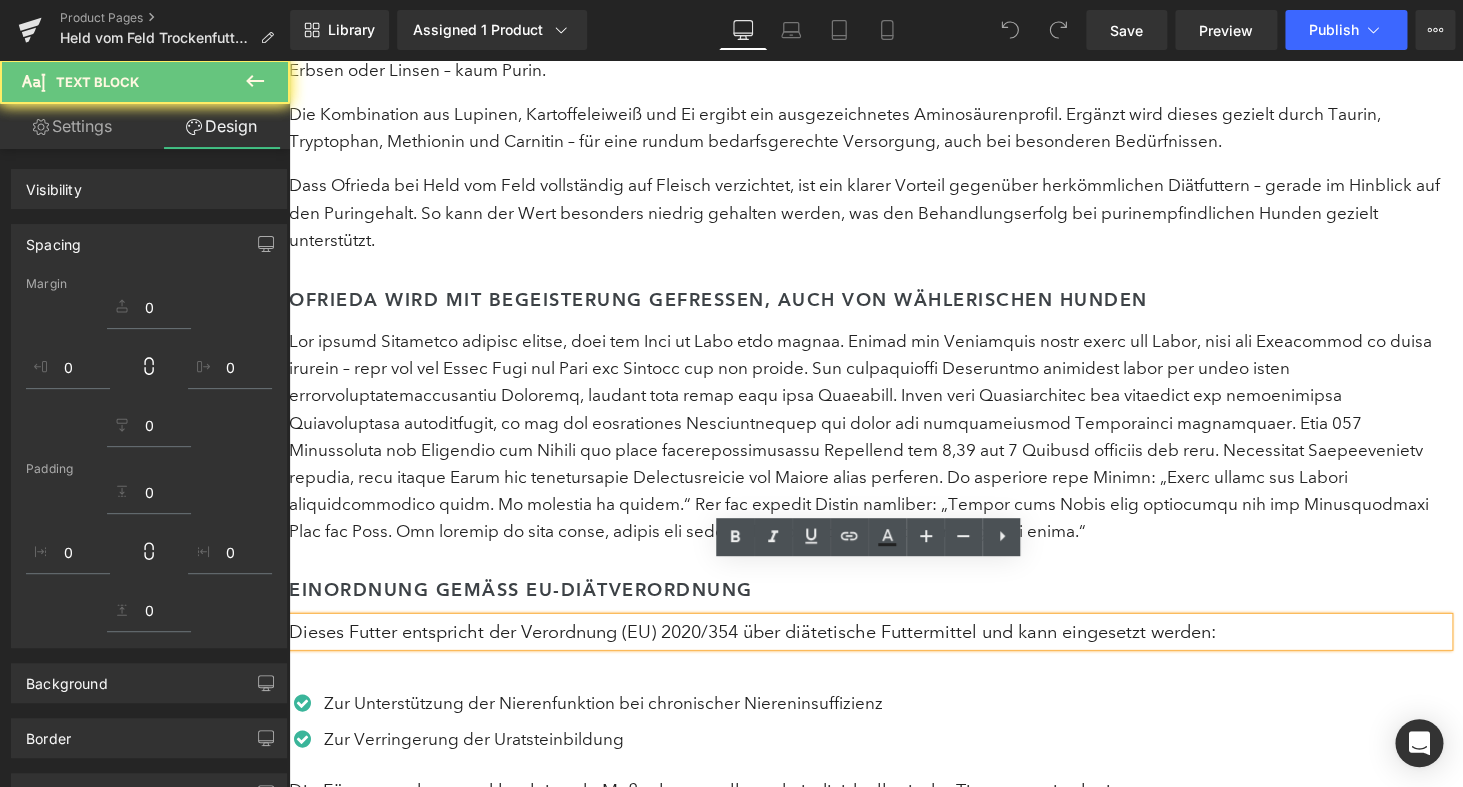 click on "Dieses Futter entspricht der Verordnung (EU) 2020/354 über diätetische Futtermittel und kann eingesetzt werden:" at bounding box center [868, 632] 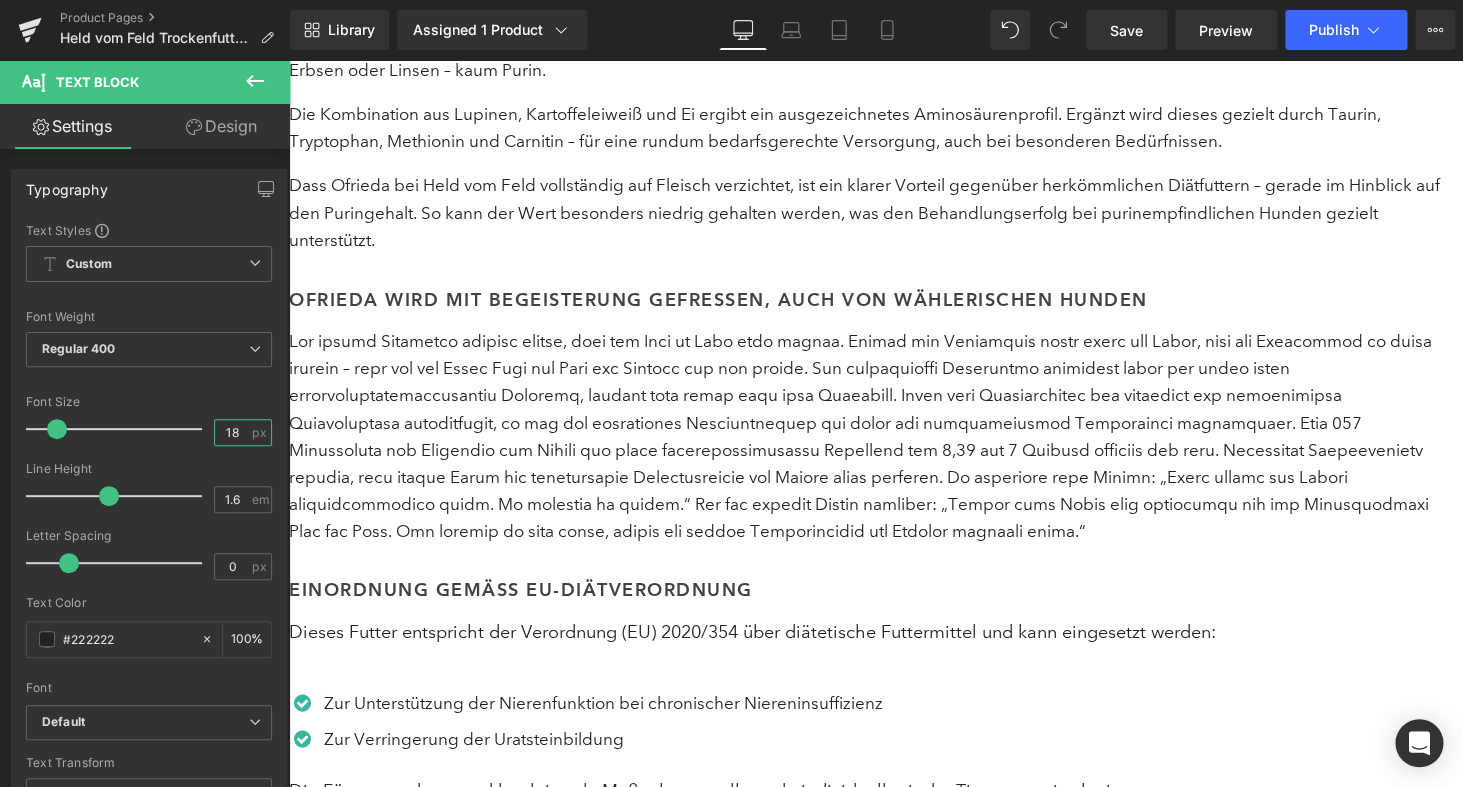 click on "18" at bounding box center [232, 432] 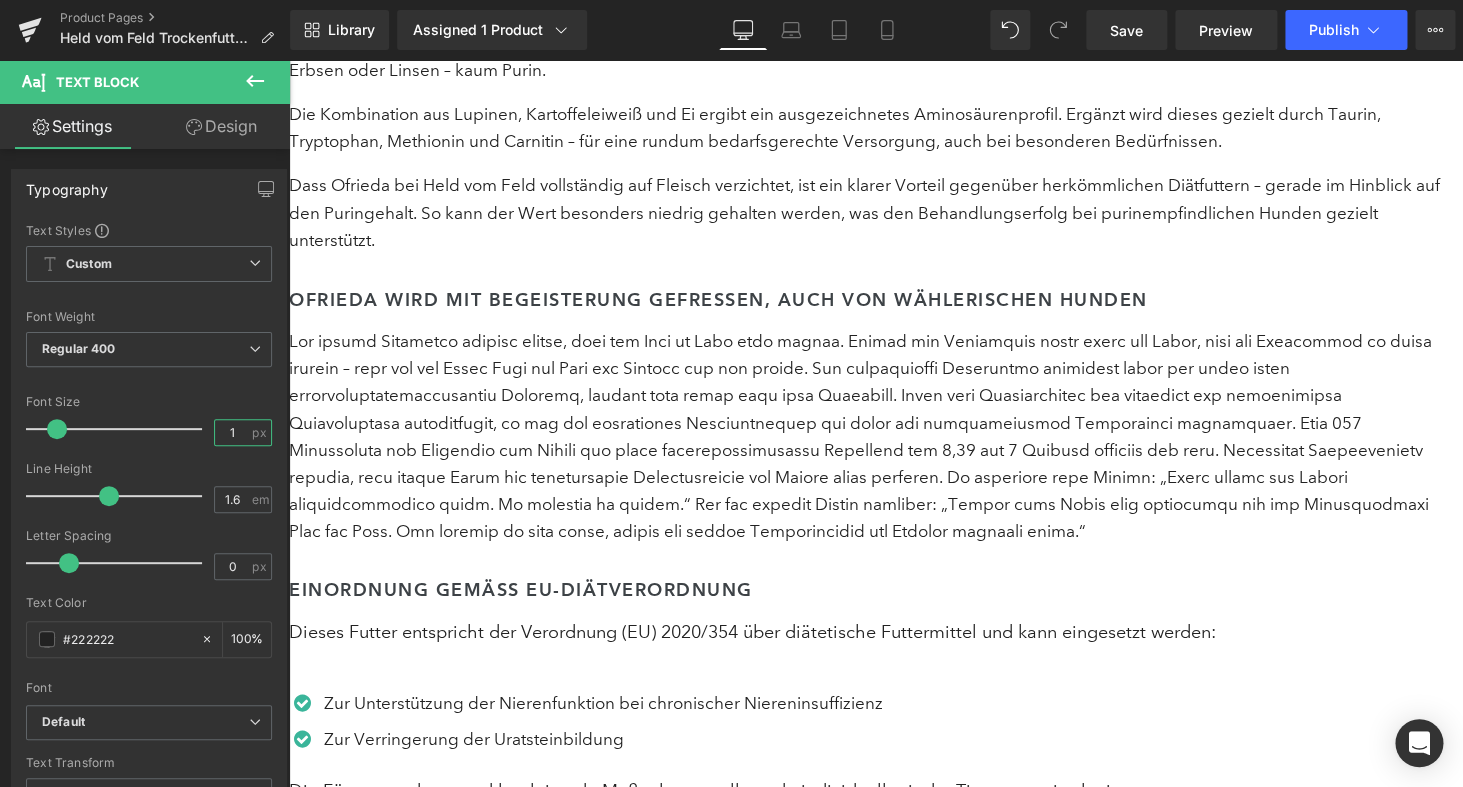 type on "17" 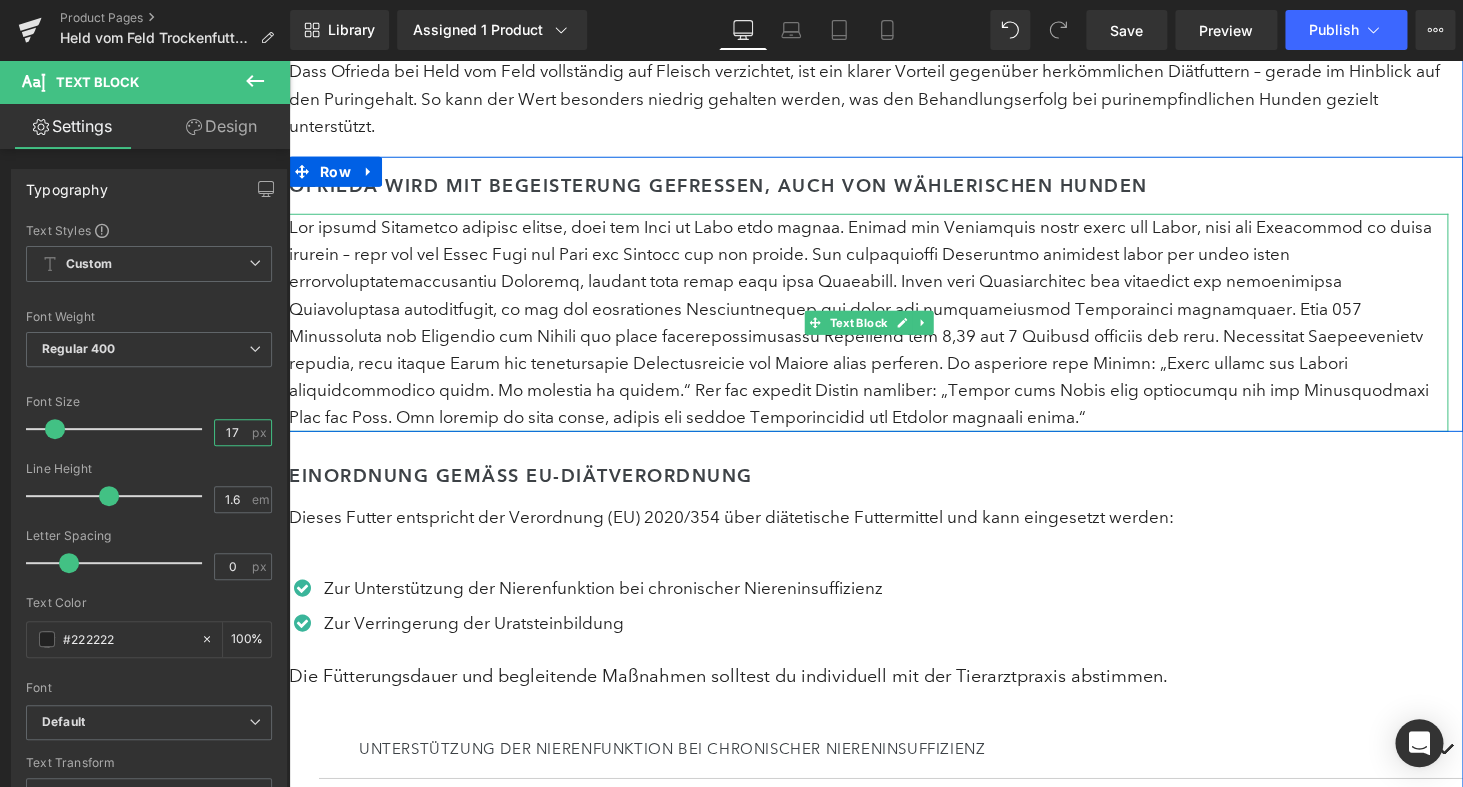 scroll, scrollTop: 5031, scrollLeft: 0, axis: vertical 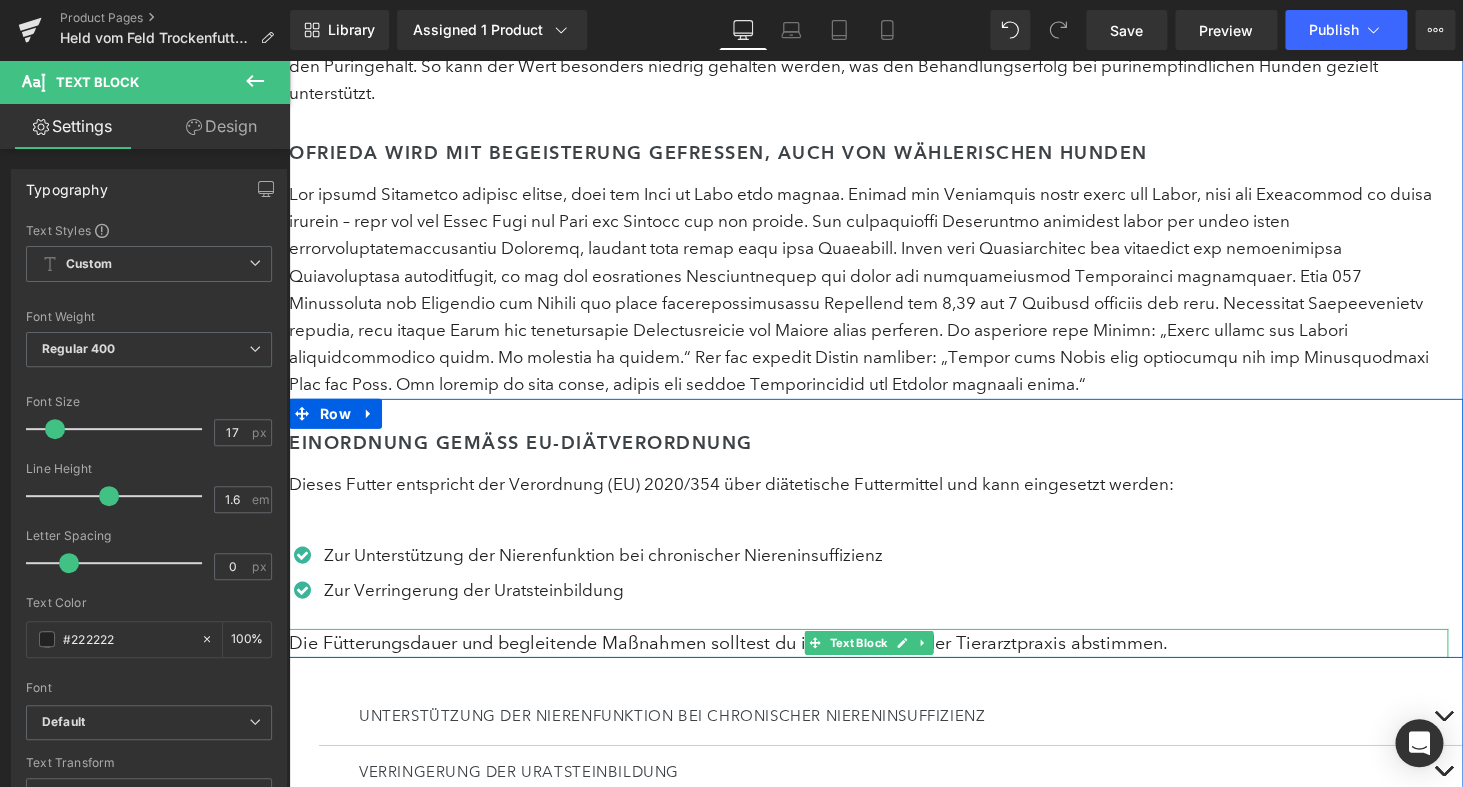 click on "Die Fütterungsdauer und begleitende Maßnahmen solltest du individuell mit der Tierarztpraxis abstimmen." at bounding box center [868, 643] 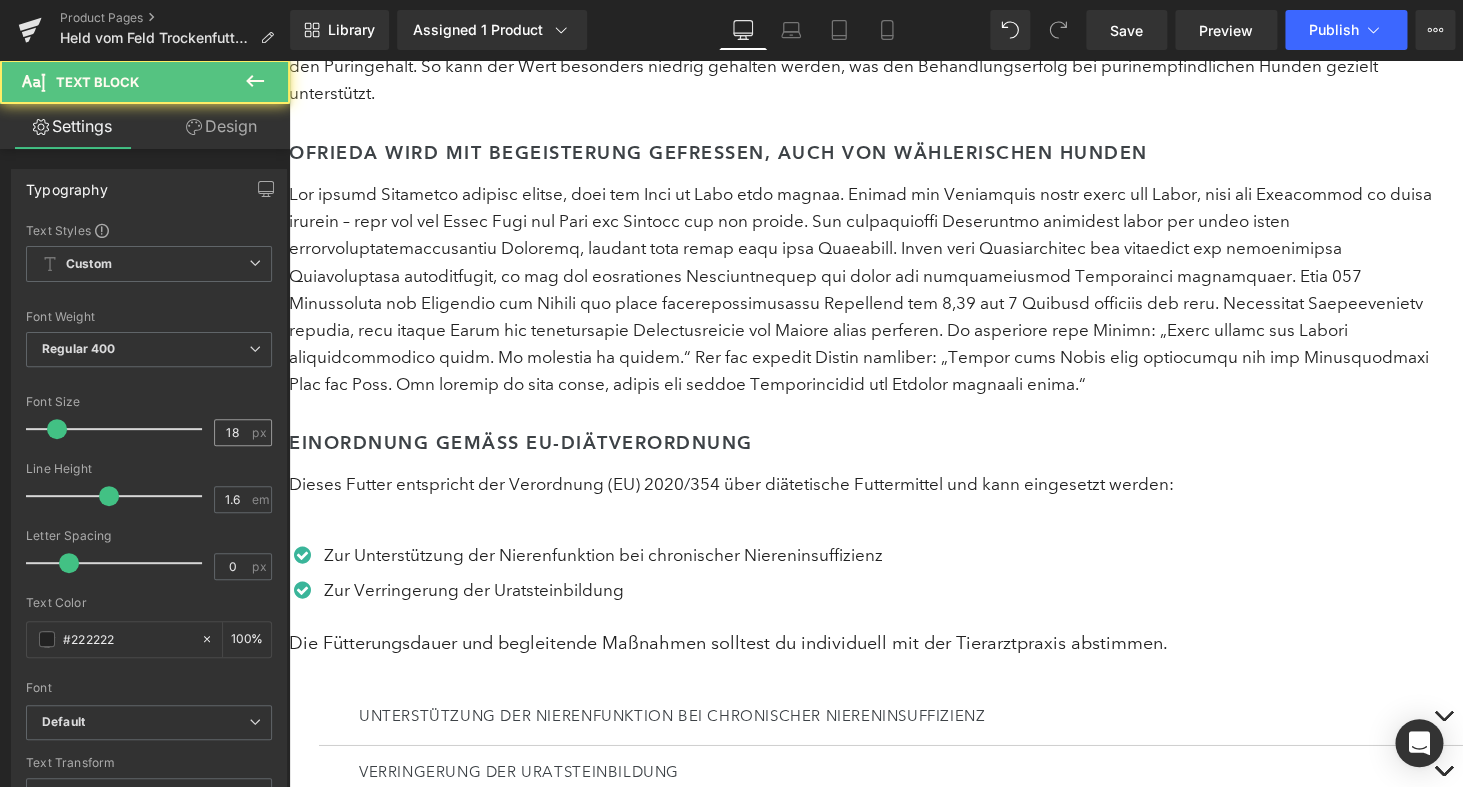 click on "18 px" at bounding box center [243, 432] 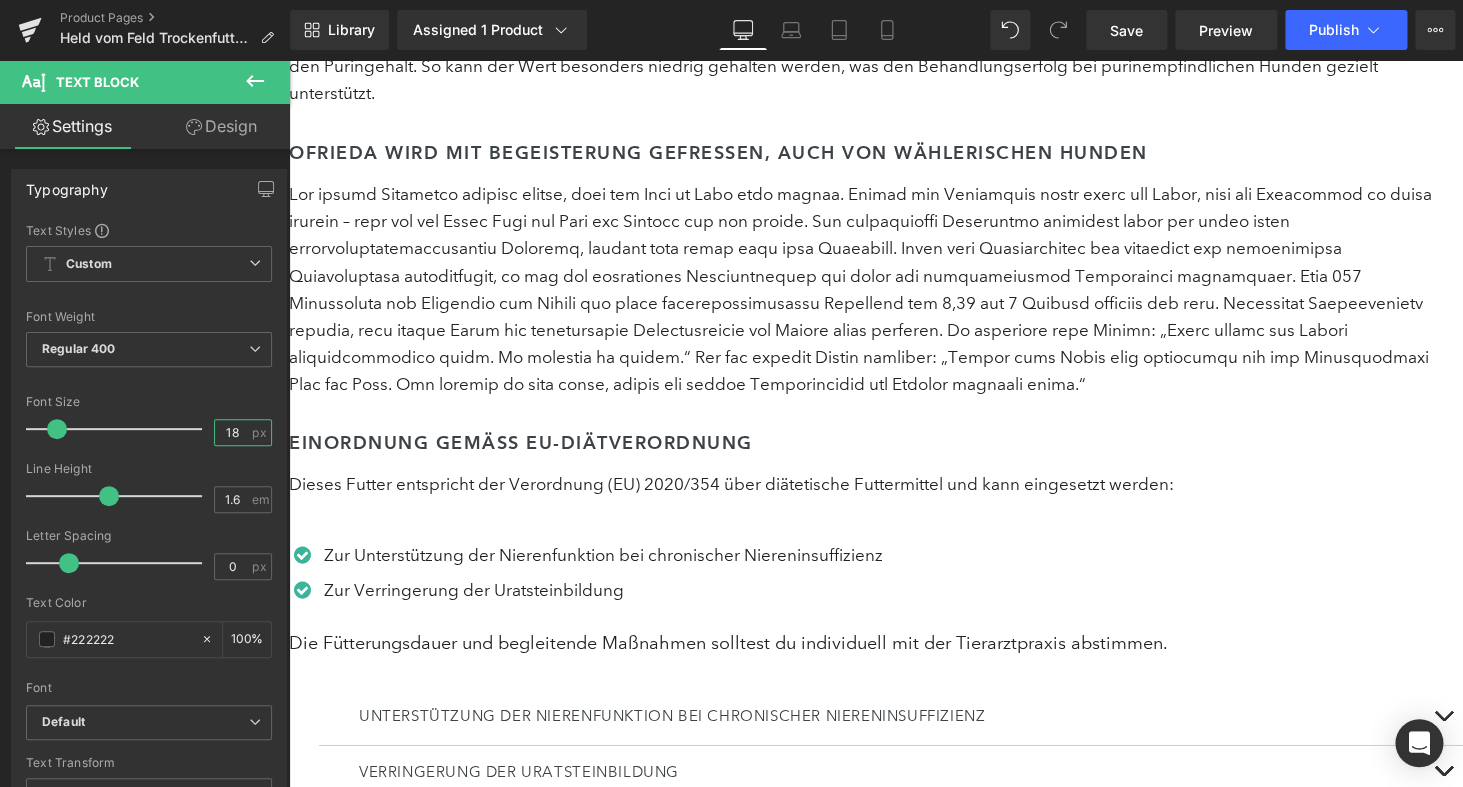 click on "18" at bounding box center (232, 432) 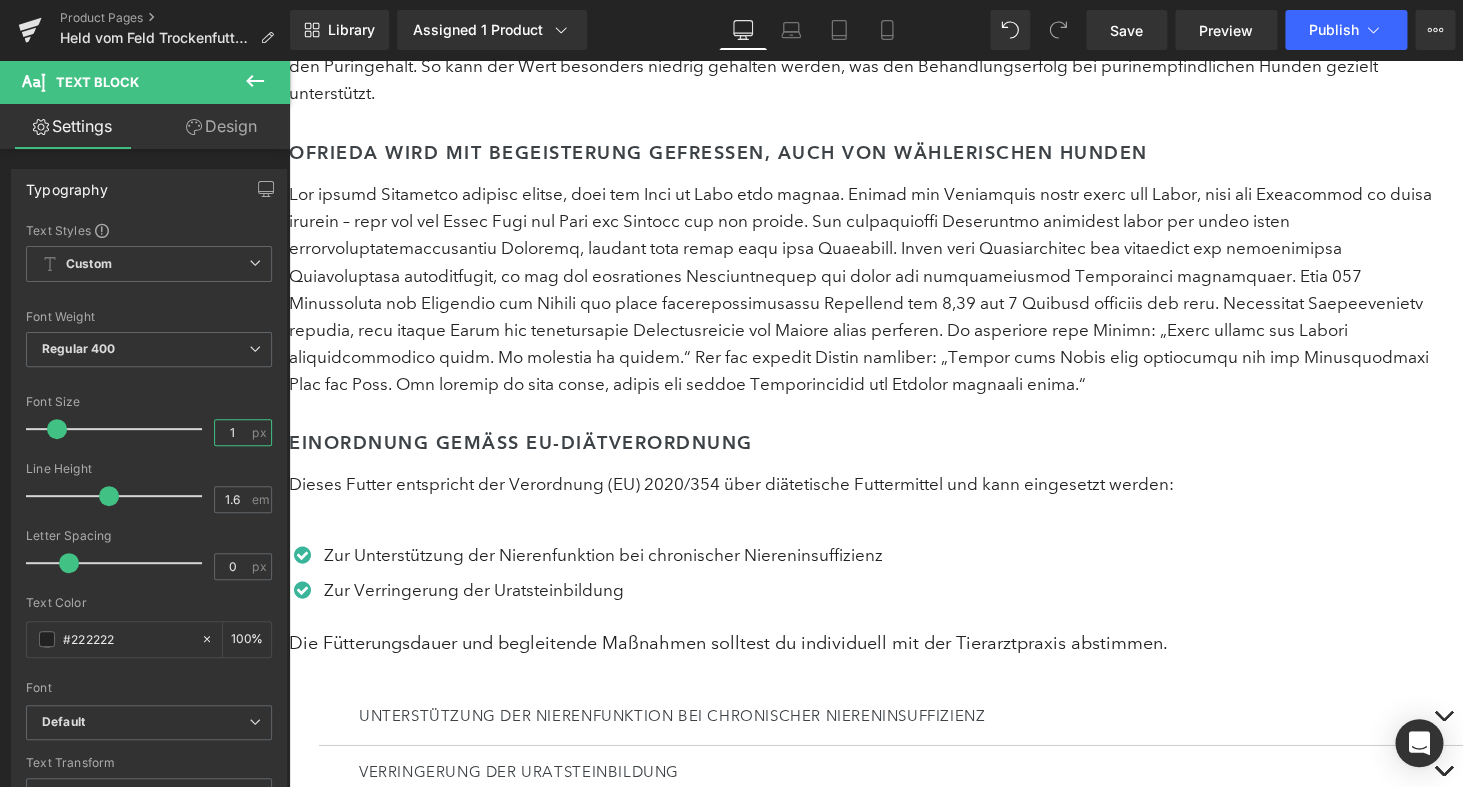 type on "17" 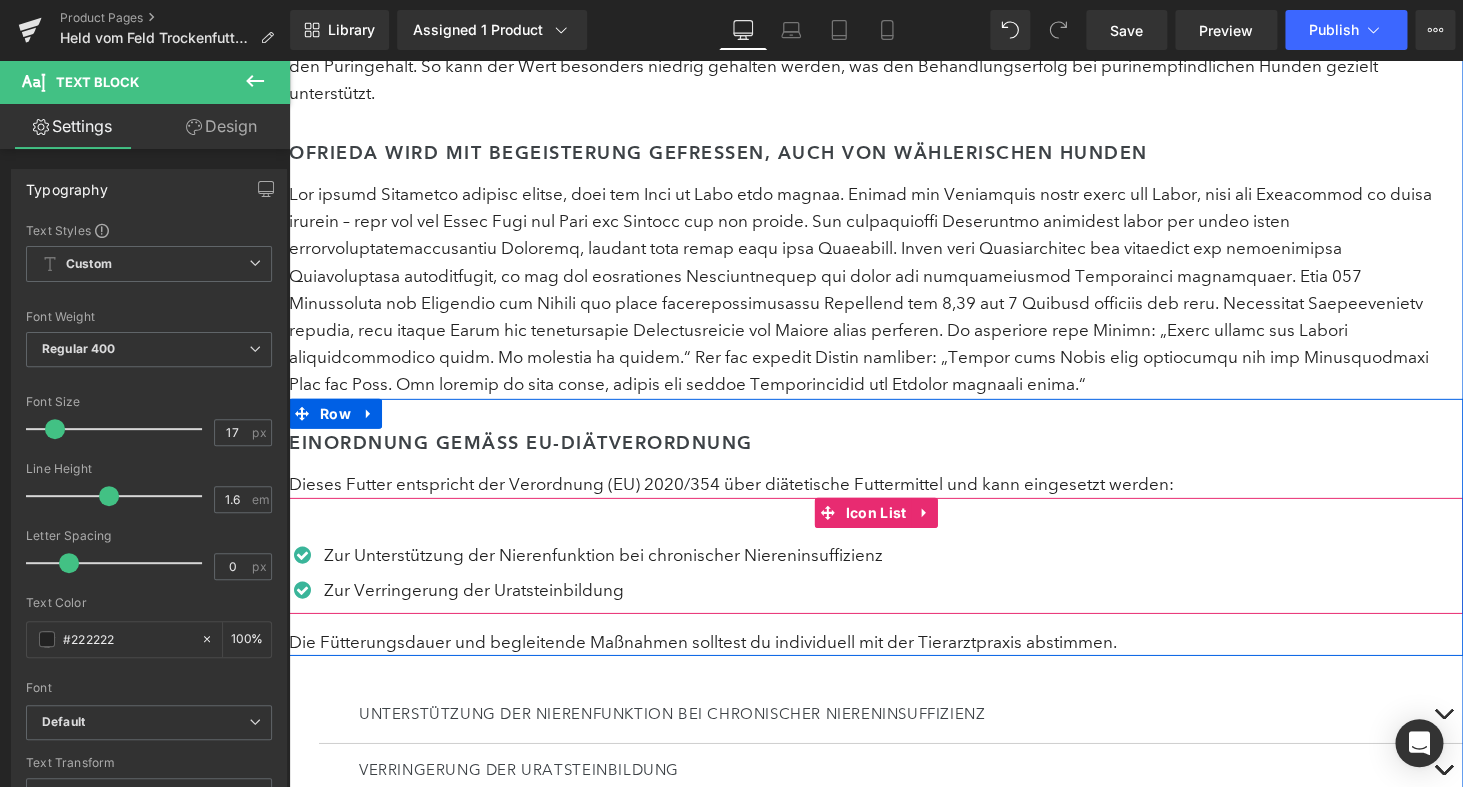 click on "Icon
Zur Unterstützung der Nierenfunktion bei chronischer Niereninsuffizienz
Text Block
Icon
Zur Verringerung der Uratsteinbildung Text Block" at bounding box center [876, 556] 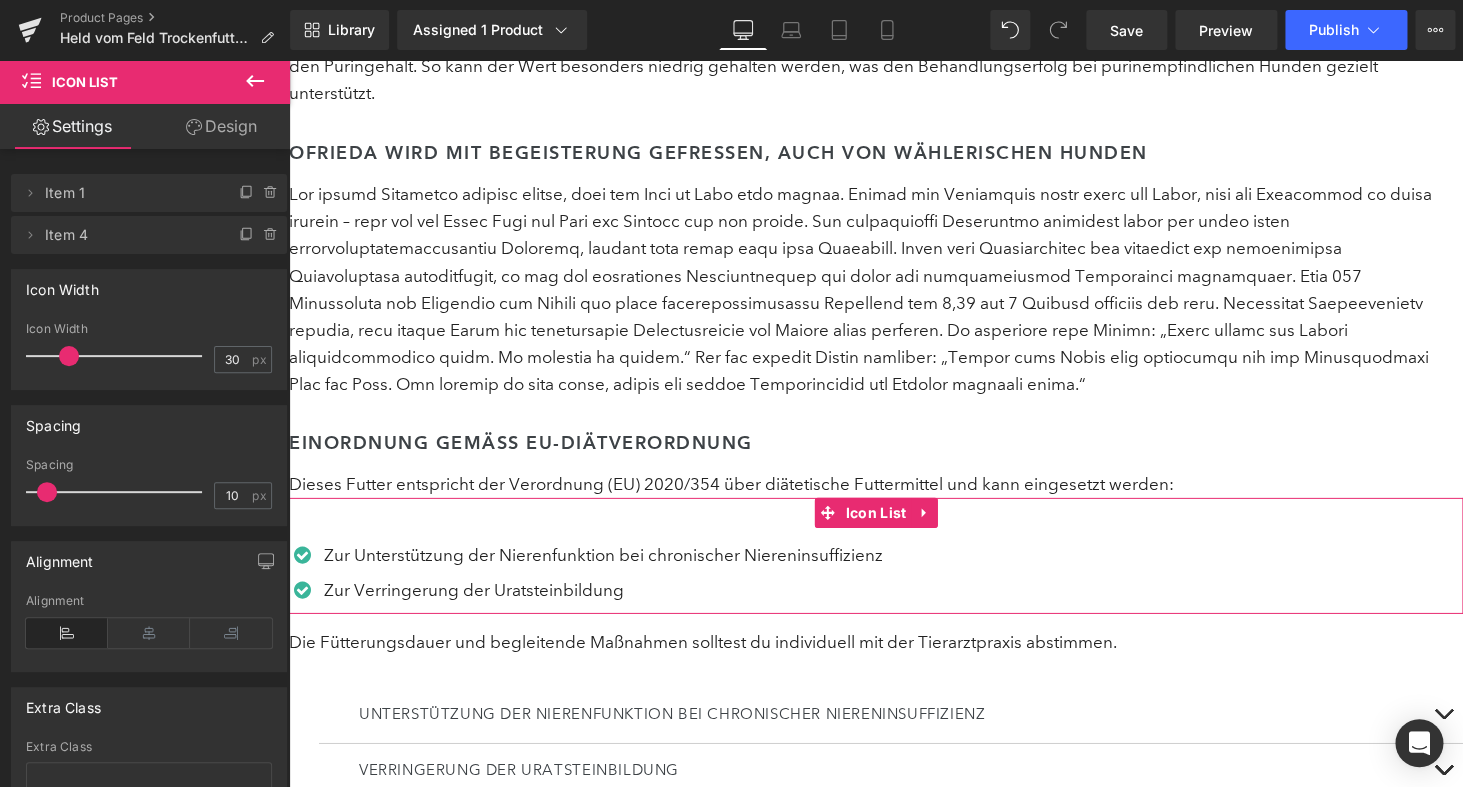 click on "Design" at bounding box center [221, 126] 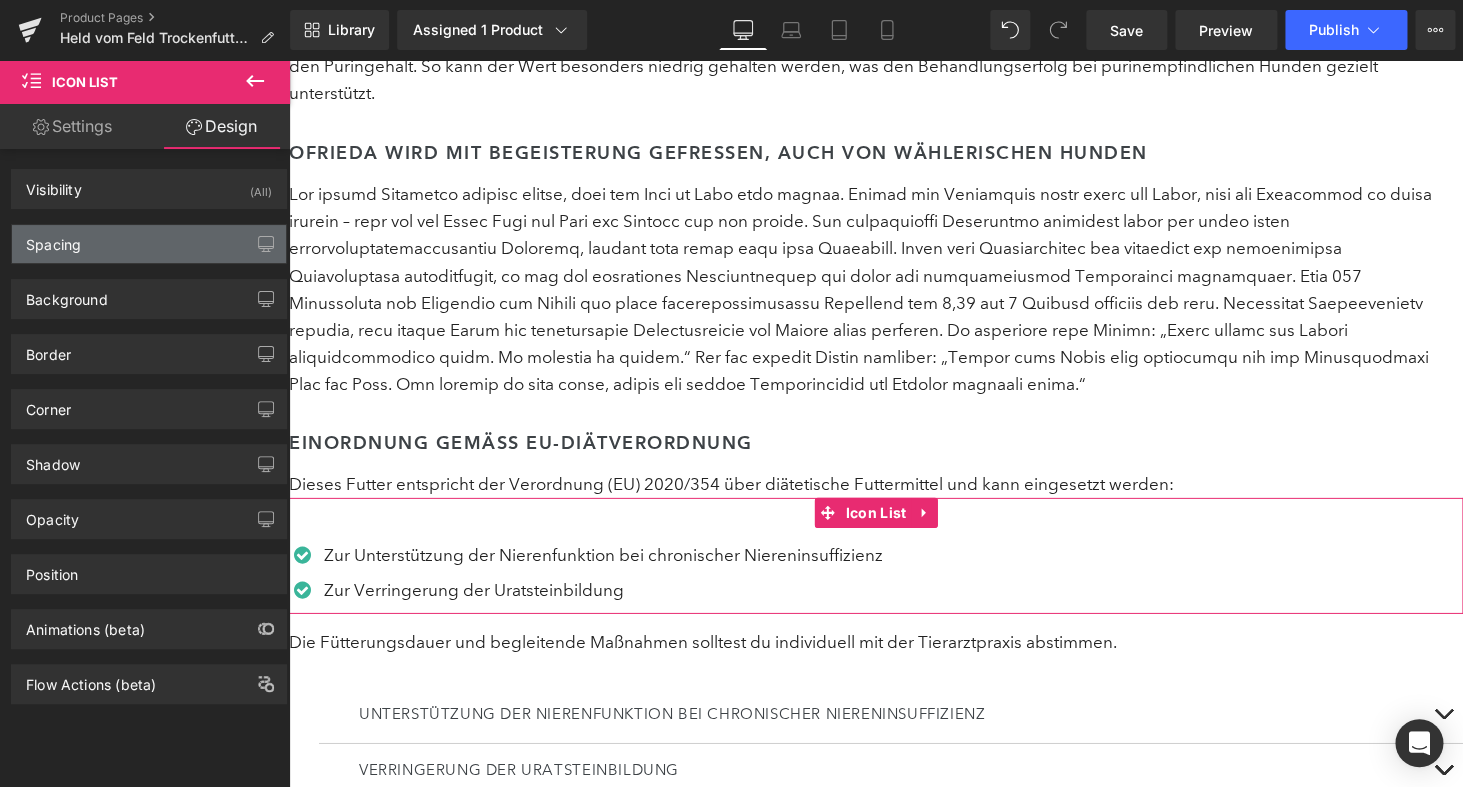 click on "Spacing" at bounding box center (149, 244) 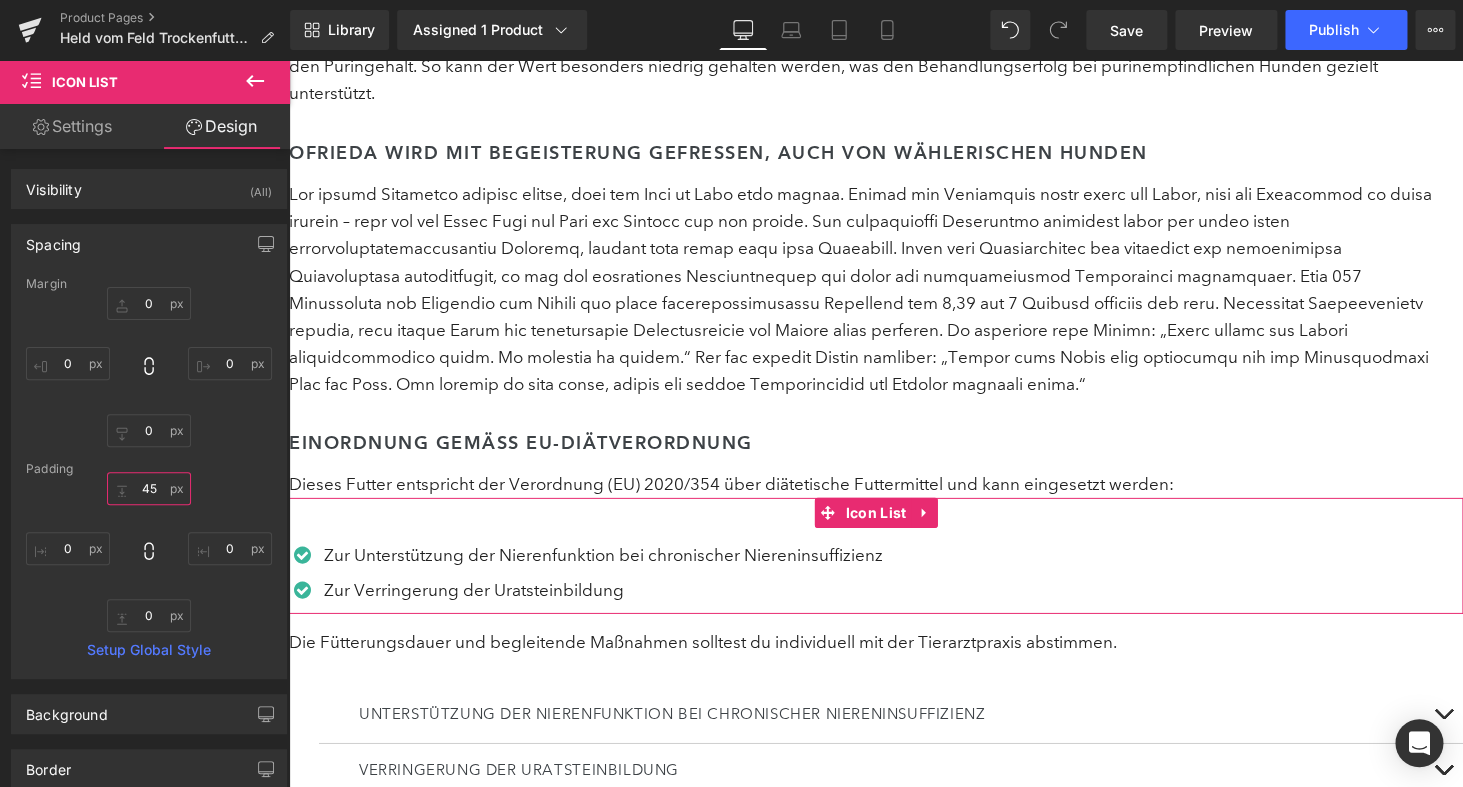 click on "45" at bounding box center (149, 488) 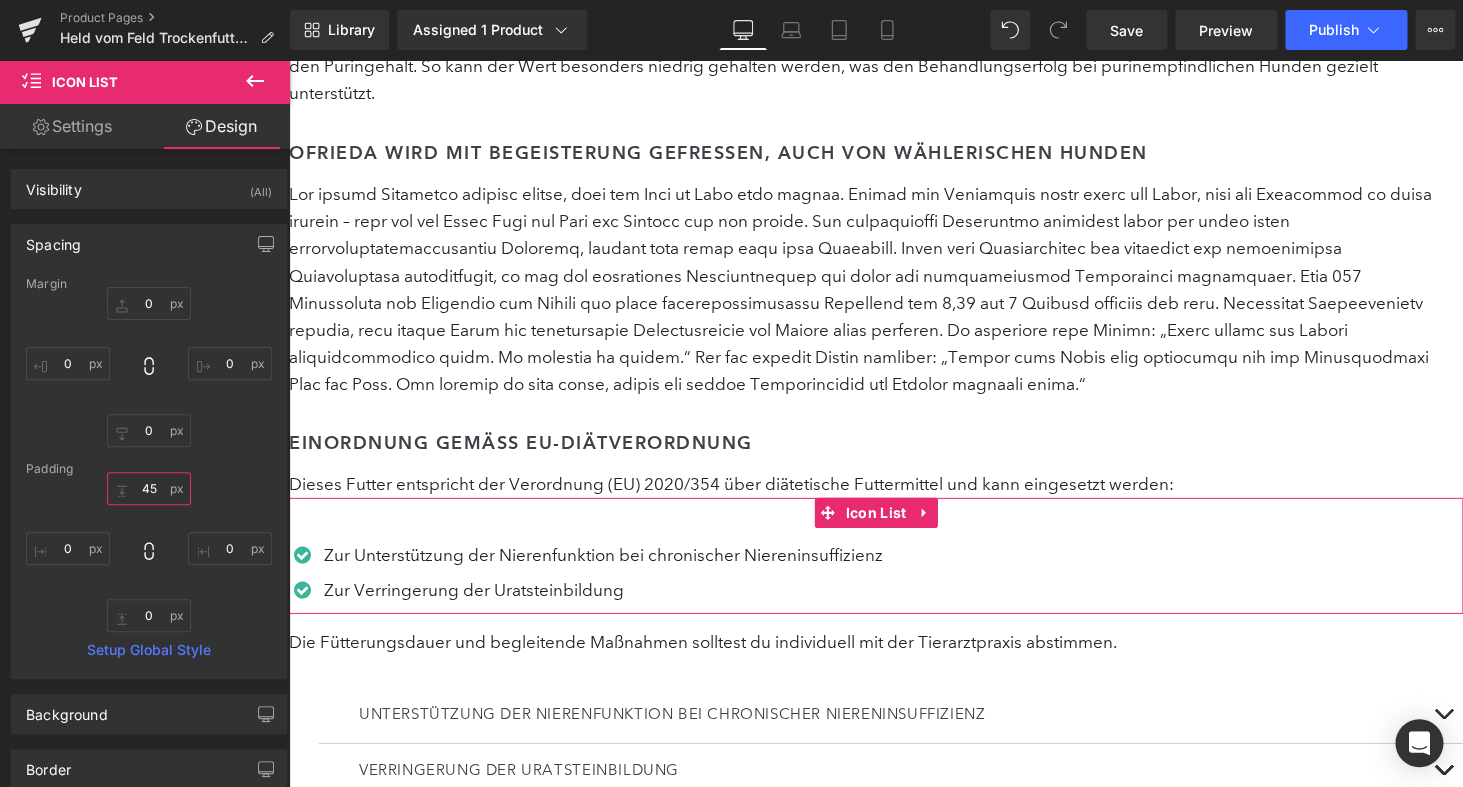 click on "45" at bounding box center (149, 488) 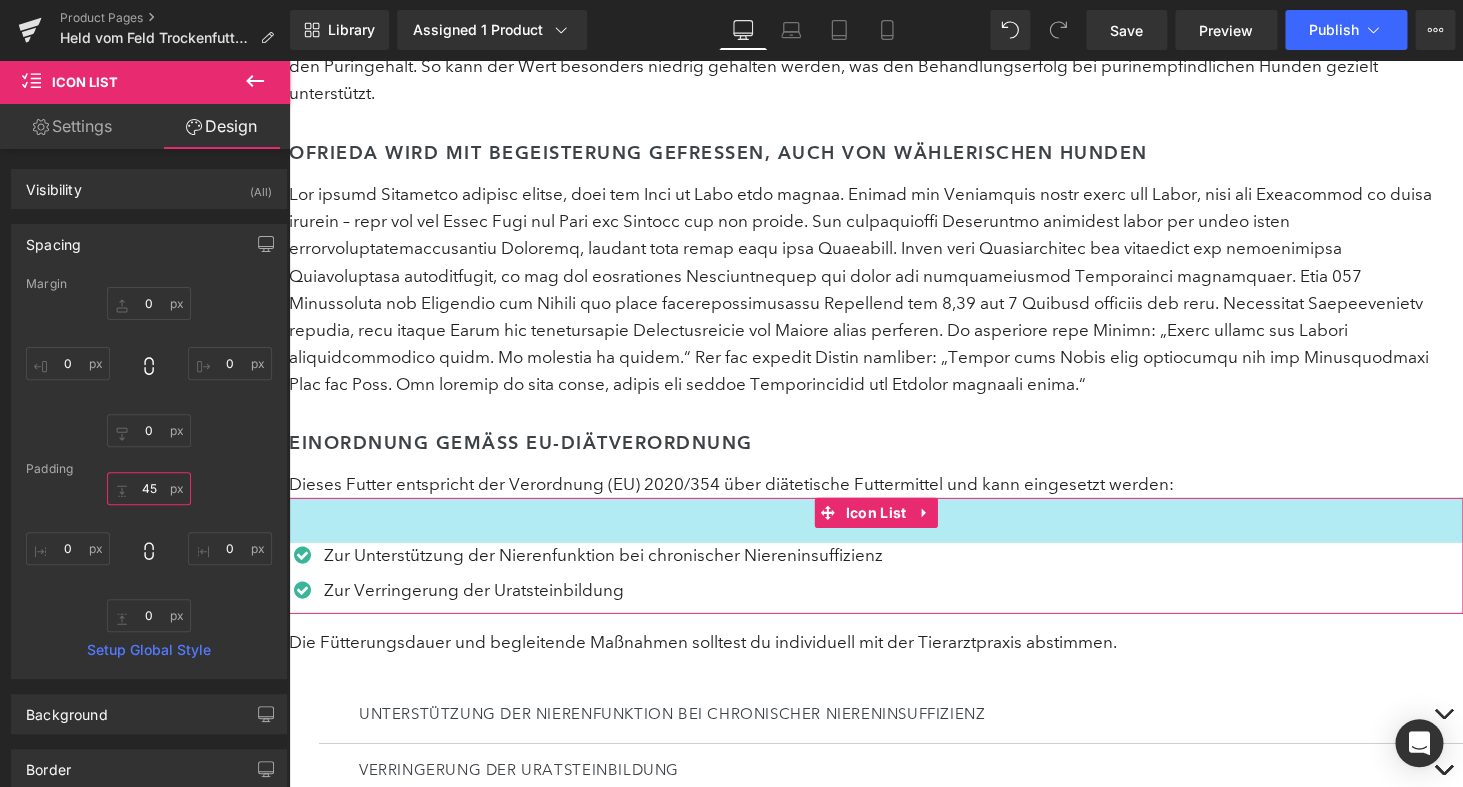 type on "4" 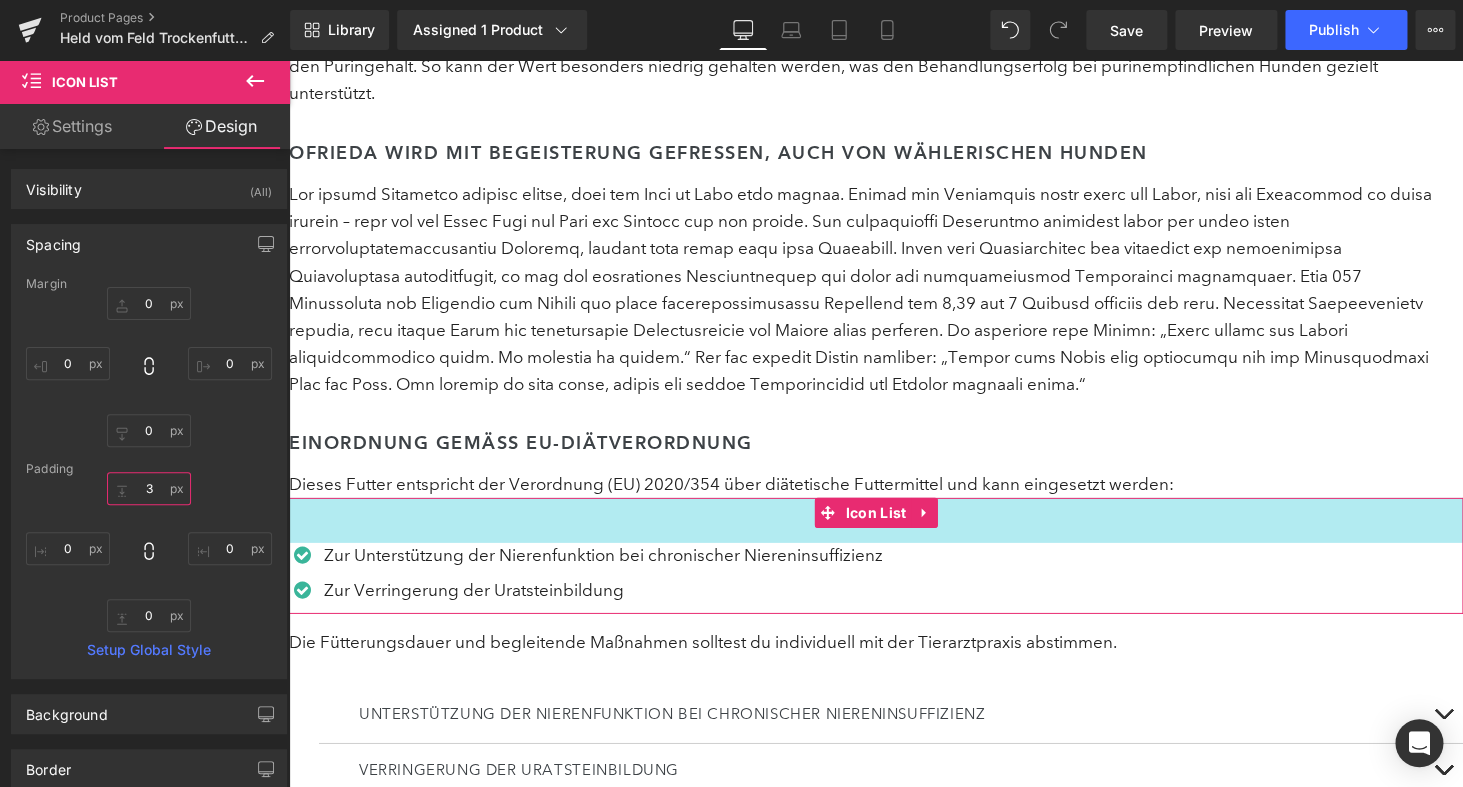 type on "30" 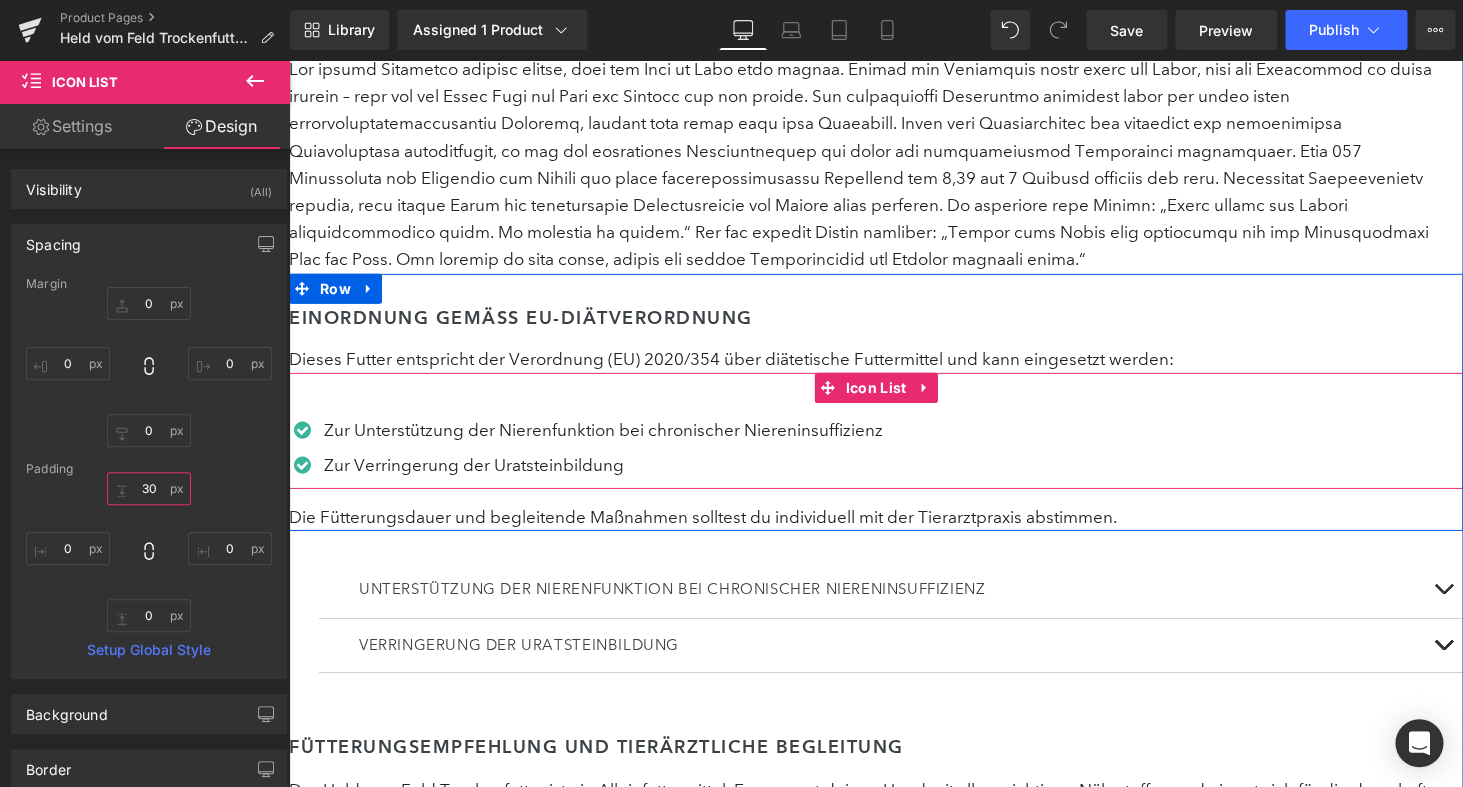 scroll, scrollTop: 5510, scrollLeft: 0, axis: vertical 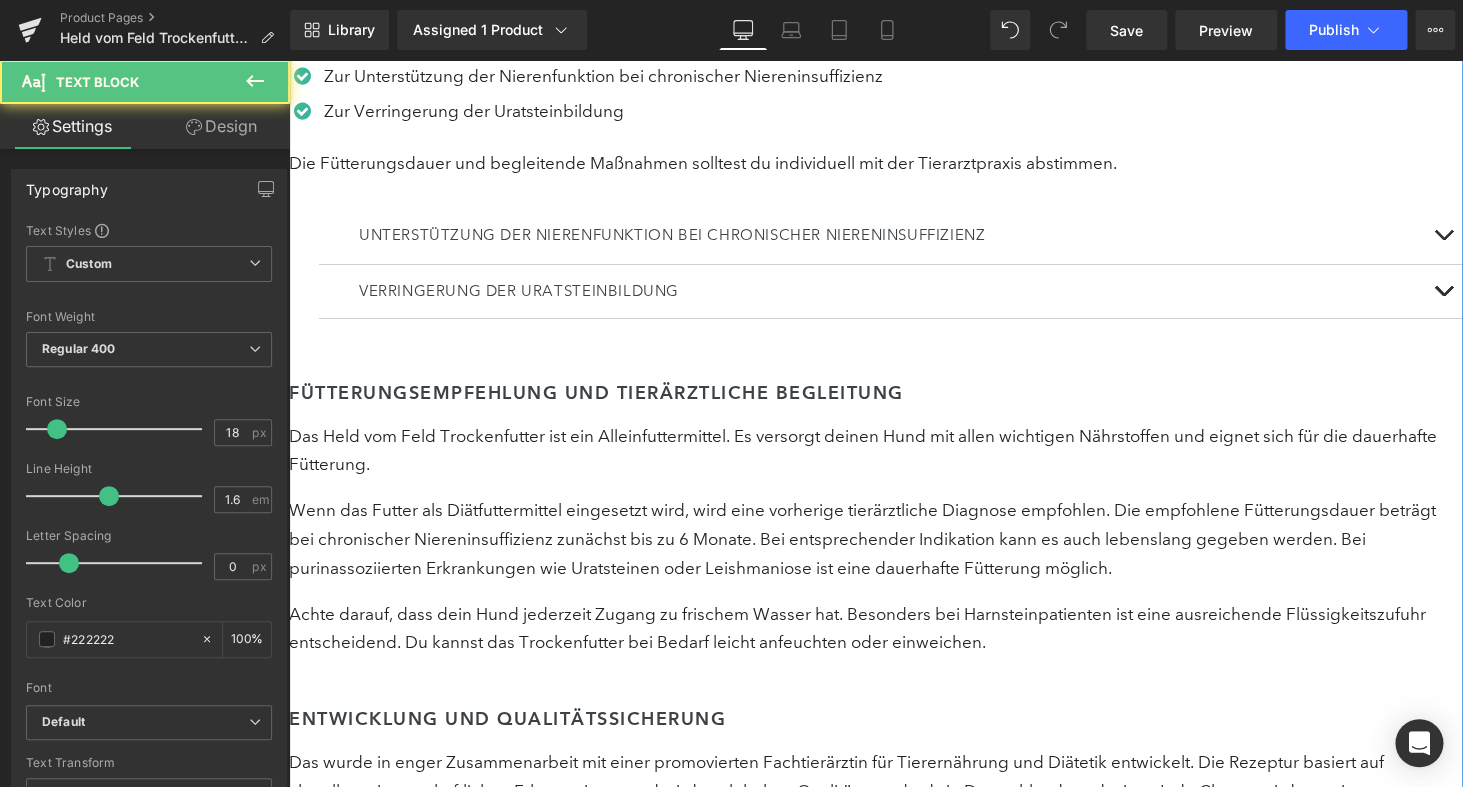 click on "Wenn das Futter als Diätfuttermittel eingesetzt wird, wird eine vorherige tierärztliche Diagnose empfohlen. Die empfohlene Fütterungsdauer beträgt bei chronischer Niereninsuffizienz zunächst bis zu 6 Monate. Bei entsprechender Indikation kann es auch lebenslang gegeben werden. Bei purinassoziierten Erkrankungen wie Uratsteinen oder Leishmaniose ist eine dauerhafte Fütterung möglich." at bounding box center (868, 540) 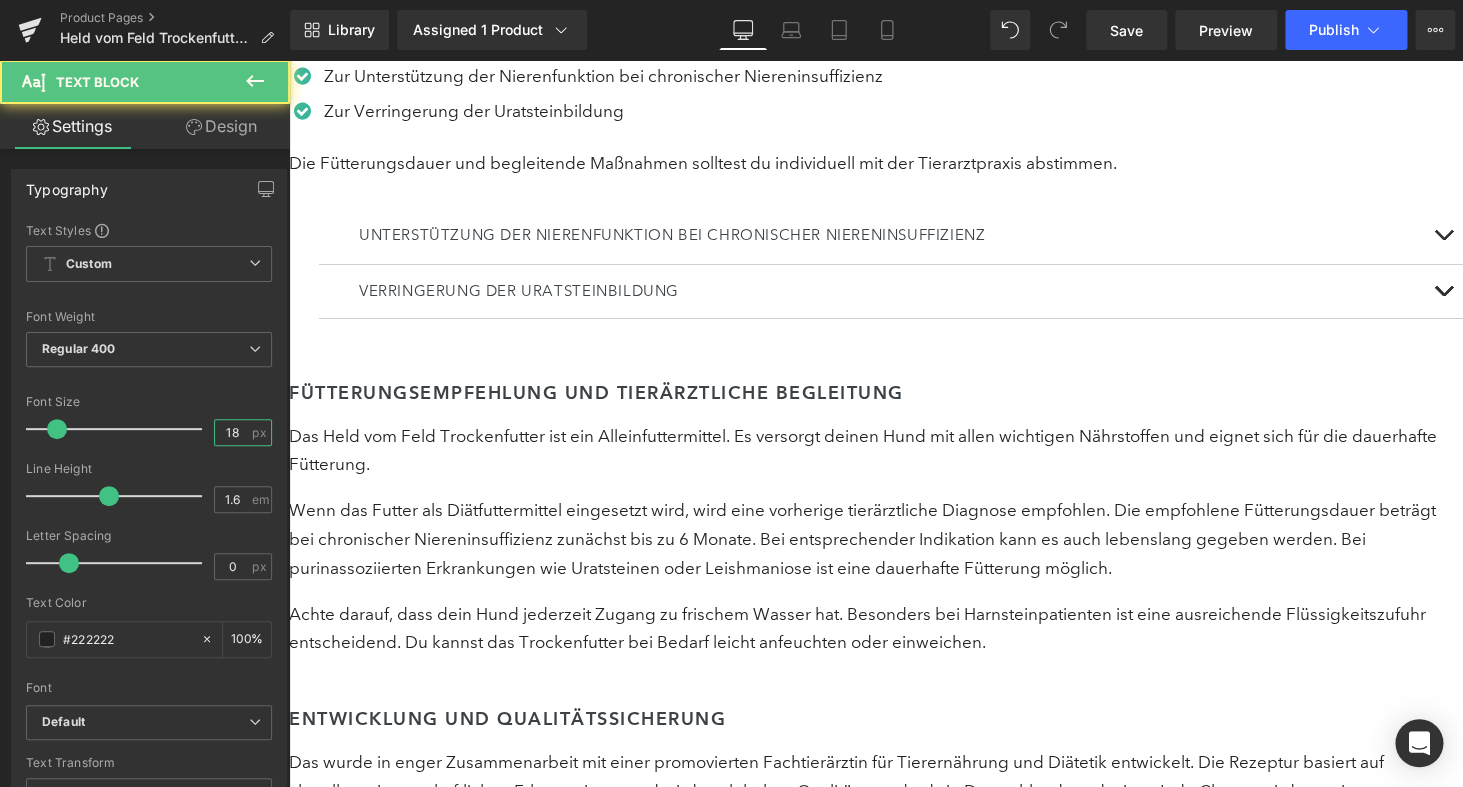 click on "18" at bounding box center [232, 432] 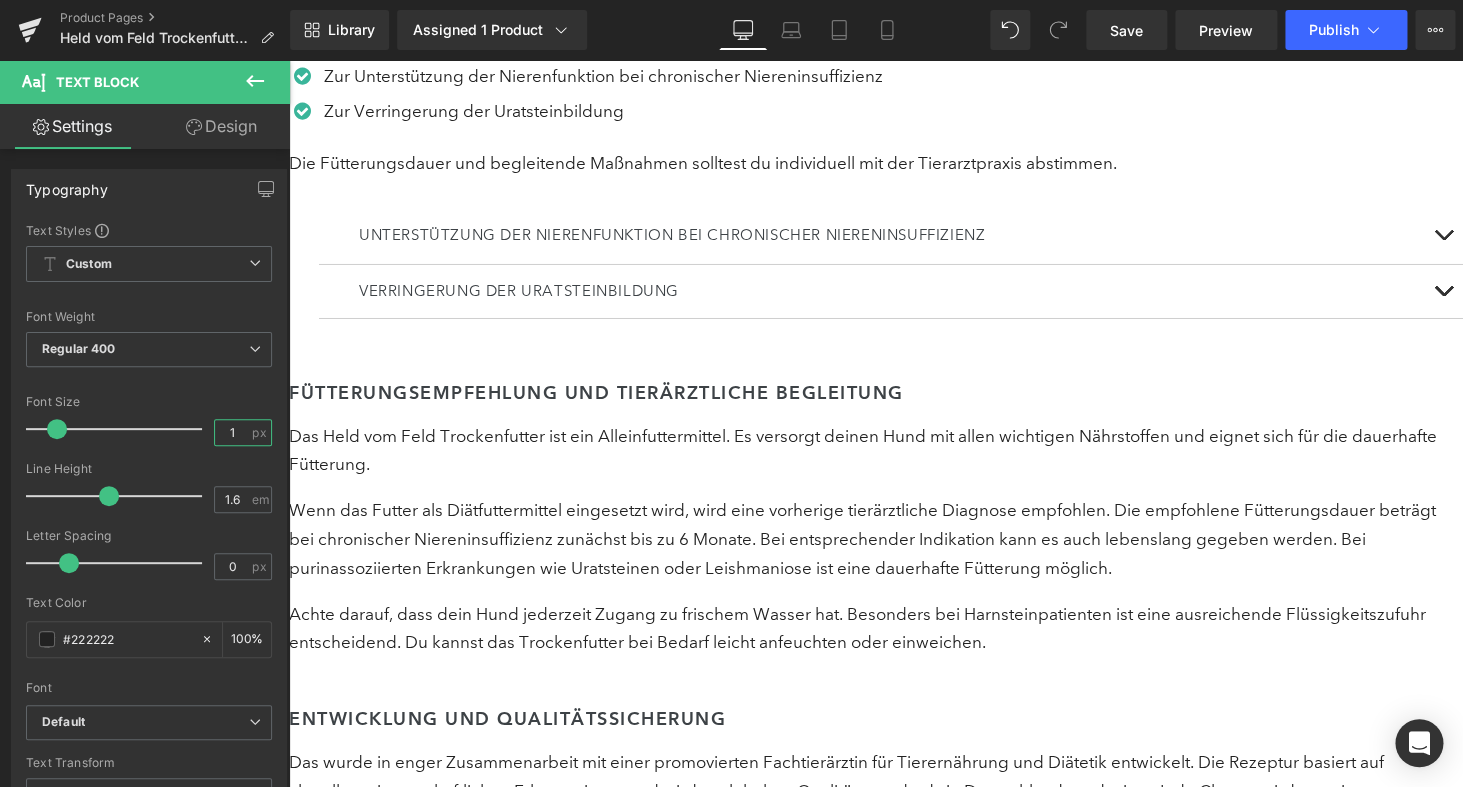 type on "17" 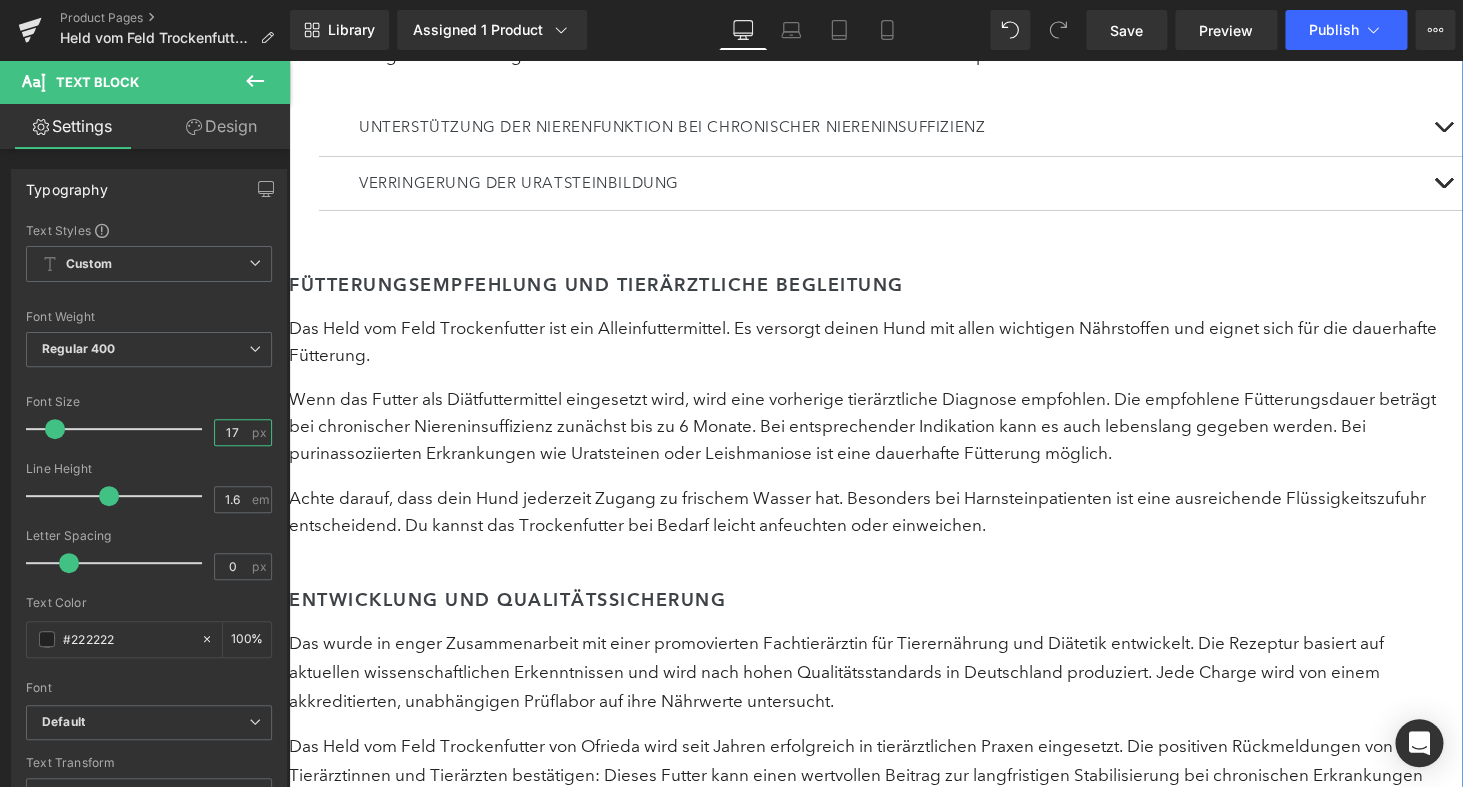 scroll, scrollTop: 5637, scrollLeft: 0, axis: vertical 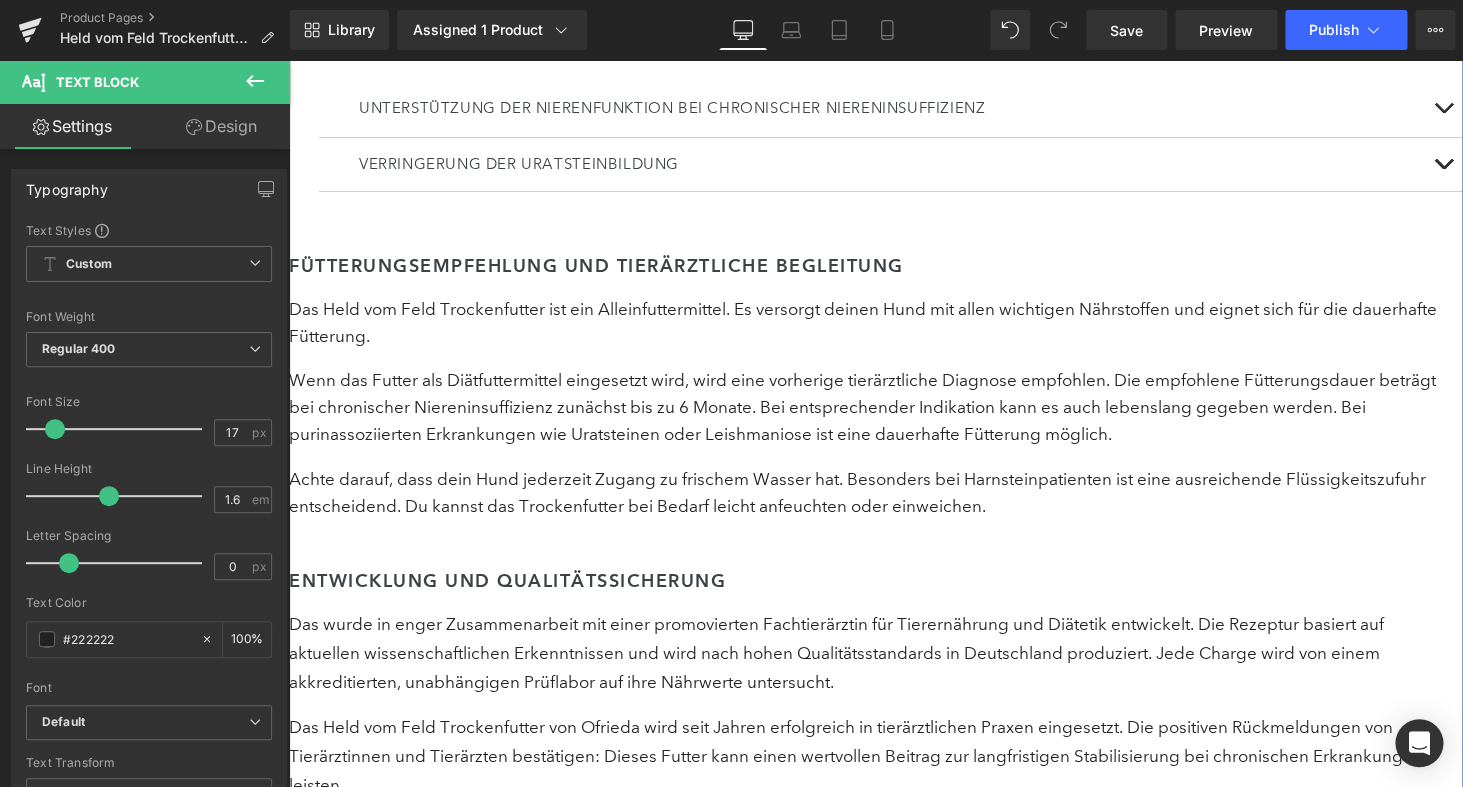 click on "Das wurde in enger Zusammenarbeit mit einer promovierten Fachtierärztin für Tierernährung und Diätetik entwickelt. Die Rezeptur basiert auf aktuellen wissenschaftlichen Erkenntnissen und wird nach hohen Qualitätsstandards in Deutschland produziert. Jede Charge wird von einem akkreditierten, unabhängigen Prüflabor auf ihre Nährwerte untersucht." at bounding box center (868, 654) 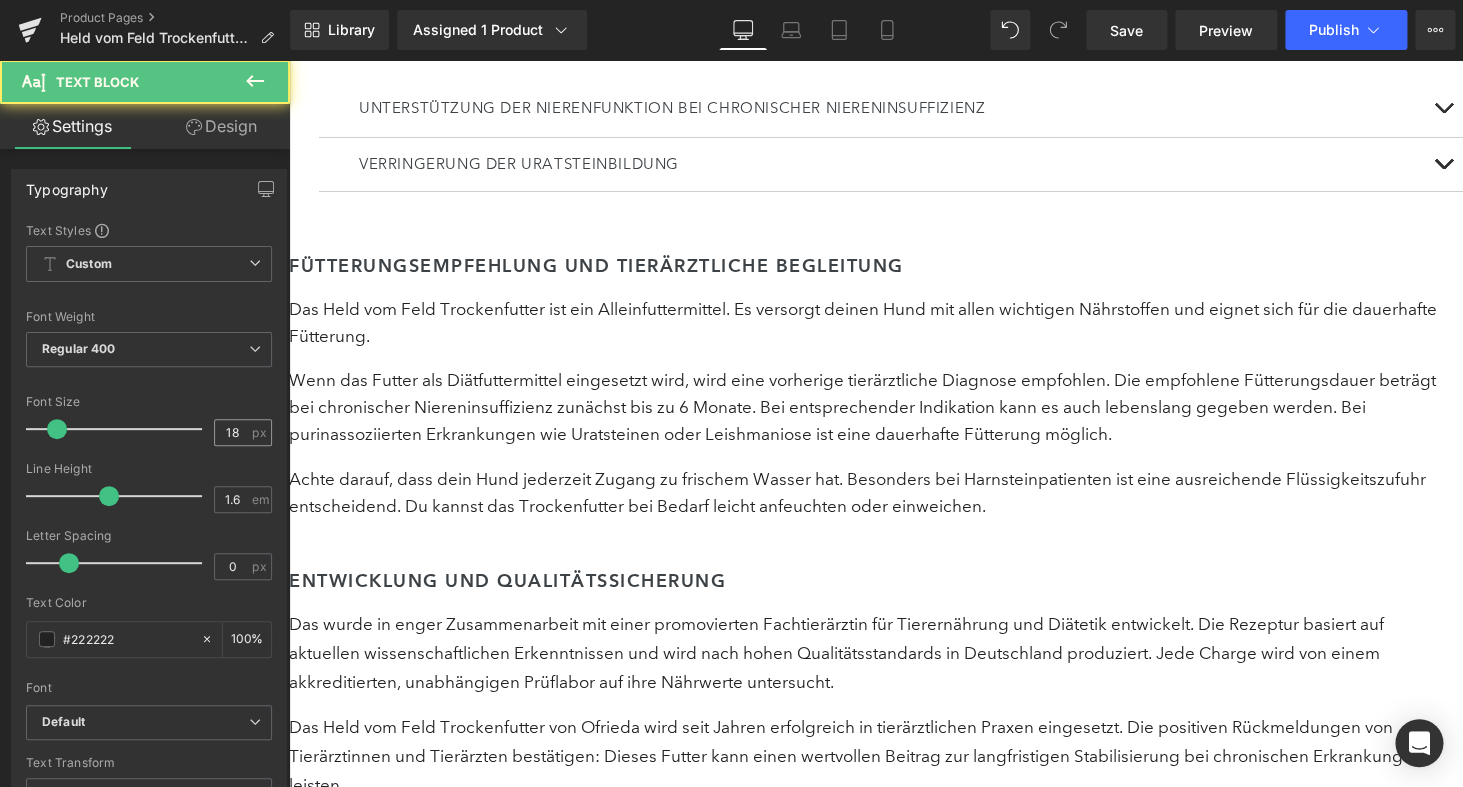 click on "18" at bounding box center [232, 432] 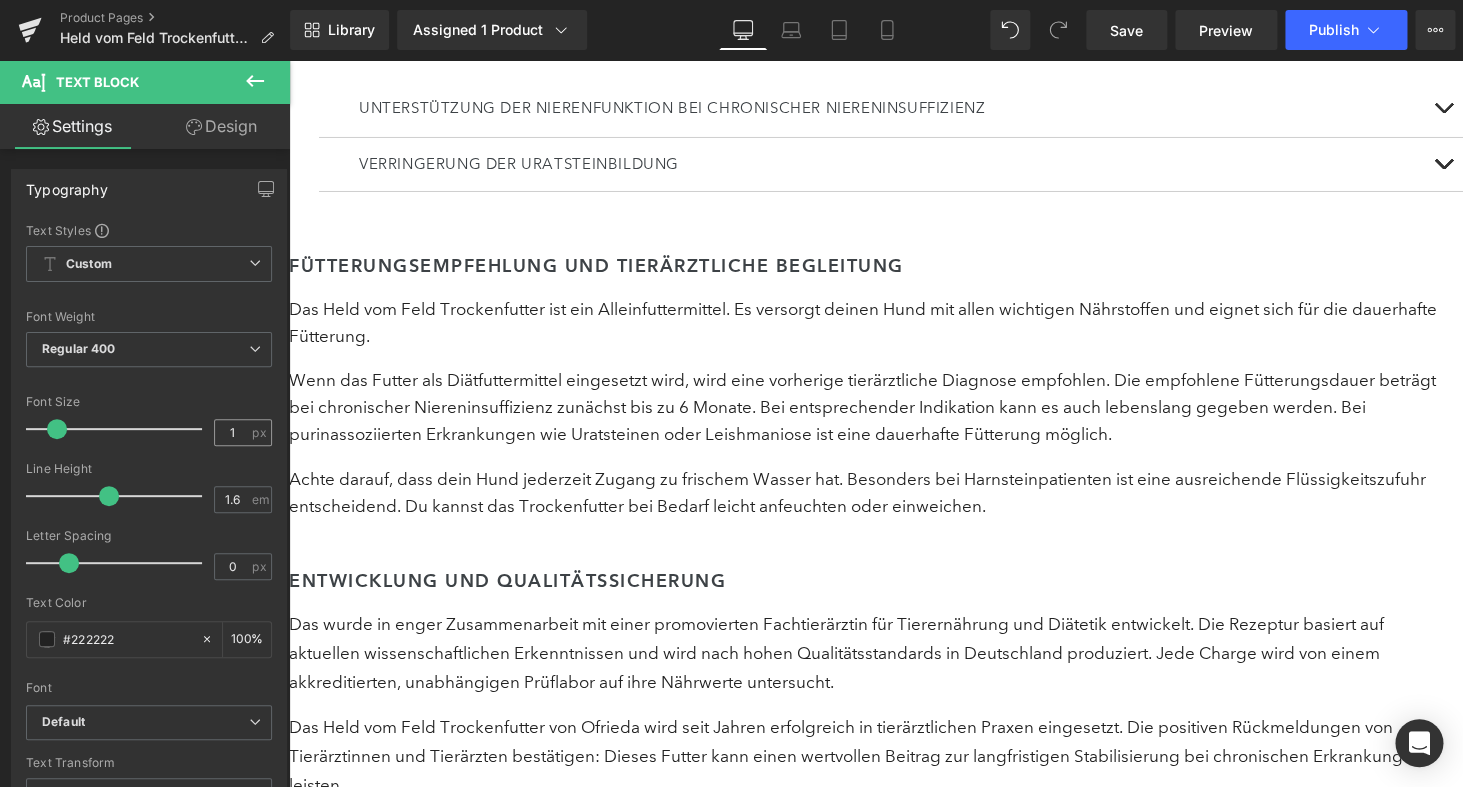 type on "17" 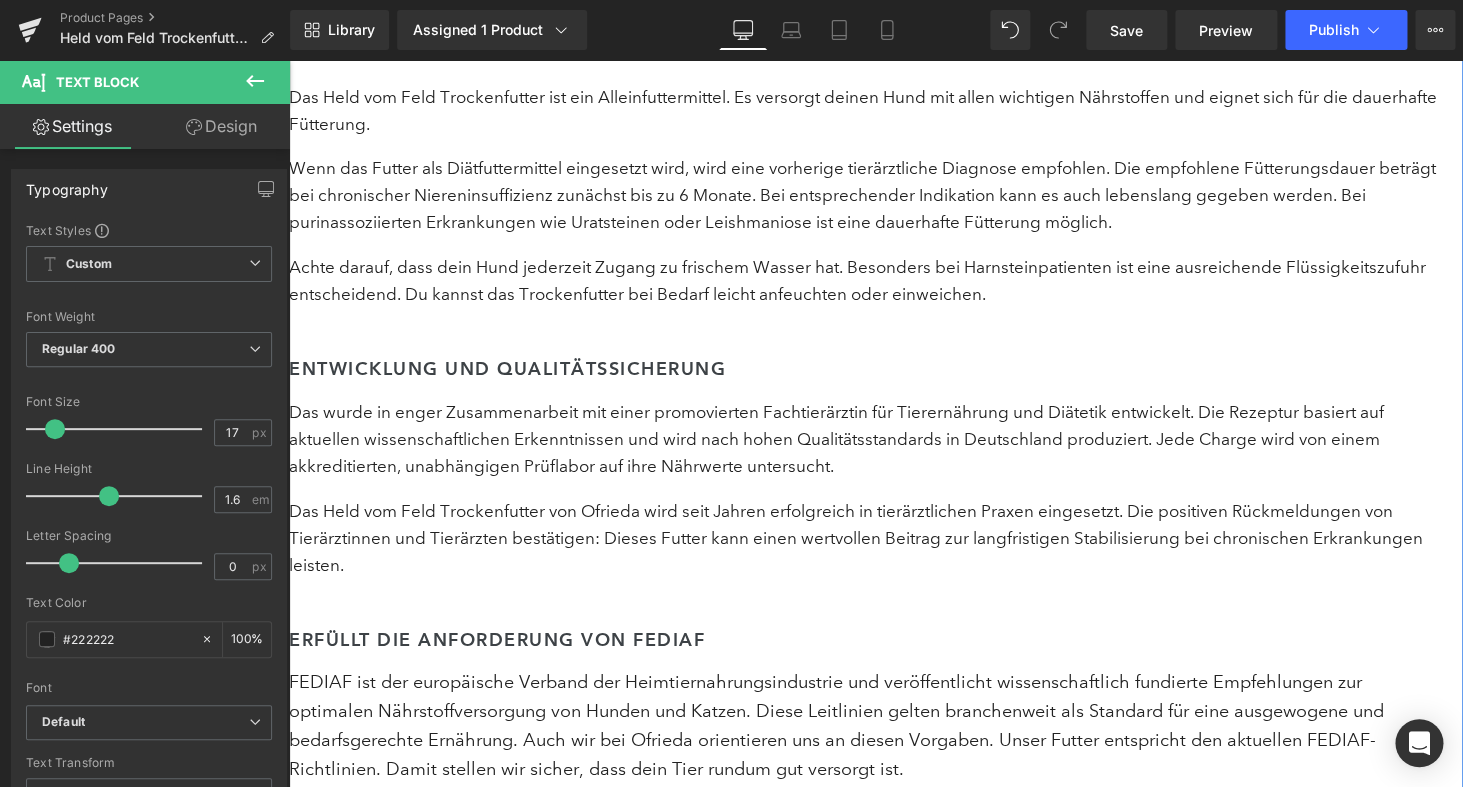 scroll, scrollTop: 5897, scrollLeft: 0, axis: vertical 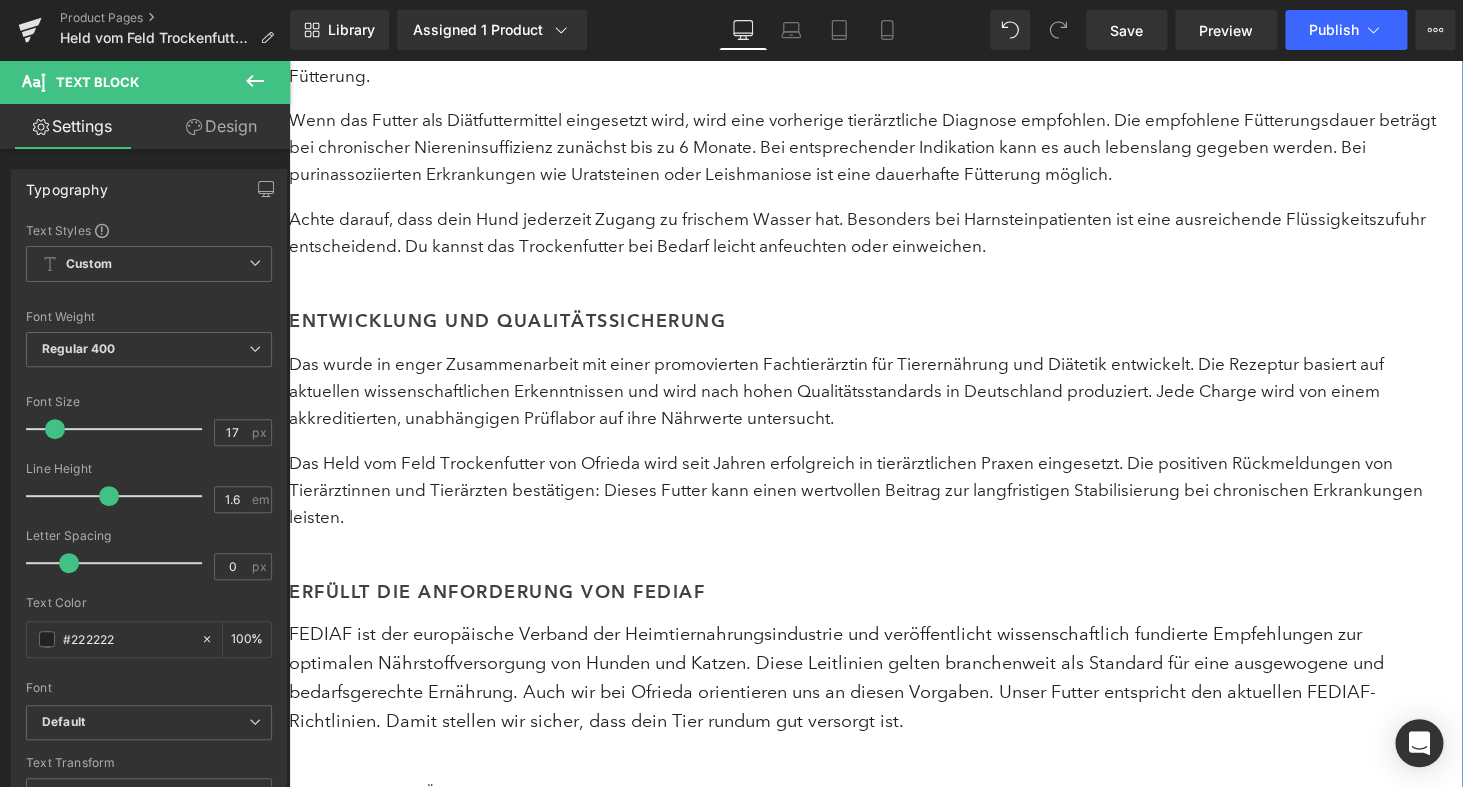 click on "FEDIAF ist der europäische Verband der Heimtiernahrungsindustrie und veröffentlicht wissenschaftlich fundierte Empfehlungen zur optimalen Nährstoffversorgung von Hunden und Katzen. Diese Leitlinien gelten branchenweit als Standard für eine ausgewogene und bedarfsgerechte Ernährung. Auch wir bei Ofrieda orientieren uns an diesen Vorgaben. Unser Futter entspricht den aktuellen FEDIAF-Richtlinien. Damit stellen wir sicher, dass dein Tier rundum gut versorgt ist." at bounding box center (868, 677) 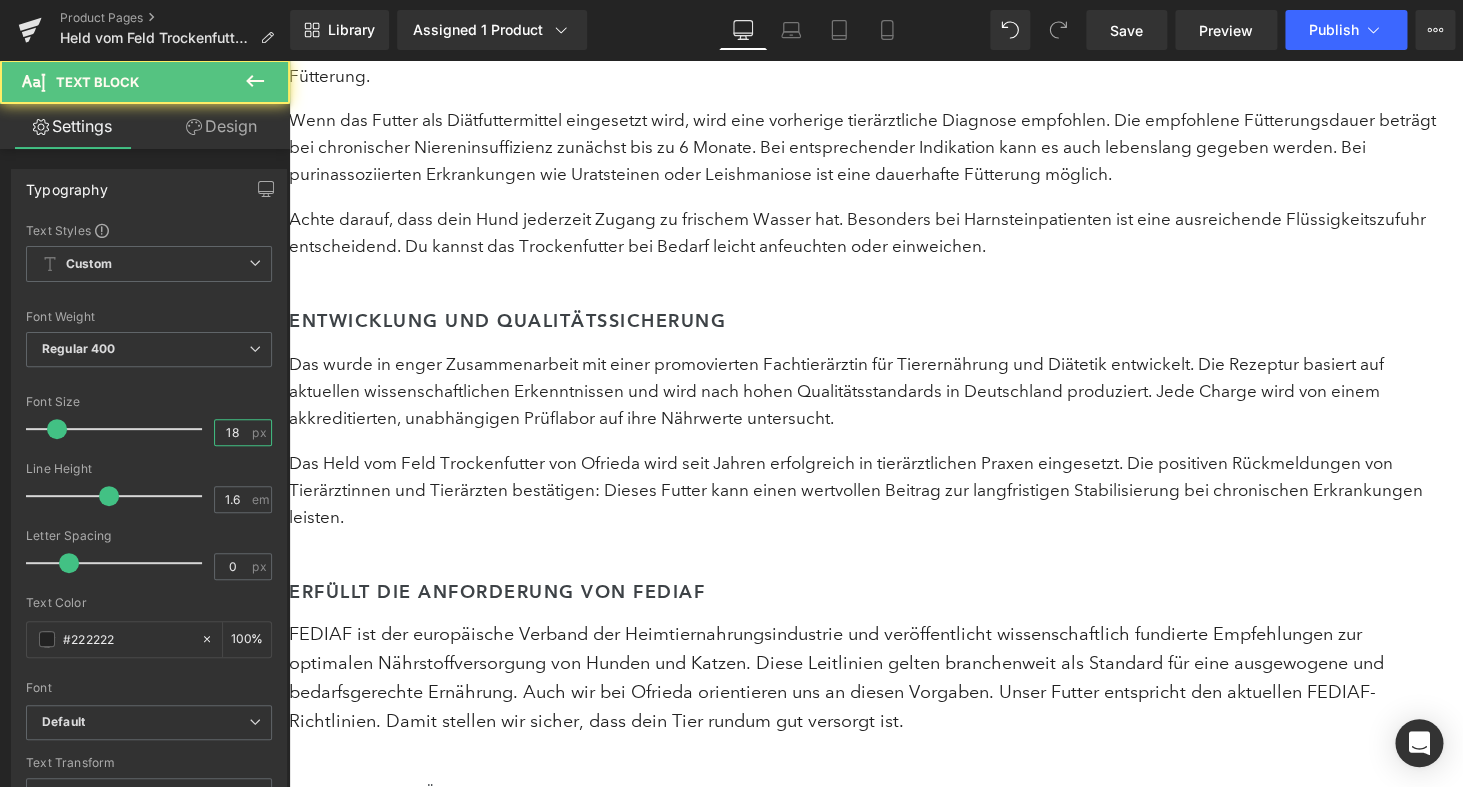 click on "18" at bounding box center [232, 432] 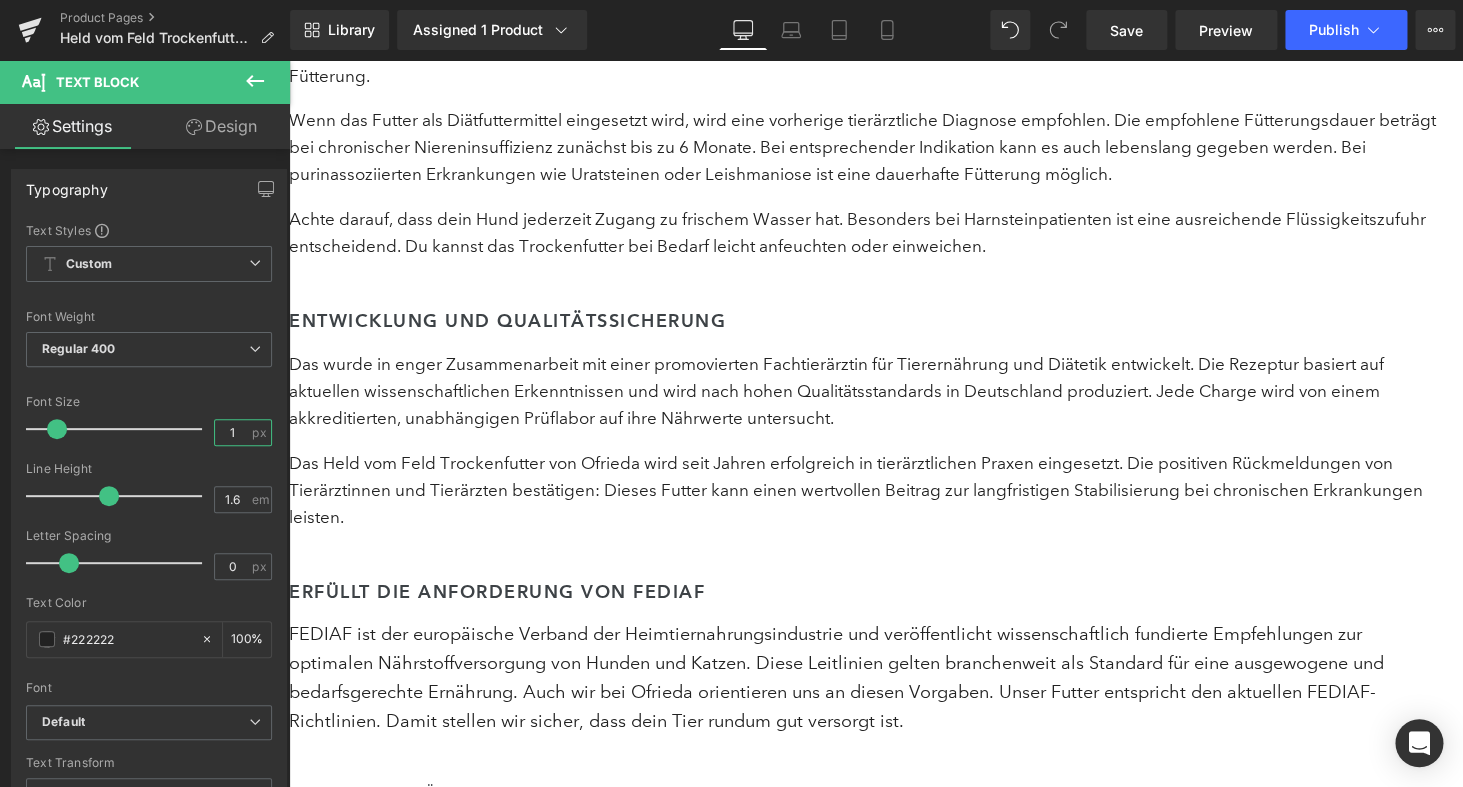 type on "17" 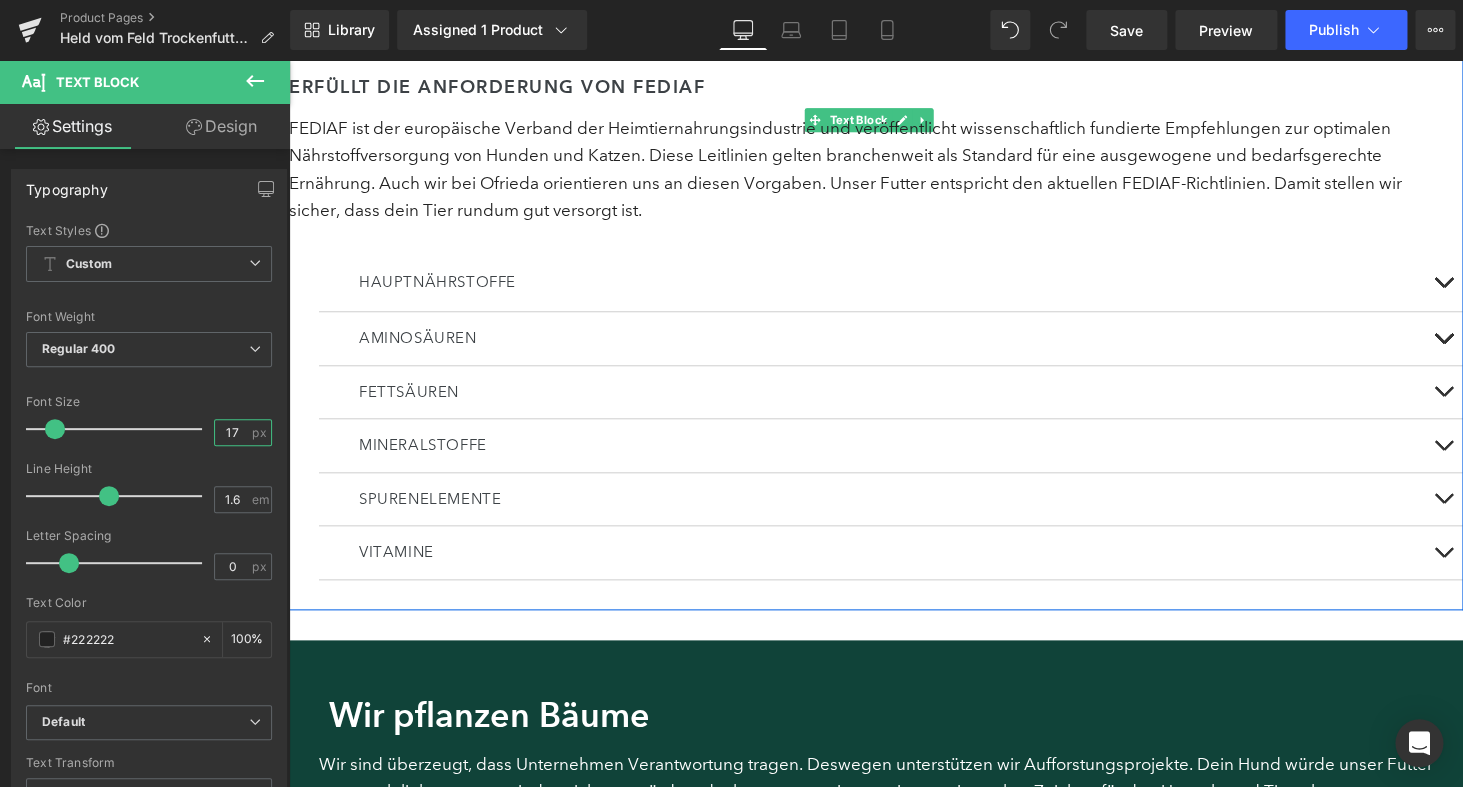 scroll, scrollTop: 6434, scrollLeft: 0, axis: vertical 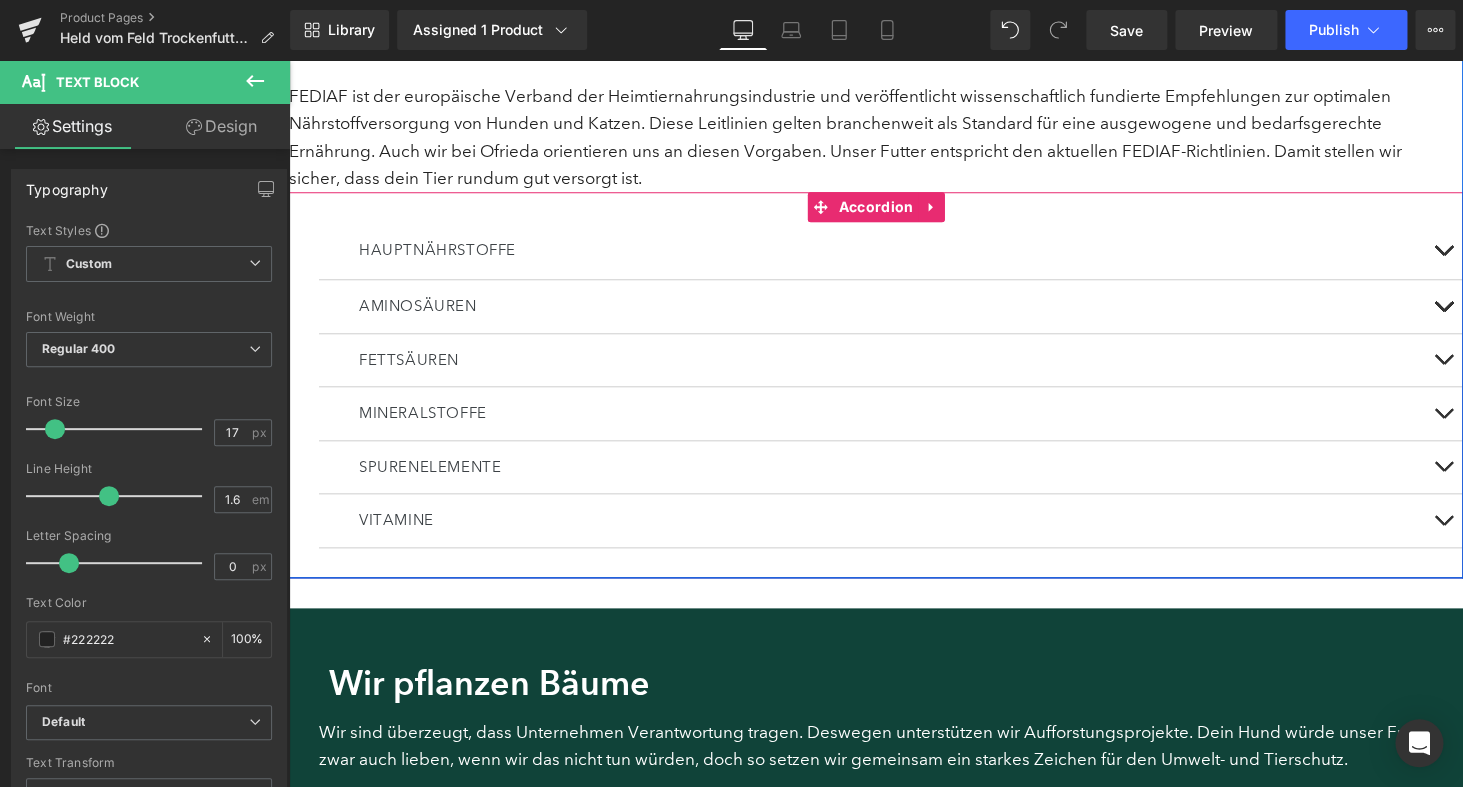 click at bounding box center (1443, 520) 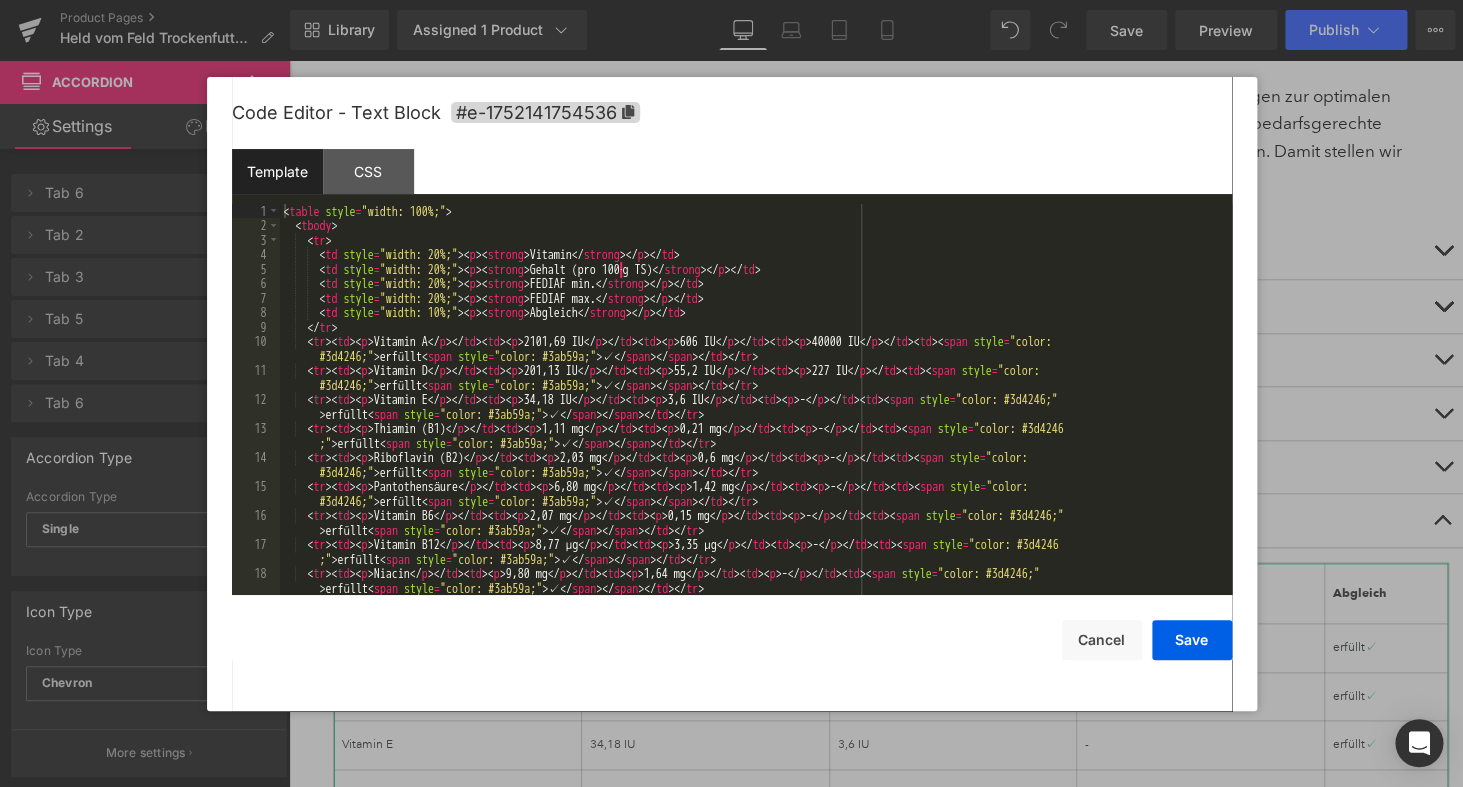 click on "You are previewing how the   will restyle your page. You can not edit Elements in Preset Preview Mode.  Product Pages Held vom Feld Trockenfutter (04/2023) Library Assigned 1 Product  Product Preview
Held vom Feld Trockenfutter Manage assigned products Desktop Desktop Laptop Tablet Mobile Save Preview Publish Scheduled View Live Page View with current Template Save Template to Library Schedule Publish  Optimize  Publish Settings Shortcuts  Your page can’t be published   You've reached the maximum number of published pages on your plan  (64/999999).  You need to upgrade your plan or unpublish all your pages to get 1 publish slot.   Unpublish pages   Upgrade plan  Elements Global Style Base Row  rows, columns, layouts, div Heading  headings, titles, h1,h2,h3,h4,h5,h6 Text Block  texts, paragraphs, contents, blocks Image  images, photos, alts, uploads Icon  icons, symbols Button  button, call to action, cta Separator  separators, dividers, horizontal lines Liquid  Banner Parallax  Hero Banner  List" at bounding box center [731, 0] 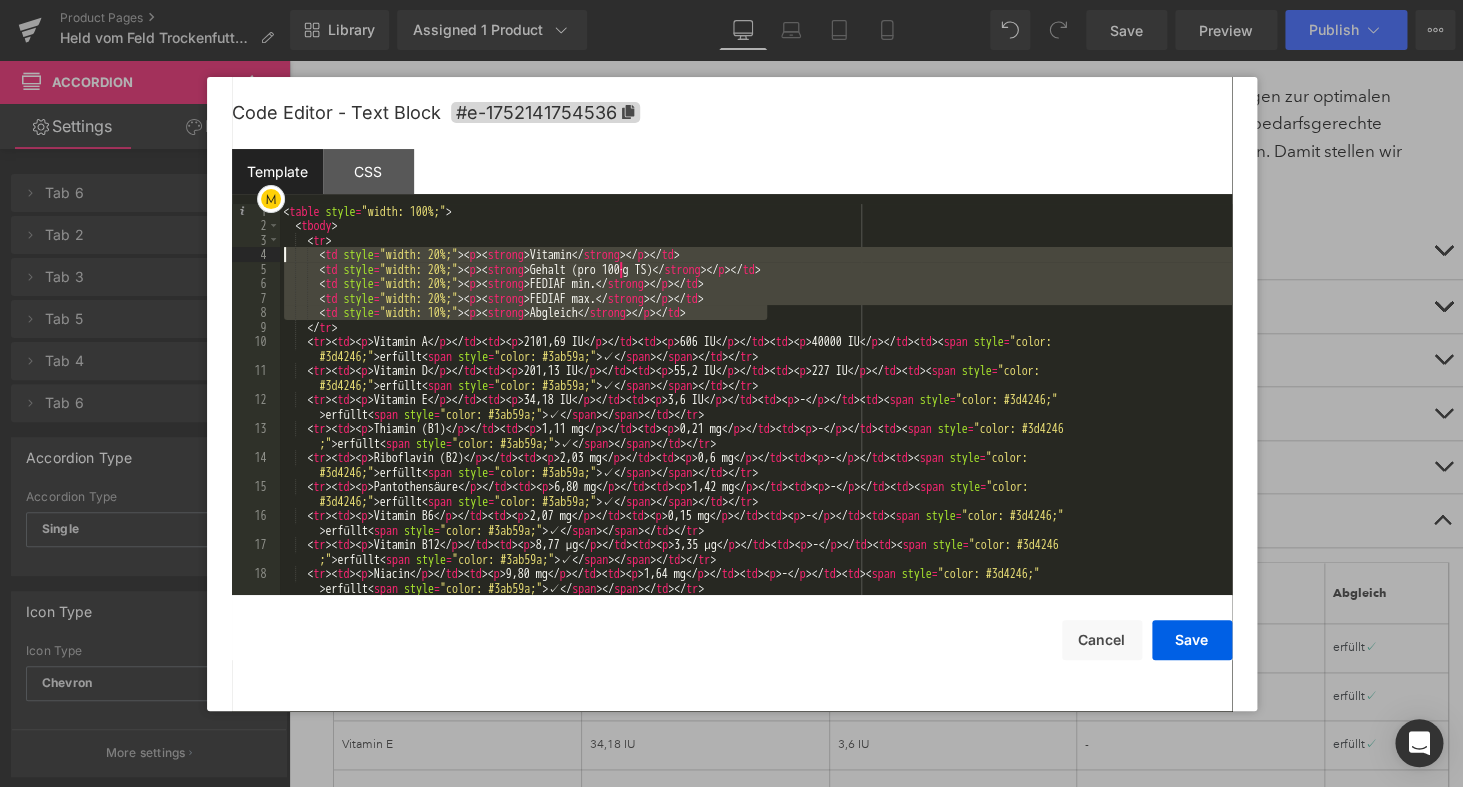 drag, startPoint x: 812, startPoint y: 315, endPoint x: 192, endPoint y: 251, distance: 623.2945 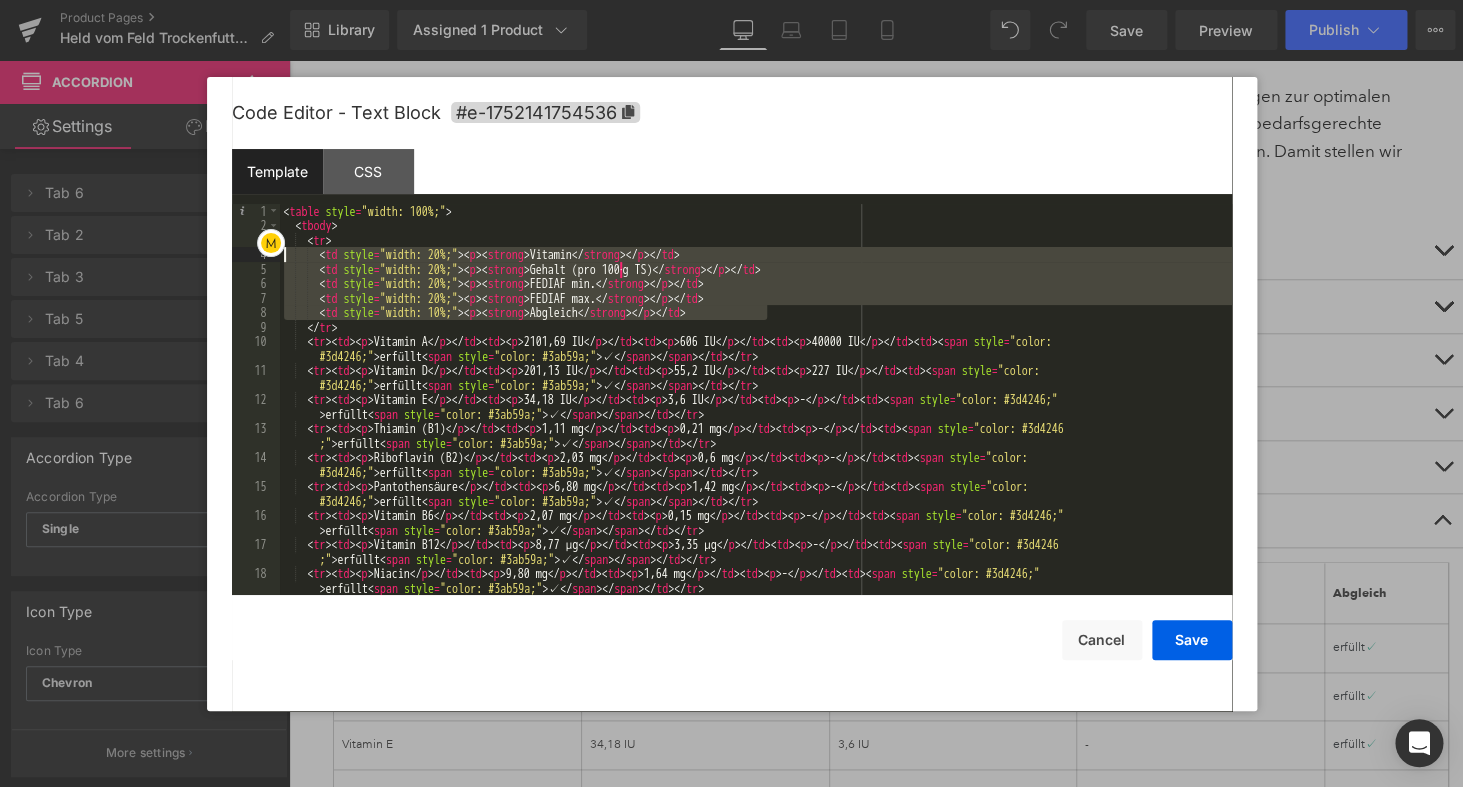 paste 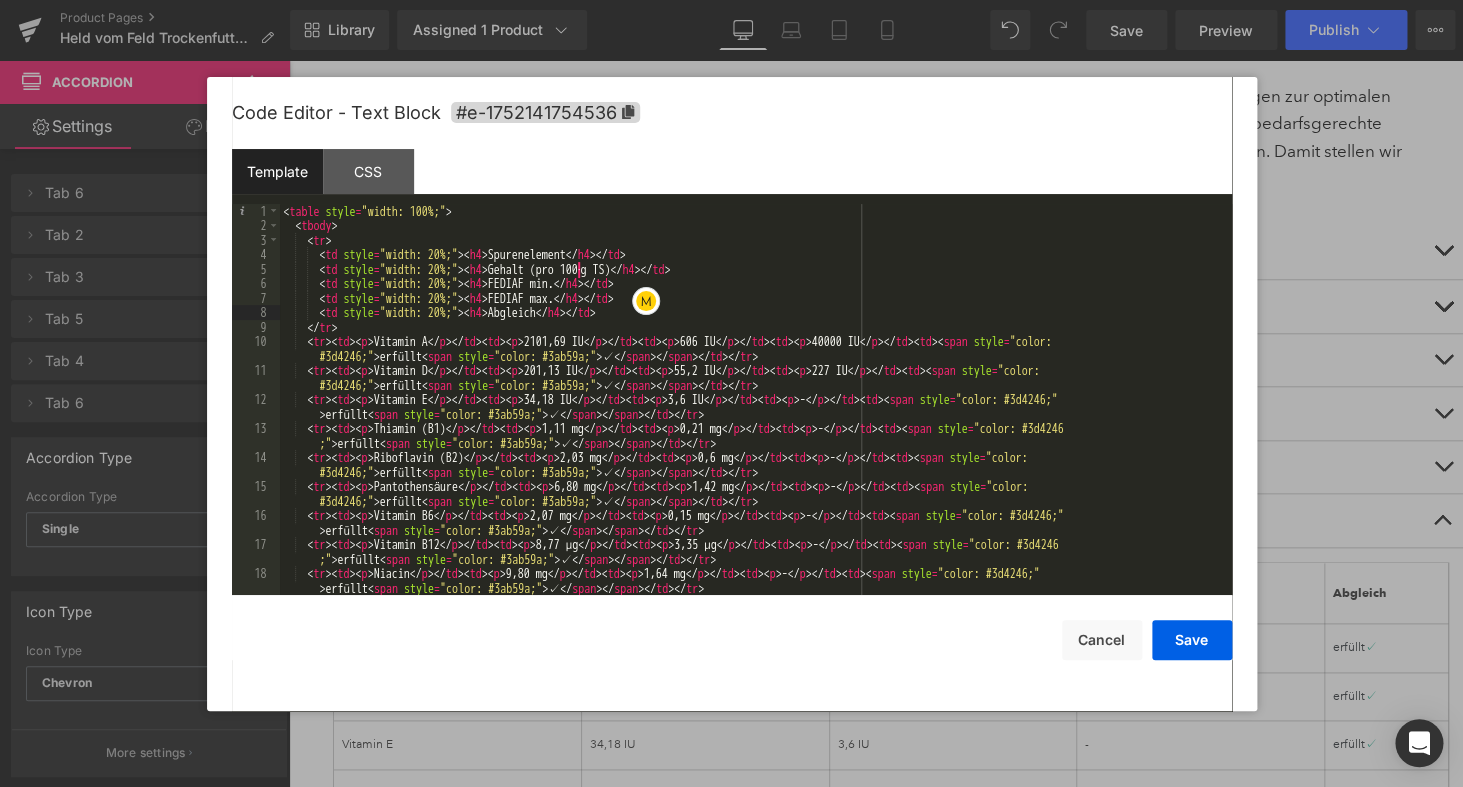 click on "< table   style = "width: 100%;" >    < tbody >       < tr >          < td   style = "width: 20%;" > < h4 > Spurenelement </ h4 > </ td >          < td   style = "width: 20%;" > < h4 > Gehalt (pro 100 · g TS) </ h4 > </ td >          < td   style = "width: 20%;" > < h4 > FEDIAF min. </ h4 > </ td >          < td   style = "width: 20%;" > < h4 > FEDIAF max. </ h4 > </ td >          < td   style = "width: 20%;" > < h4 > Abgleich </ h4 > </ td >       </ tr >       < tr > < td > < p > Vitamin A </ p > </ td > < td > < p > 2101,69 IU </ p > </ td > < td > < p > 606 IU </ p > </ td > < td > < p > 40000 IU </ p > </ td > < td > < span   style = "color:         #3d4246;" > erfüllt  < span   style = "color: #3ab59a;" > ✓ </ span > </ span > </ td > </ tr >       < tr > < td > < p > Vitamin D </ p > </ td > < td > < p > 201,13 IU </ p > </ td > < td > < p > 55,2 IU </ p > </ td > < td > < p > 227 IU </ p > </ td > < td > < span   style = "color:         #3d4246;" > erfüllt  < span   style = > ✓ </ >" at bounding box center [756, 421] 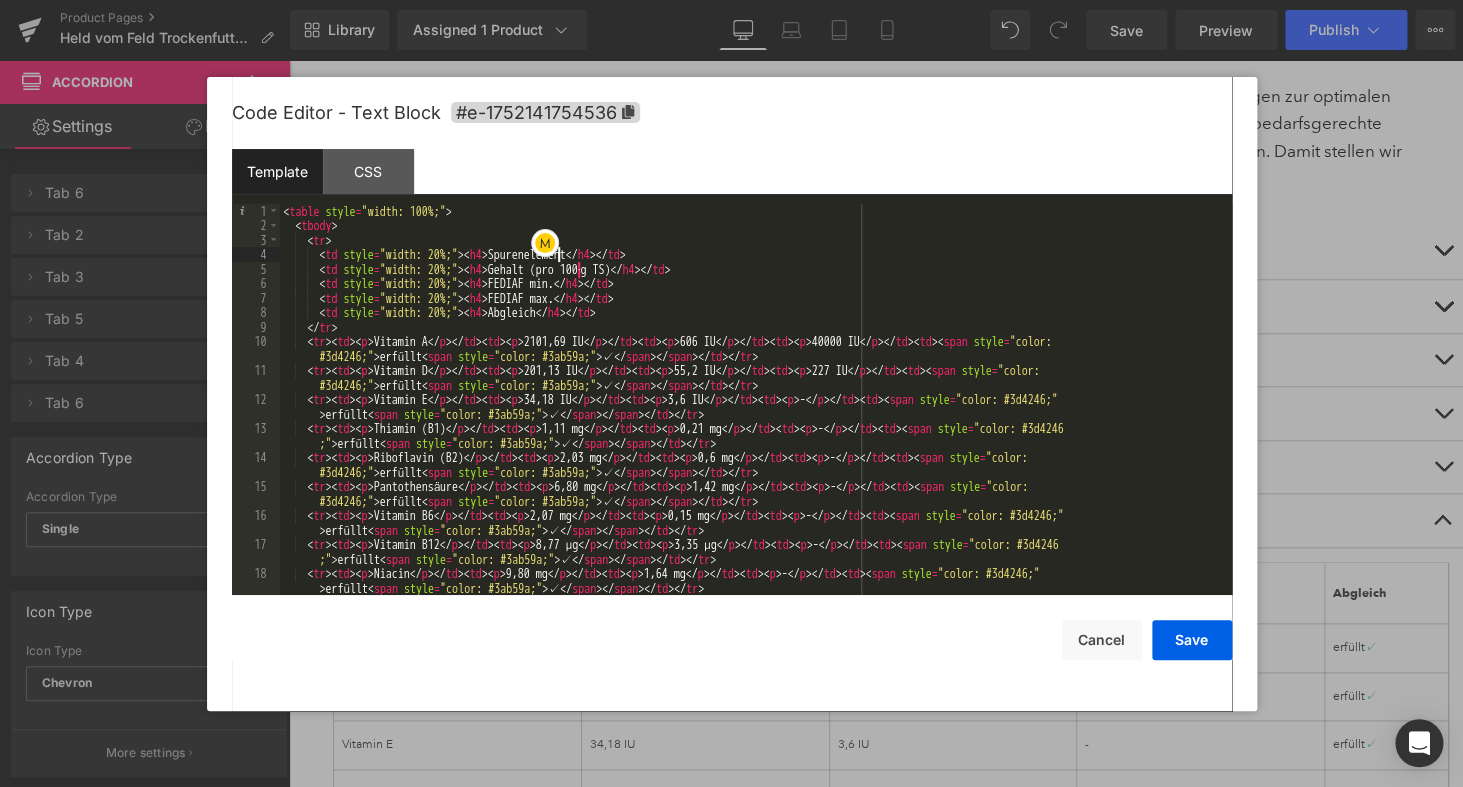 click on "< table   style = "width: 100%;" >    < tbody >       < tr >          < td   style = "width: 20%;" > < h4 > Spurenelement </ h4 > </ td >          < td   style = "width: 20%;" > < h4 > Gehalt (pro 100 · g TS) </ h4 > </ td >          < td   style = "width: 20%;" > < h4 > FEDIAF min. </ h4 > </ td >          < td   style = "width: 20%;" > < h4 > FEDIAF max. </ h4 > </ td >          < td   style = "width: 20%;" > < h4 > Abgleich </ h4 > </ td >       </ tr >       < tr > < td > < p > Vitamin A </ p > </ td > < td > < p > 2101,69 IU </ p > </ td > < td > < p > 606 IU </ p > </ td > < td > < p > 40000 IU </ p > </ td > < td > < span   style = "color:         #3d4246;" > erfüllt  < span   style = "color: #3ab59a;" > ✓ </ span > </ span > </ td > </ tr >       < tr > < td > < p > Vitamin D </ p > </ td > < td > < p > 201,13 IU </ p > </ td > < td > < p > 55,2 IU </ p > </ td > < td > < p > 227 IU </ p > </ td > < td > < span   style = "color:         #3d4246;" > erfüllt  < span   style = > ✓ </ >" at bounding box center (756, 421) 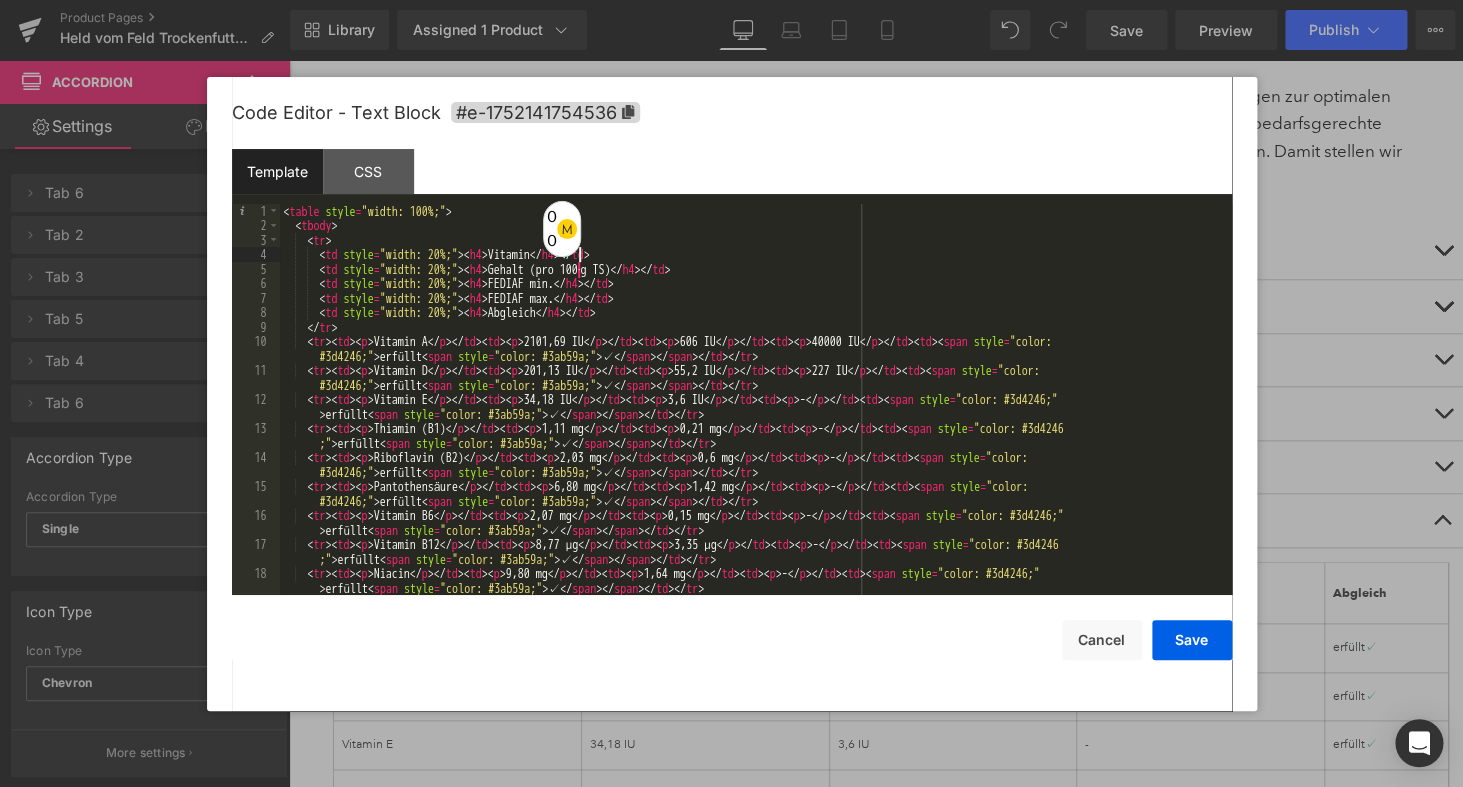 type 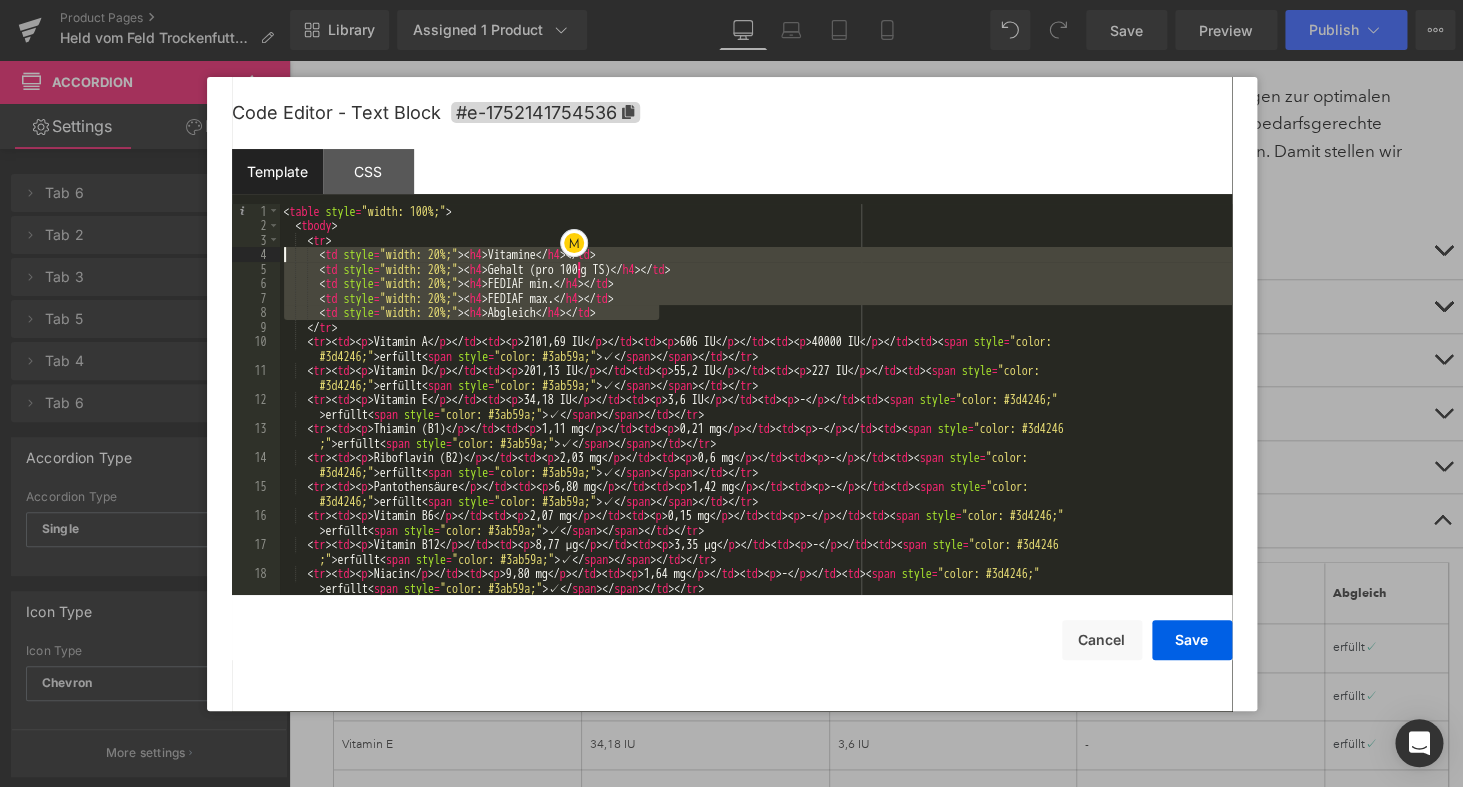 drag, startPoint x: 733, startPoint y: 314, endPoint x: 262, endPoint y: 254, distance: 474.80627 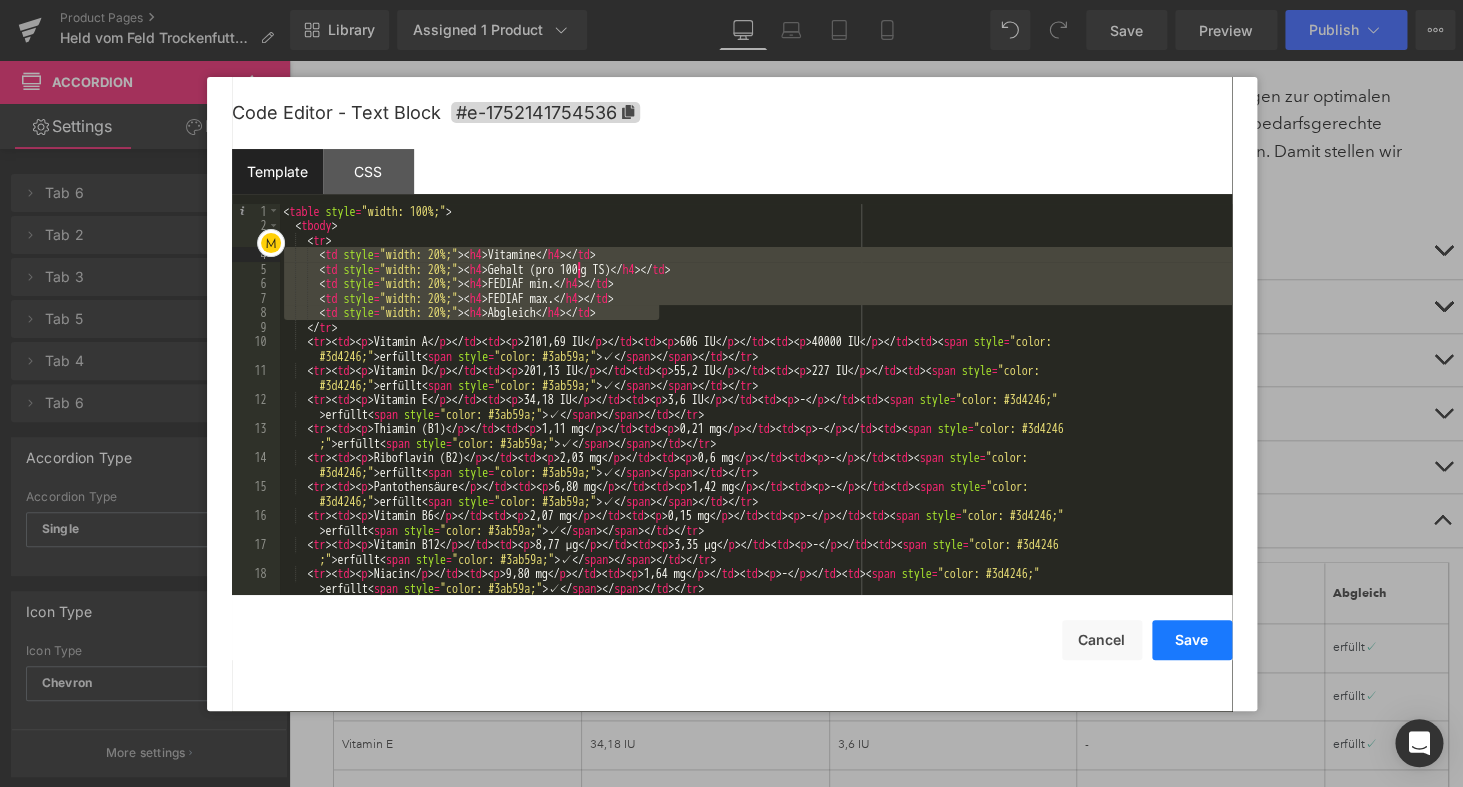 click on "Save" at bounding box center [1192, 640] 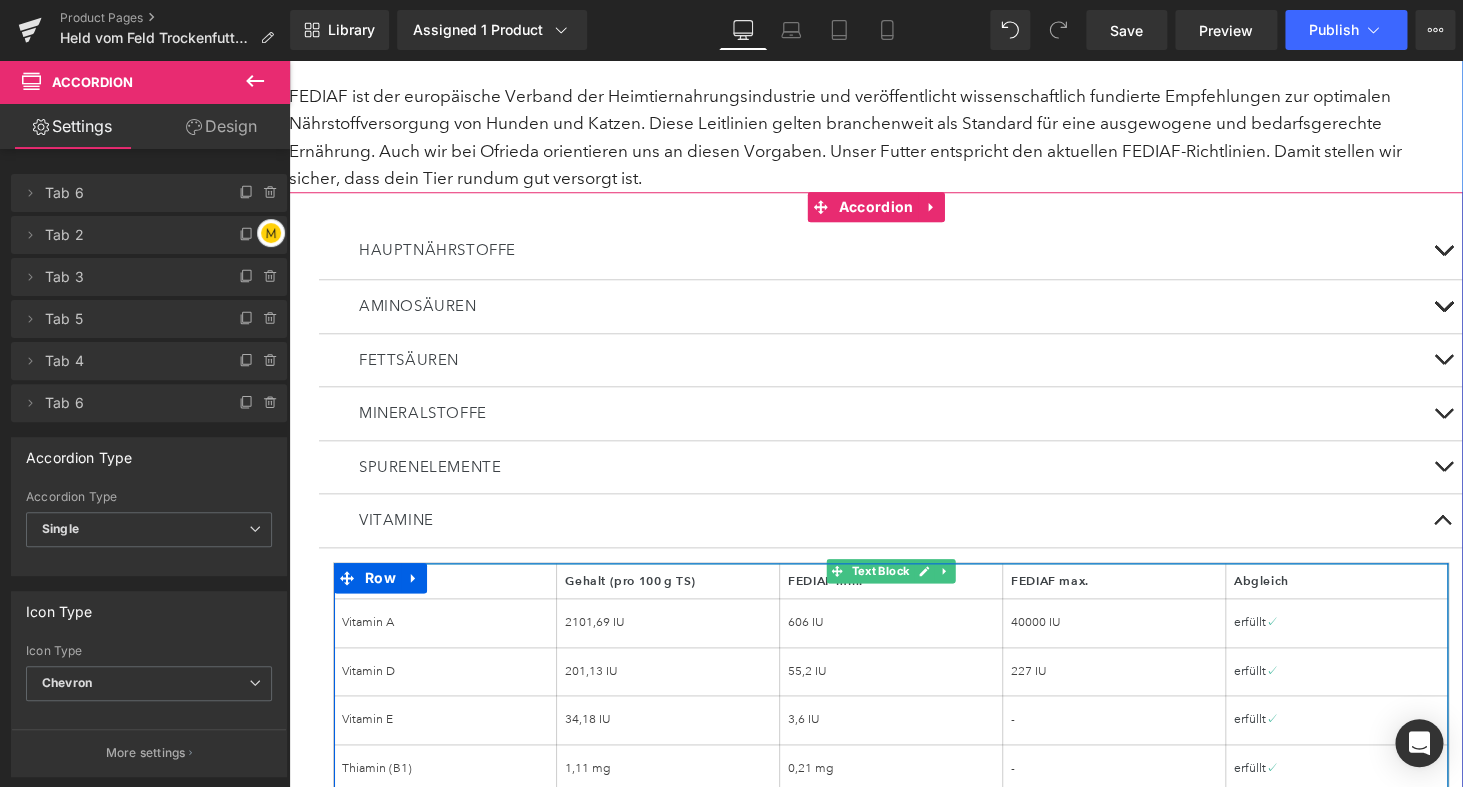 click on "2101,69 IU" at bounding box center [668, 623] 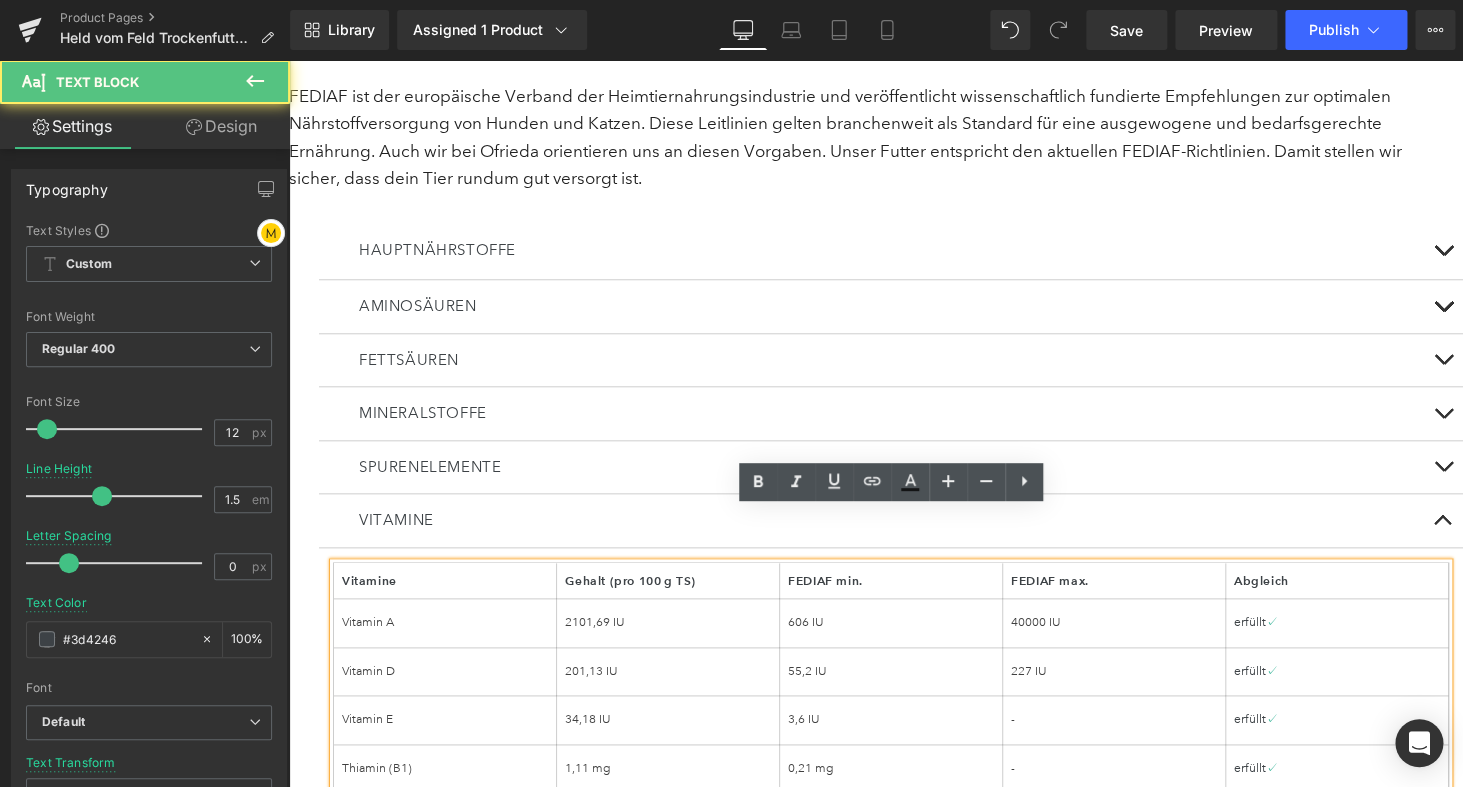 click on "2101,69 IU" at bounding box center (668, 623) 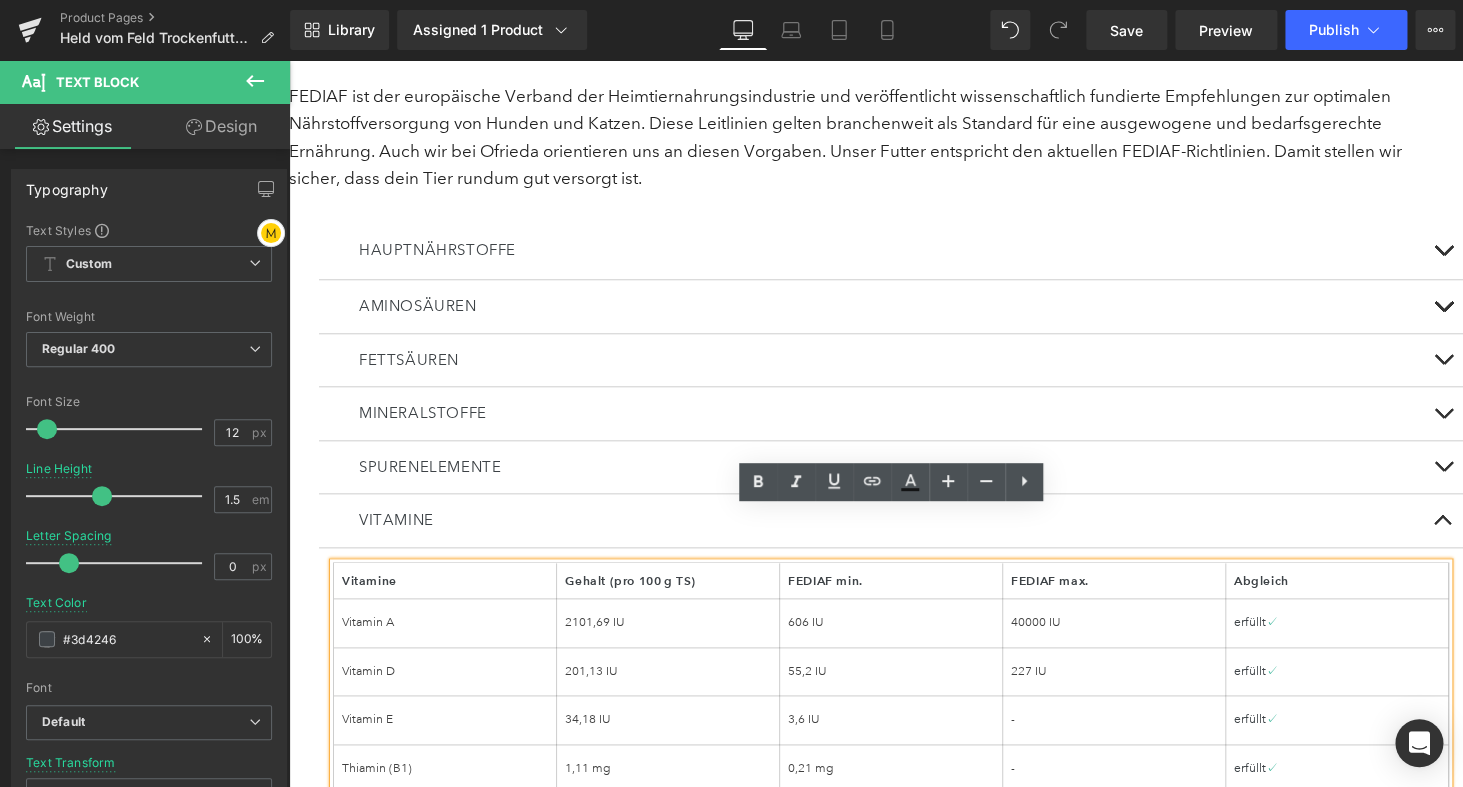 type 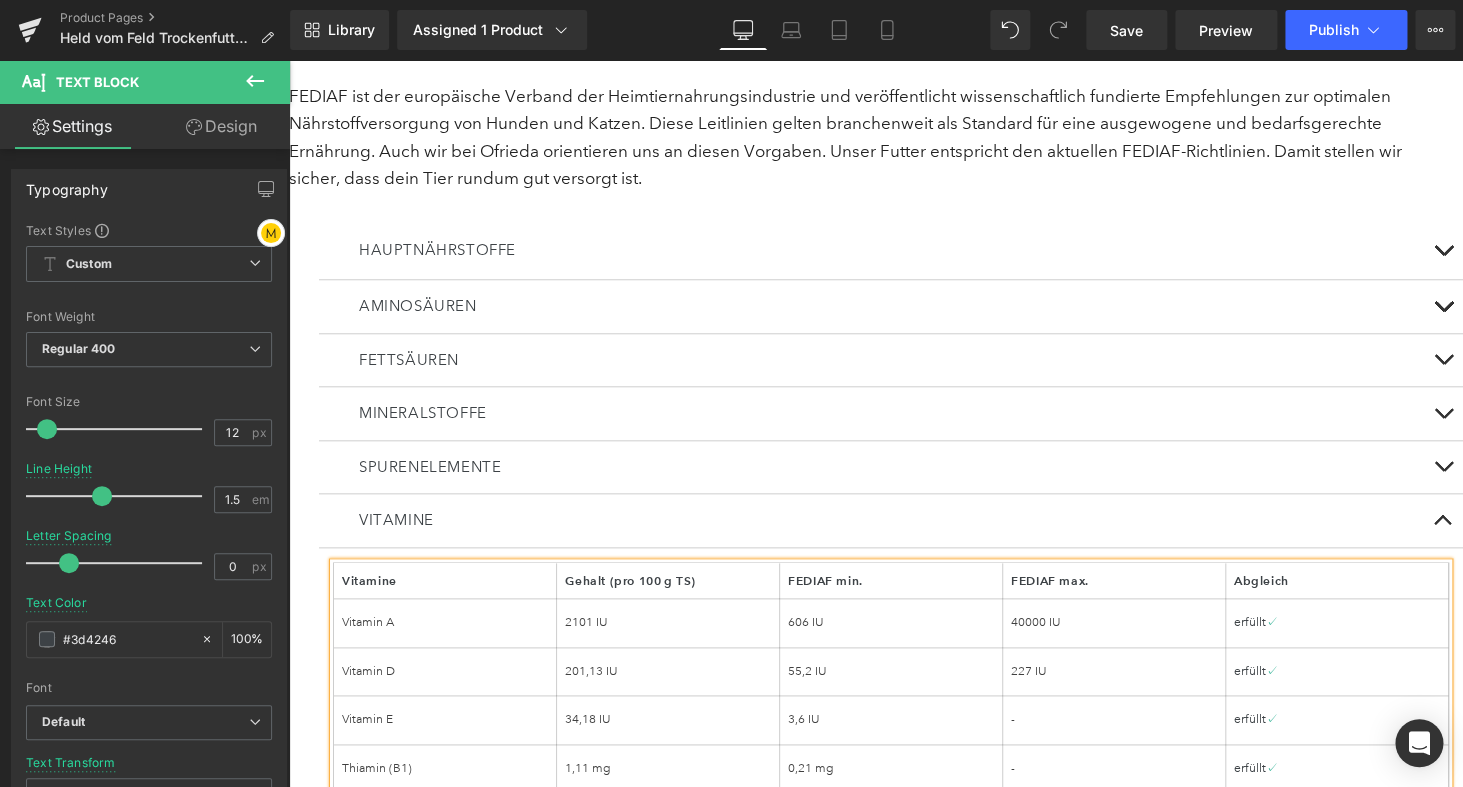 click on "201,13 IU" at bounding box center [668, 672] 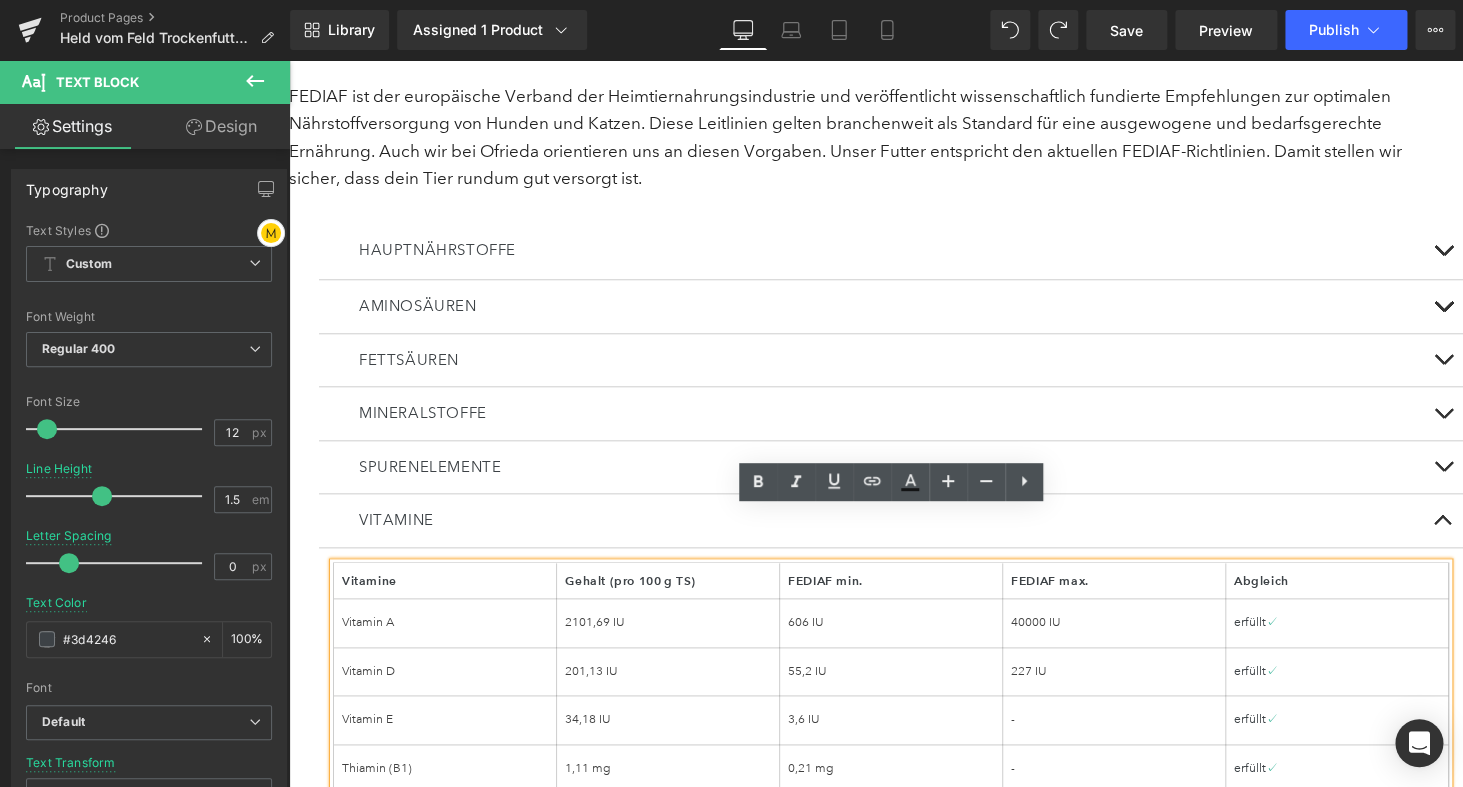 click on "2101,69 IU" at bounding box center (668, 623) 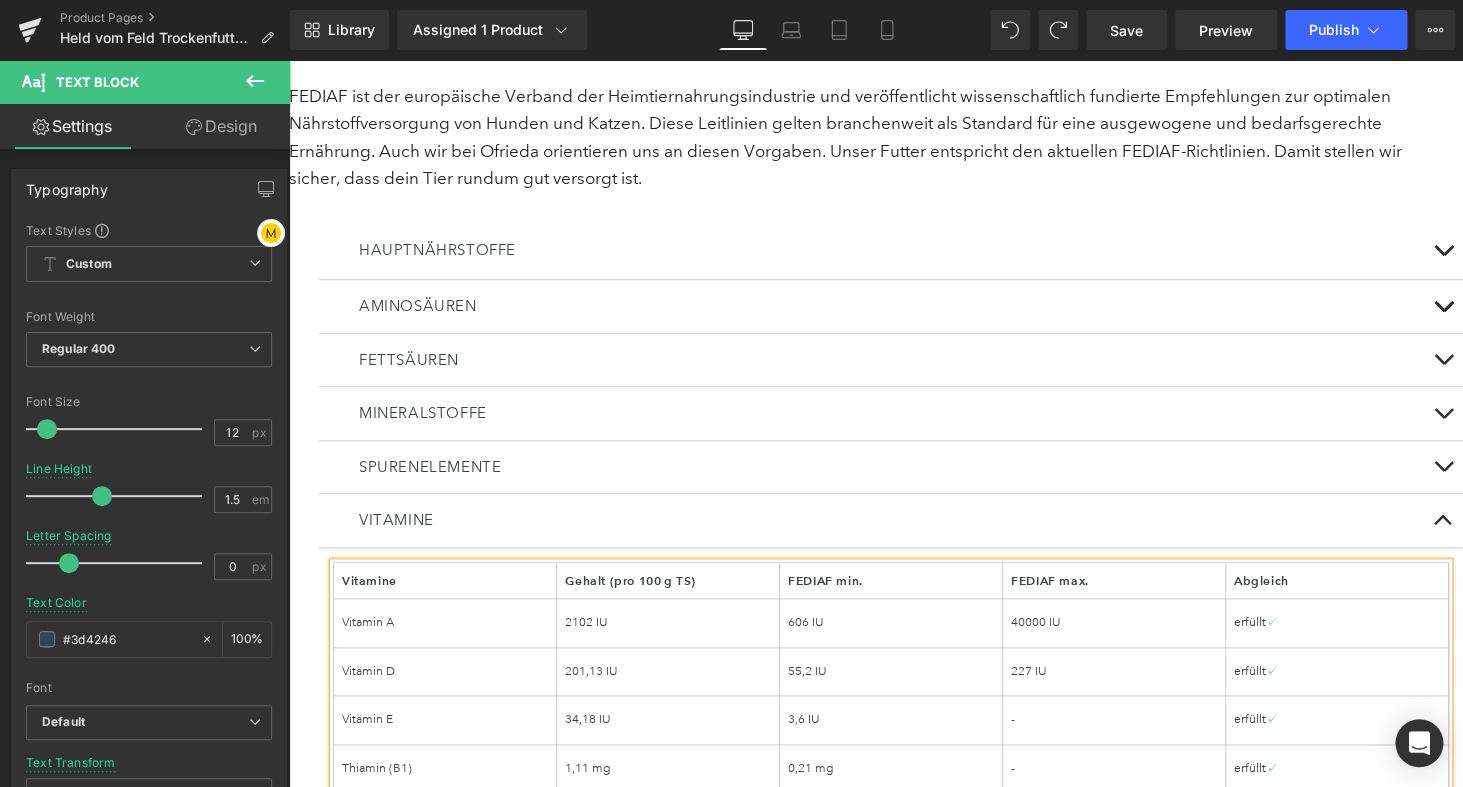 click on "201,13 IU" at bounding box center [668, 672] 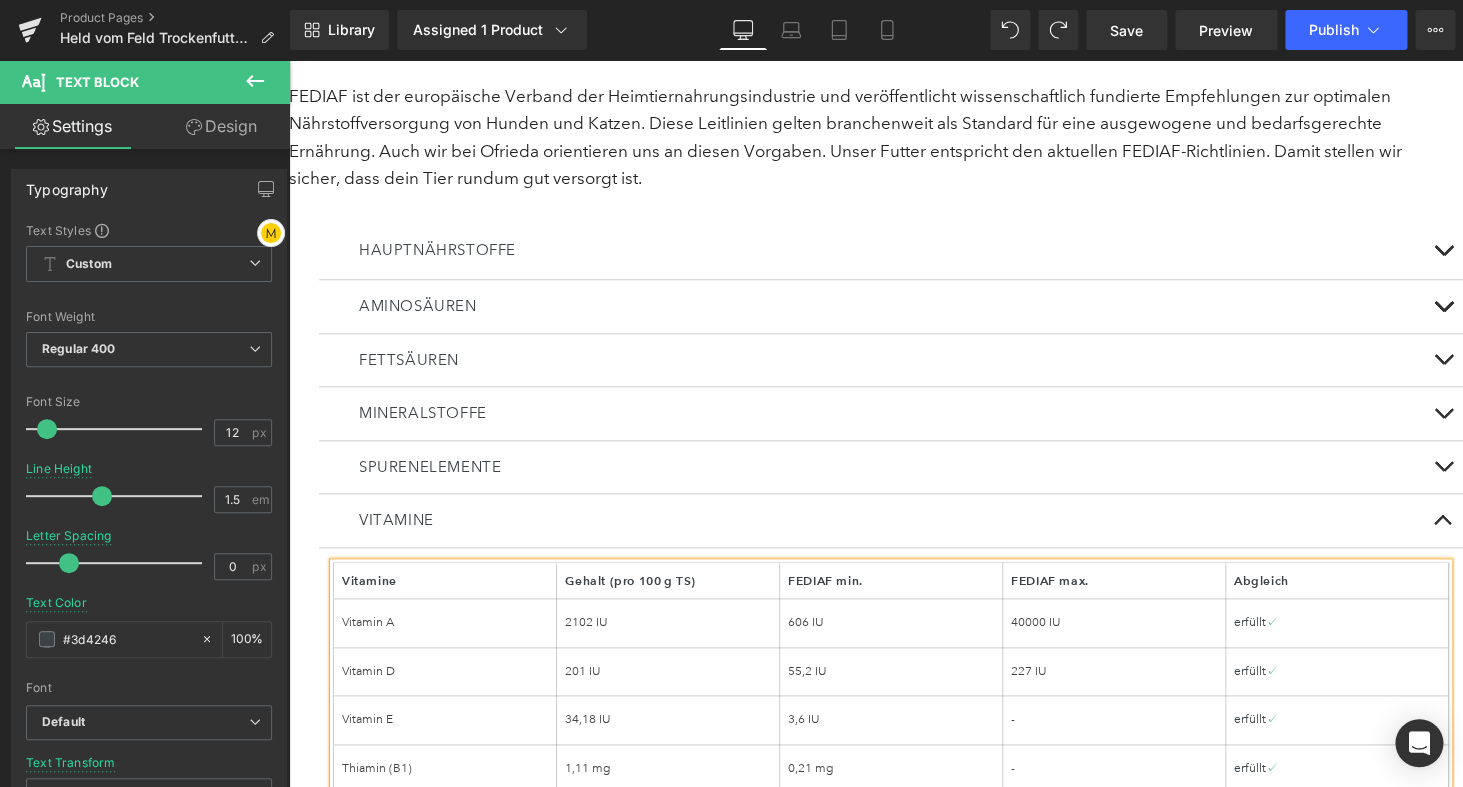 click on "34,18 IU" at bounding box center [668, 720] 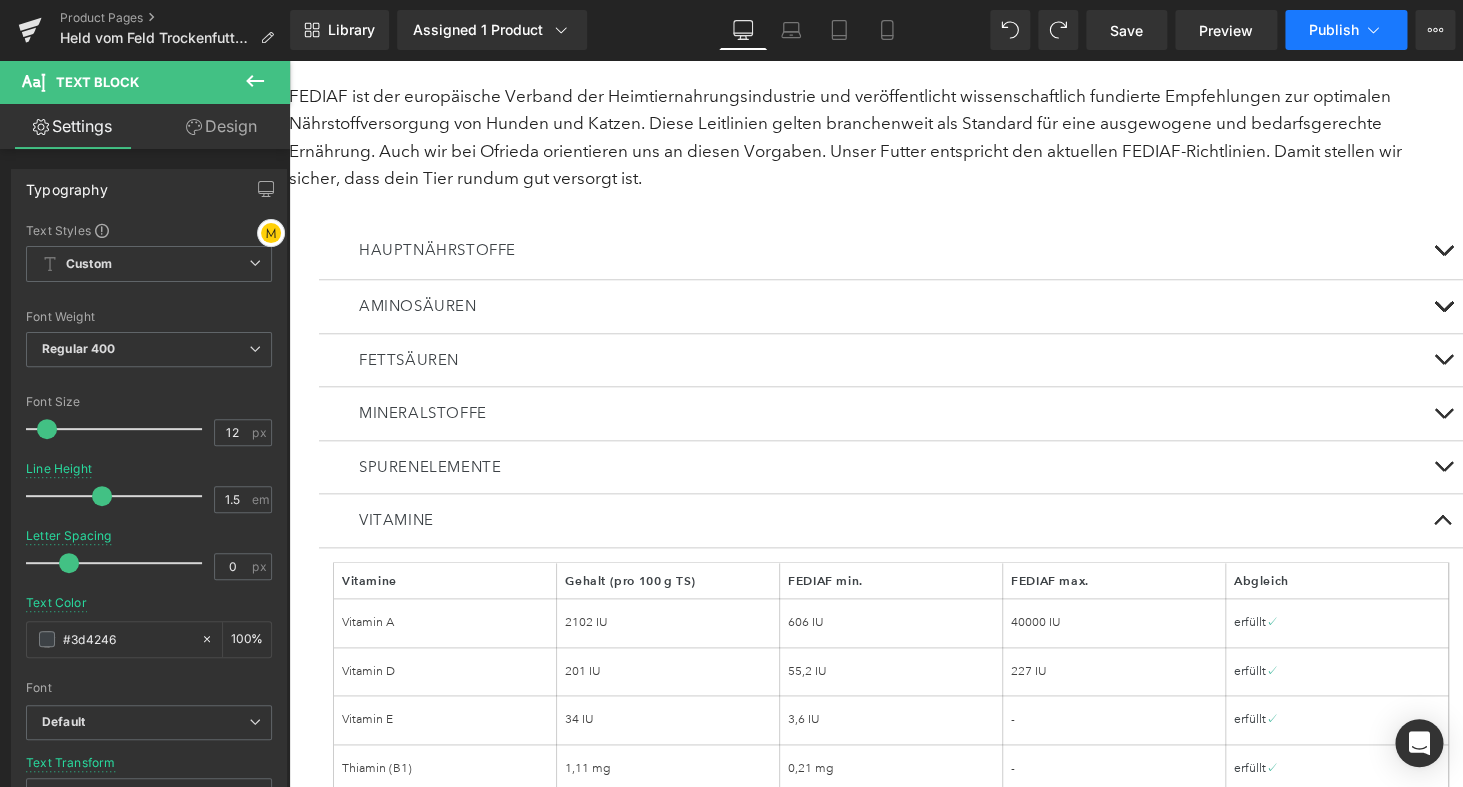 click on "Publish" at bounding box center (1334, 30) 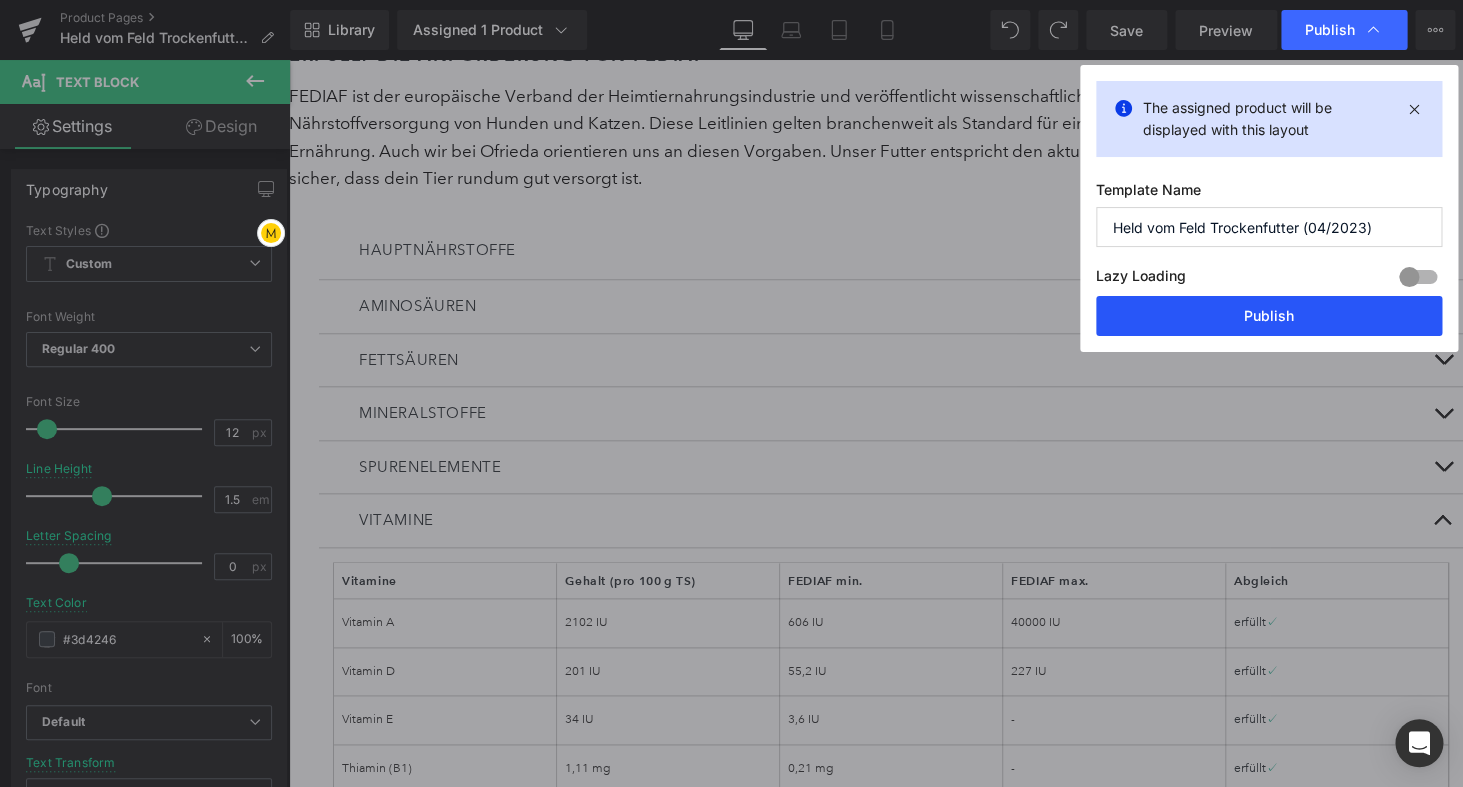 click on "Publish" at bounding box center (1269, 316) 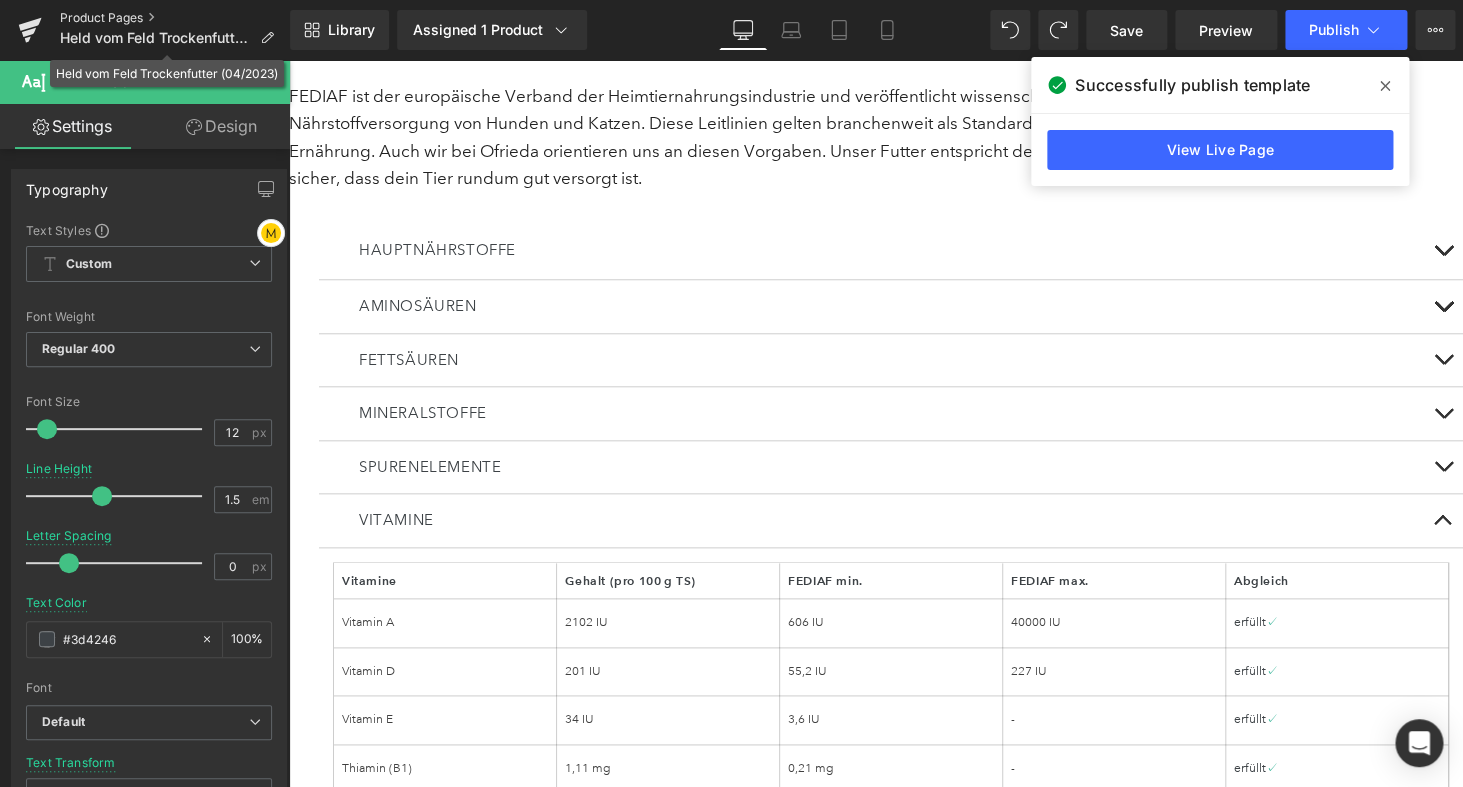 click on "Product Pages" at bounding box center (175, 18) 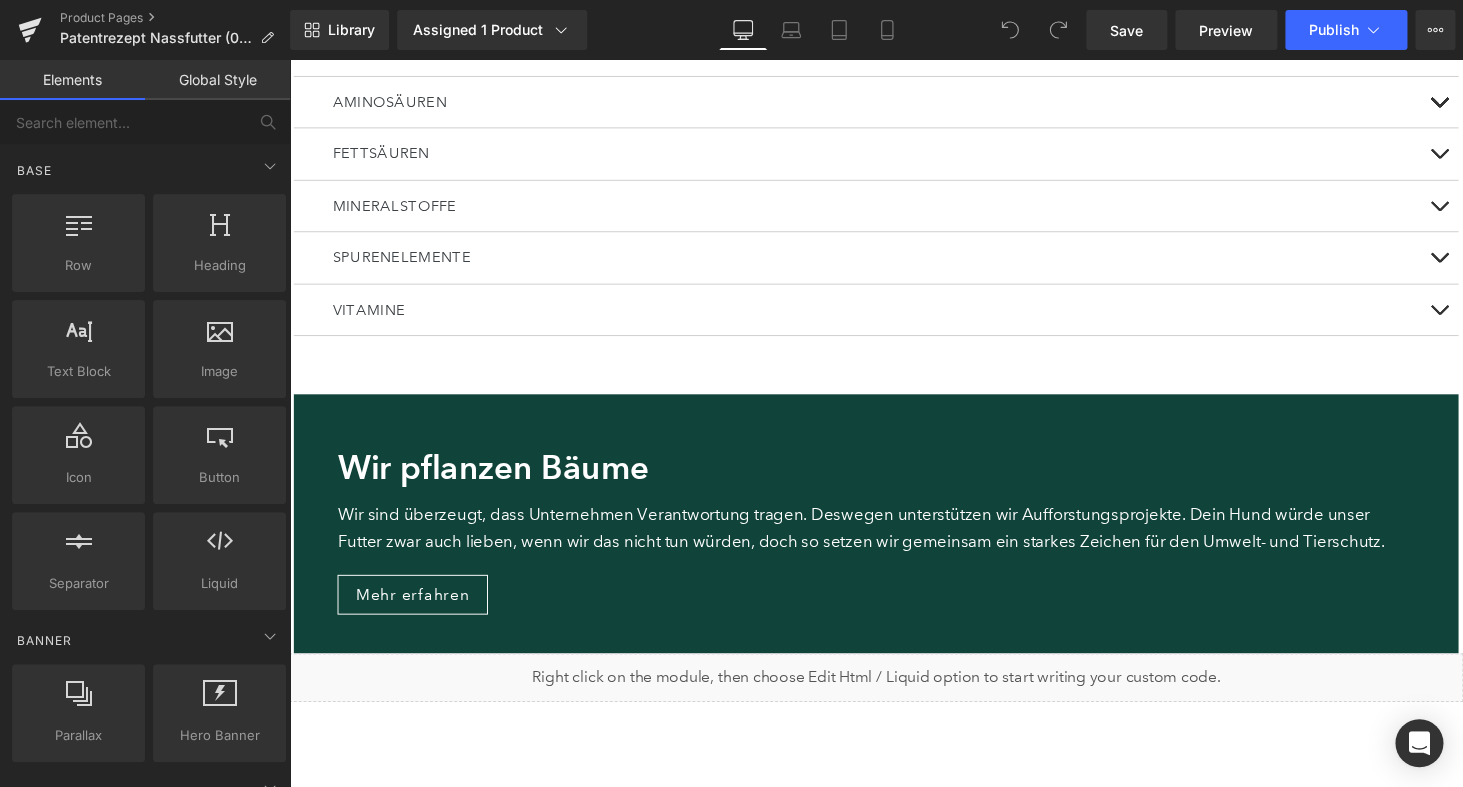 scroll, scrollTop: 4743, scrollLeft: 0, axis: vertical 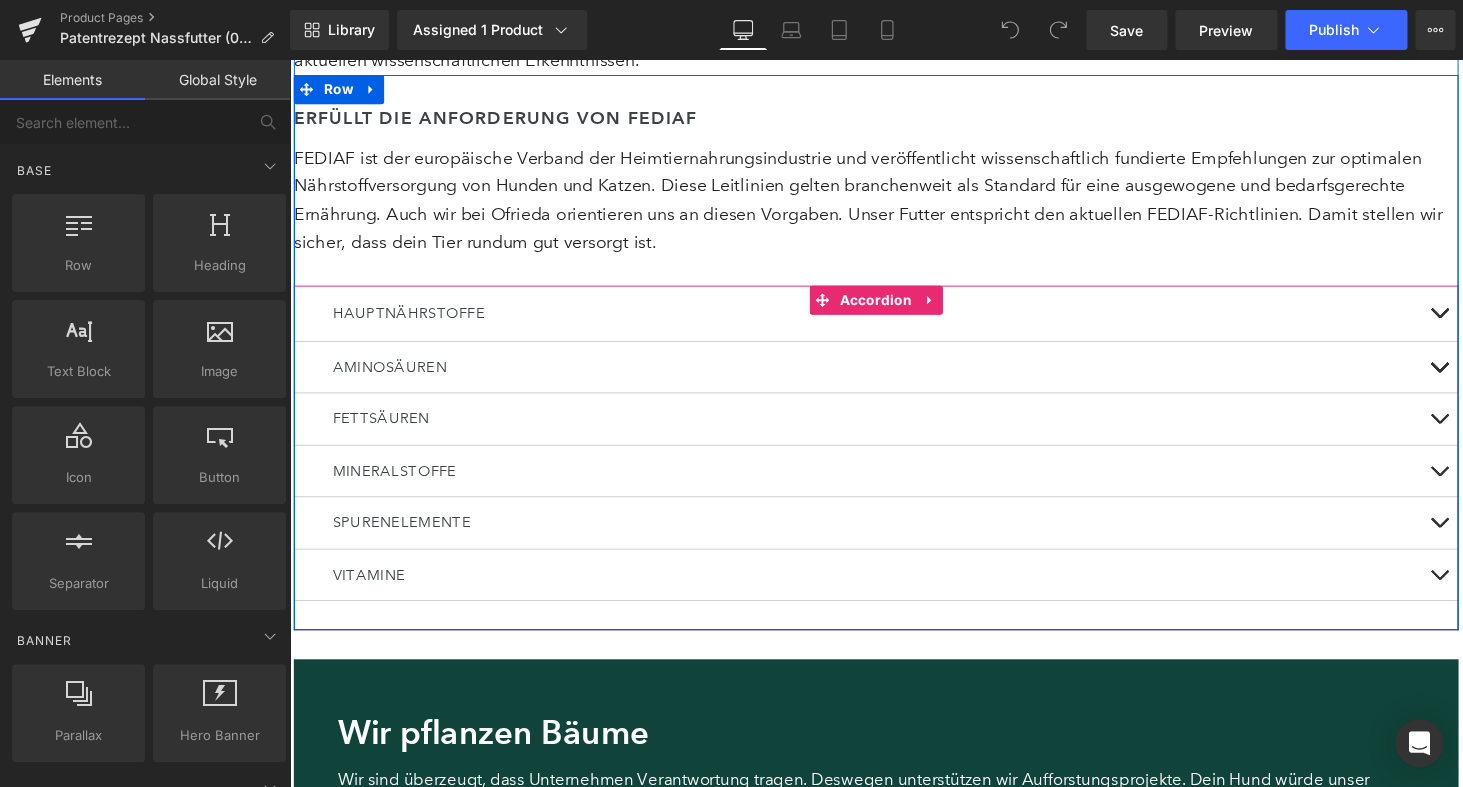click at bounding box center [1474, 590] 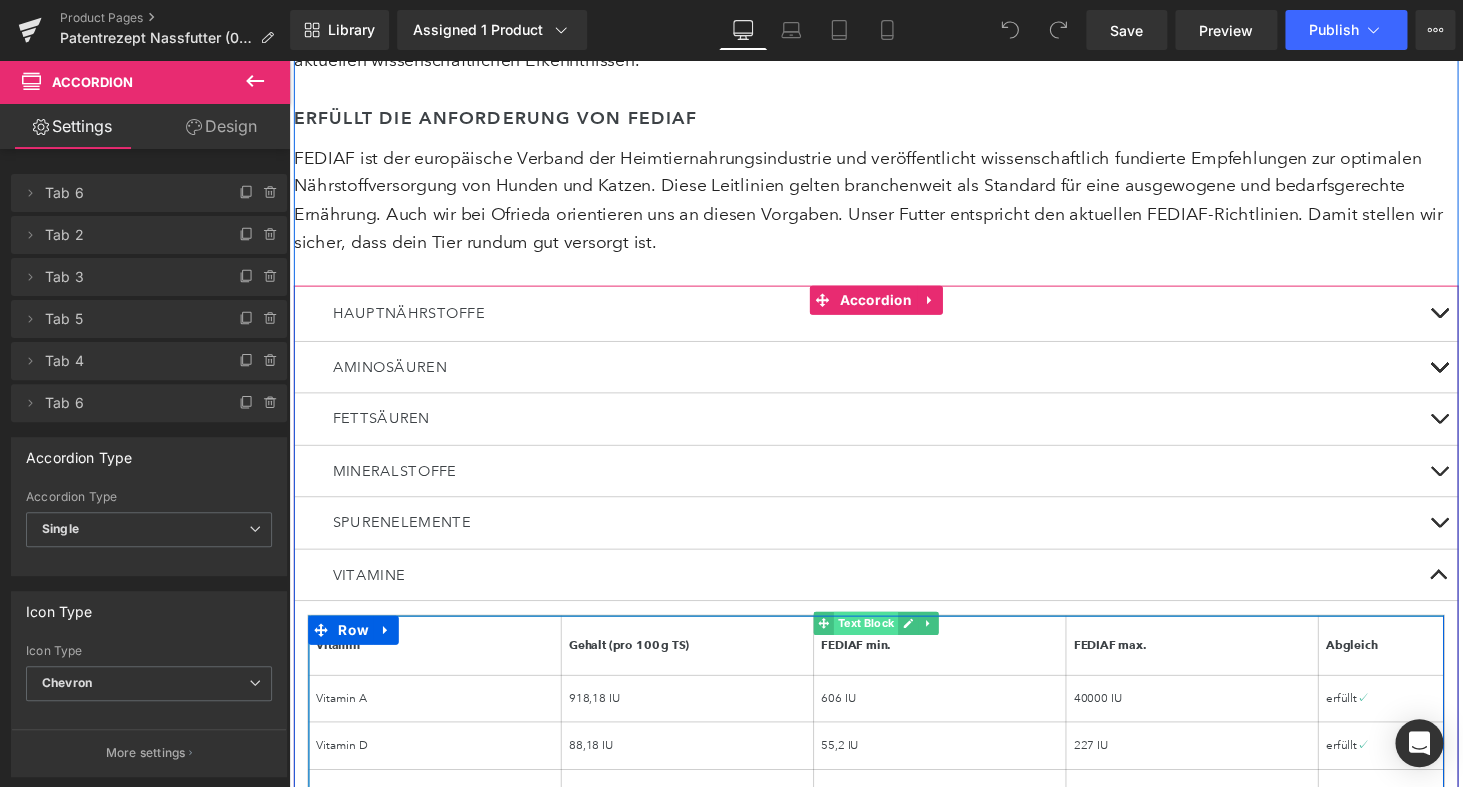 click on "Text Block" at bounding box center (883, 640) 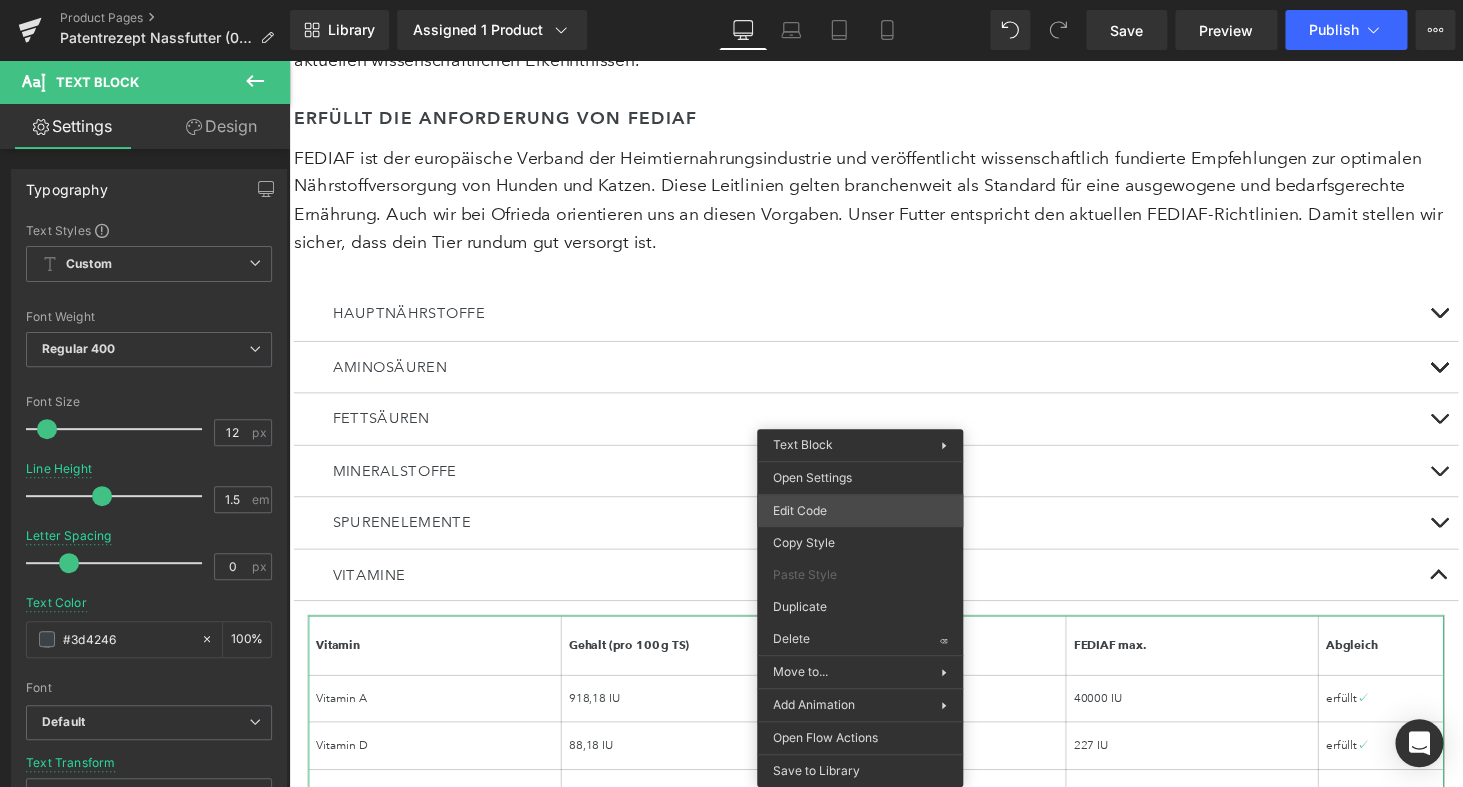 click on "Text Block  You are previewing how the   will restyle your page. You can not edit Elements in Preset Preview Mode.  Product Pages Patentrezept Nassfutter (04/2023) Library Assigned 1 Product  Product Preview
Patentrezept Nassfutter Manage assigned products Desktop Desktop Laptop Tablet Mobile Save Preview Publish Scheduled View Live Page View with current Template Save Template to Library Schedule Publish  Optimize  Publish Settings Shortcuts  Your page can’t be published   You've reached the maximum number of published pages on your plan  (64/999999).  You need to upgrade your plan or unpublish all your pages to get 1 publish slot.   Unpublish pages   Upgrade plan  Elements Global Style Base Row  rows, columns, layouts, div Heading  headings, titles, h1,h2,h3,h4,h5,h6 Text Block  texts, paragraphs, contents, blocks Image  images, photos, alts, uploads Icon  icons, symbols Button  button, call to action, cta Separator  separators, dividers, horizontal lines Liquid  Banner Parallax  Hero Banner" at bounding box center [731, 0] 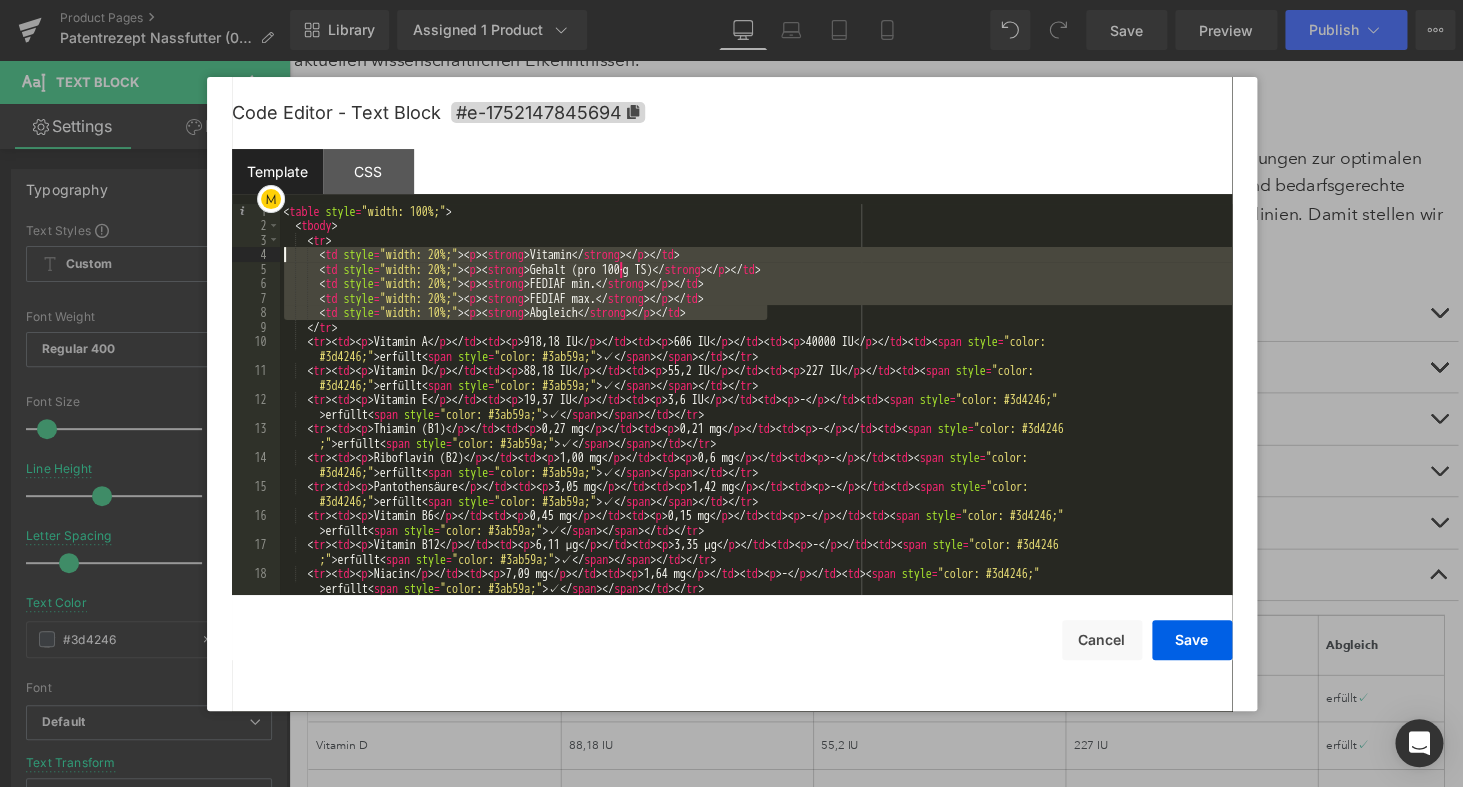 drag, startPoint x: 817, startPoint y: 311, endPoint x: 187, endPoint y: 258, distance: 632.22546 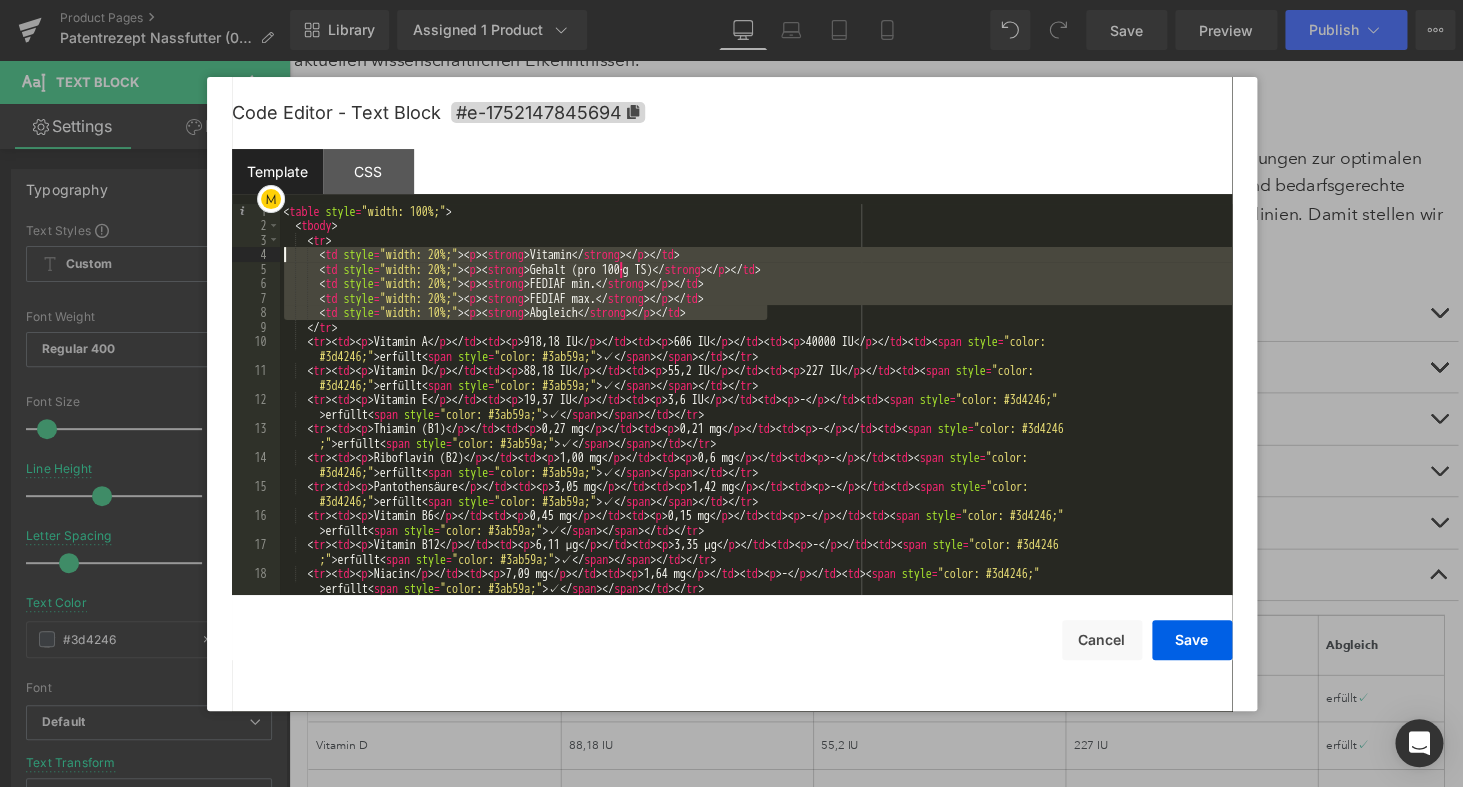 click on "Text Block  You are previewing how the   will restyle your page. You can not edit Elements in Preset Preview Mode.  Product Pages Patentrezept Nassfutter (04/2023) Library Assigned 1 Product  Product Preview
Patentrezept Nassfutter Manage assigned products Desktop Desktop Laptop Tablet Mobile Save Preview Publish Scheduled View Live Page View with current Template Save Template to Library Schedule Publish  Optimize  Publish Settings Shortcuts  Your page can’t be published   You've reached the maximum number of published pages on your plan  (64/999999).  You need to upgrade your plan or unpublish all your pages to get 1 publish slot.   Unpublish pages   Upgrade plan  Elements Global Style Base Row  rows, columns, layouts, div Heading  headings, titles, h1,h2,h3,h4,h5,h6 Text Block  texts, paragraphs, contents, blocks Image  images, photos, alts, uploads Icon  icons, symbols Button  button, call to action, cta Separator  separators, dividers, horizontal lines Liquid  Banner Parallax" at bounding box center (731, 393) 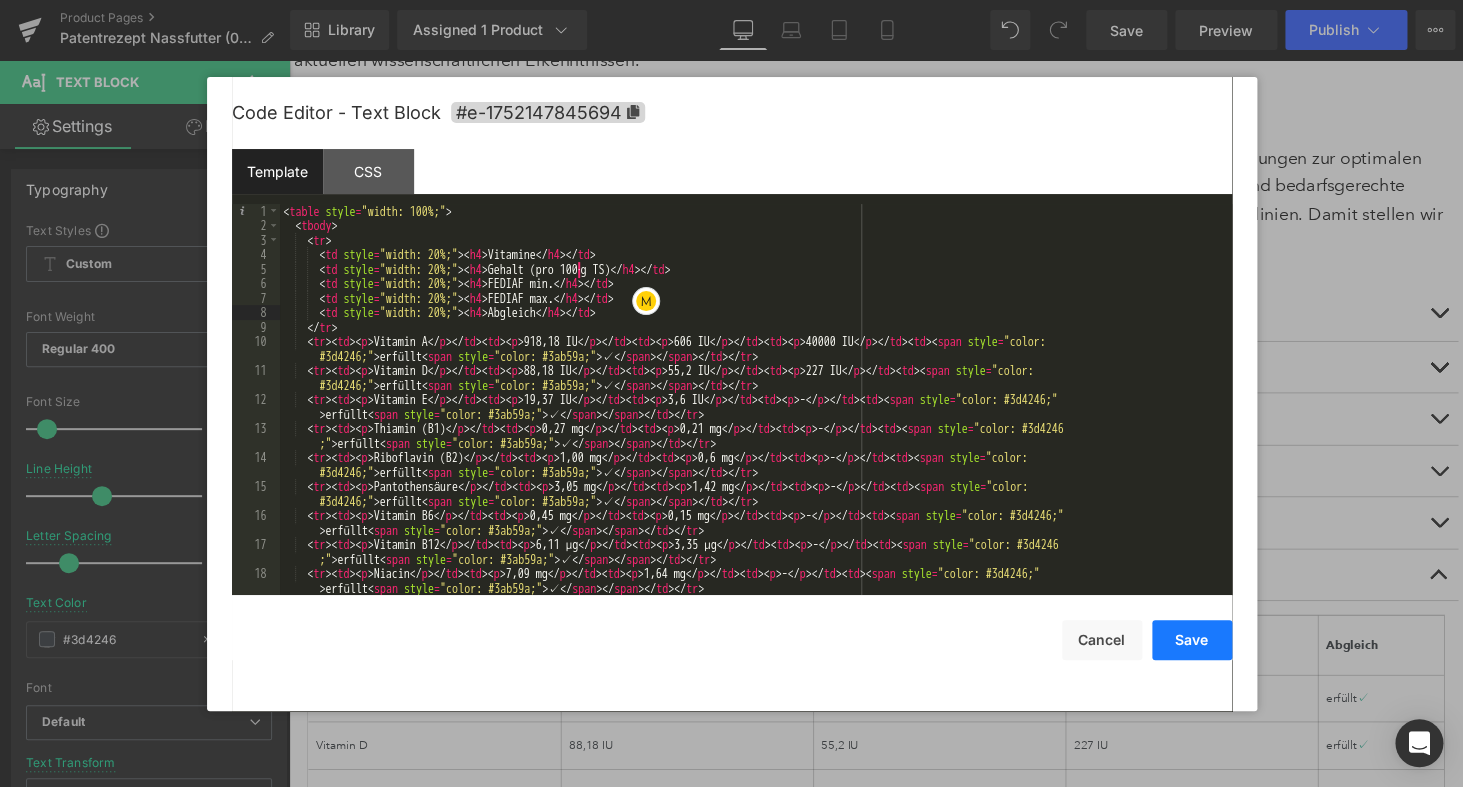 click on "Save" at bounding box center [1192, 640] 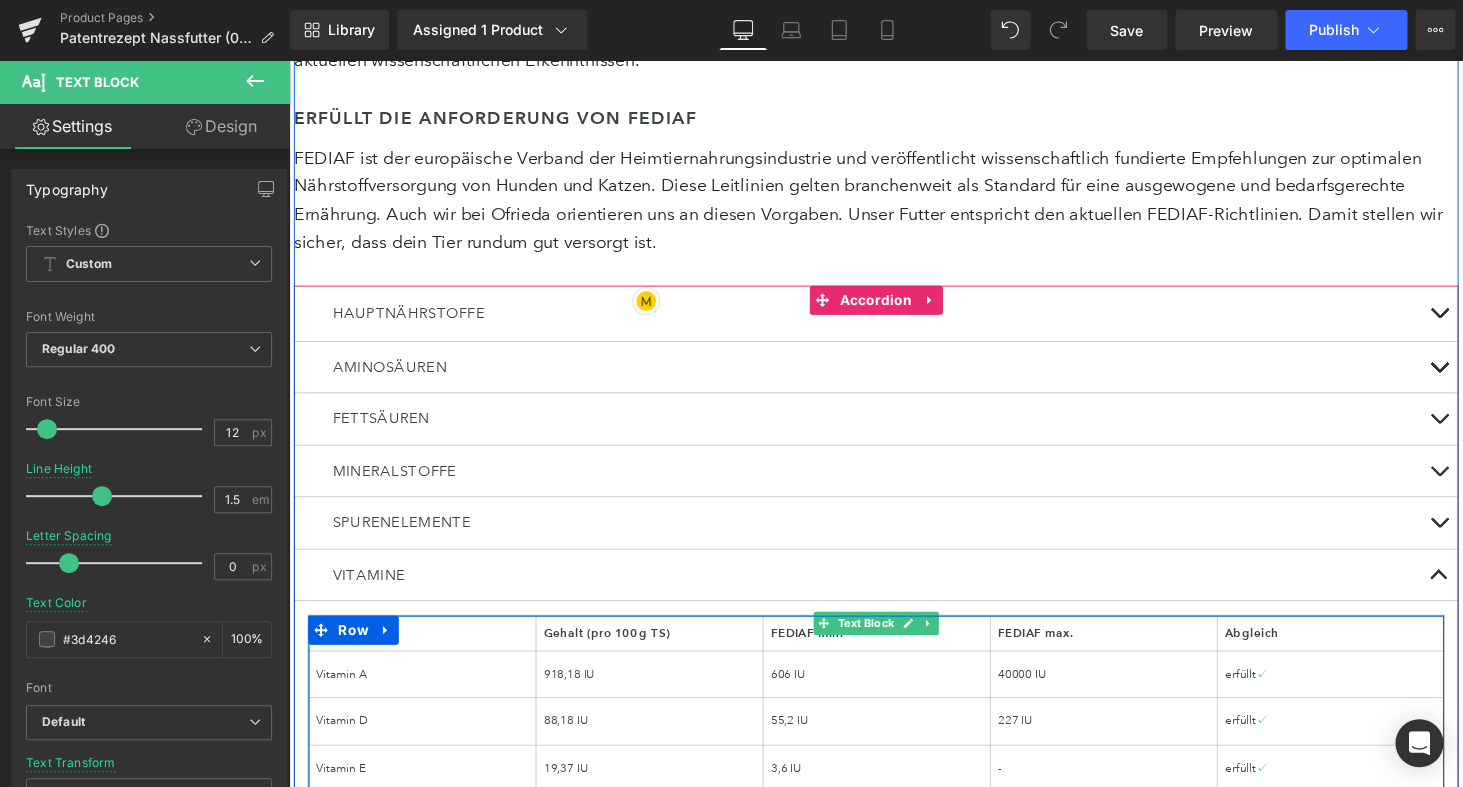 click on "918,18 IU" at bounding box center (660, 693) 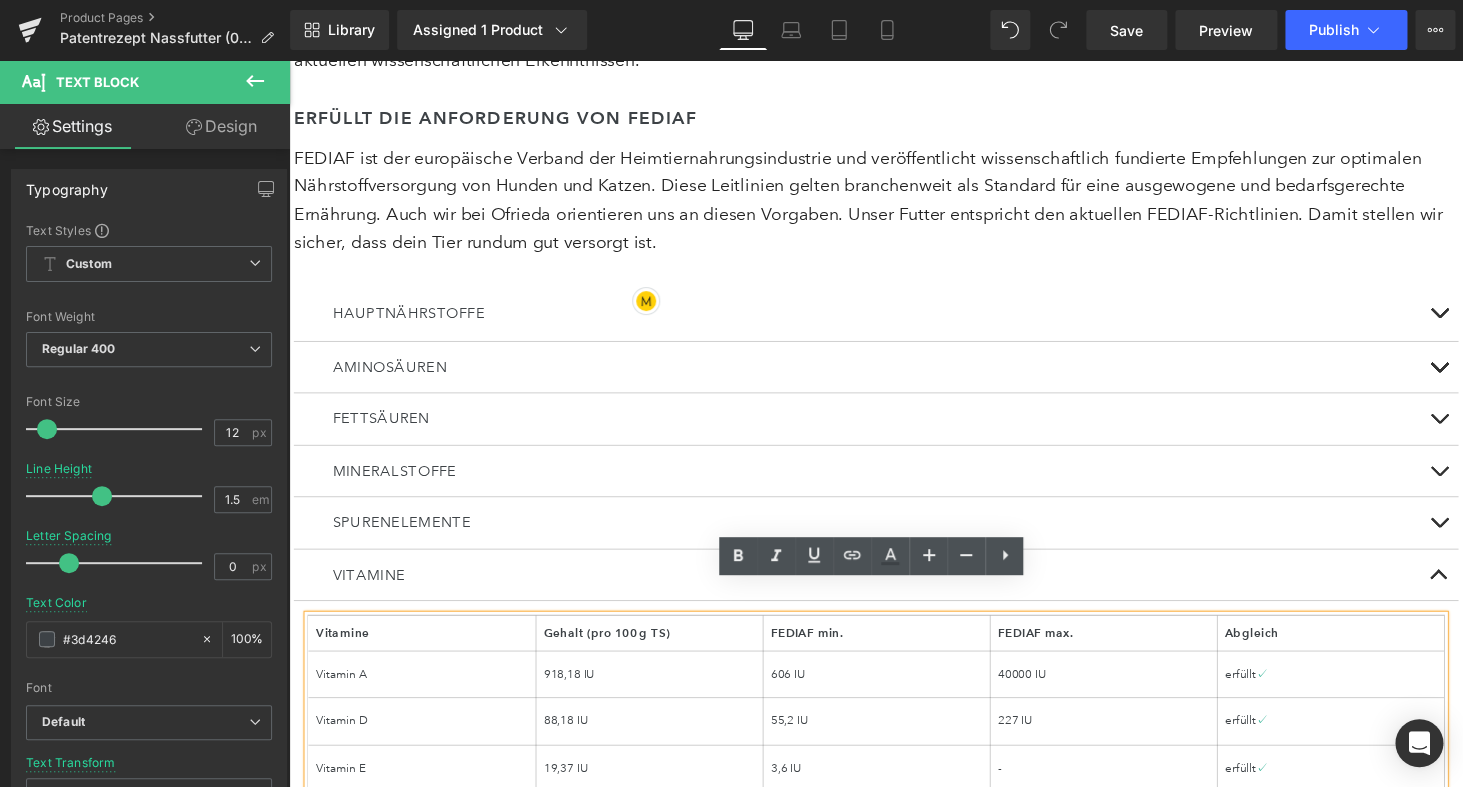 click on "918,18 IU" at bounding box center (660, 693) 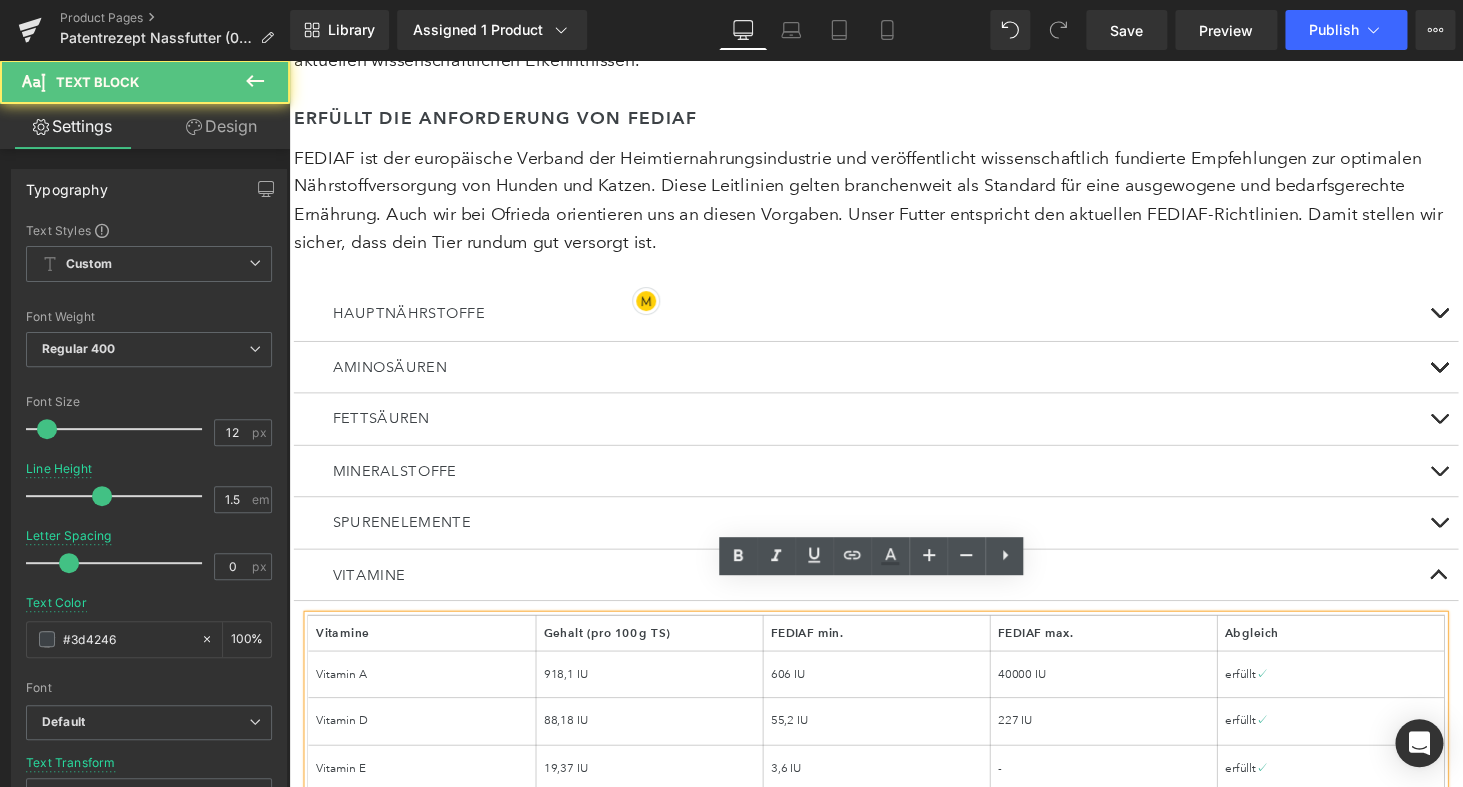 type 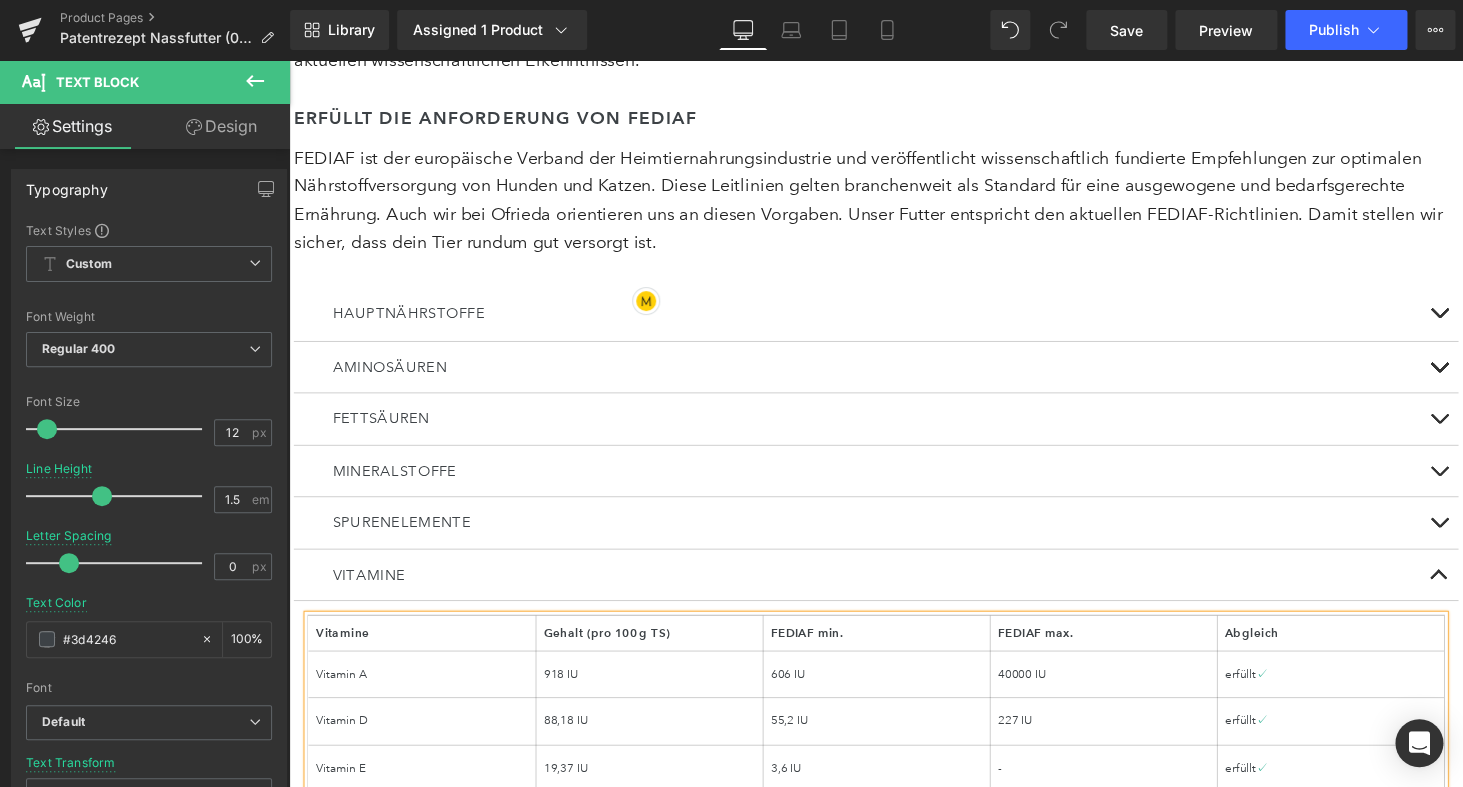 click on "88,18 IU" at bounding box center [660, 741] 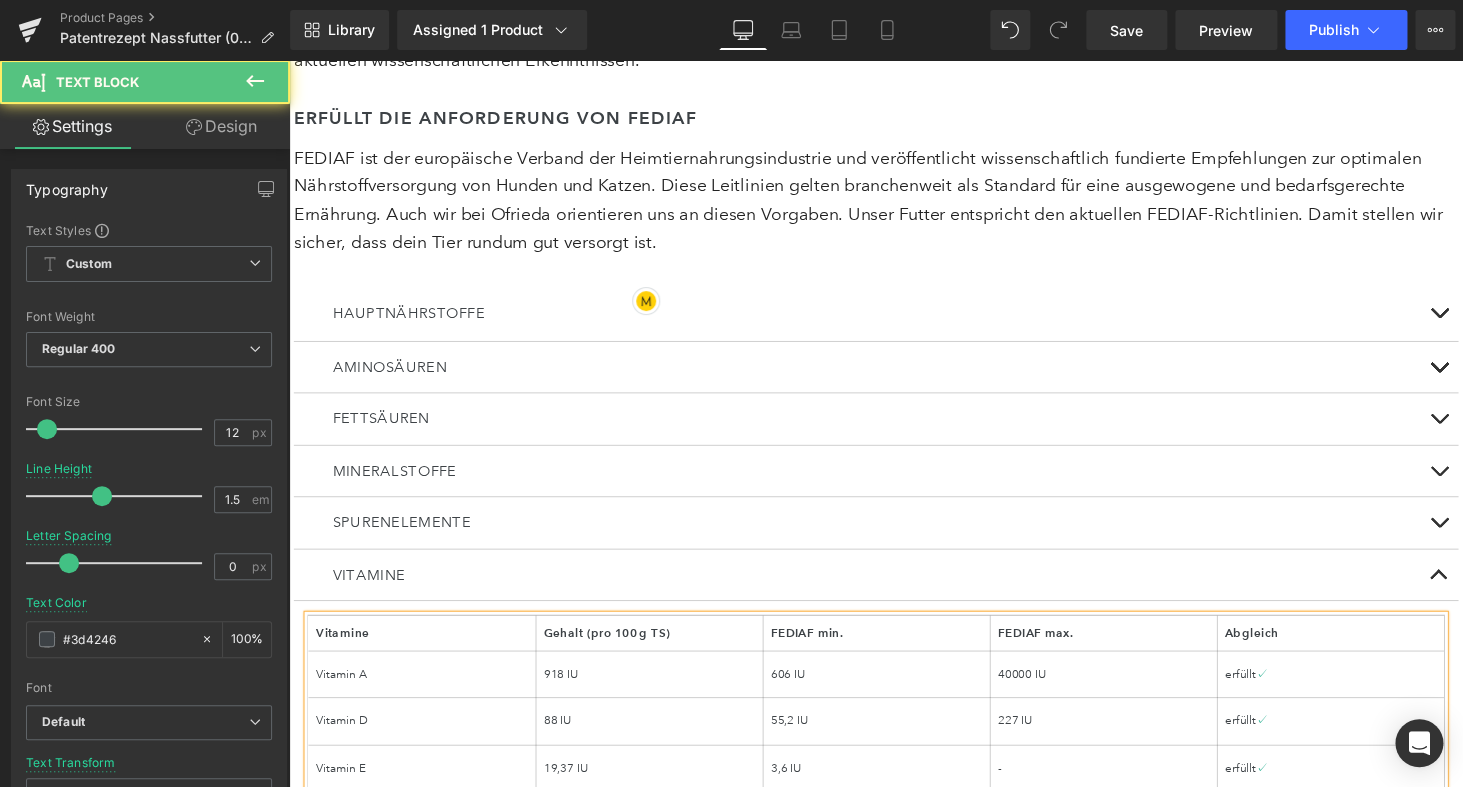 click on "19,37 IU" at bounding box center (660, 790) 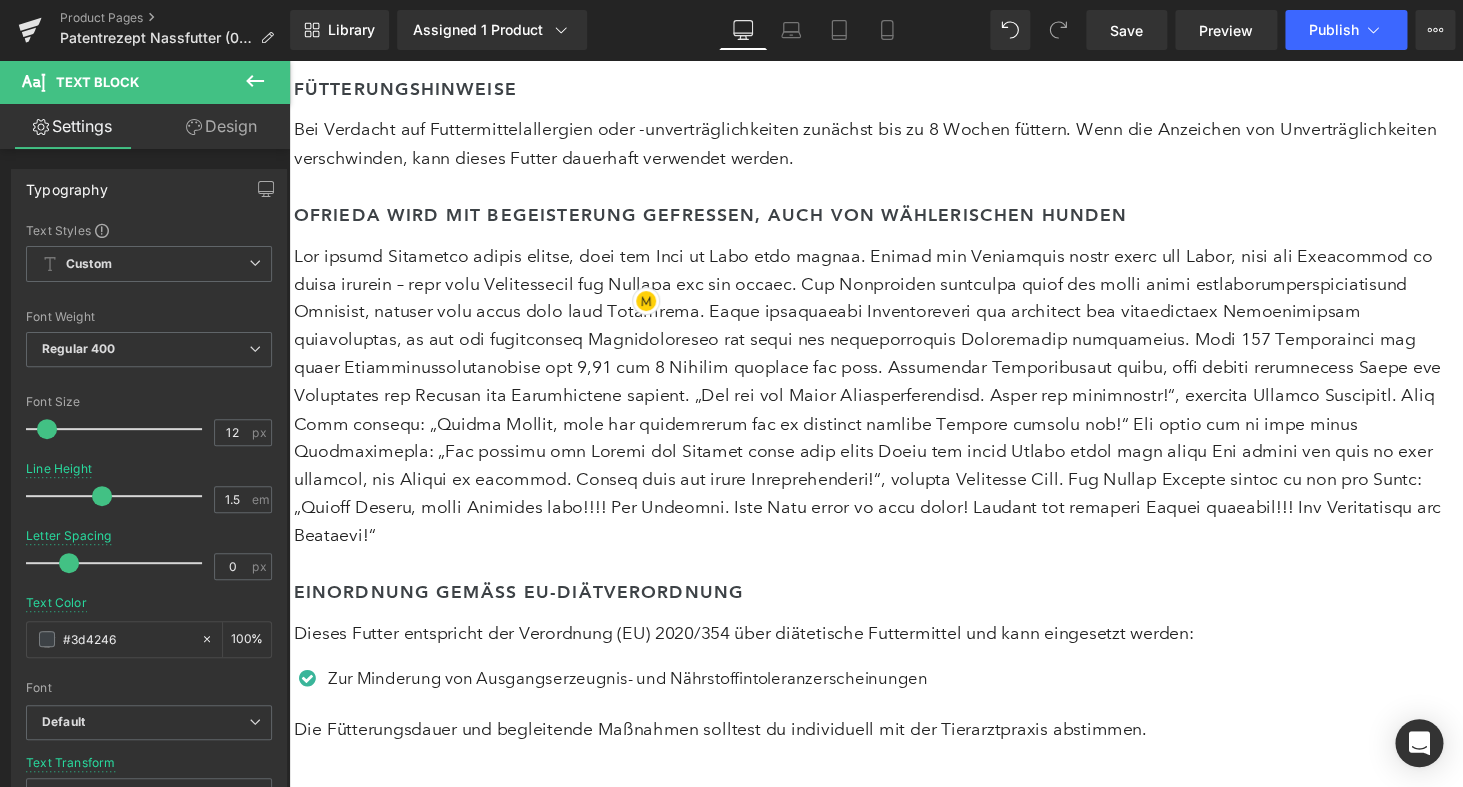 scroll, scrollTop: 3858, scrollLeft: 0, axis: vertical 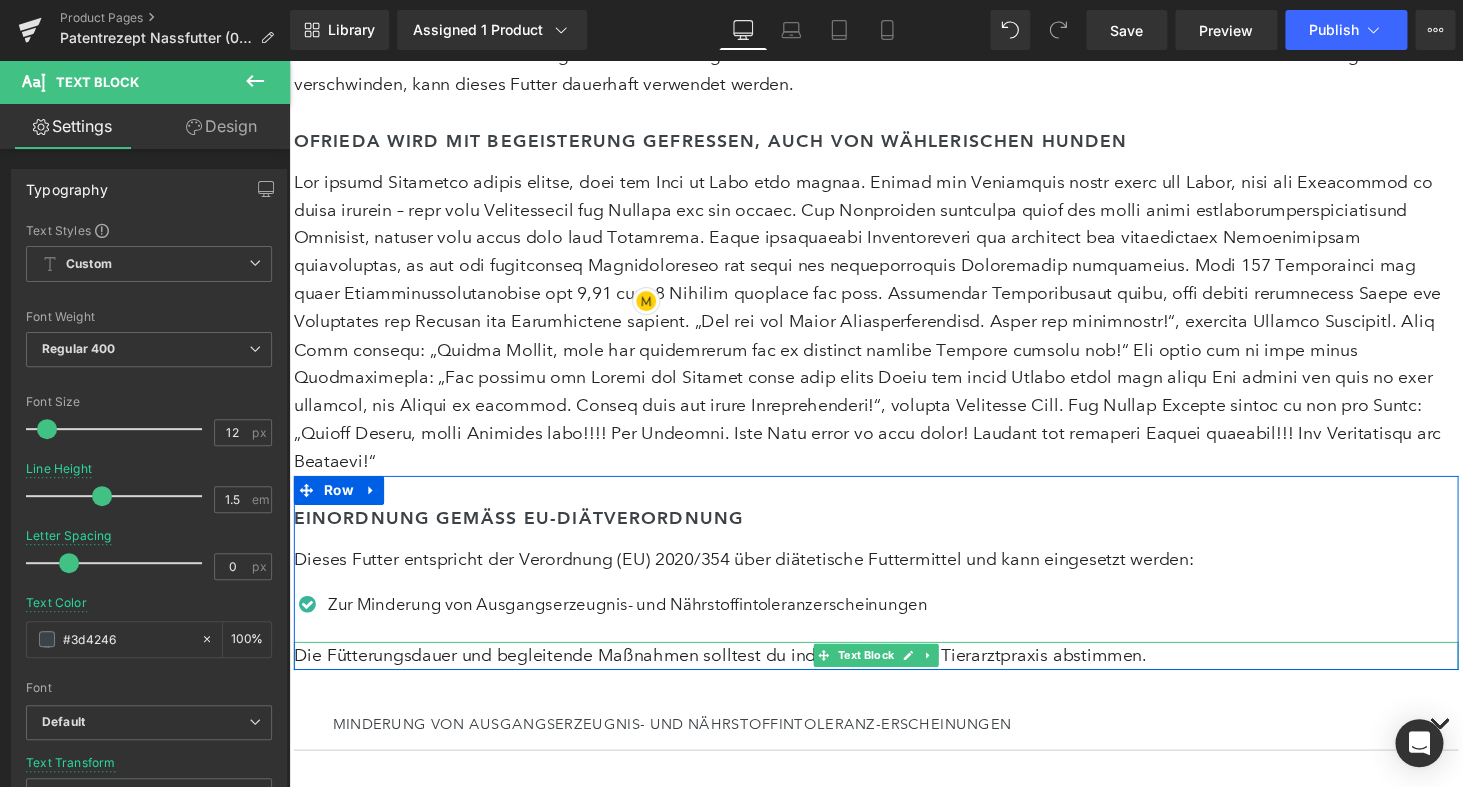 click at bounding box center (894, 685) 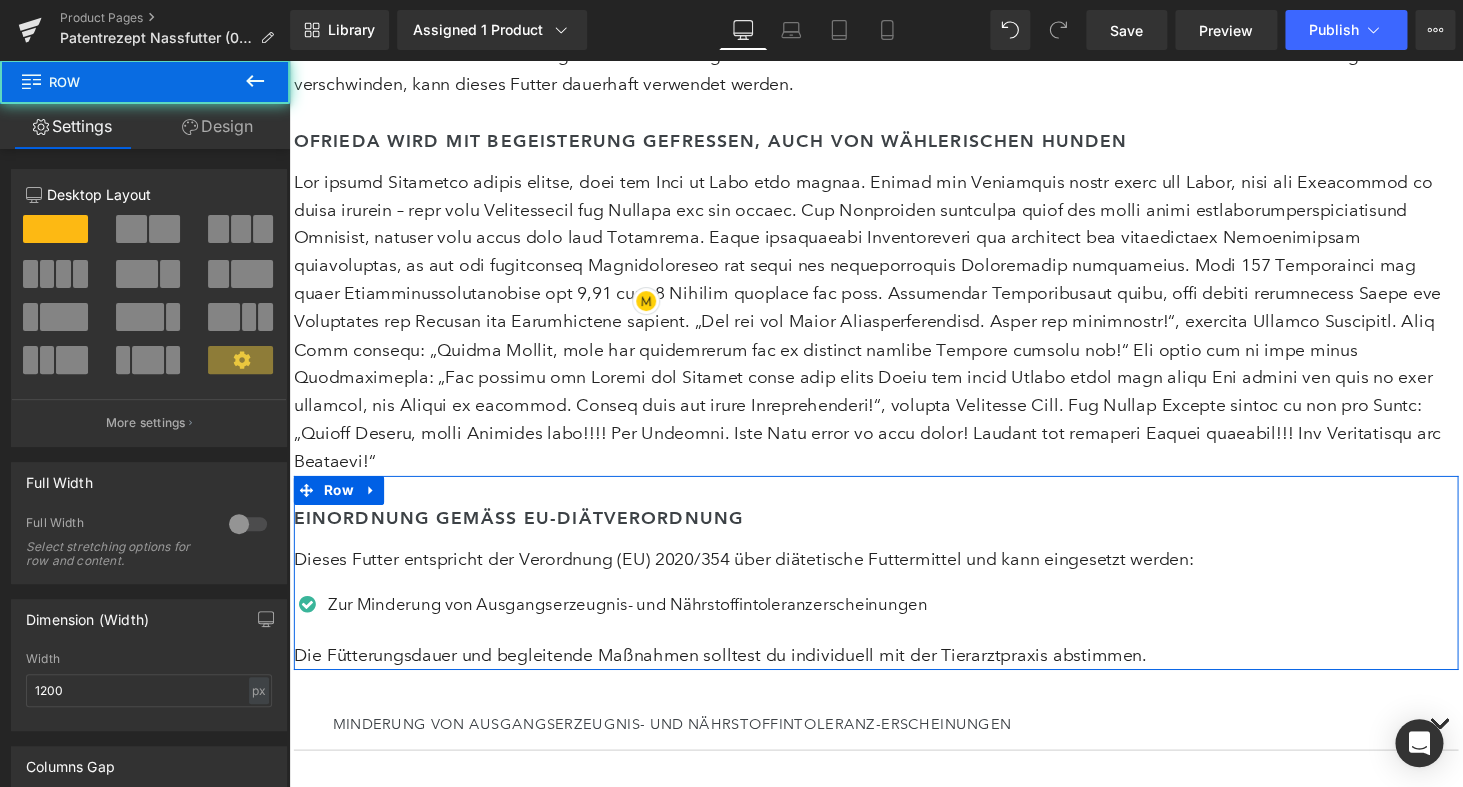 click on "Die Fütterungsdauer und begleitende Maßnahmen solltest du individuell mit der Tierarztpraxis abstimmen." at bounding box center [894, 673] 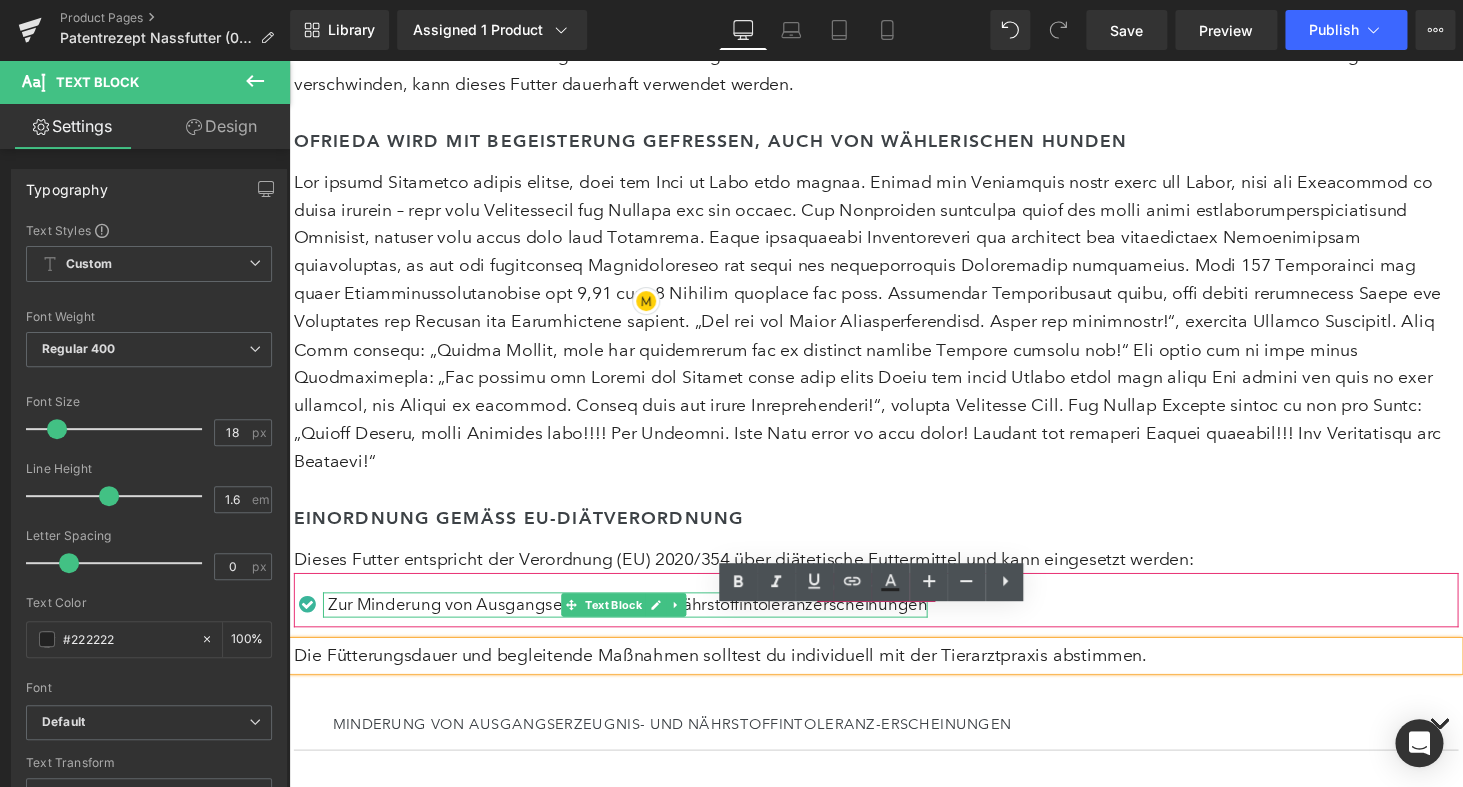 click on "Zur Minderung von Ausgangserzeugnis- und Nährstoffintoleranzerscheinungen" at bounding box center (638, 621) 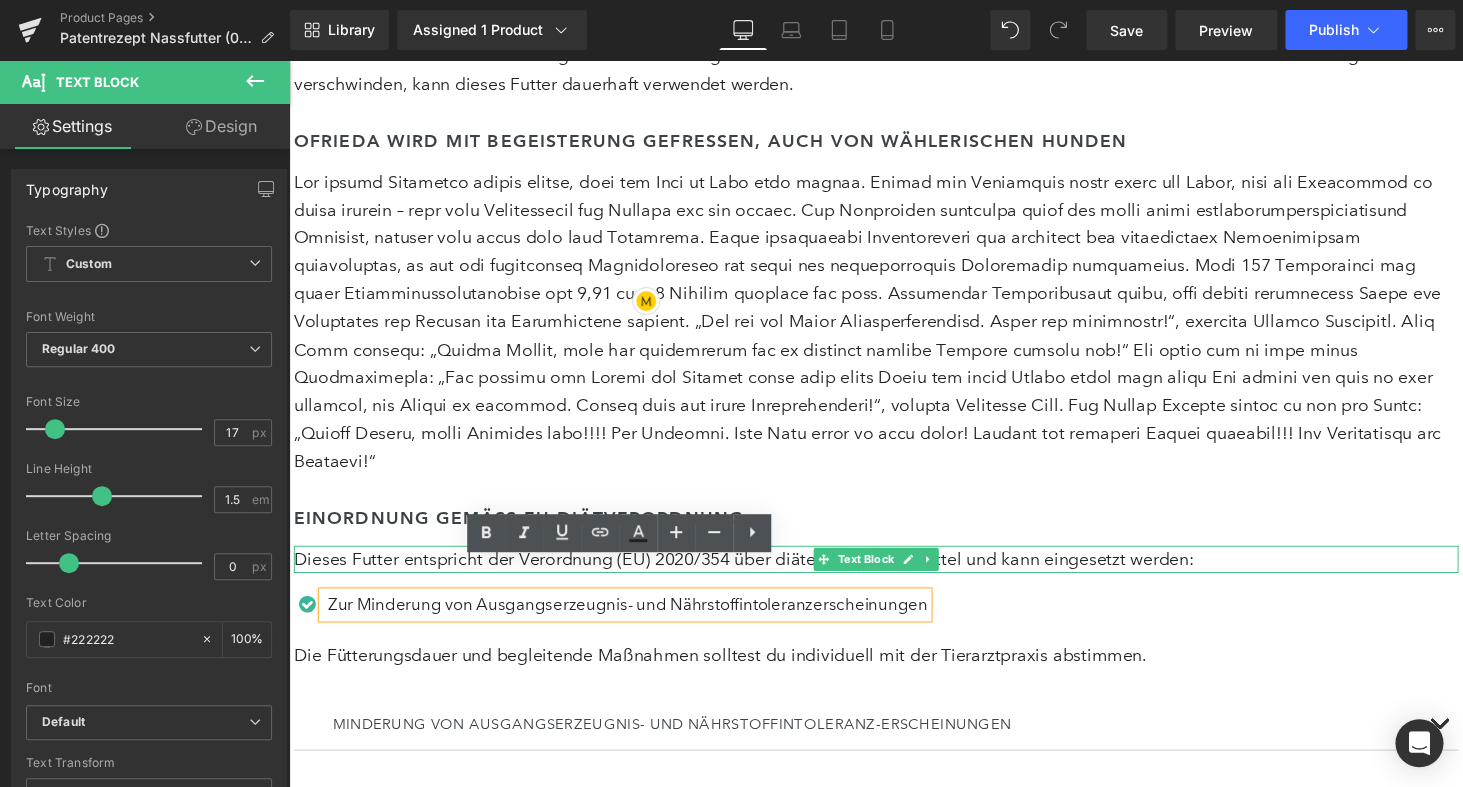 click on "Dieses Futter entspricht der Verordnung (EU) 2020/354 über diätetische Futtermittel und kann eingesetzt werden:" at bounding box center [894, 574] 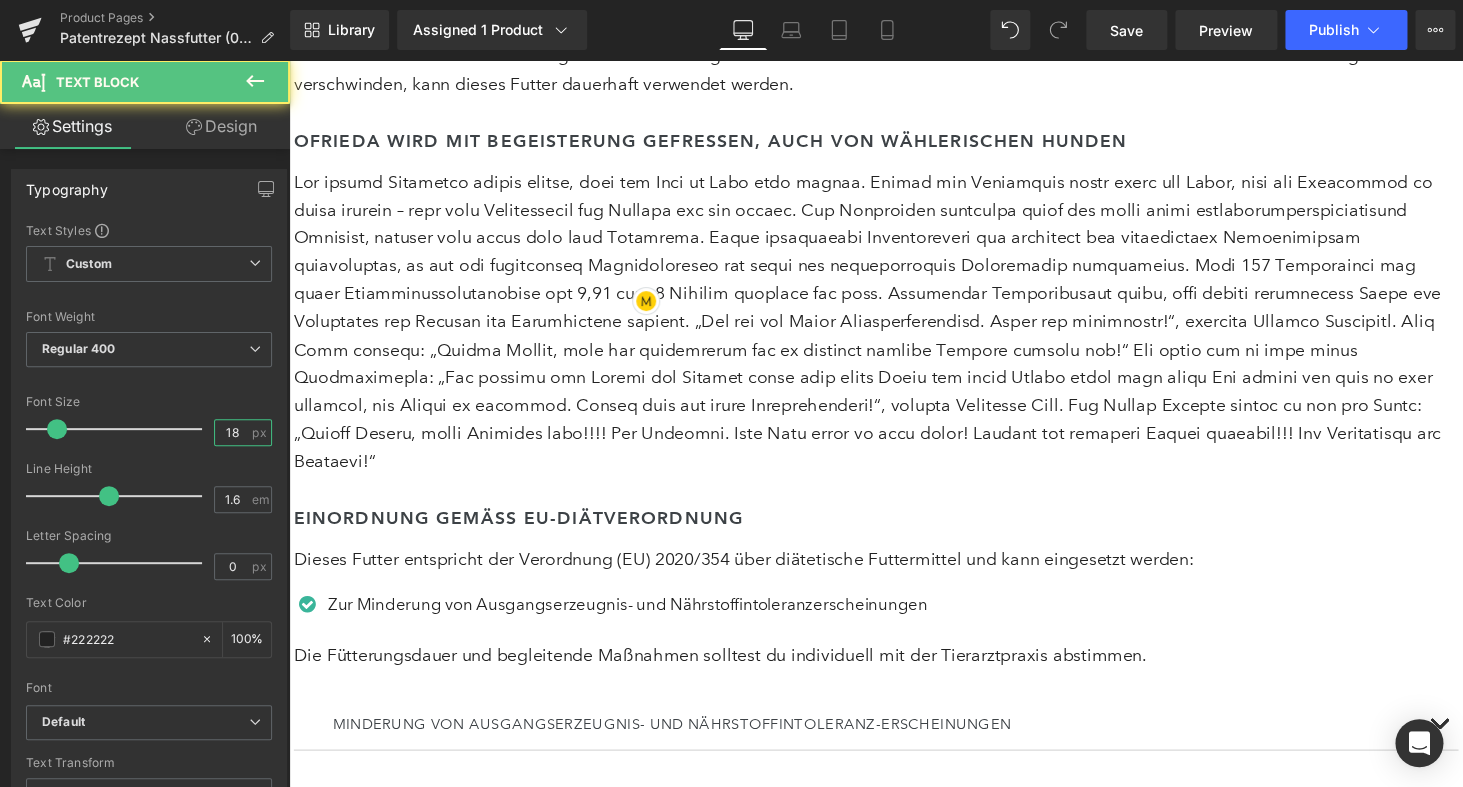click on "18" at bounding box center (232, 432) 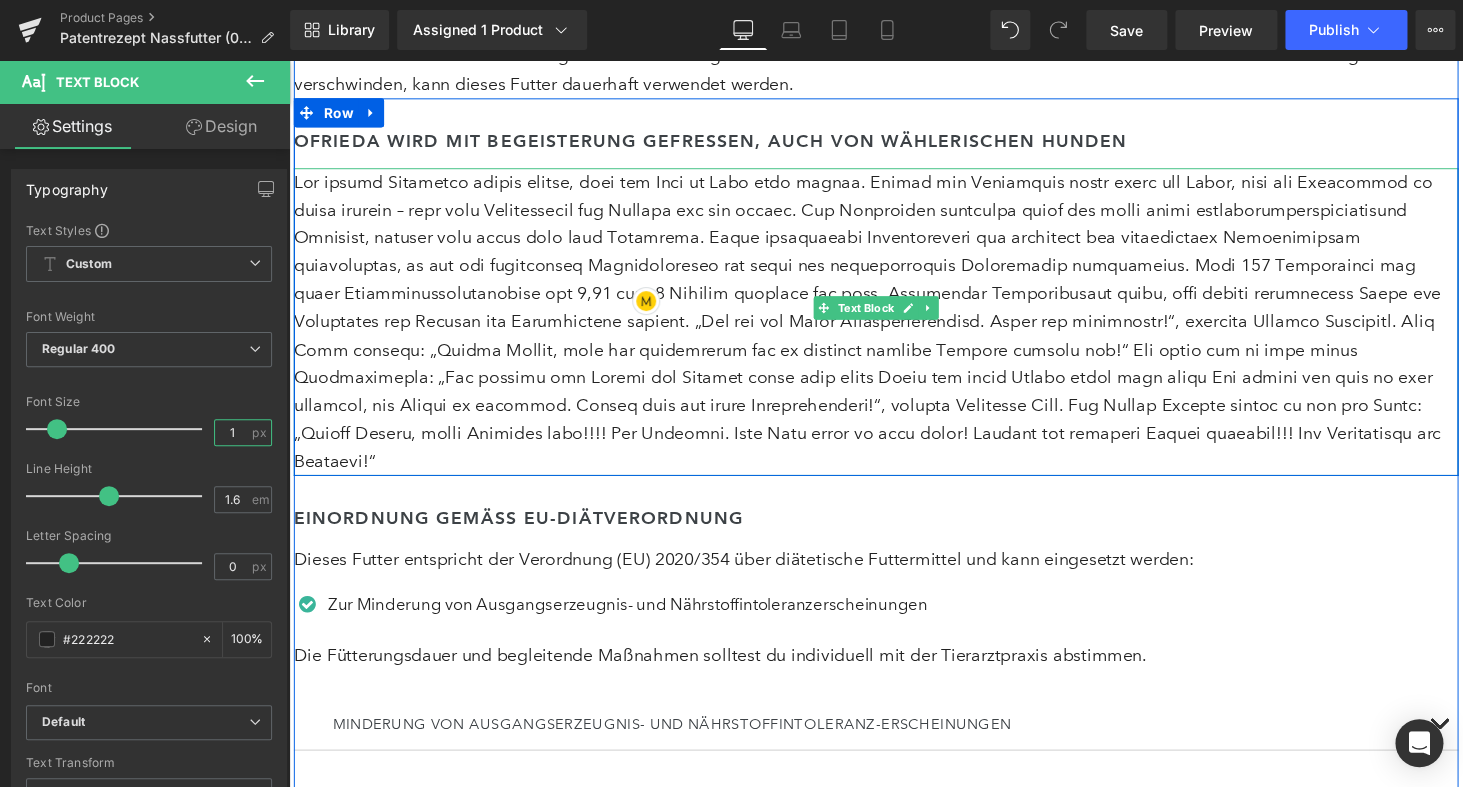 type on "17" 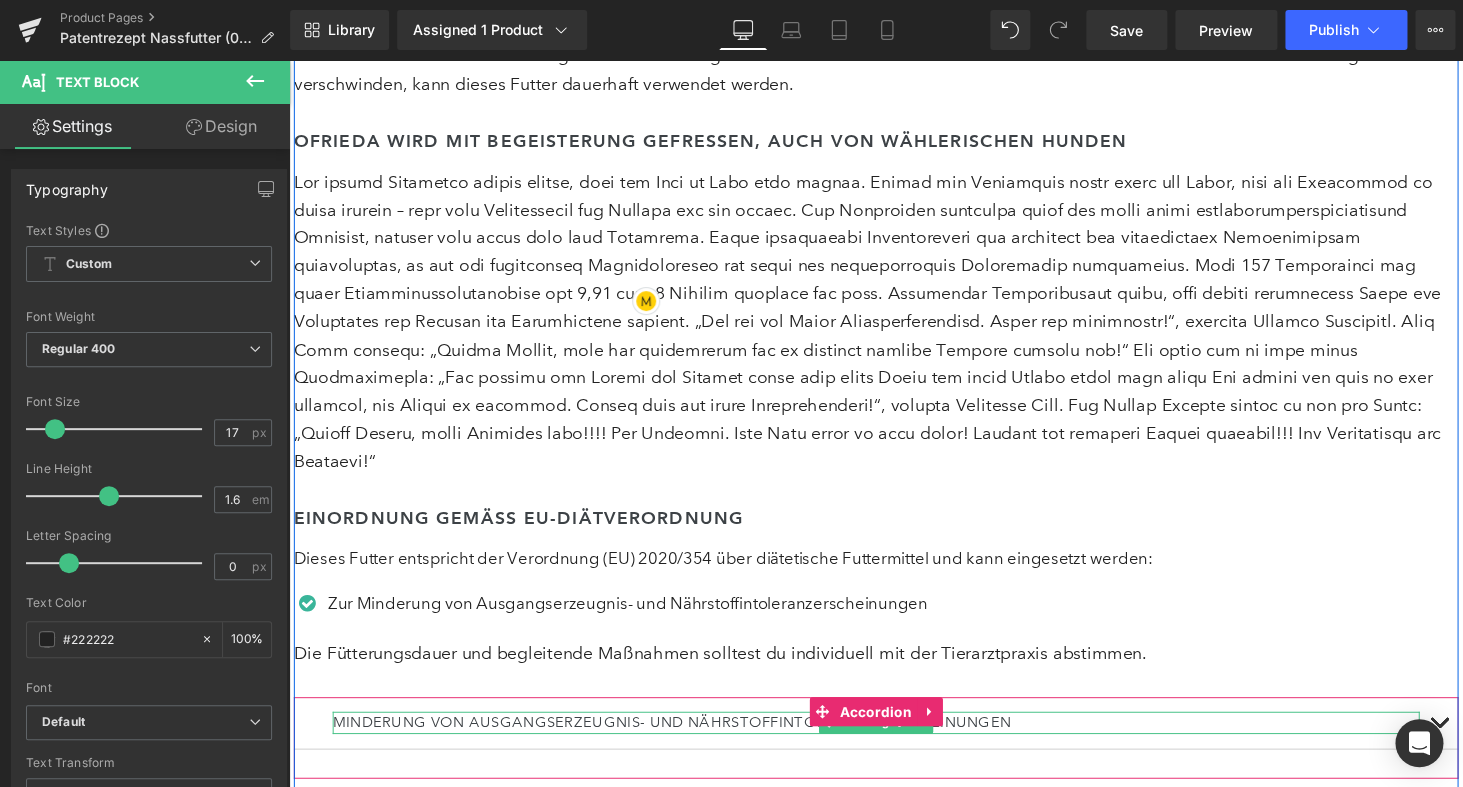click on "Minderung von Ausgangserzeugnis- und Nährstoffintoleranz-erscheinungen" at bounding box center [894, 742] 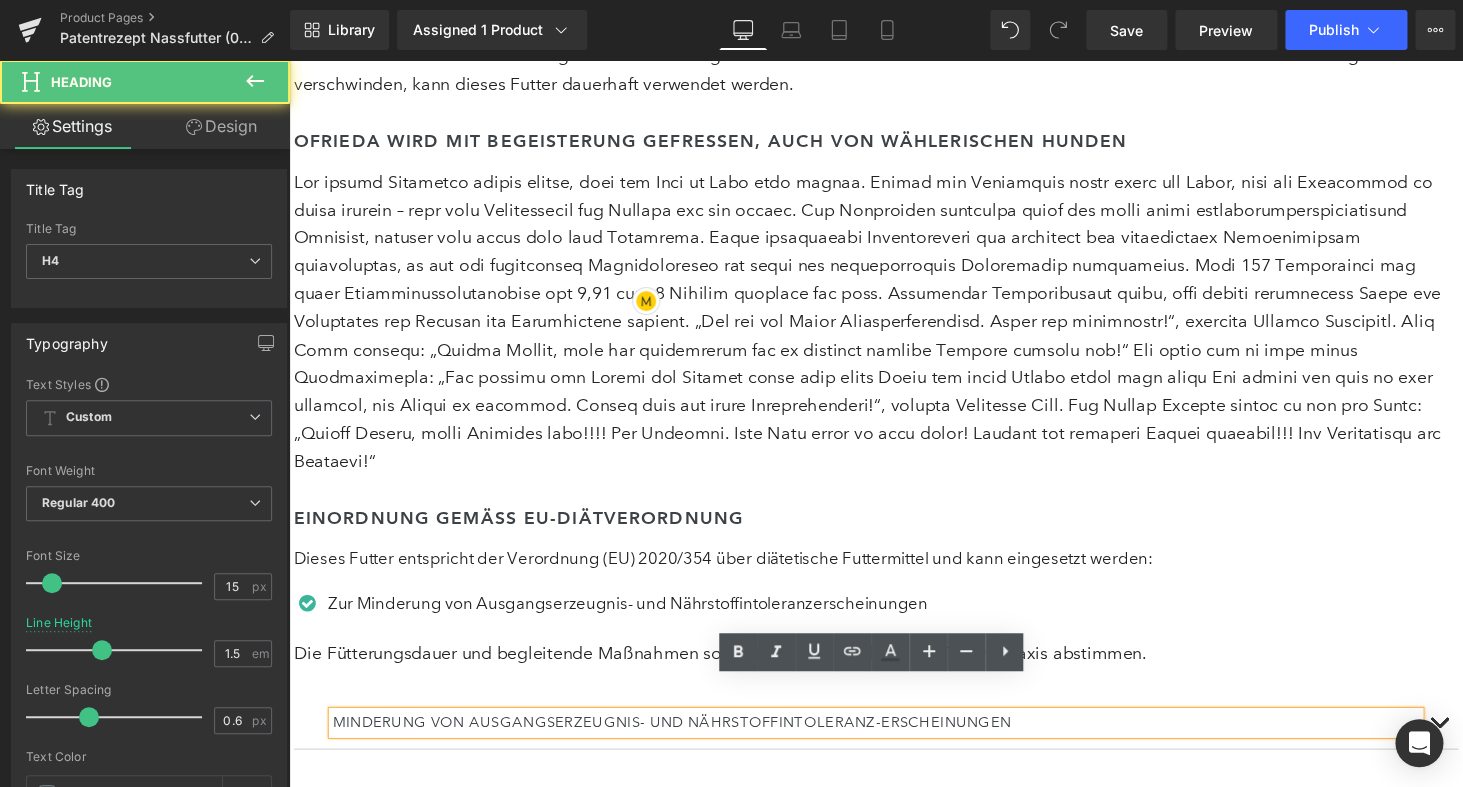 click on "Die Fütterungsdauer und begleitende Maßnahmen solltest du individuell mit der Tierarztpraxis abstimmen." at bounding box center [894, 671] 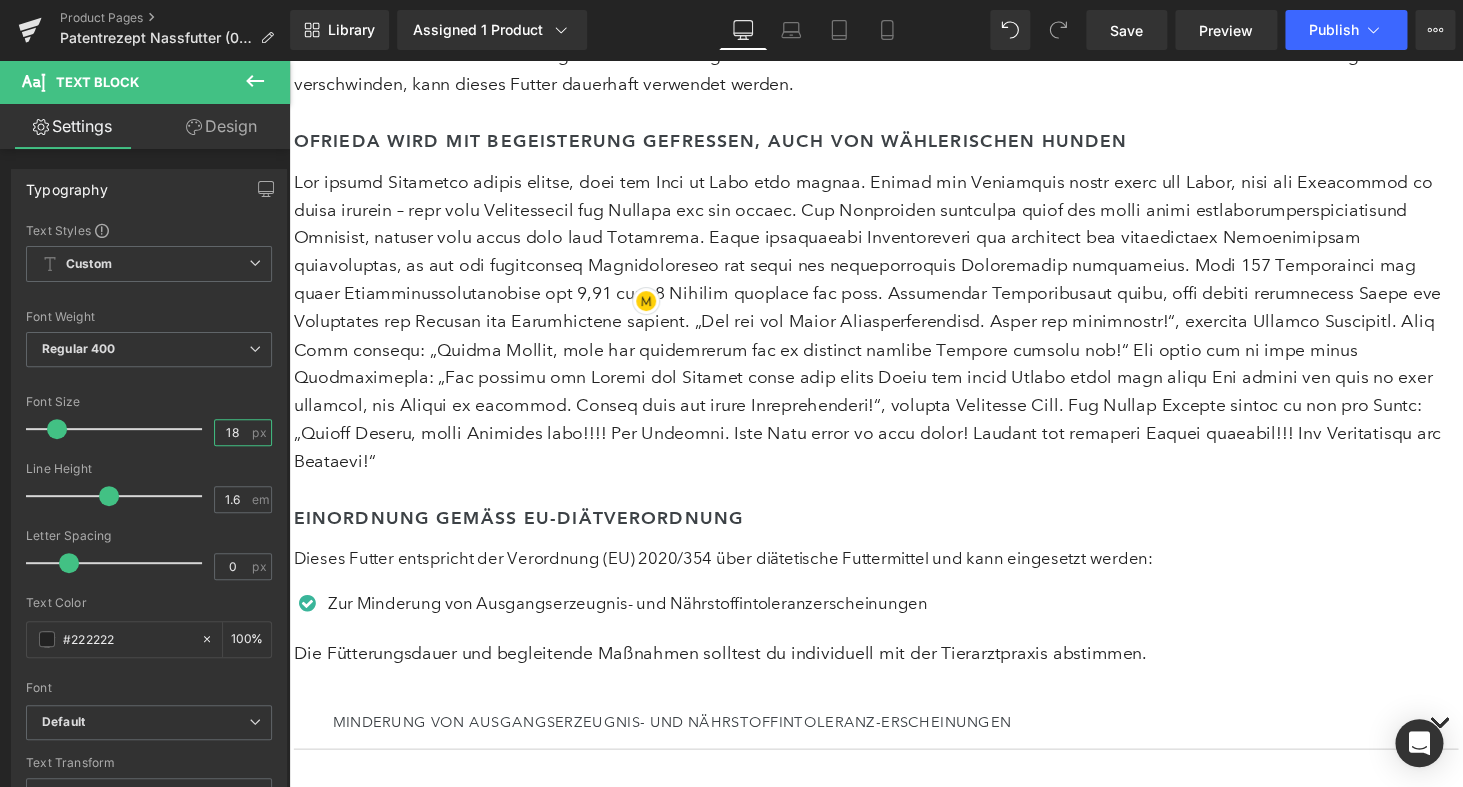 click on "18" at bounding box center (232, 432) 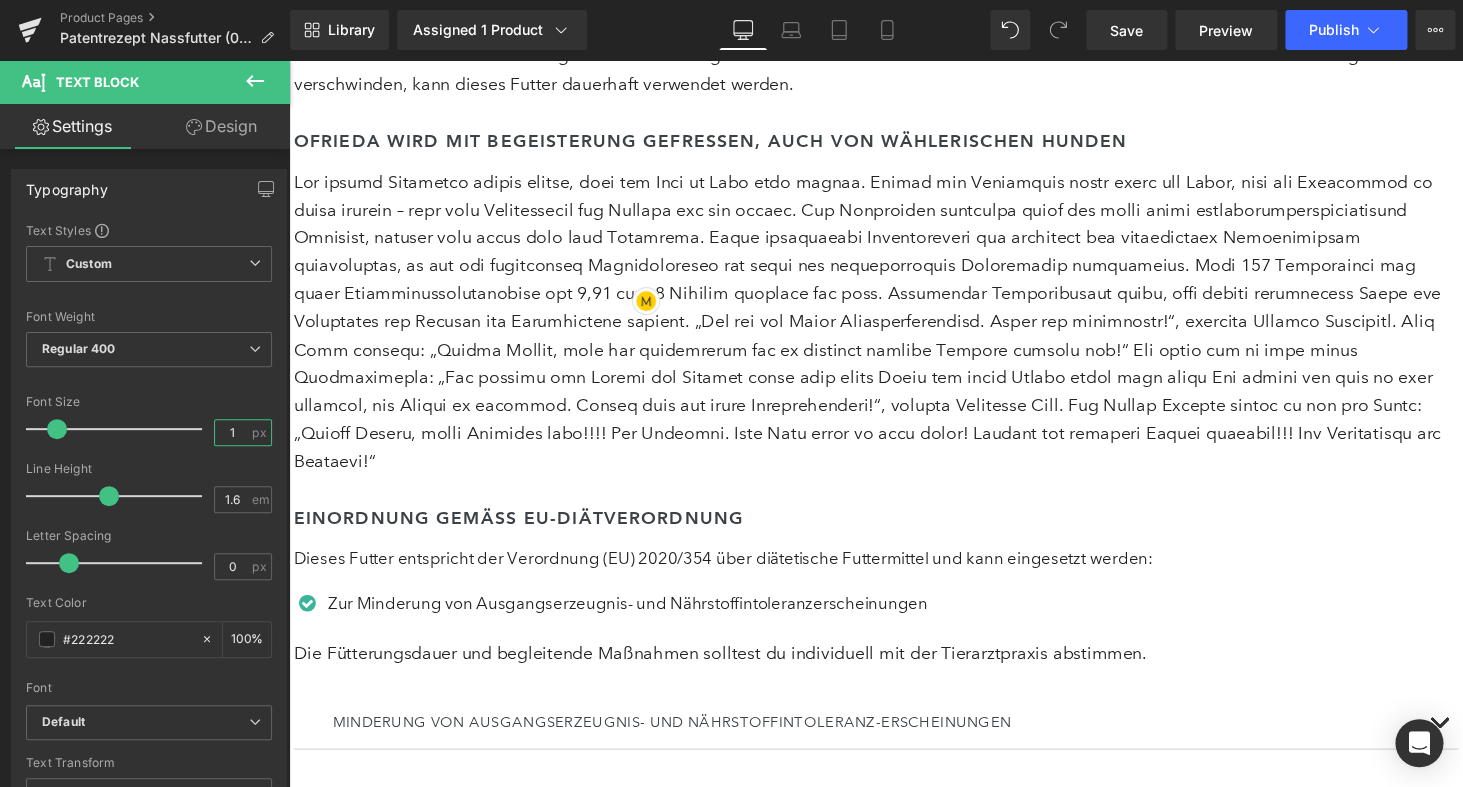 type on "17" 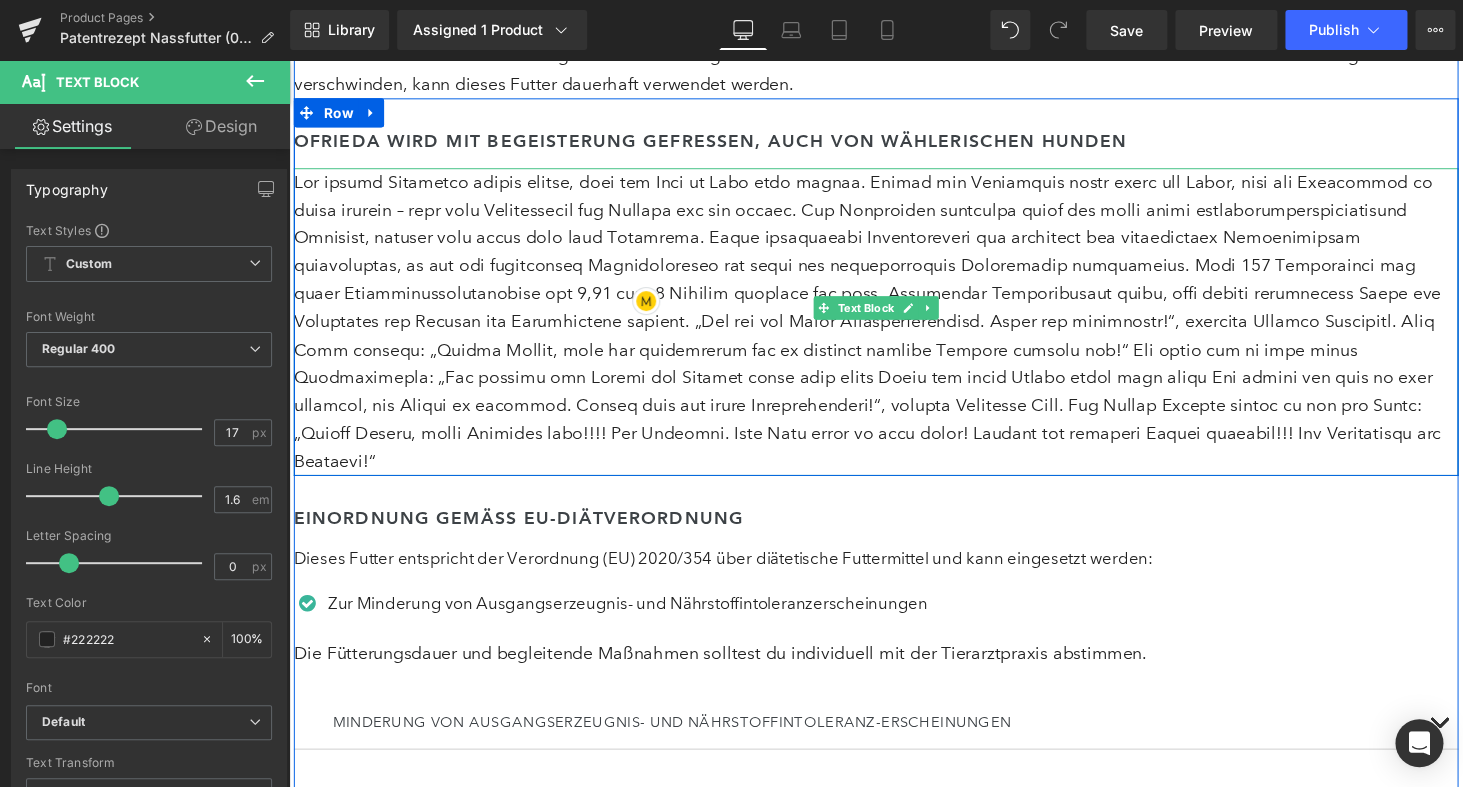 click at bounding box center (894, 329) 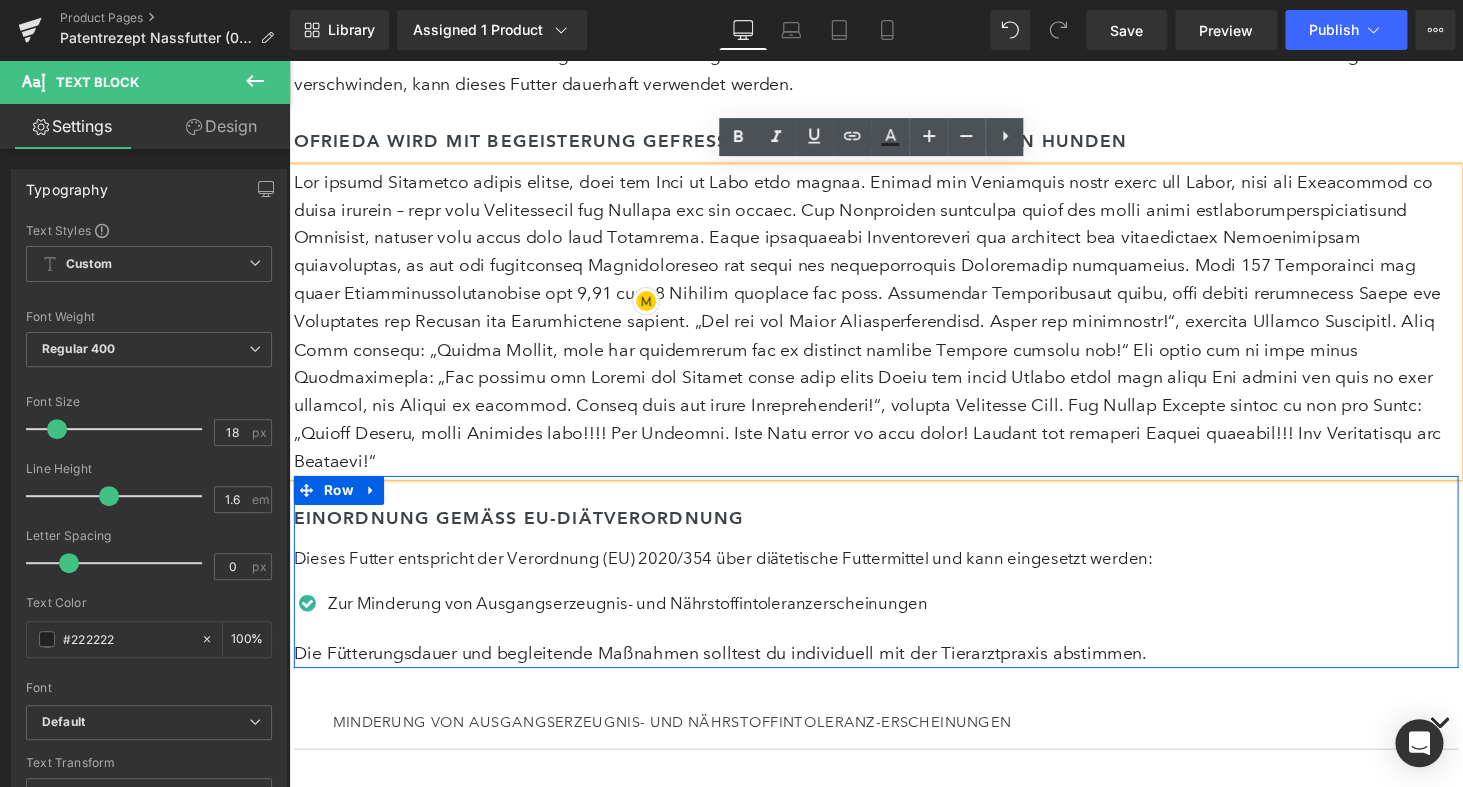 click on "Die Fütterungsdauer und begleitende Maßnahmen solltest du individuell mit der Tierarztpraxis abstimmen." at bounding box center [894, 671] 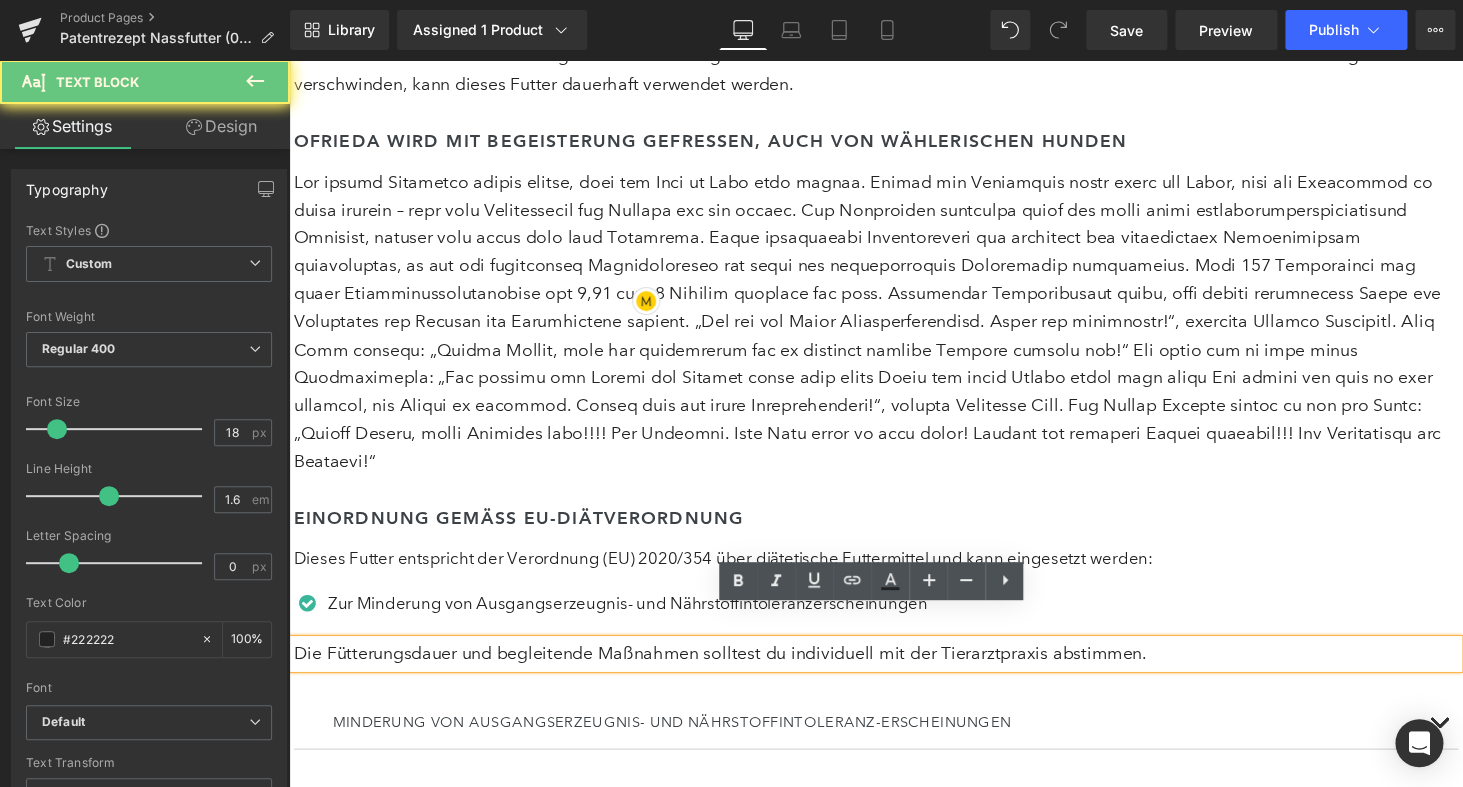 click on "Die Fütterungsdauer und begleitende Maßnahmen solltest du individuell mit der Tierarztpraxis abstimmen." at bounding box center (894, 671) 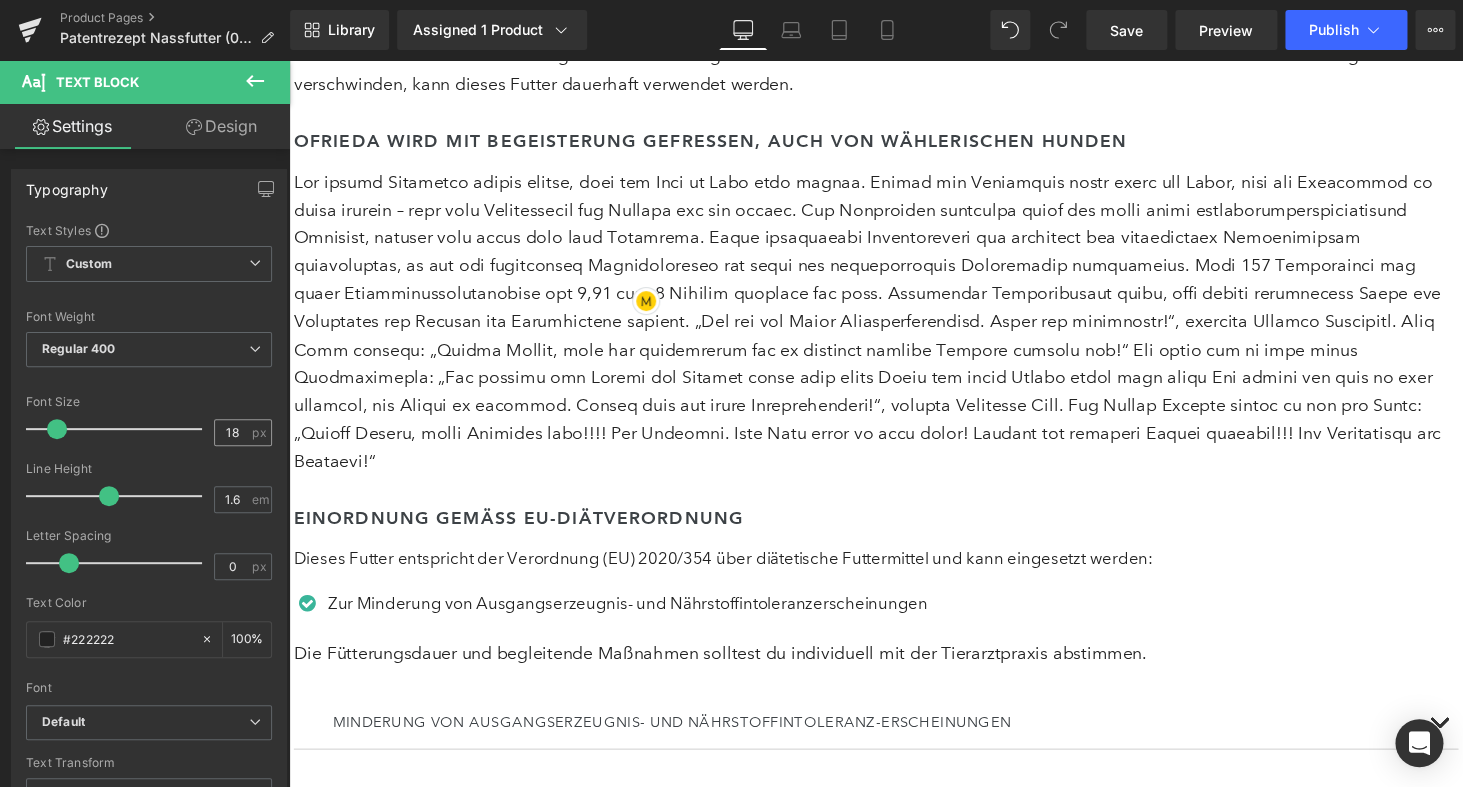 click on "18" at bounding box center (232, 432) 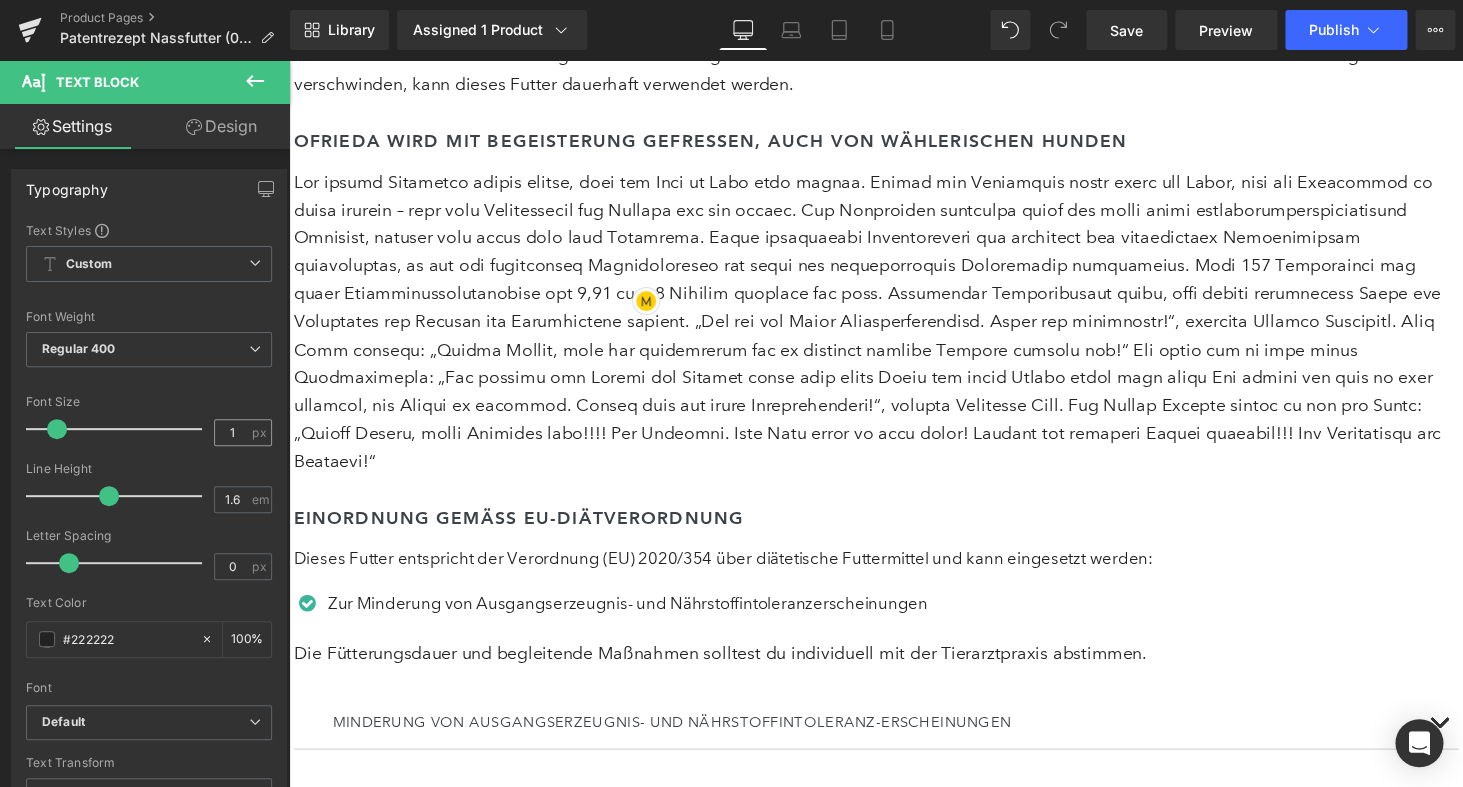 type on "17" 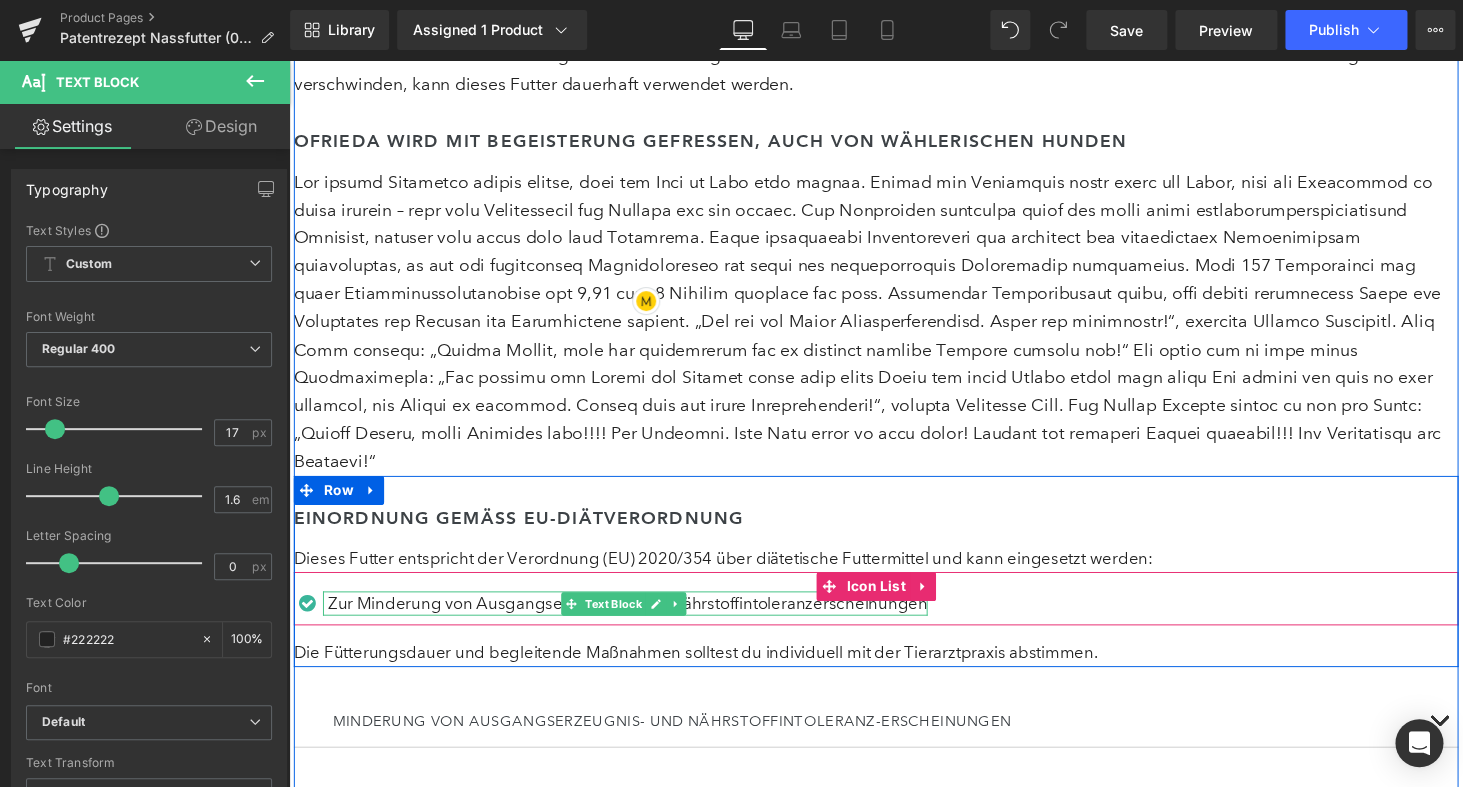 click on "Zur Minderung von Ausgangserzeugnis- und Nährstoffintoleranzerscheinungen" at bounding box center (638, 620) 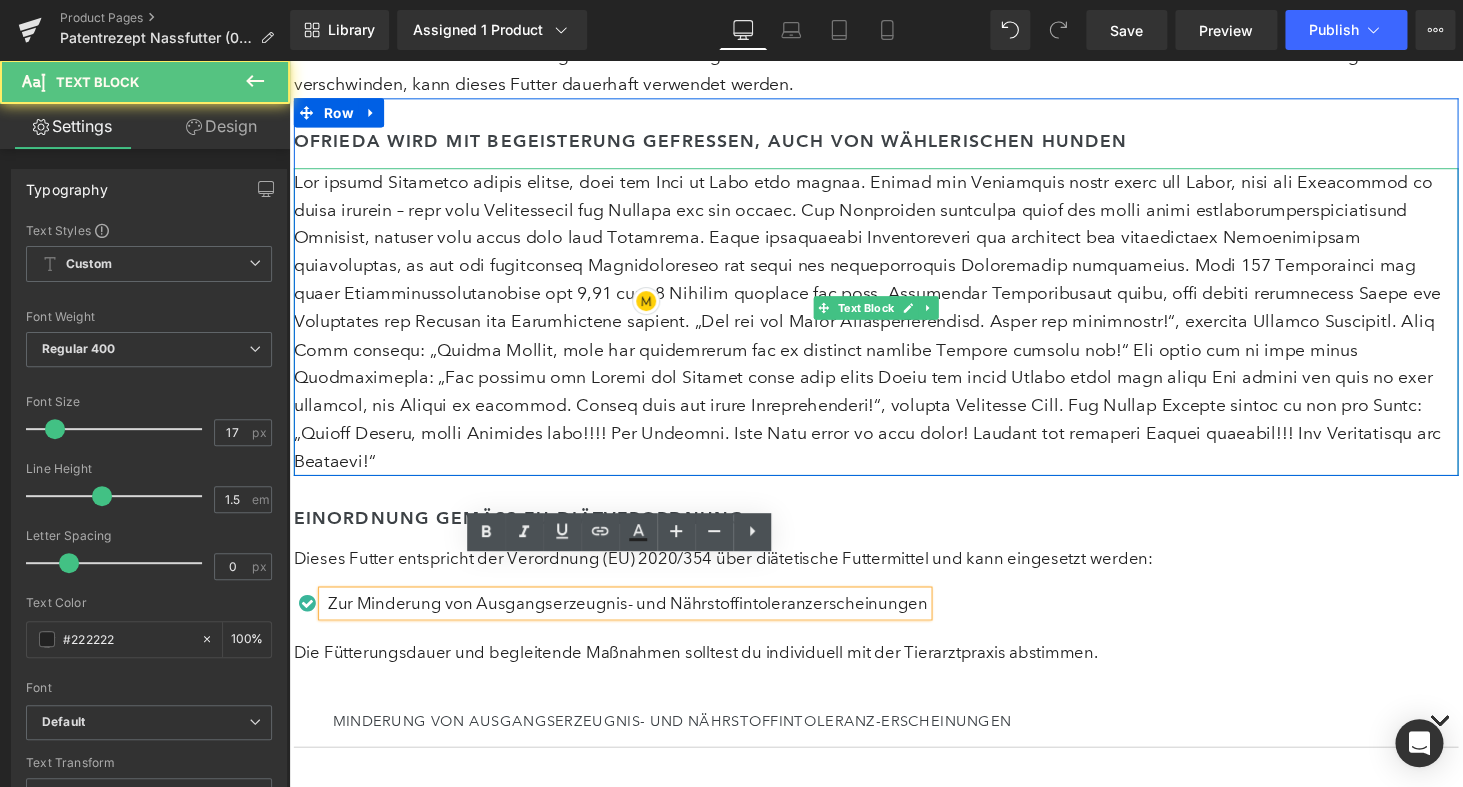 click at bounding box center (894, 329) 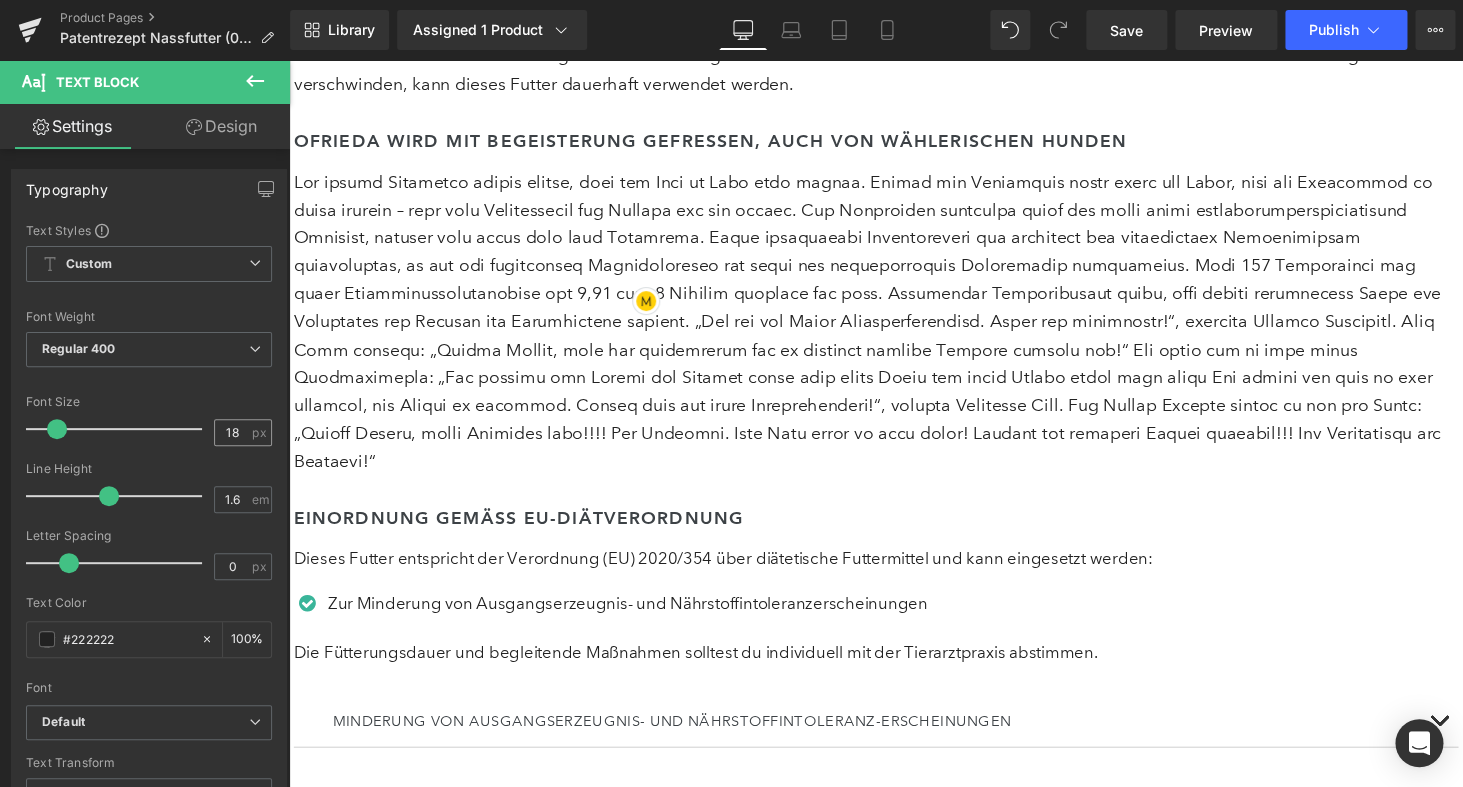 click on "18" at bounding box center [232, 432] 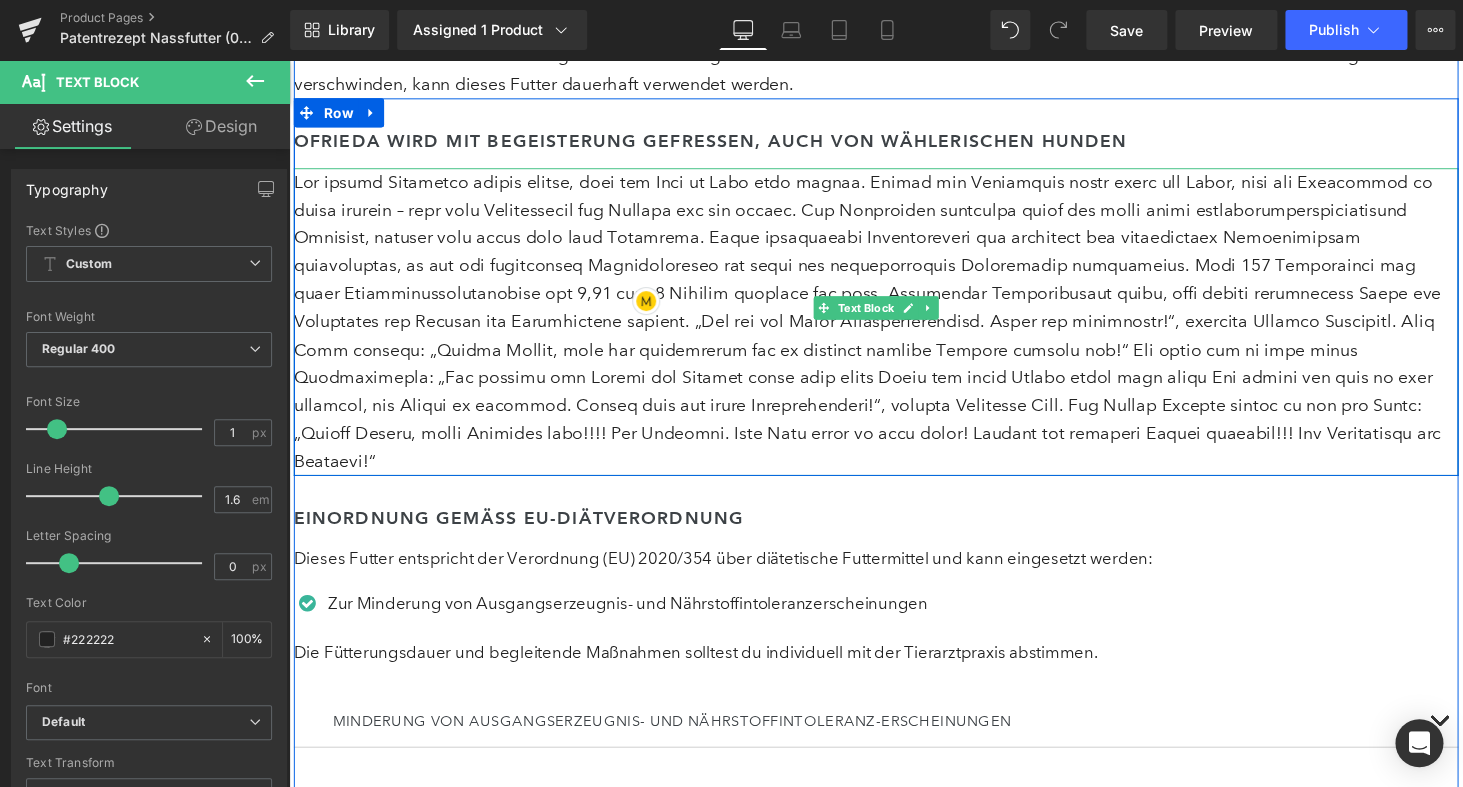 type on "17" 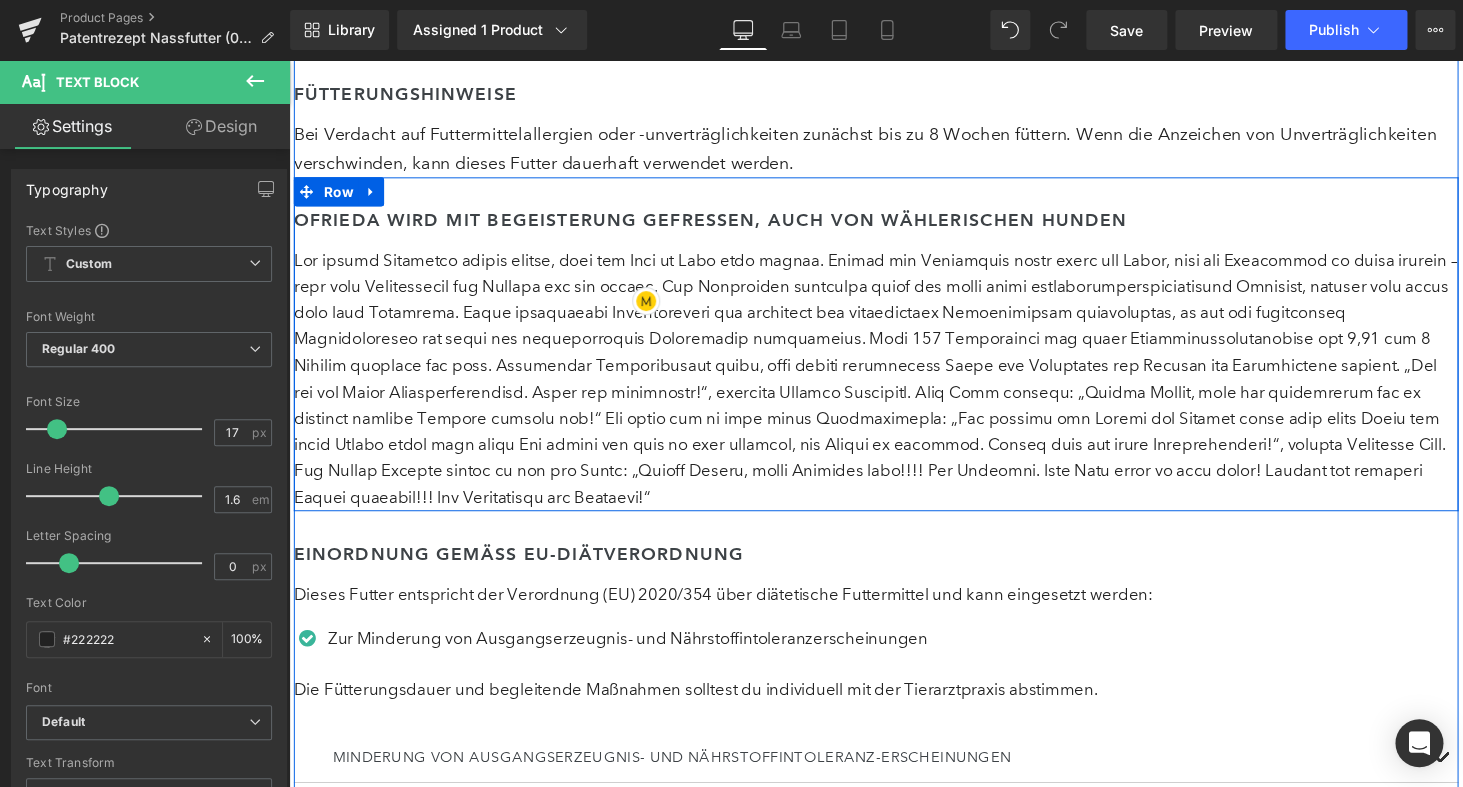 scroll, scrollTop: 3626, scrollLeft: 0, axis: vertical 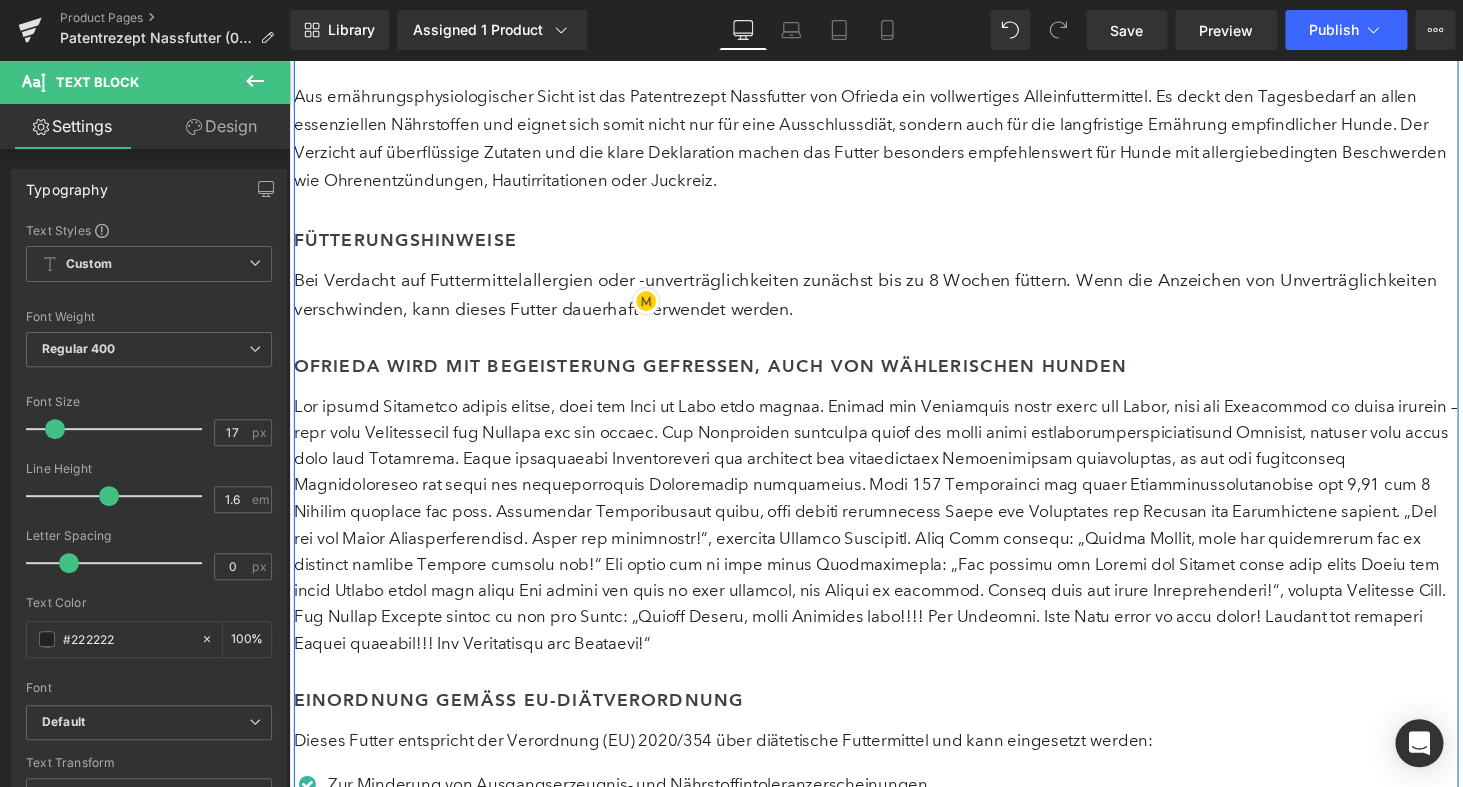 click on "Bei Verdacht auf Futtermittelallergien oder -unverträglichkeiten zunächst bis zu 8 Wochen füttern. Wenn die Anzeichen von Unverträglichkeiten verschwinden, kann dieses Futter dauerhaft verwendet werden." at bounding box center [894, 302] 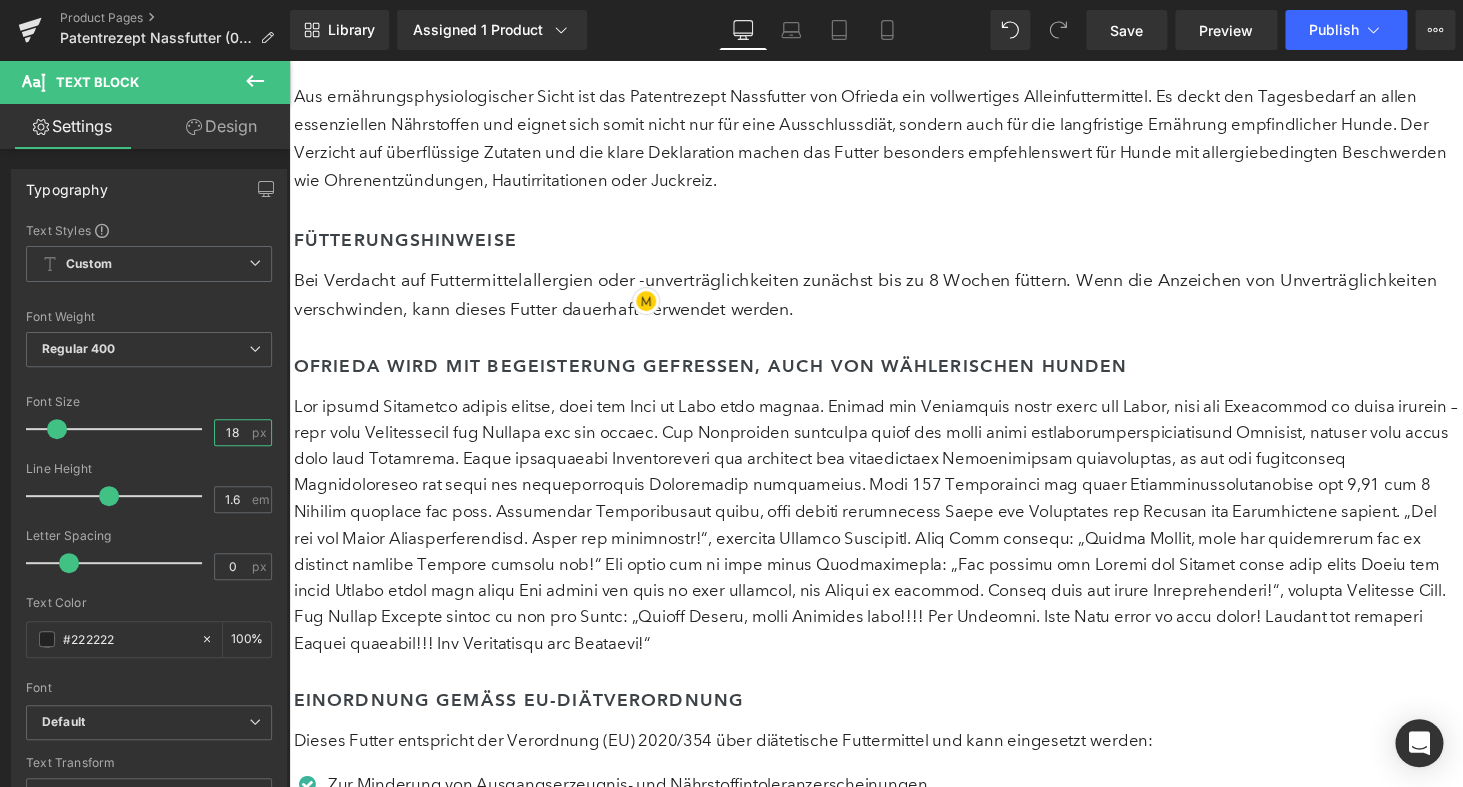 click on "18" at bounding box center [232, 432] 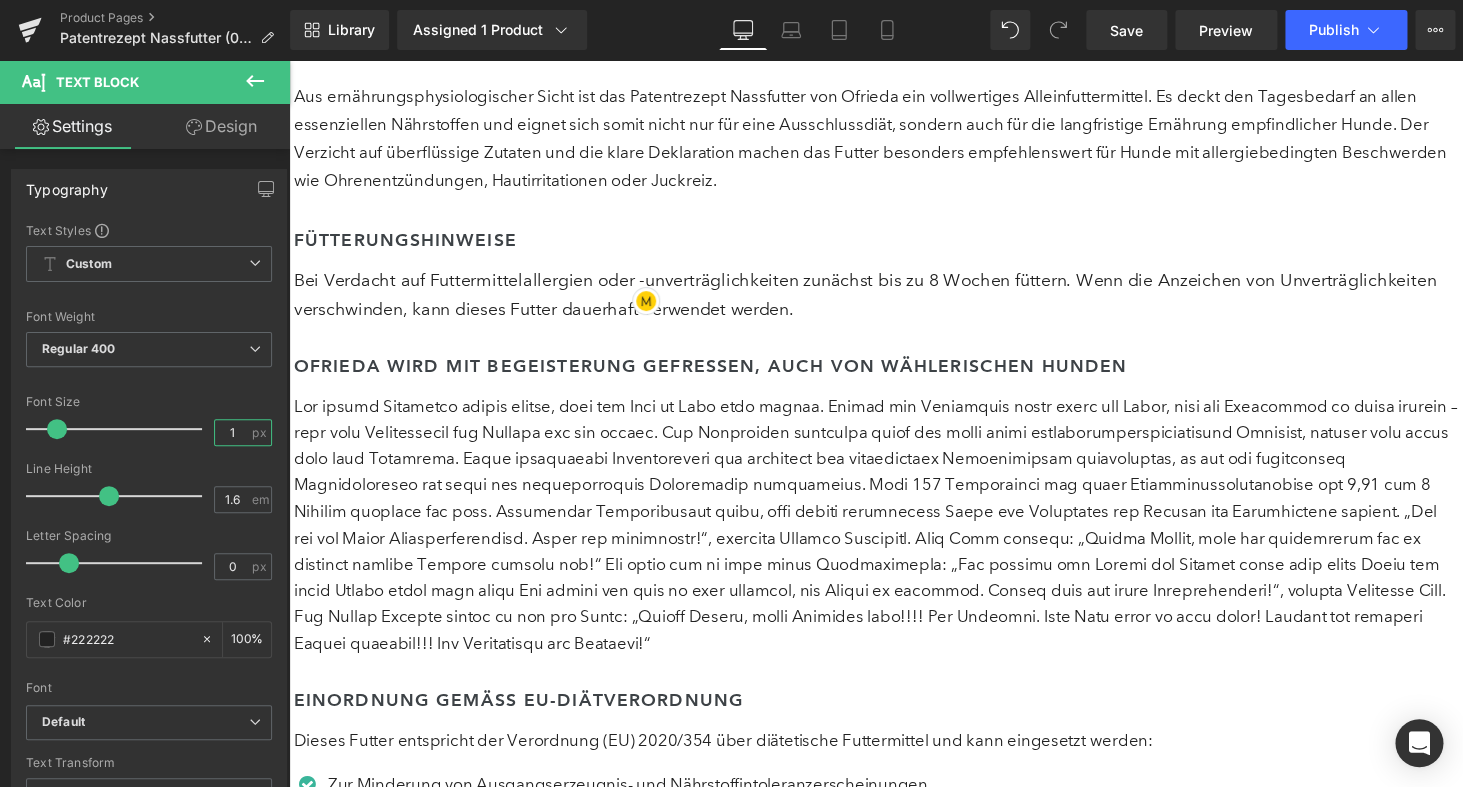 type on "17" 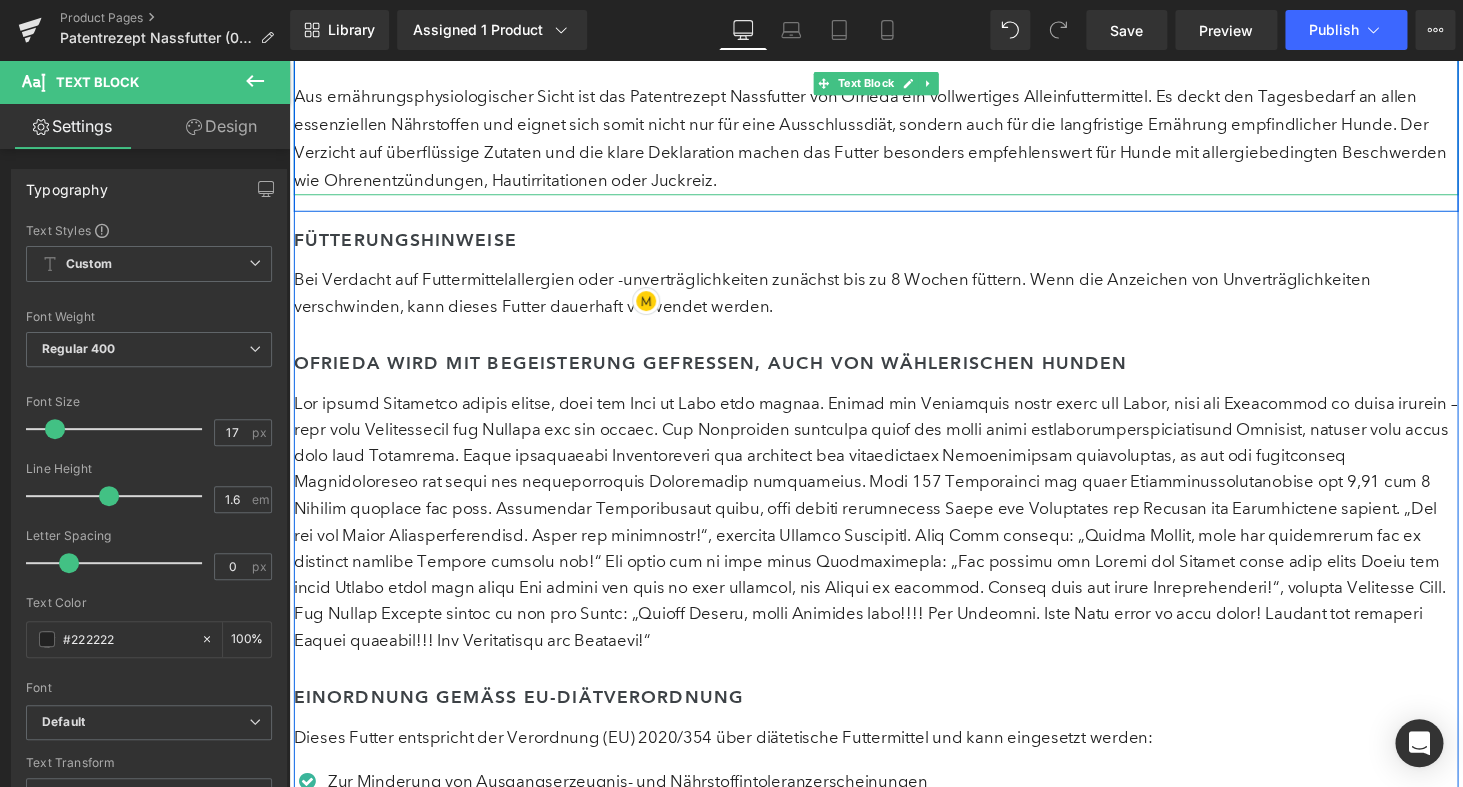 click on "Aus ernährungsphysiologischer Sicht ist das Patentrezept Nassfutter von Ofrieda ein vollwertiges Alleinfuttermittel. Es deckt den Tagesbedarf an allen essenziellen Nährstoffen und eignet sich somit nicht nur für eine Ausschlussdiät, sondern auch für die langfristige Ernährung empfindlicher Hunde. Der Verzicht auf überflüssige Zutaten und die klare Deklaration machen das Futter besonders empfehlenswert für Hunde mit allergiebedingten Beschwerden wie Ohrenentzündungen, Hautirritationen oder Juckreiz." at bounding box center [894, 141] 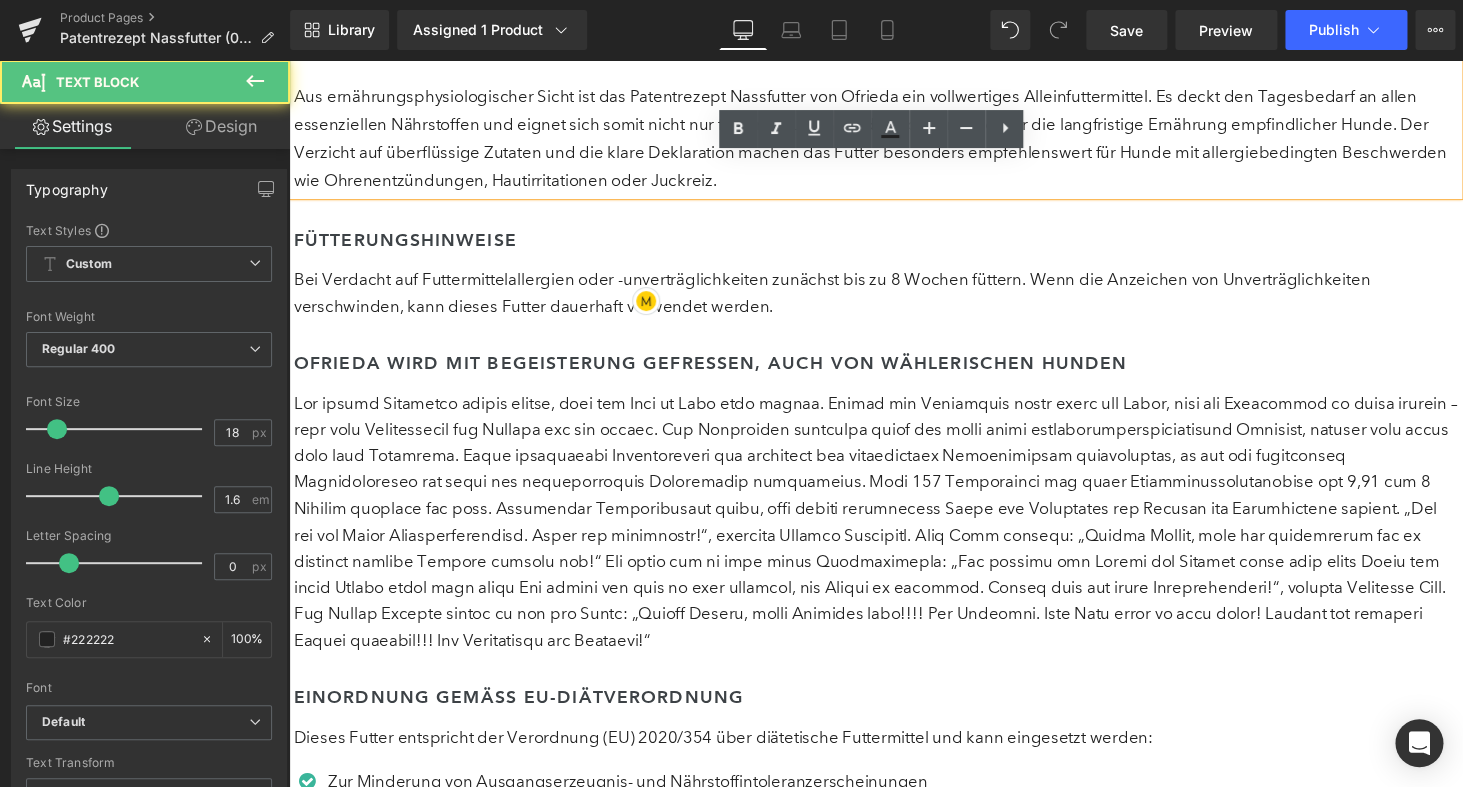 click on "Aus ernährungsphysiologischer Sicht ist das Patentrezept Nassfutter von Ofrieda ein vollwertiges Alleinfuttermittel. Es deckt den Tagesbedarf an allen essenziellen Nährstoffen und eignet sich somit nicht nur für eine Ausschlussdiät, sondern auch für die langfristige Ernährung empfindlicher Hunde. Der Verzicht auf überflüssige Zutaten und die klare Deklaration machen das Futter besonders empfehlenswert für Hunde mit allergiebedingten Beschwerden wie Ohrenentzündungen, Hautirritationen oder Juckreiz." at bounding box center (894, 141) 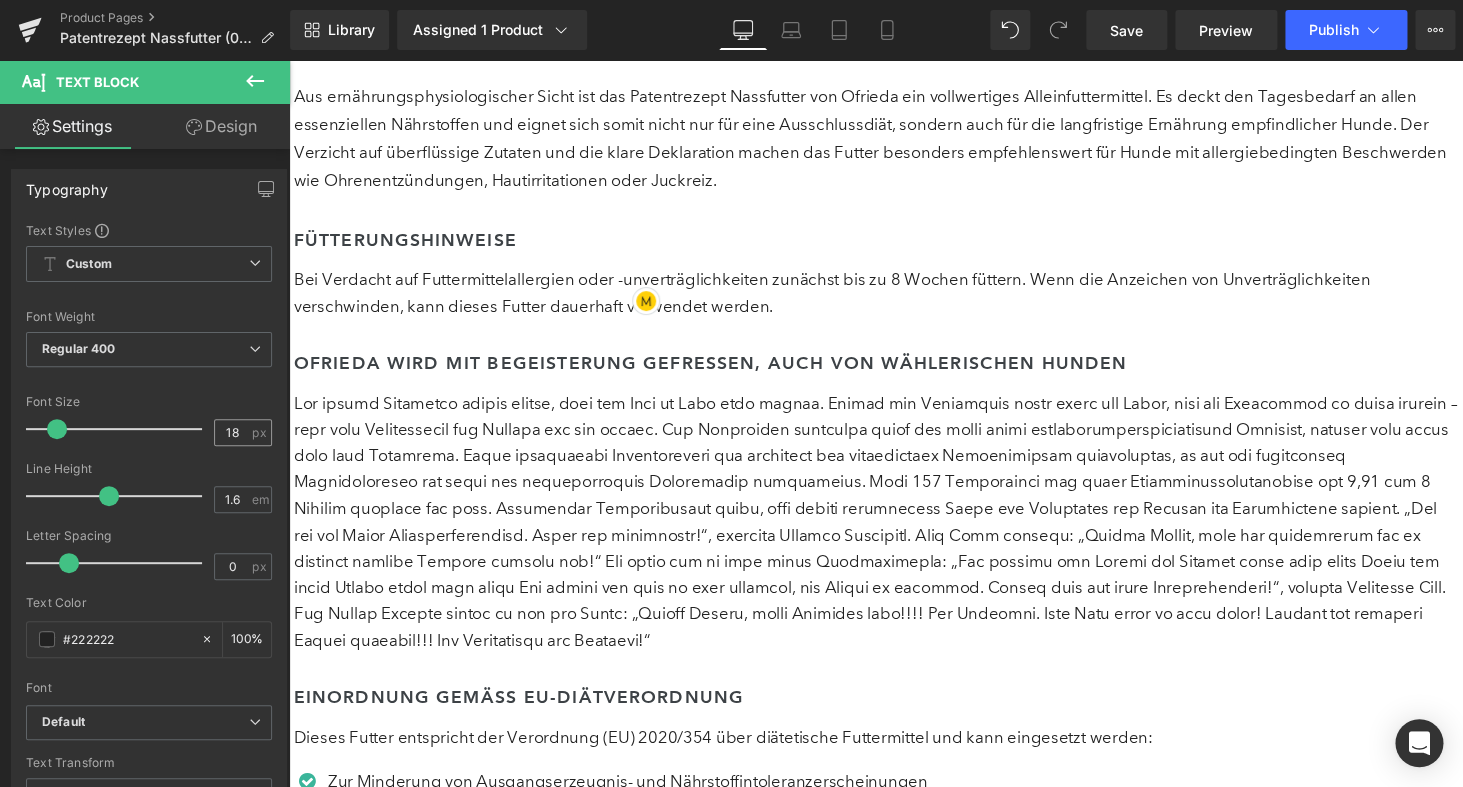 click on "18" at bounding box center [232, 432] 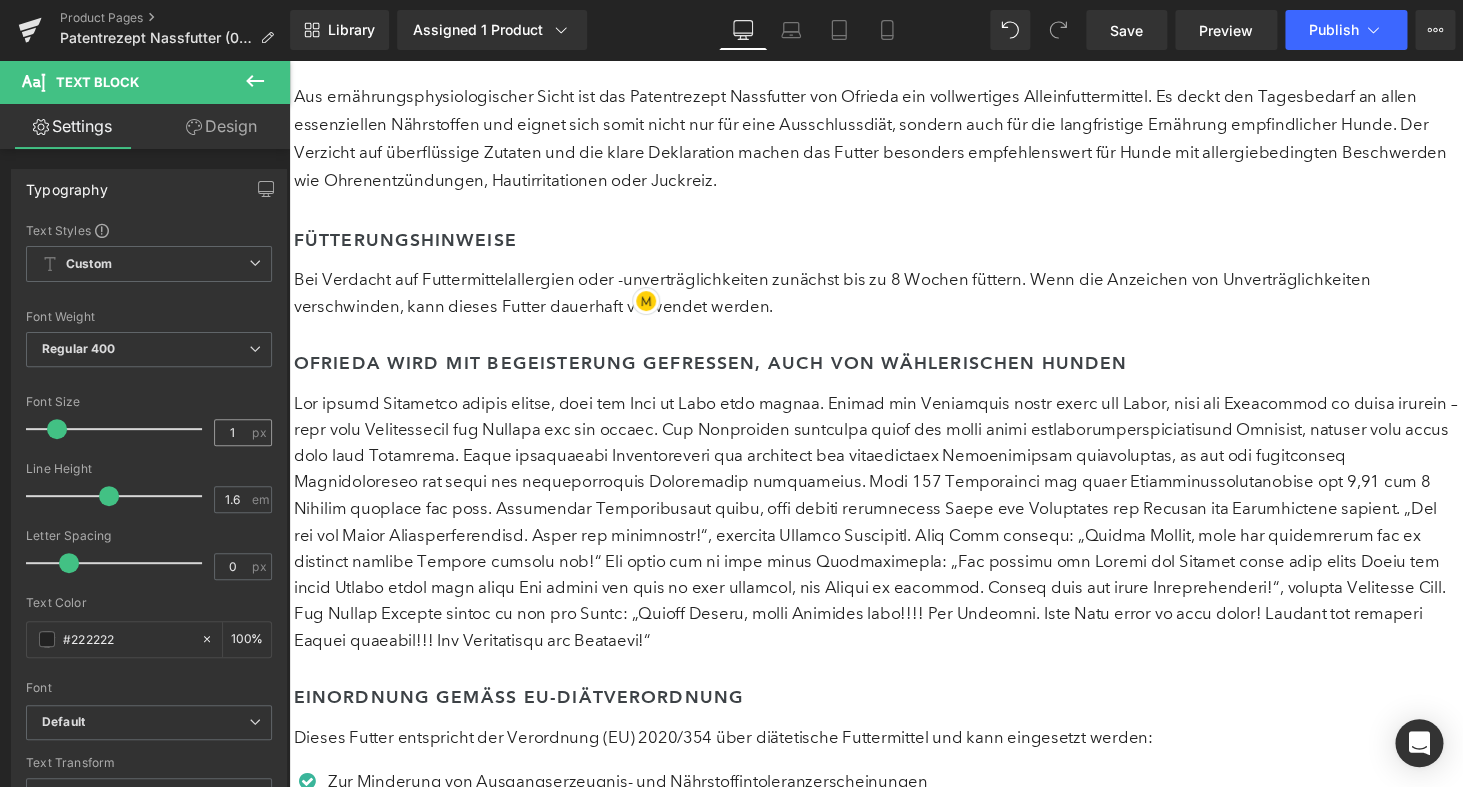 type on "17" 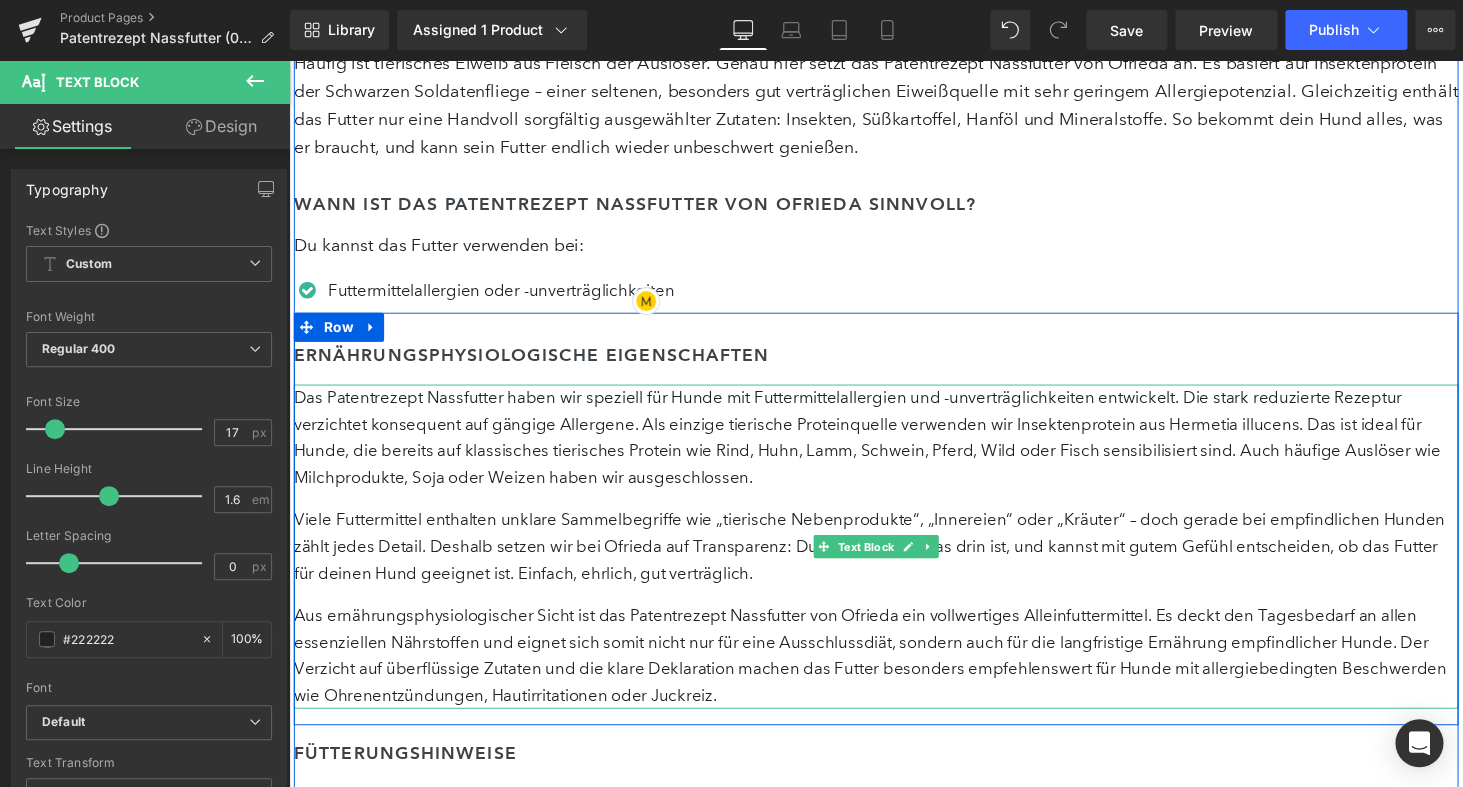 scroll, scrollTop: 2920, scrollLeft: 0, axis: vertical 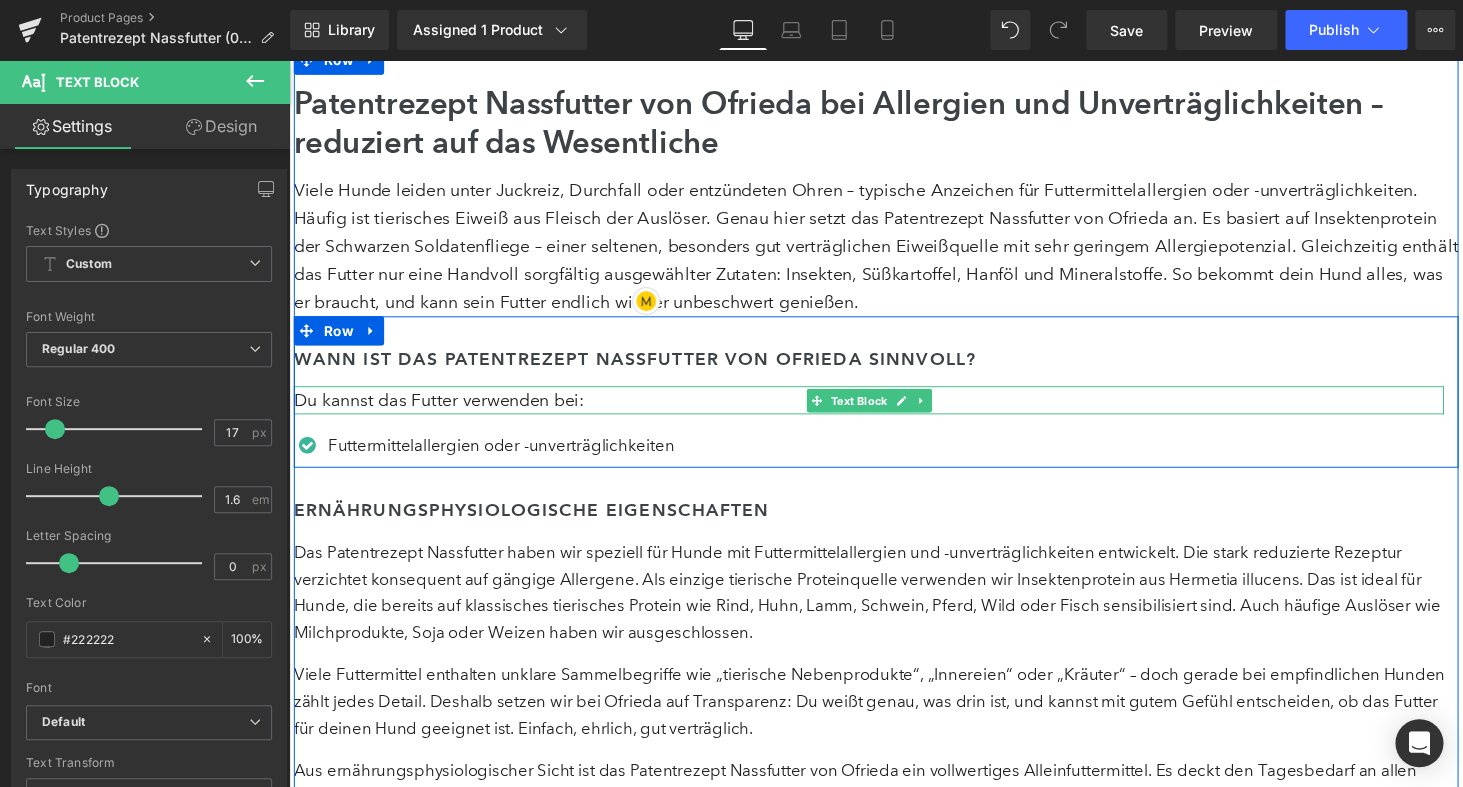click on "Du kannst das Futter verwenden bei:" at bounding box center (886, 410) 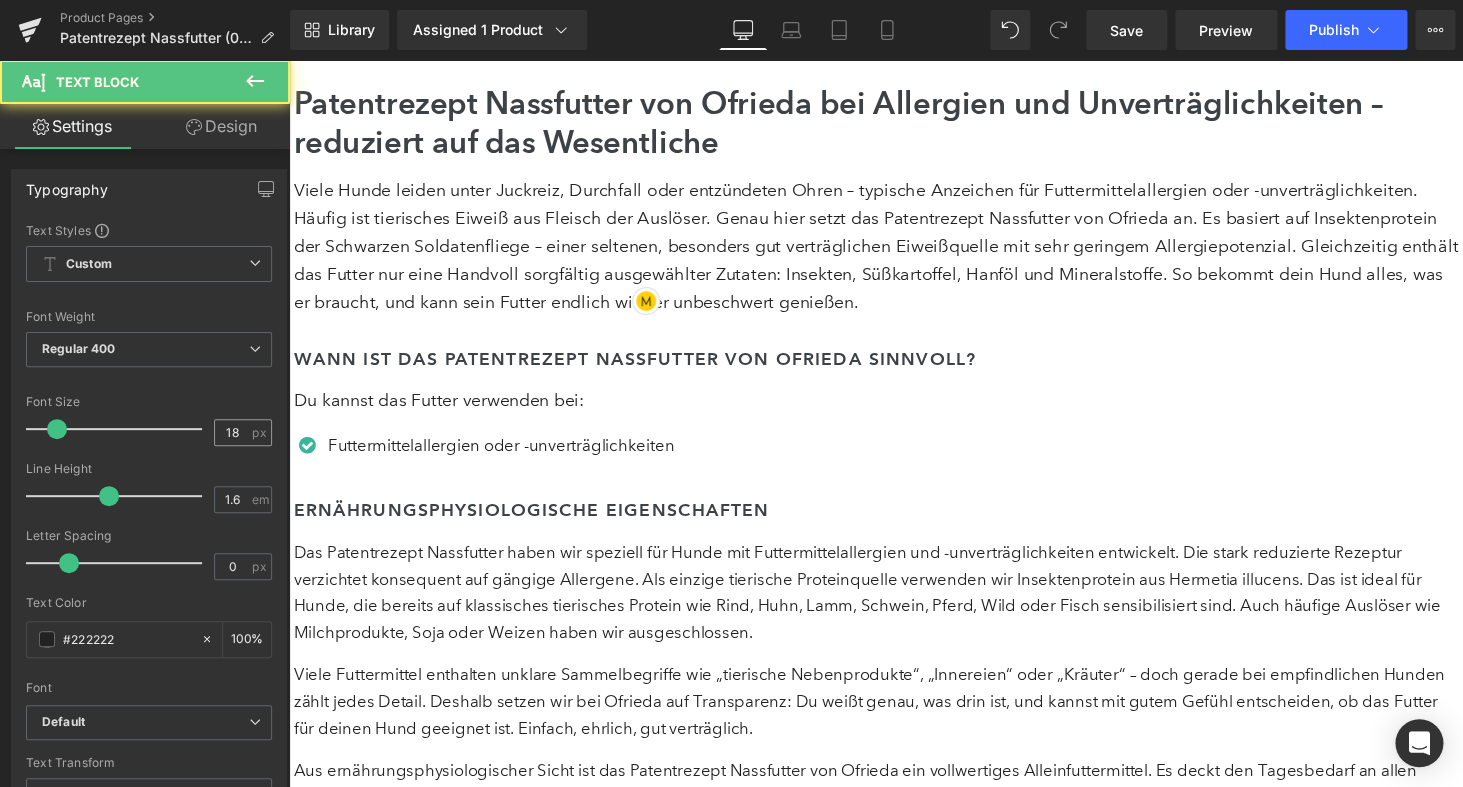 click on "18" at bounding box center [232, 432] 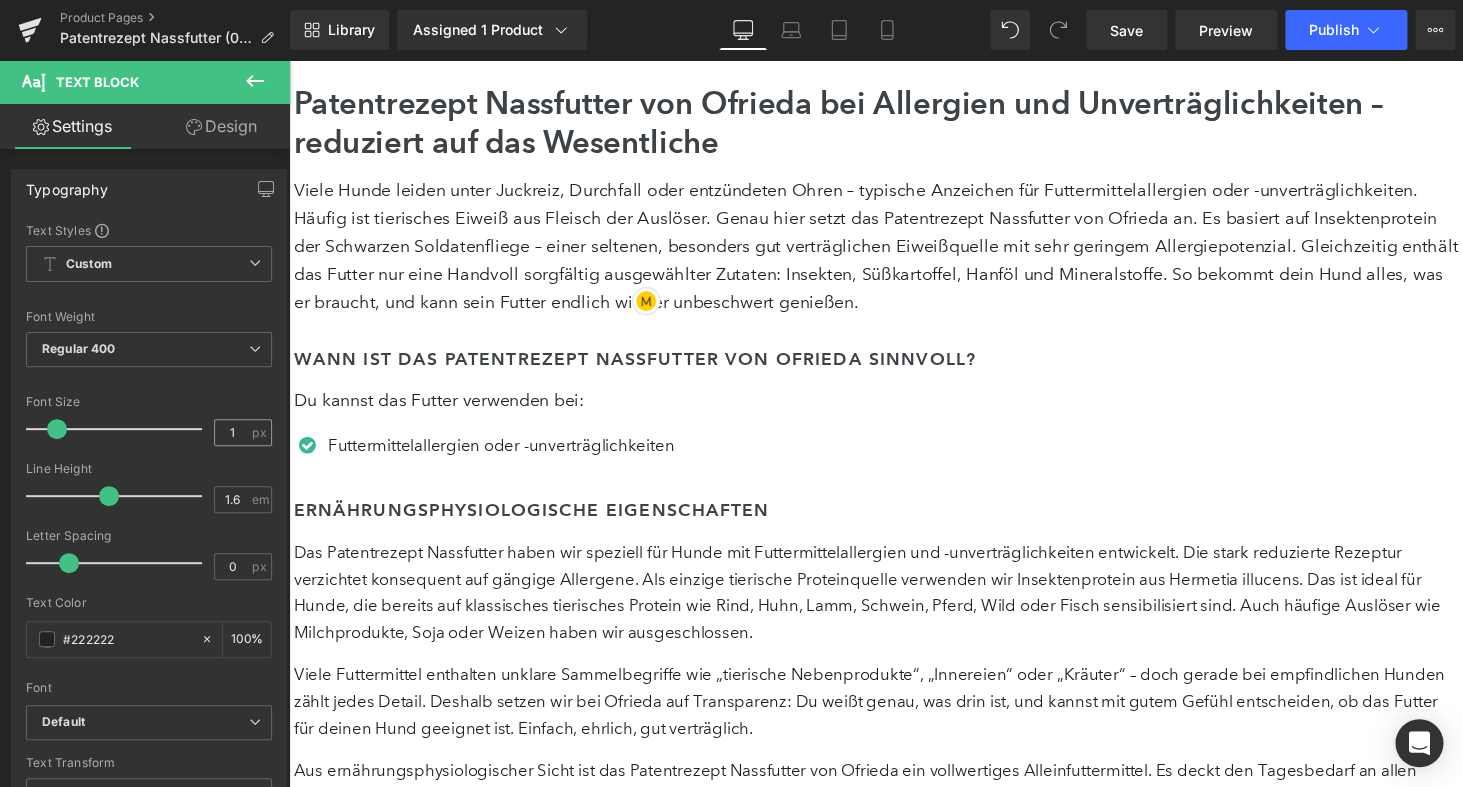 type on "17" 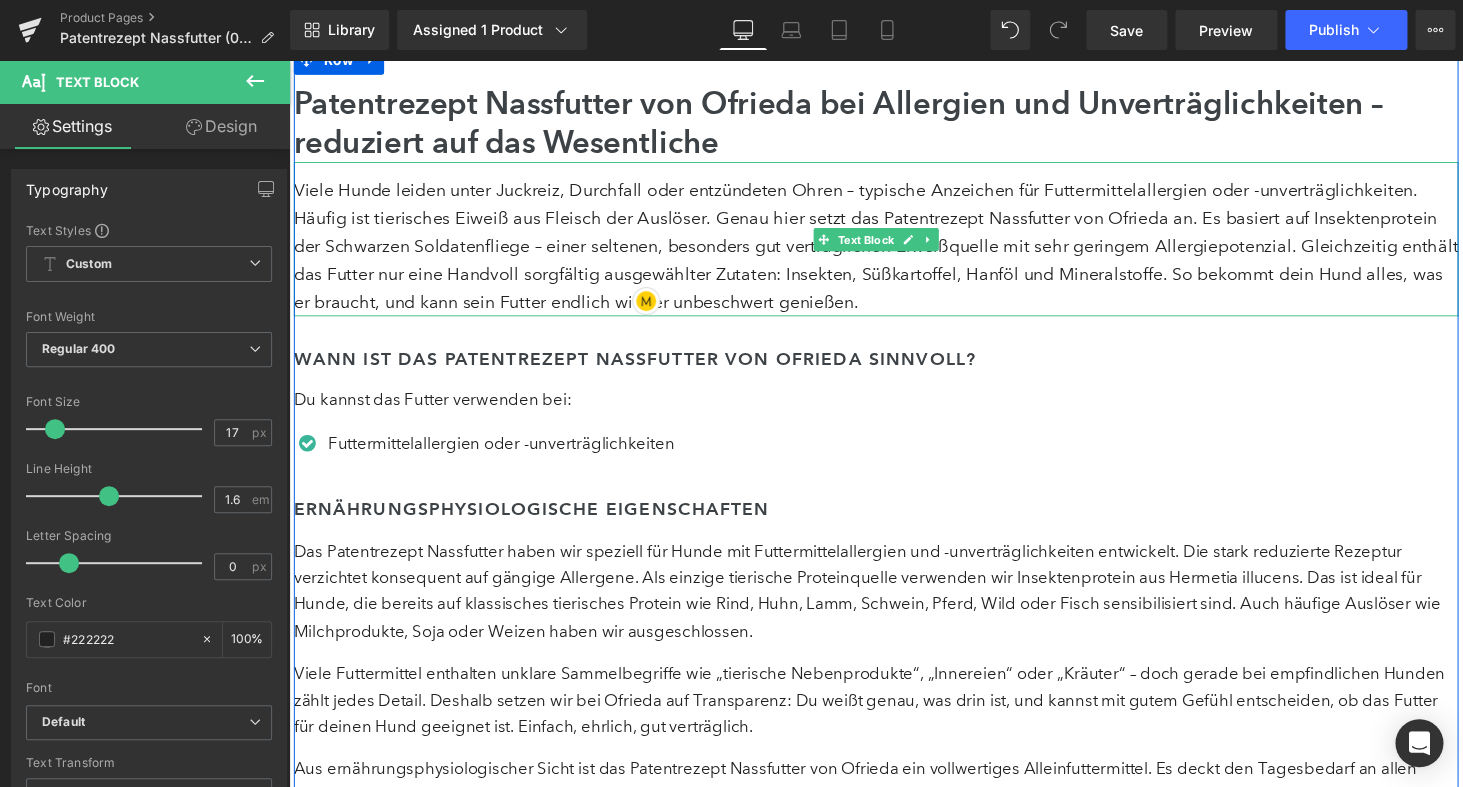 click on "Viele Hunde leiden unter Juckreiz, Durchfall oder entzündeten Ohren – typische Anzeichen für Futtermittelallergien oder -unverträglichkeiten. Häufig ist tierisches Eiweiß aus Fleisch der Auslöser. Genau hier setzt das Patentrezept Nassfutter von Ofrieda an. Es basiert auf Insektenprotein der Schwarzen Soldatenfliege – einer seltenen, besonders gut verträglichen Eiweißquelle mit sehr geringem Allergiepotenzial. Gleichzeitig enthält das Futter nur eine Handvoll sorgfältig ausgewählter Zutaten: Insekten, Süßkartoffel, Hanföl und Mineralstoffe. So bekommt dein Hund alles, was er braucht, und kann sein Futter endlich wieder unbeschwert genießen." at bounding box center (894, 244) 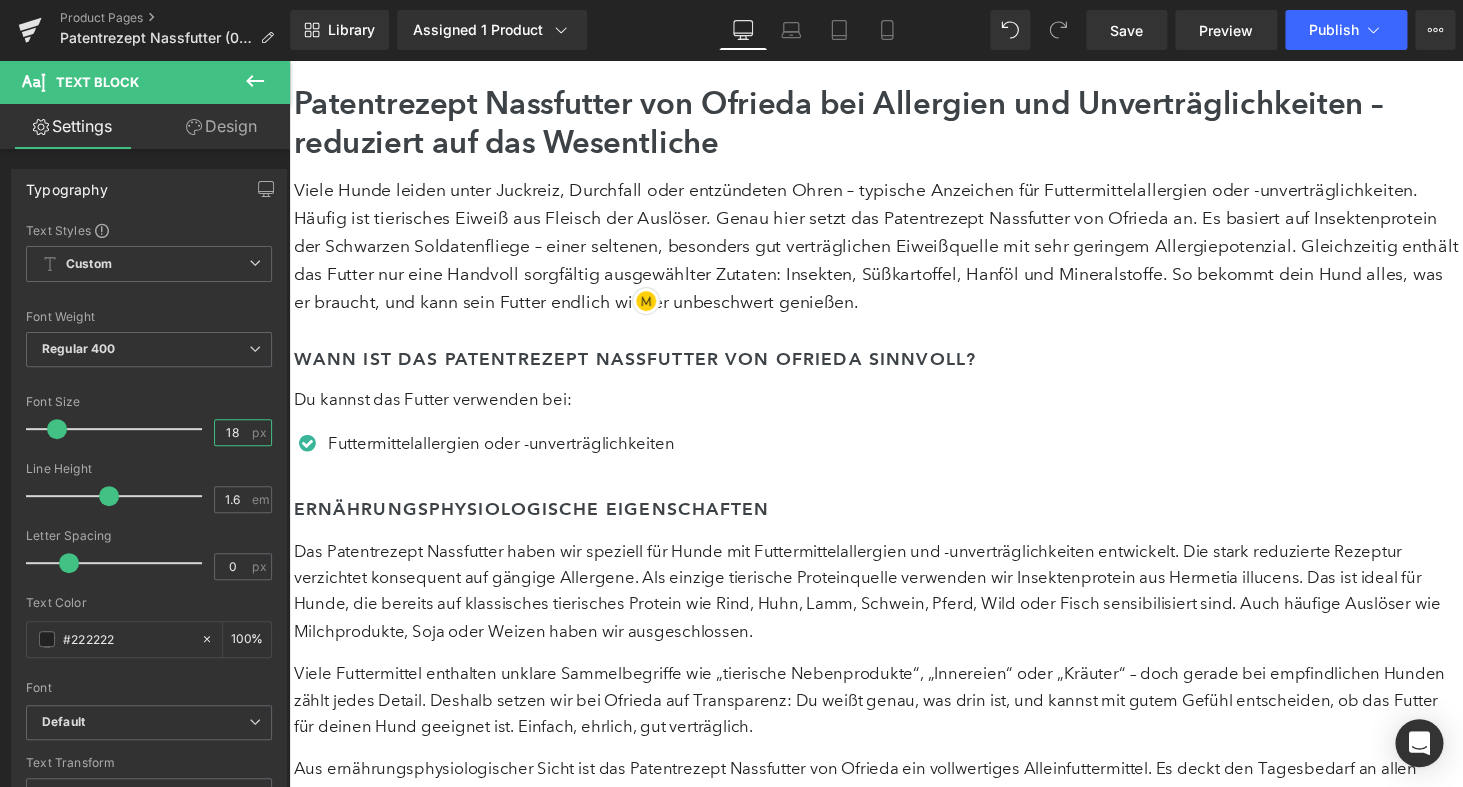 click on "18" at bounding box center (232, 432) 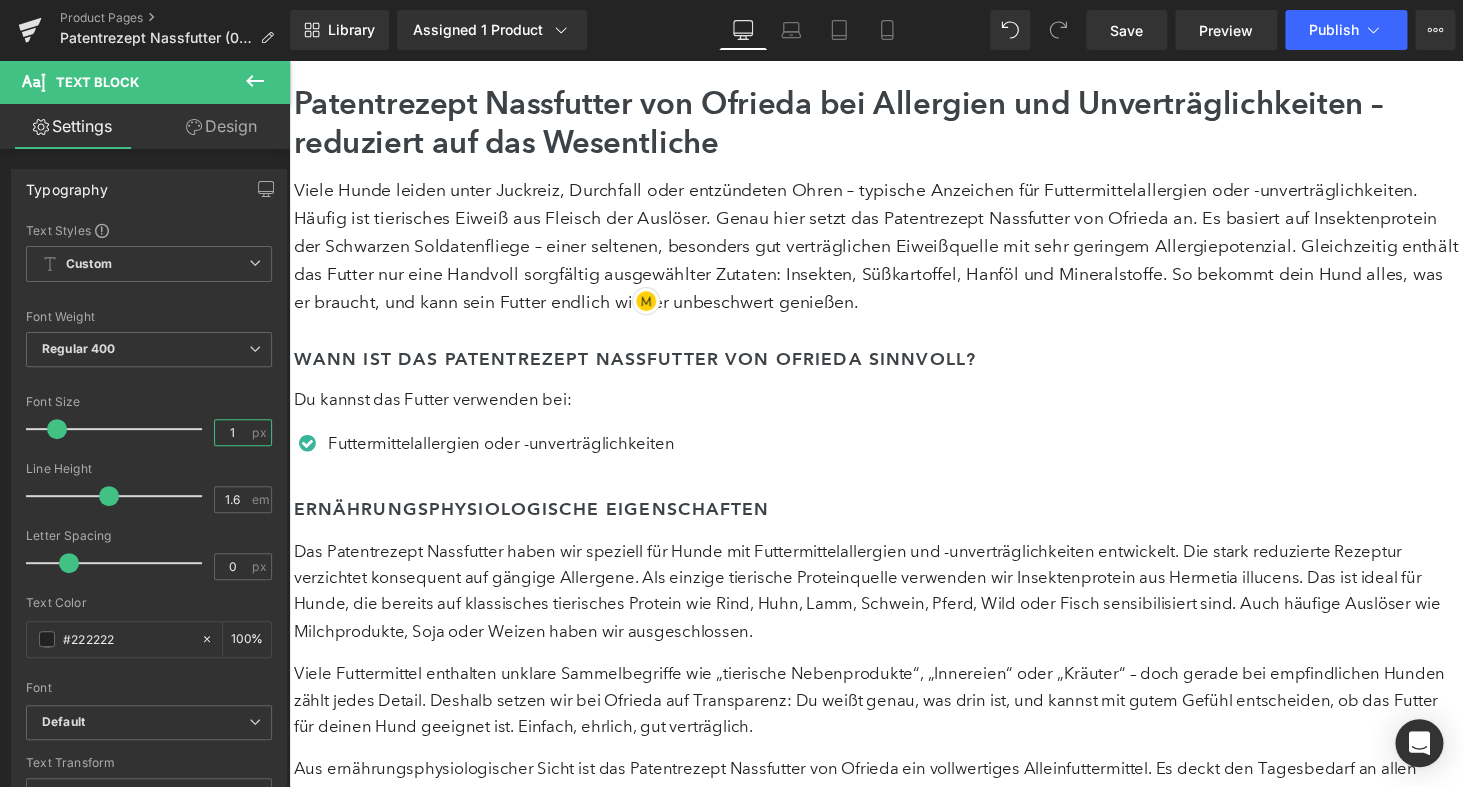 type on "17" 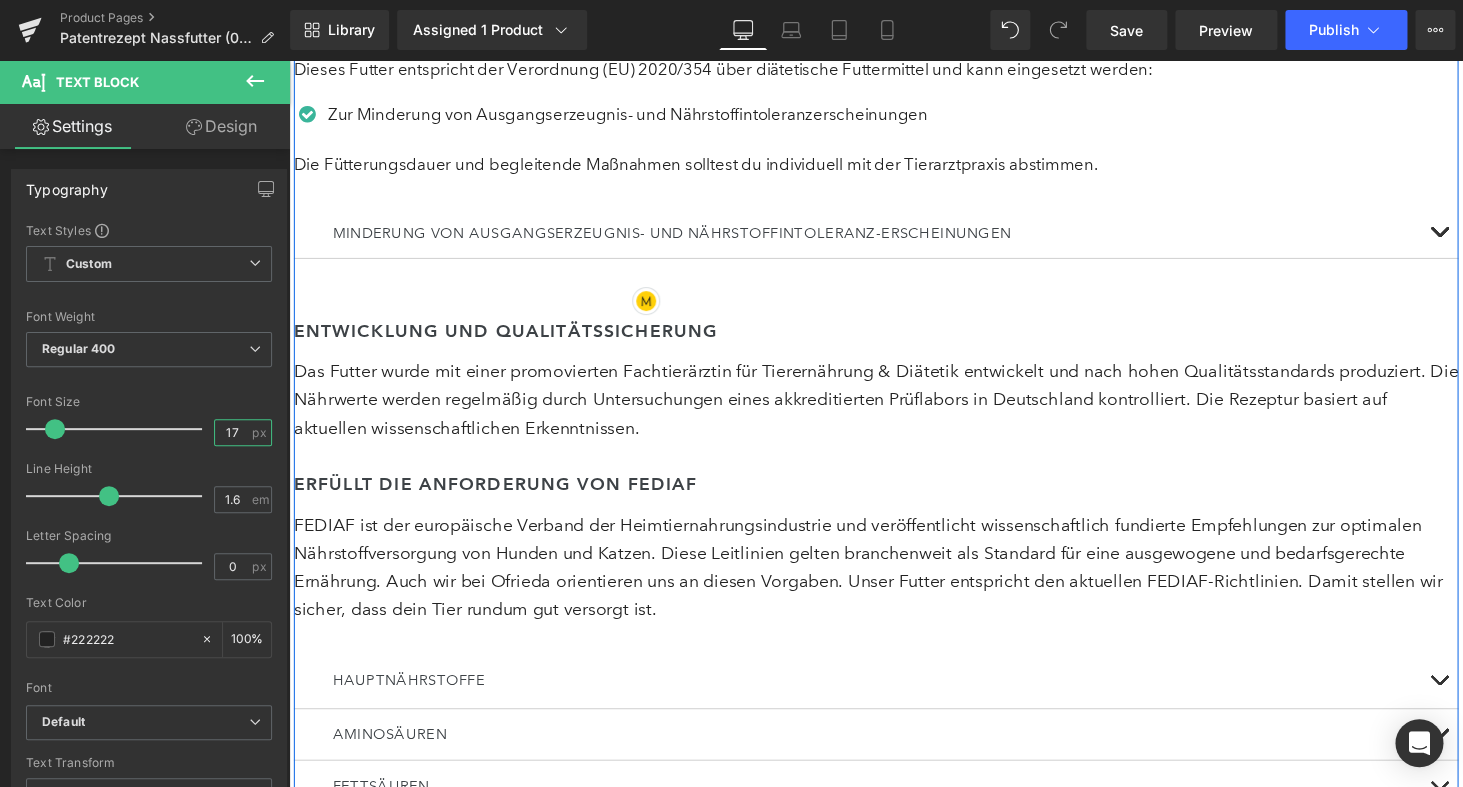 scroll, scrollTop: 4366, scrollLeft: 0, axis: vertical 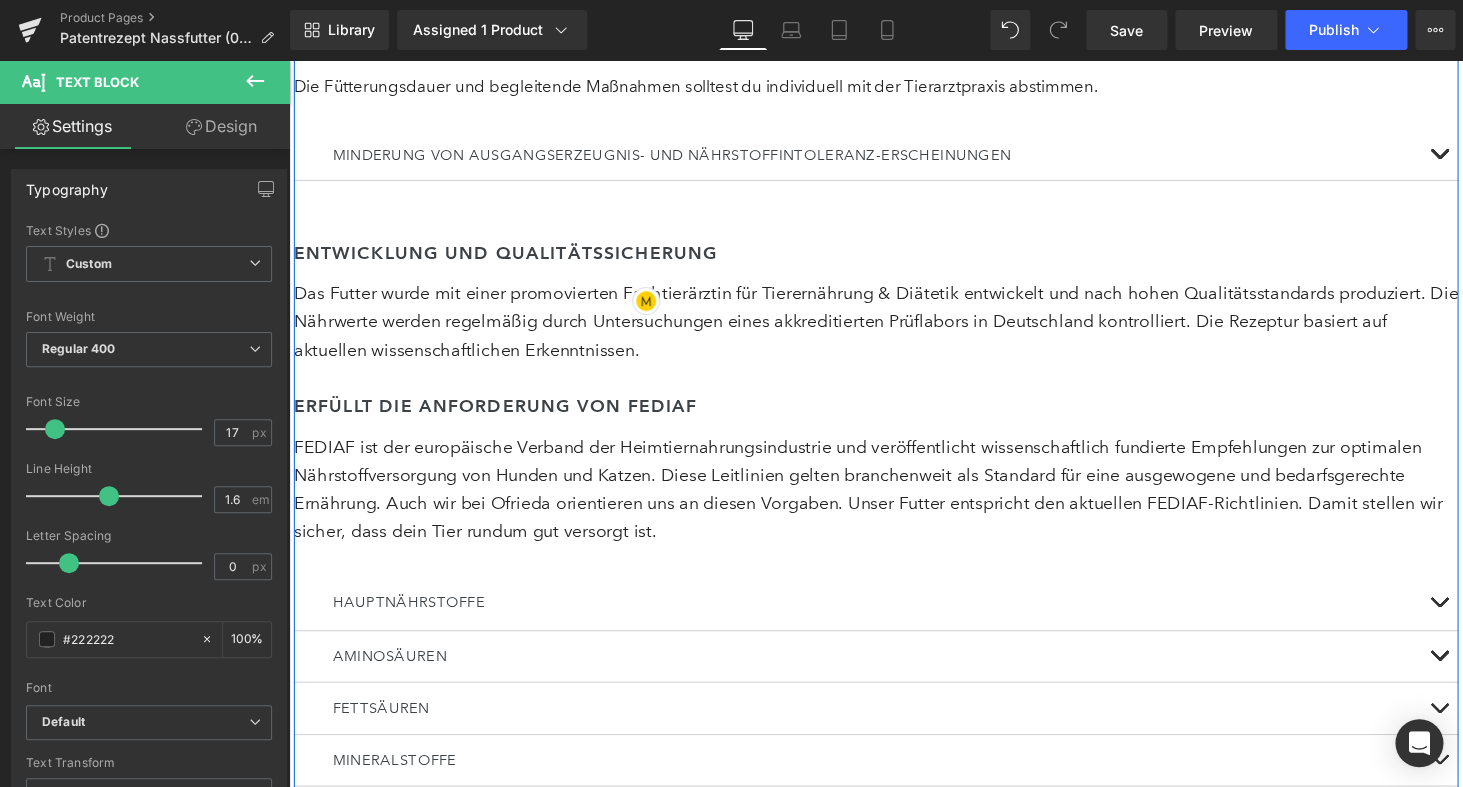 click on "FEDIAF ist der europäische Verband der Heimtiernahrungsindustrie und veröffentlicht wissenschaftlich fundierte Empfehlungen zur optimalen Nährstoffversorgung von Hunden und Katzen. Diese Leitlinien gelten branchenweit als Standard für eine ausgewogene und bedarfsgerechte Ernährung. Auch wir bei Ofrieda orientieren uns an diesen Vorgaben. Unser Futter entspricht den aktuellen FEDIAF-Richtlinien. Damit stellen wir sicher, dass dein Tier rundum gut versorgt ist." at bounding box center (894, 502) 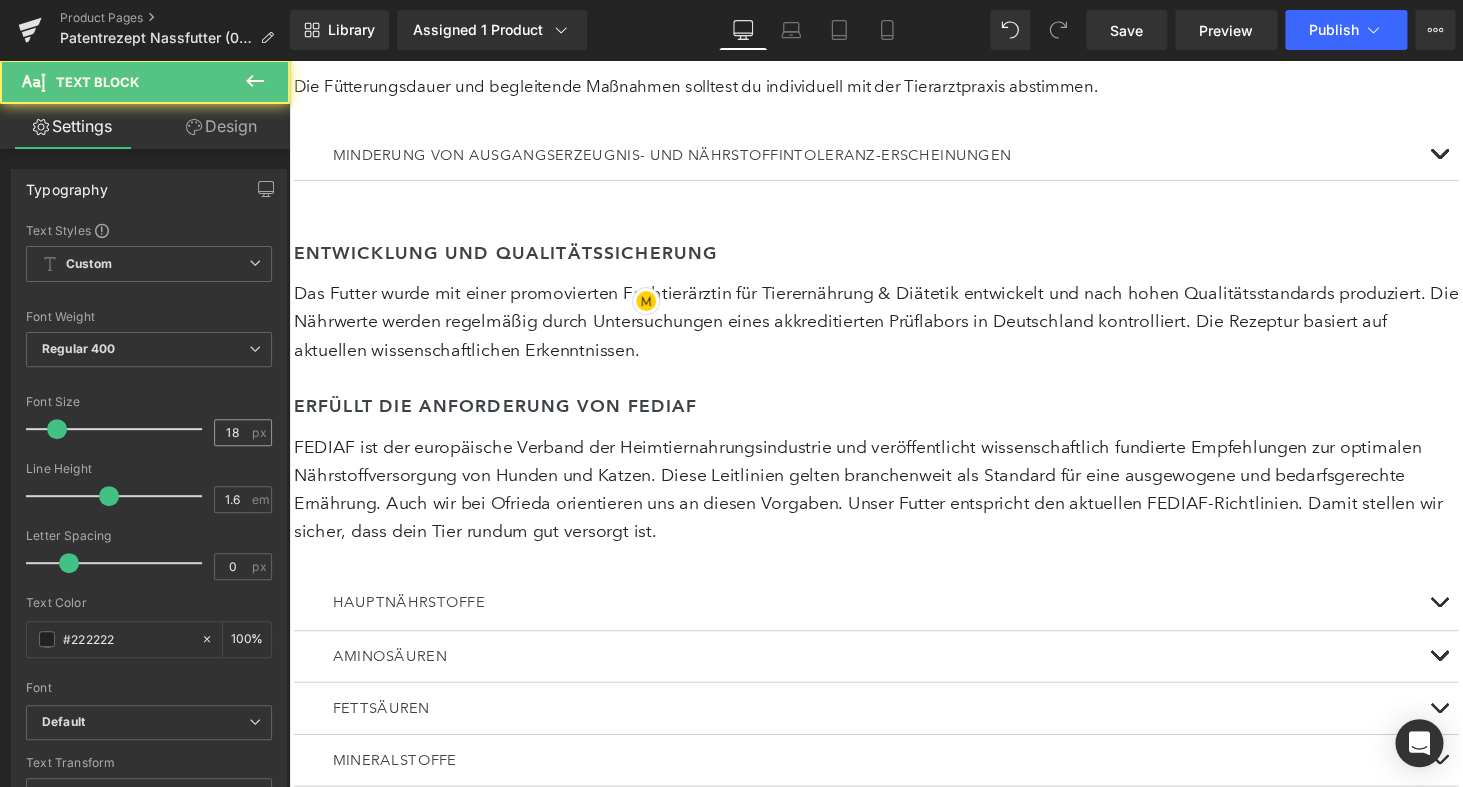 click on "18" at bounding box center (232, 432) 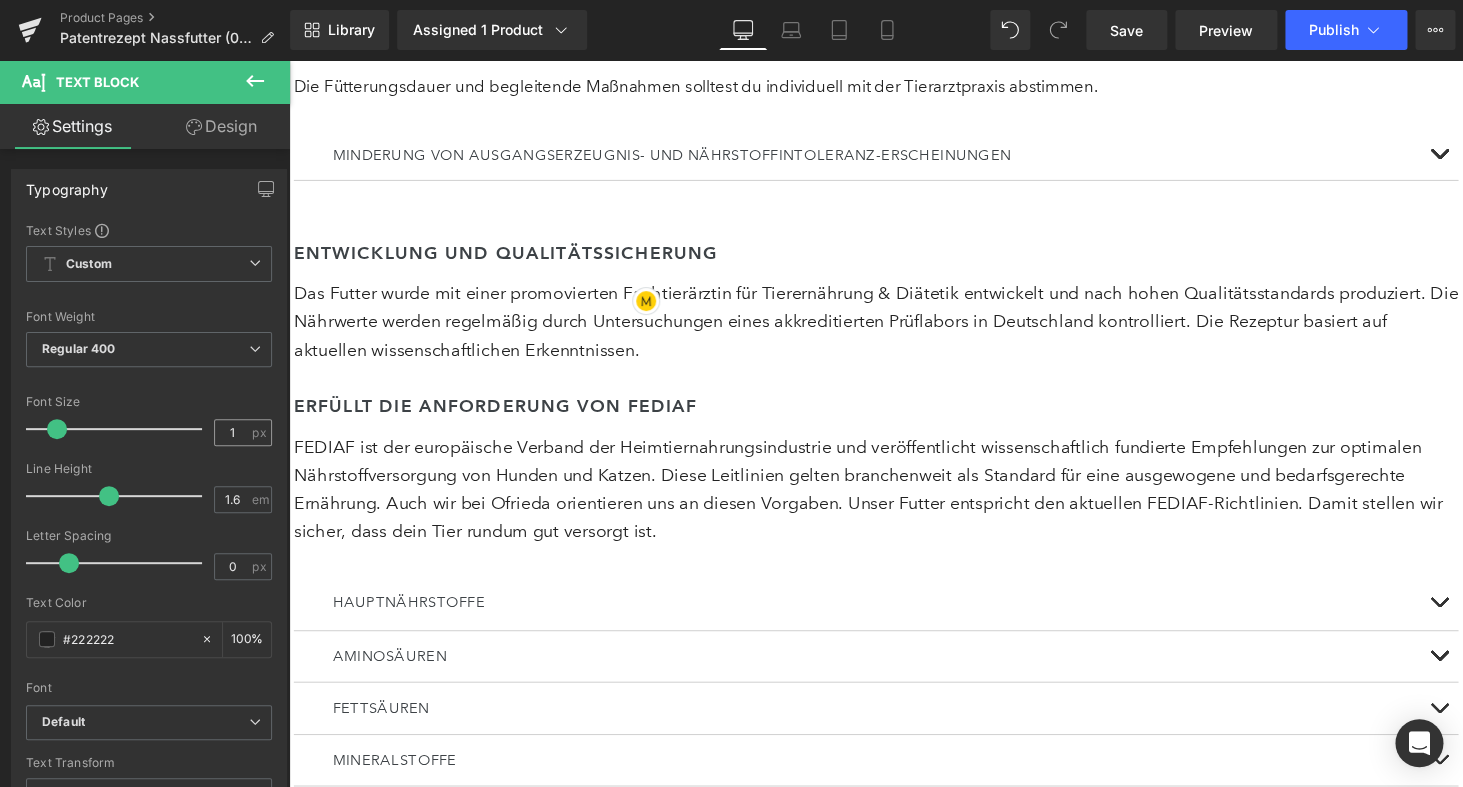 type on "17" 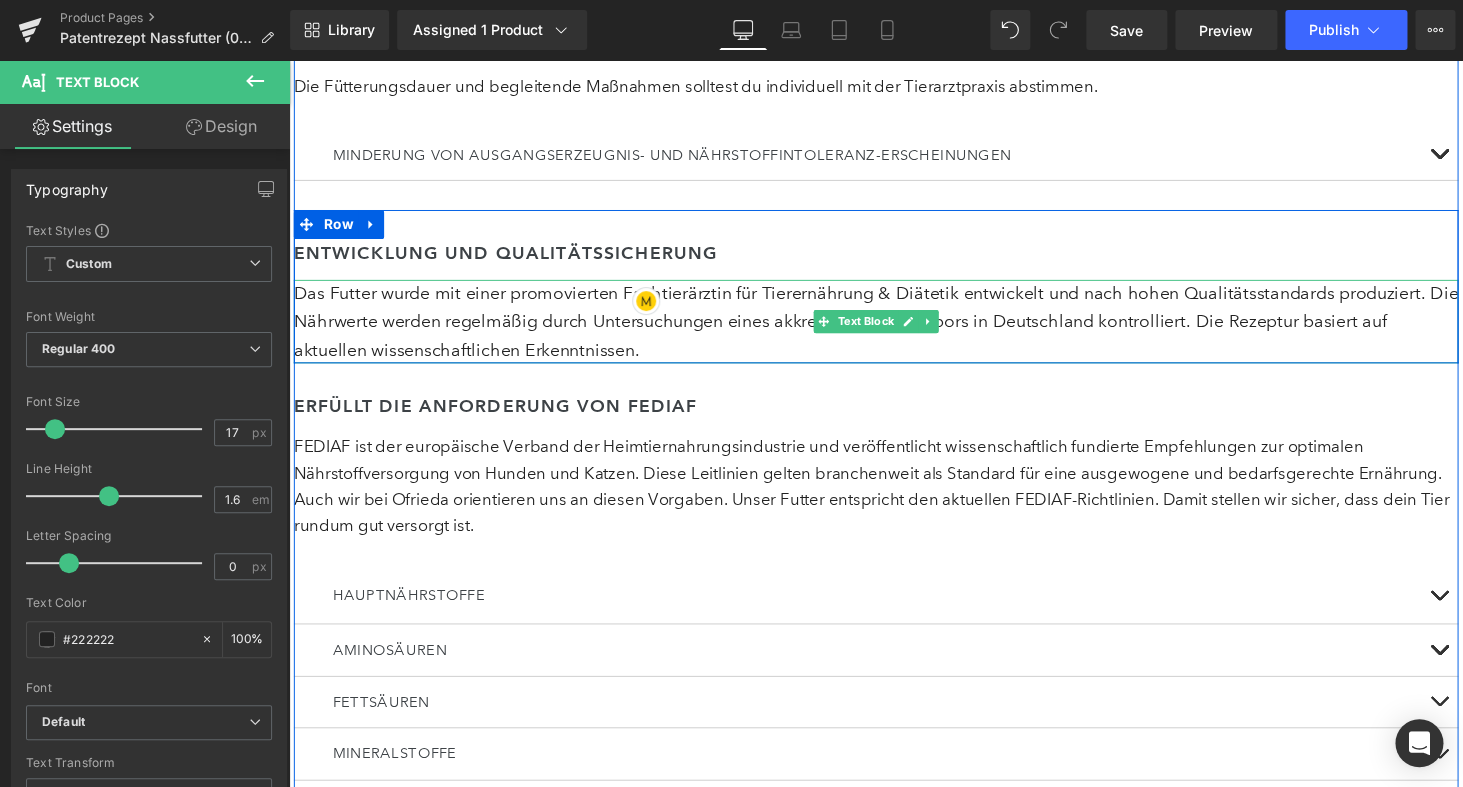 click on "Das Futter wurde mit einer promovierten Fachtierärztin für Tierernährung & Diätetik entwickelt und nach hohen Qualitätsstandards produziert. Die Nährwerte werden regelmäßig durch Untersuchungen eines akkreditierten Prüflabors in Deutschland kontrolliert. Die Rezeptur basiert auf aktuellen wissenschaftlichen Erkenntnissen." at bounding box center (894, 330) 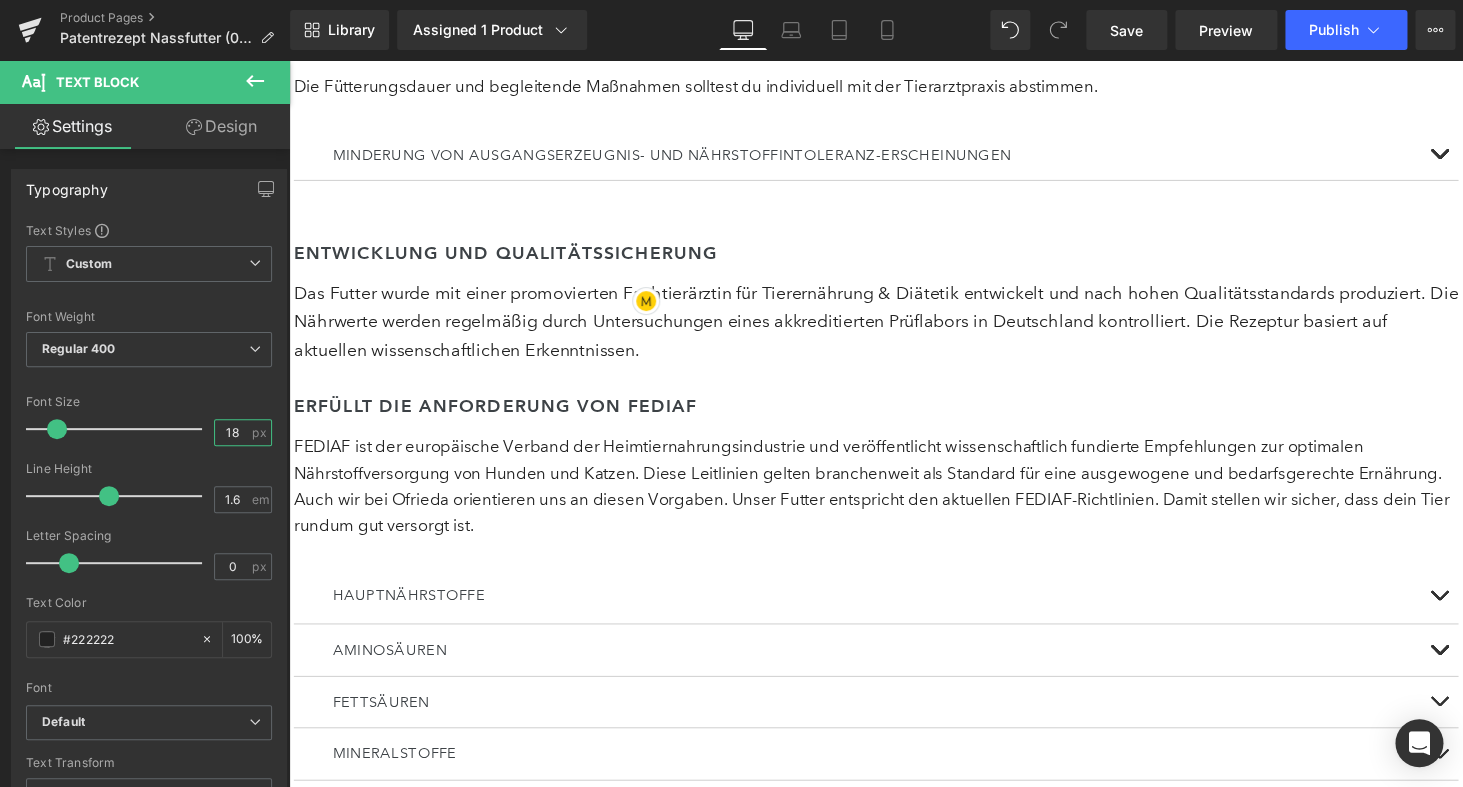 click on "18" at bounding box center [232, 432] 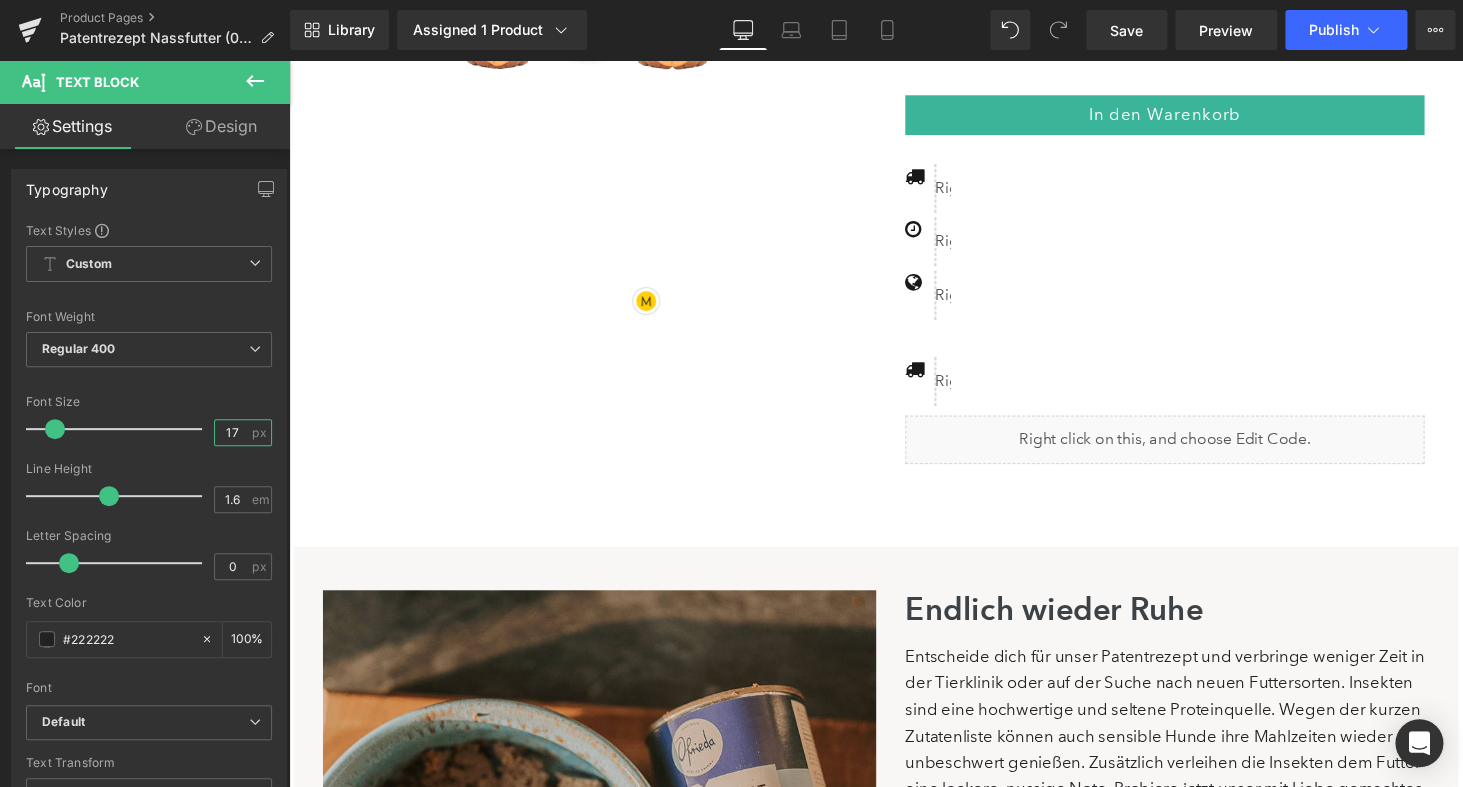 scroll, scrollTop: 538, scrollLeft: 0, axis: vertical 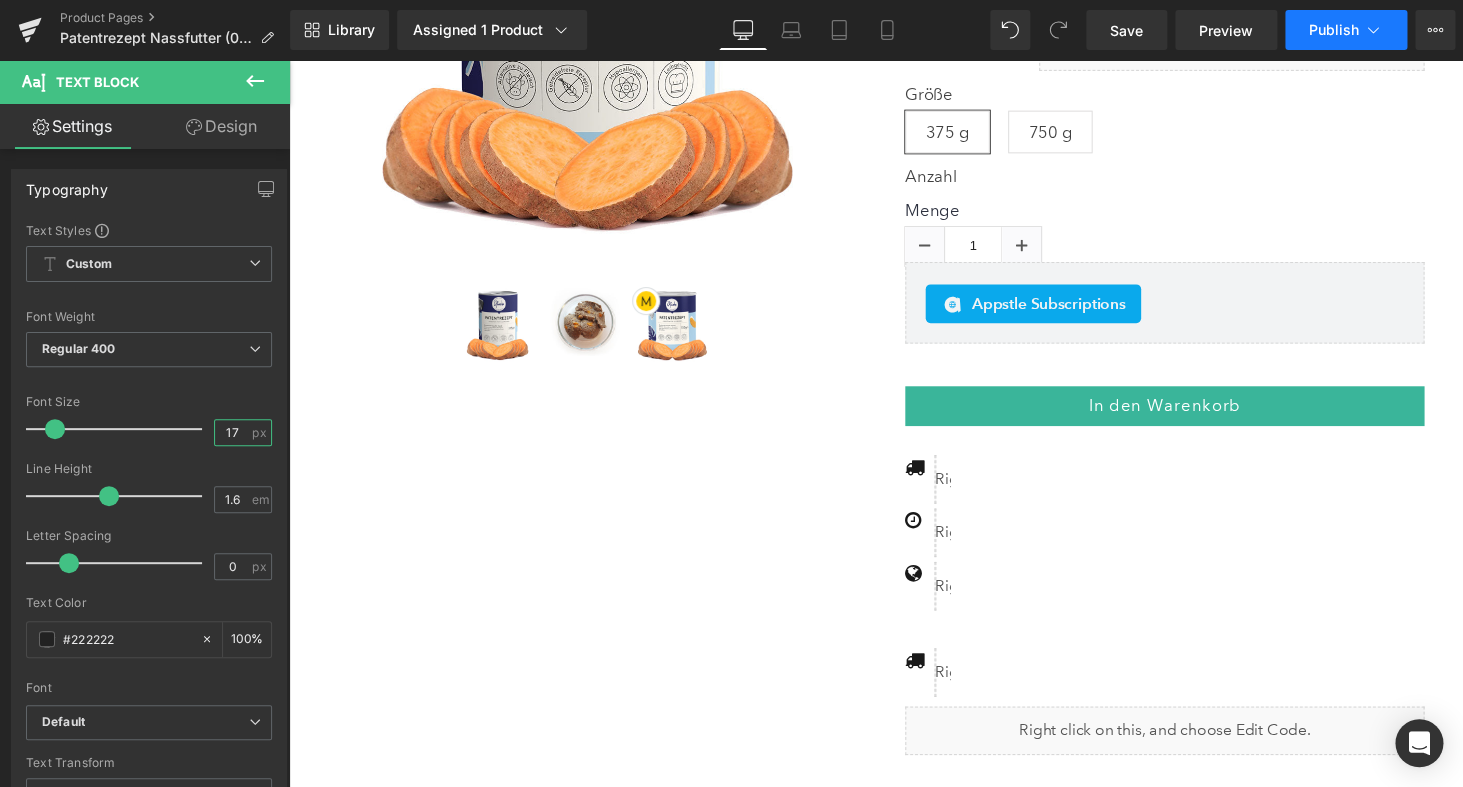 type on "17" 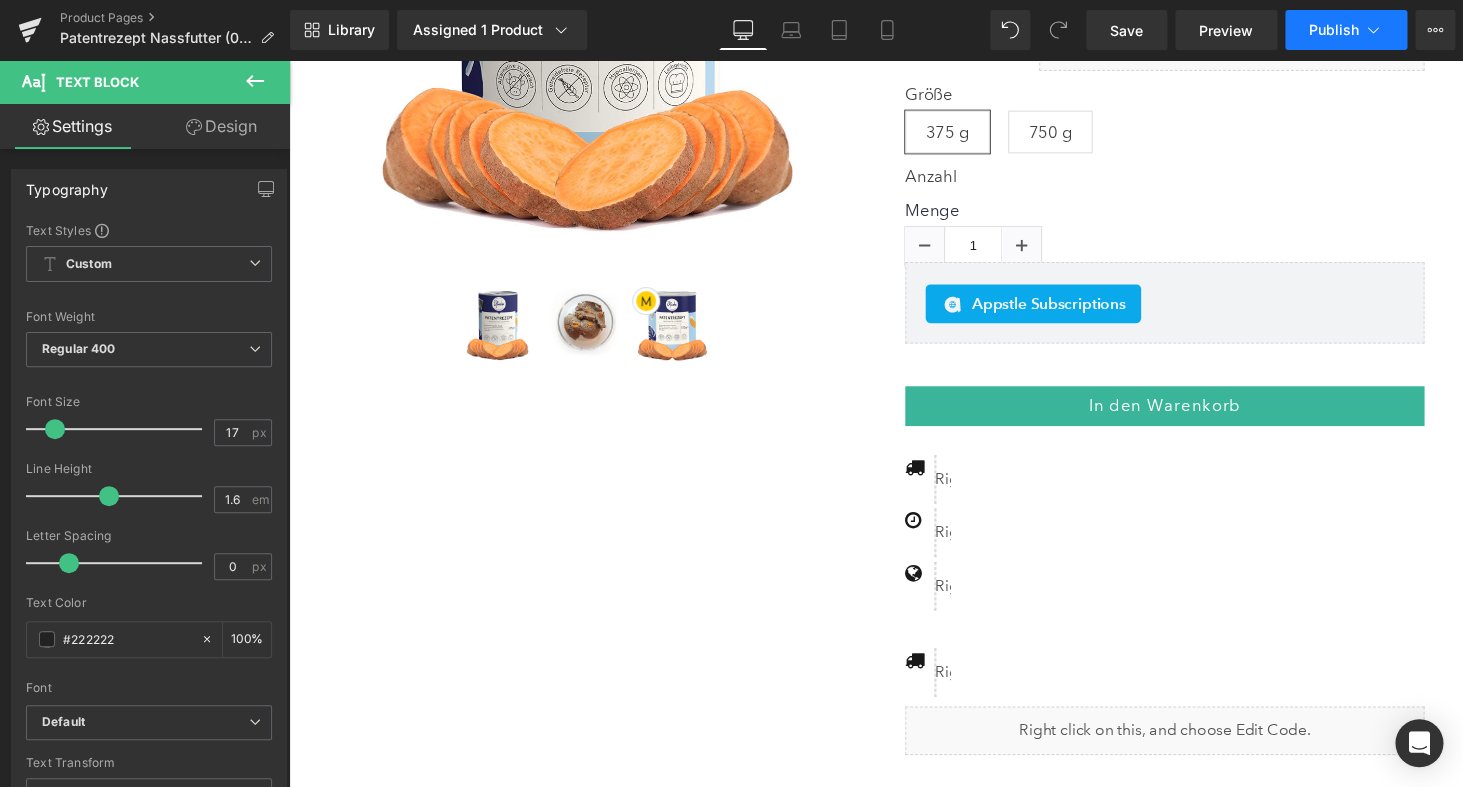 click on "Publish" at bounding box center [1334, 30] 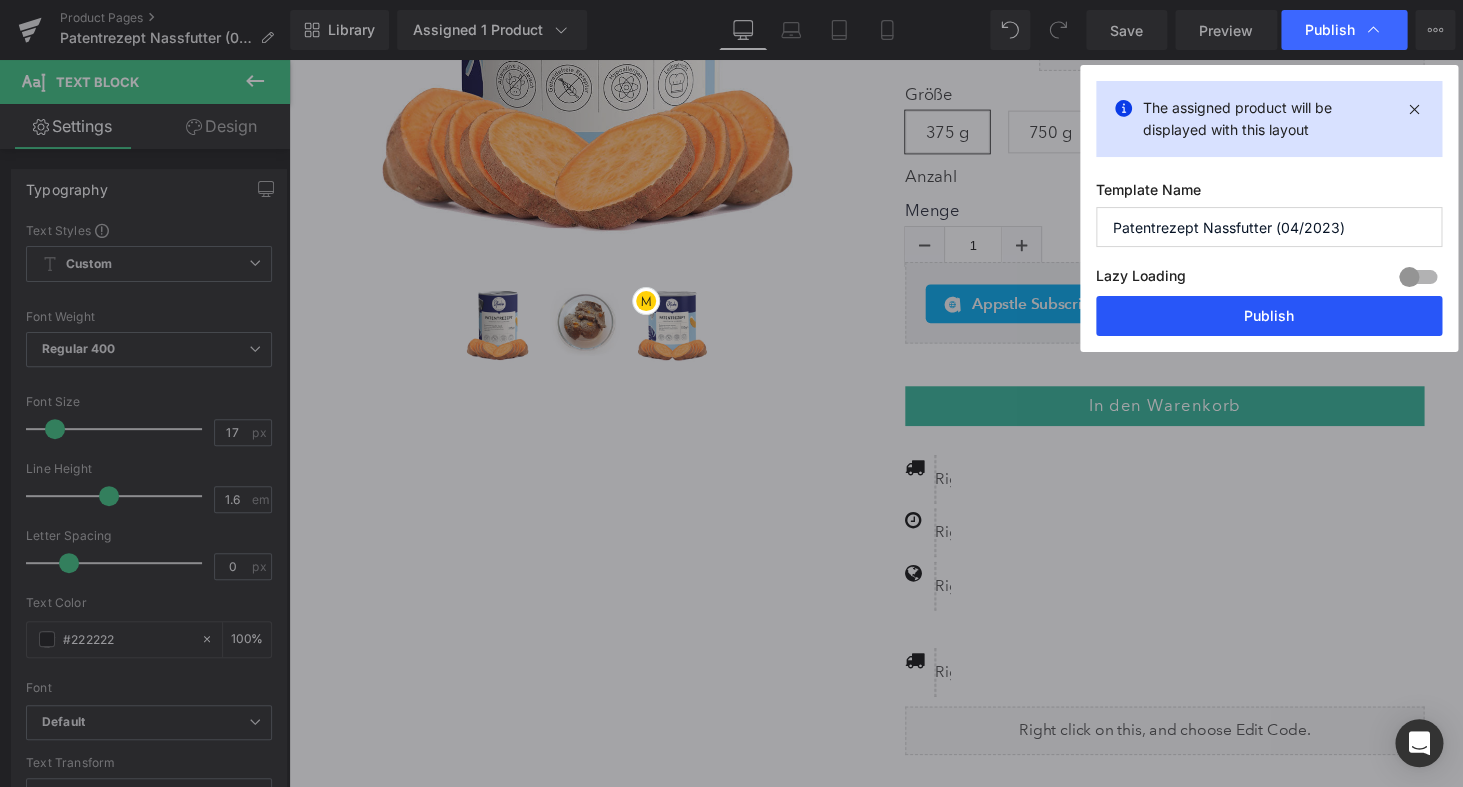 click on "Publish" at bounding box center [1269, 316] 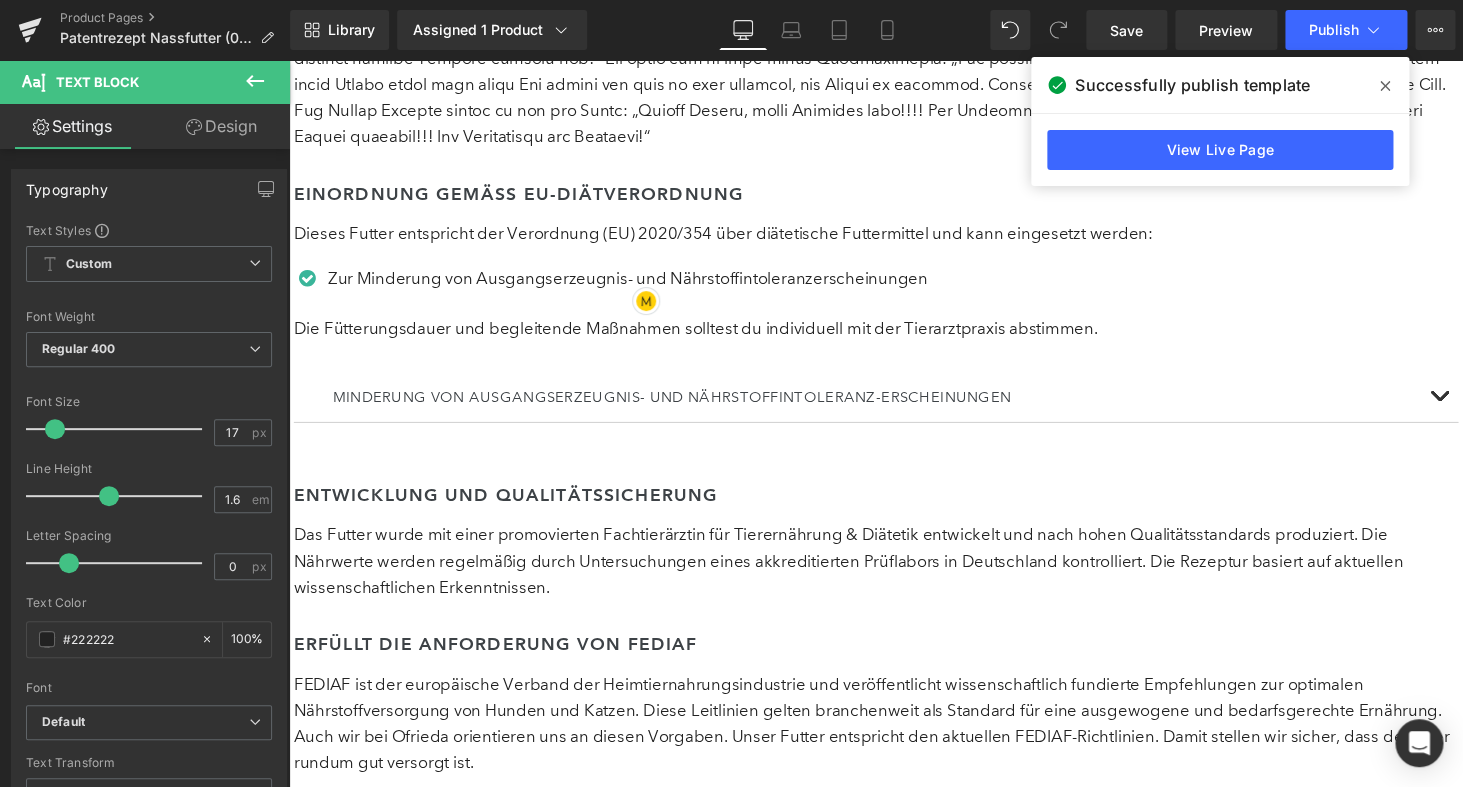 scroll, scrollTop: 3833, scrollLeft: 0, axis: vertical 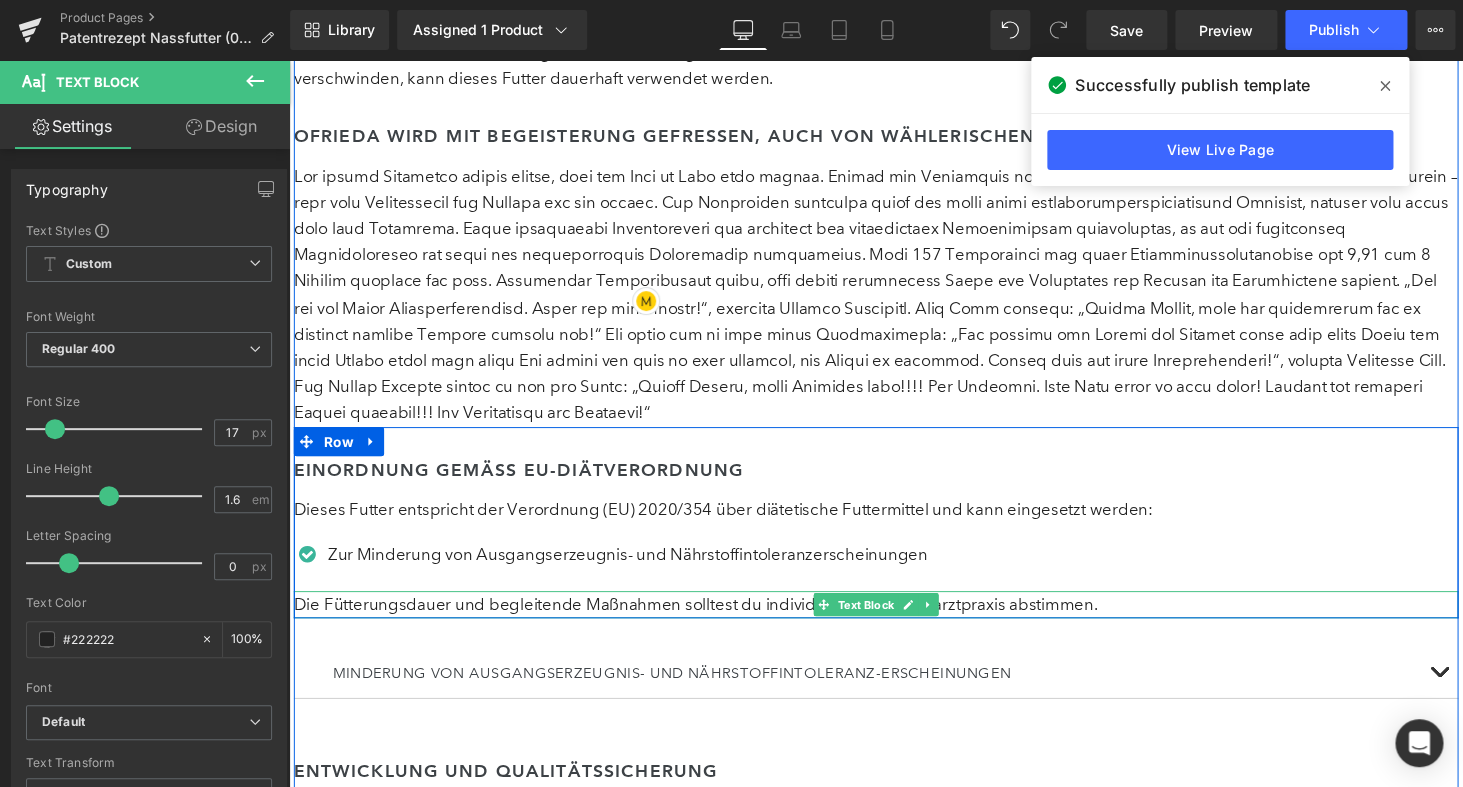 click on "Die Fütterungsdauer und begleitende Maßnahmen solltest du individuell mit der Tierarztpraxis abstimmen." at bounding box center [894, 620] 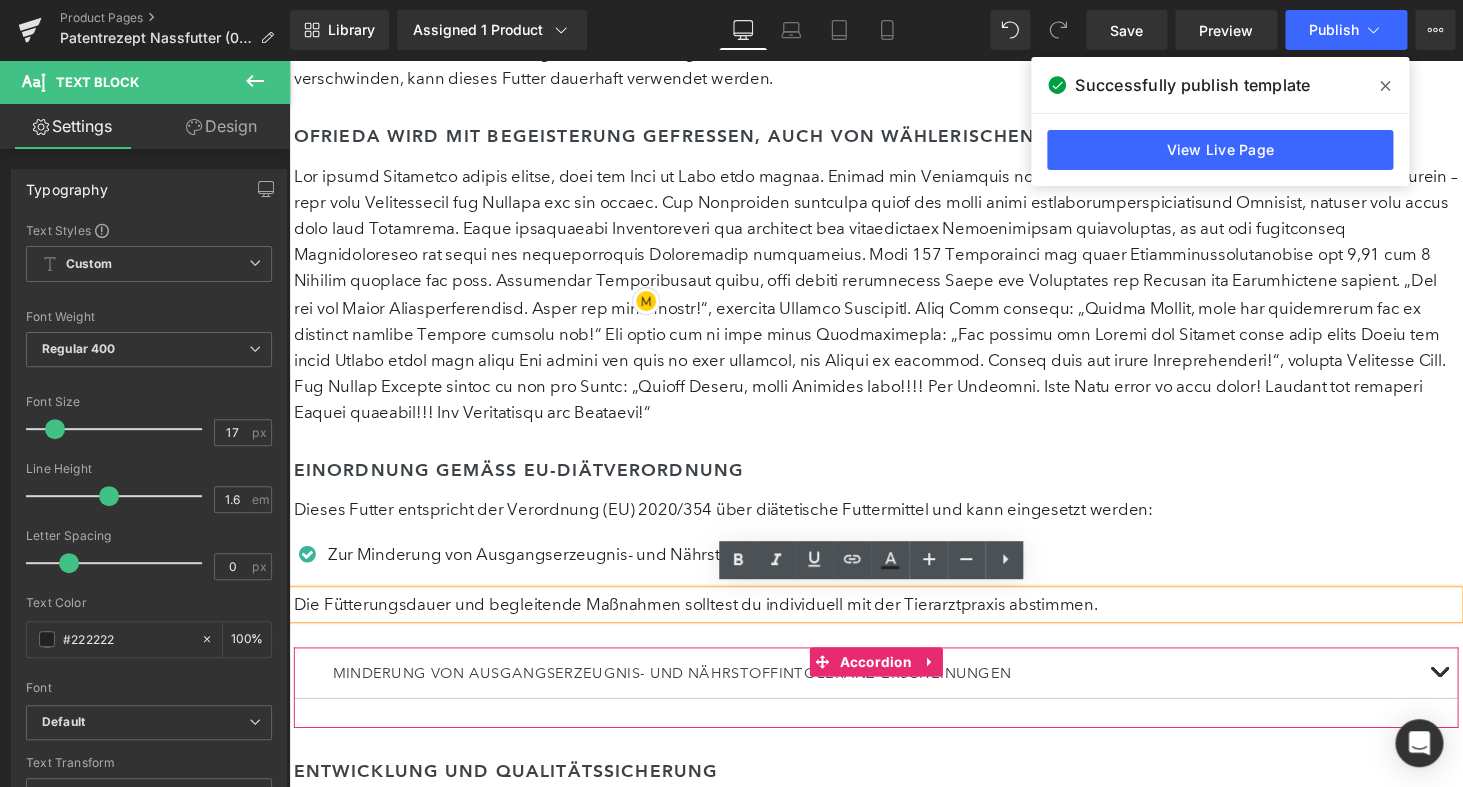 click at bounding box center [289, 60] 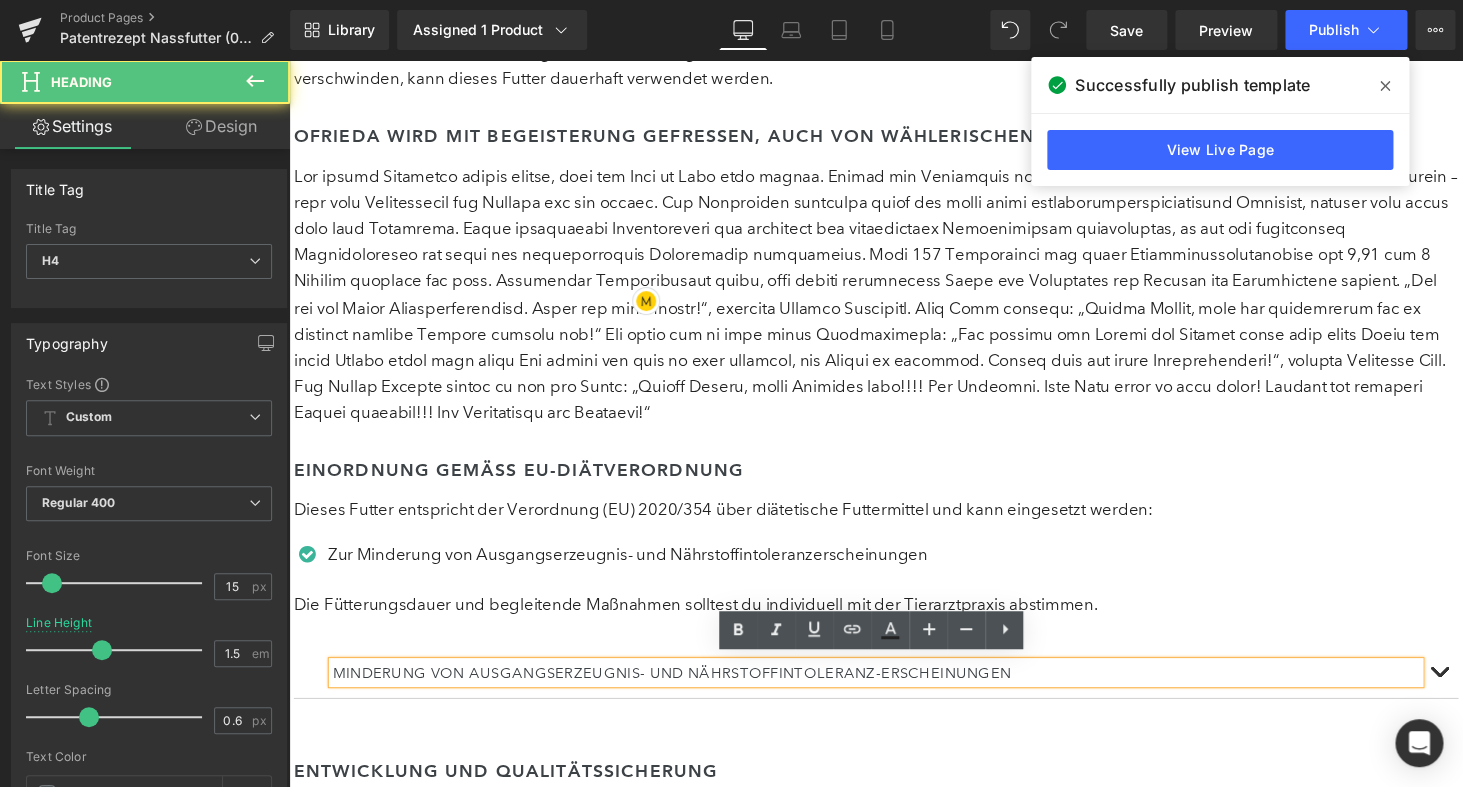 click on "Minderung von Ausgangserzeugnis- und Nährstoffintoleranz-erscheinungen" at bounding box center (894, 691) 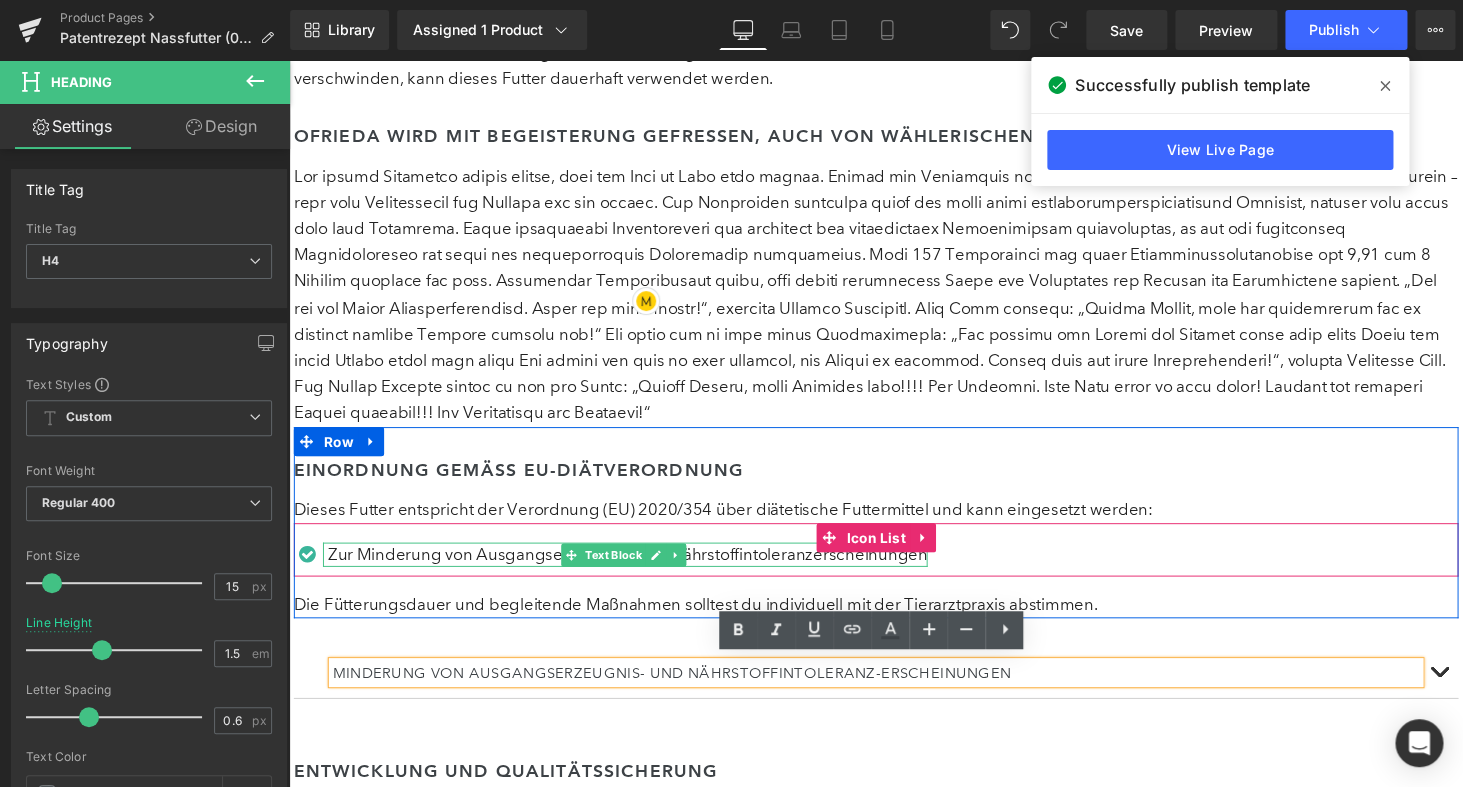 click on "Zur Minderung von Ausgangserzeugnis- und Nährstoffintoleranzerscheinungen" at bounding box center [638, 570] 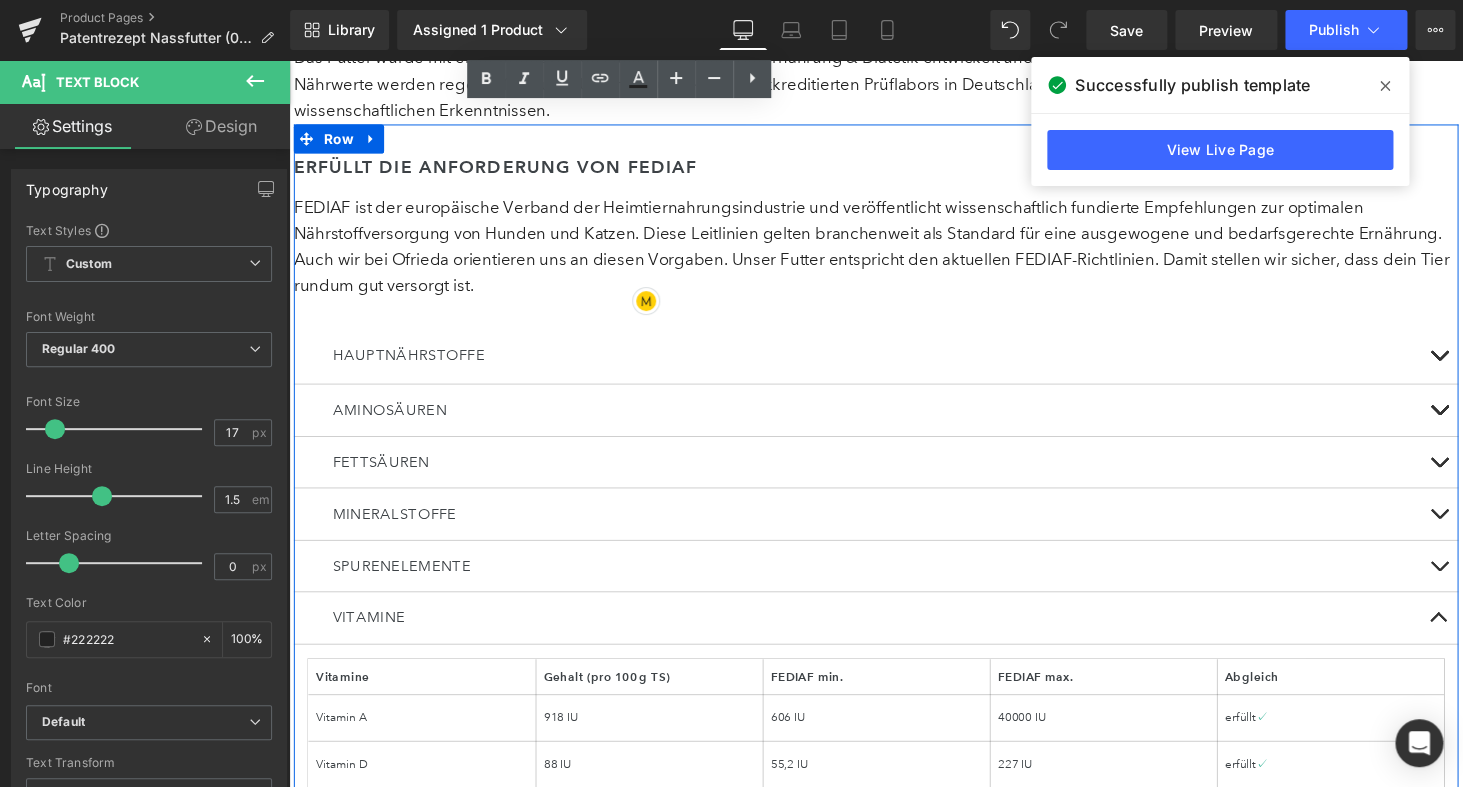 scroll, scrollTop: 4634, scrollLeft: 0, axis: vertical 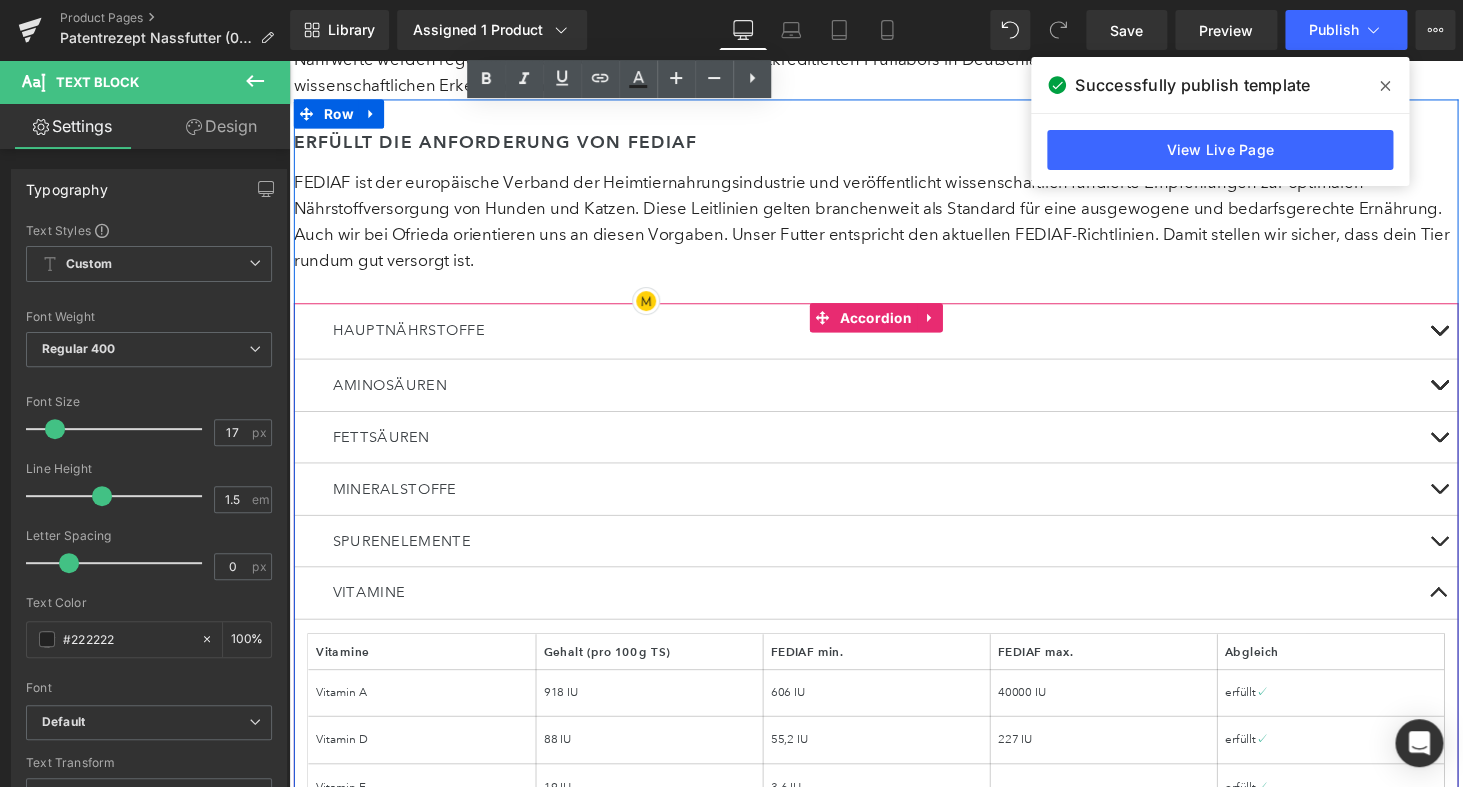 click on "Fettsäuren" at bounding box center (894, 449) 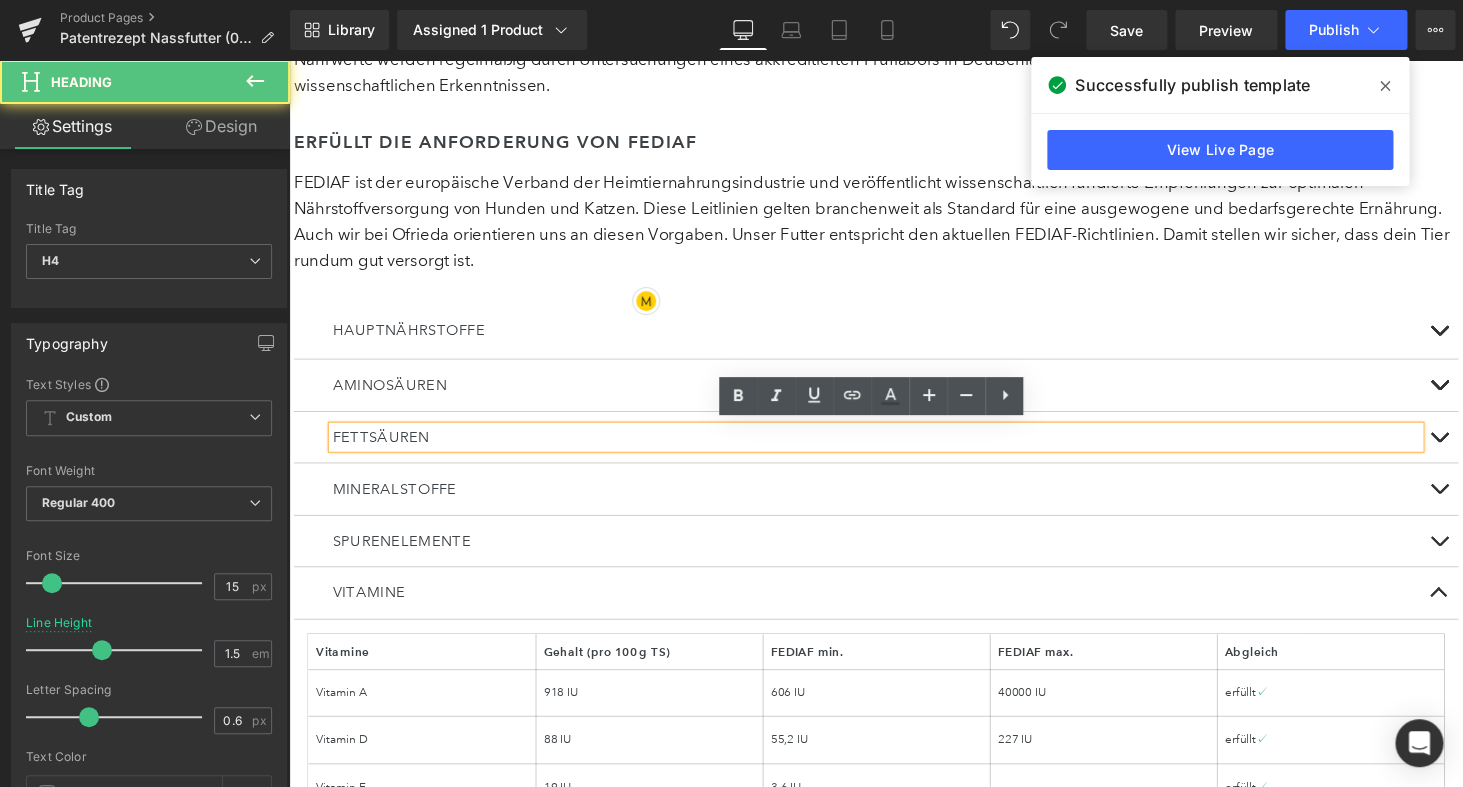 click on "Fettsäuren" at bounding box center (894, 449) 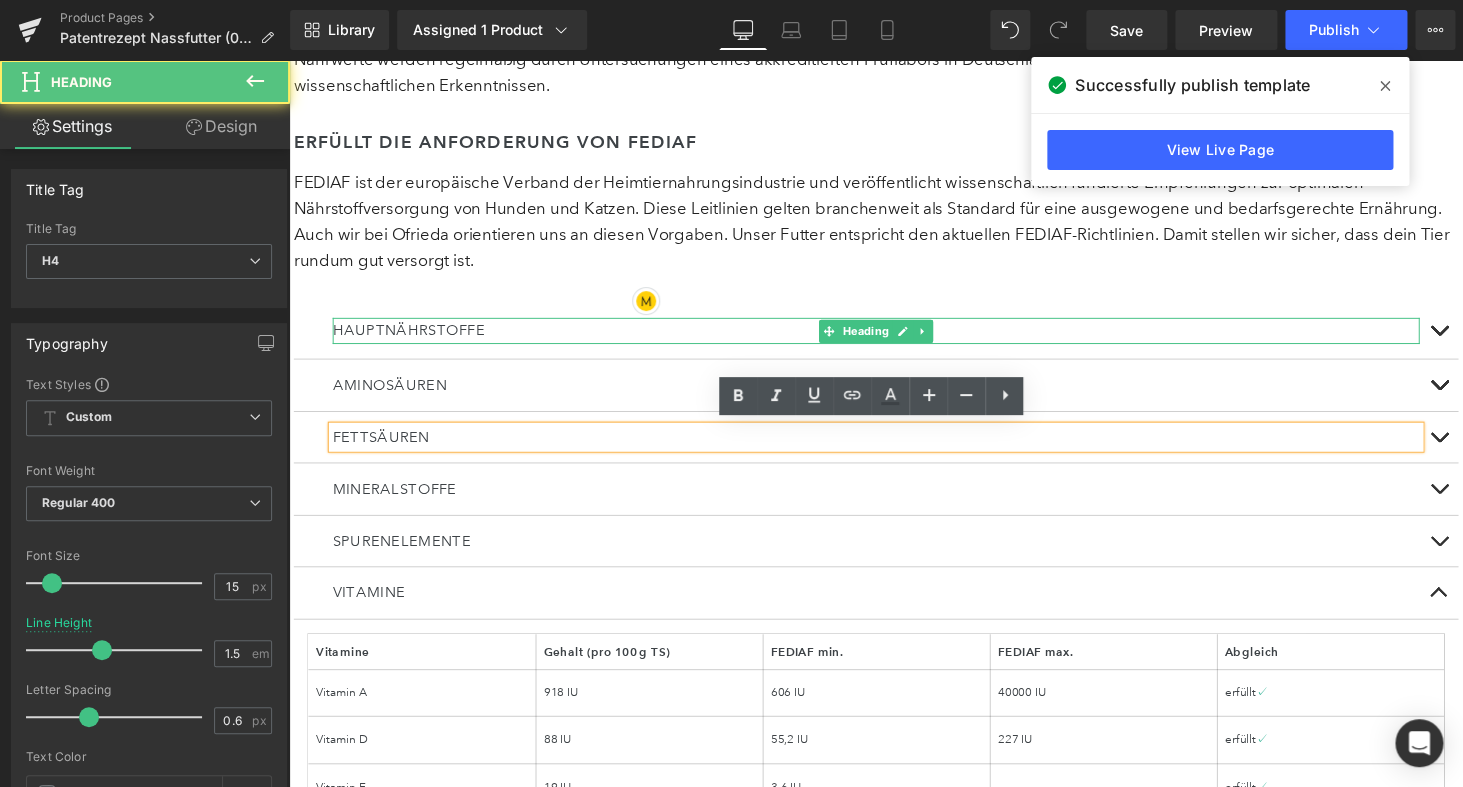 click on "Hauptnährstoffe" at bounding box center (894, 339) 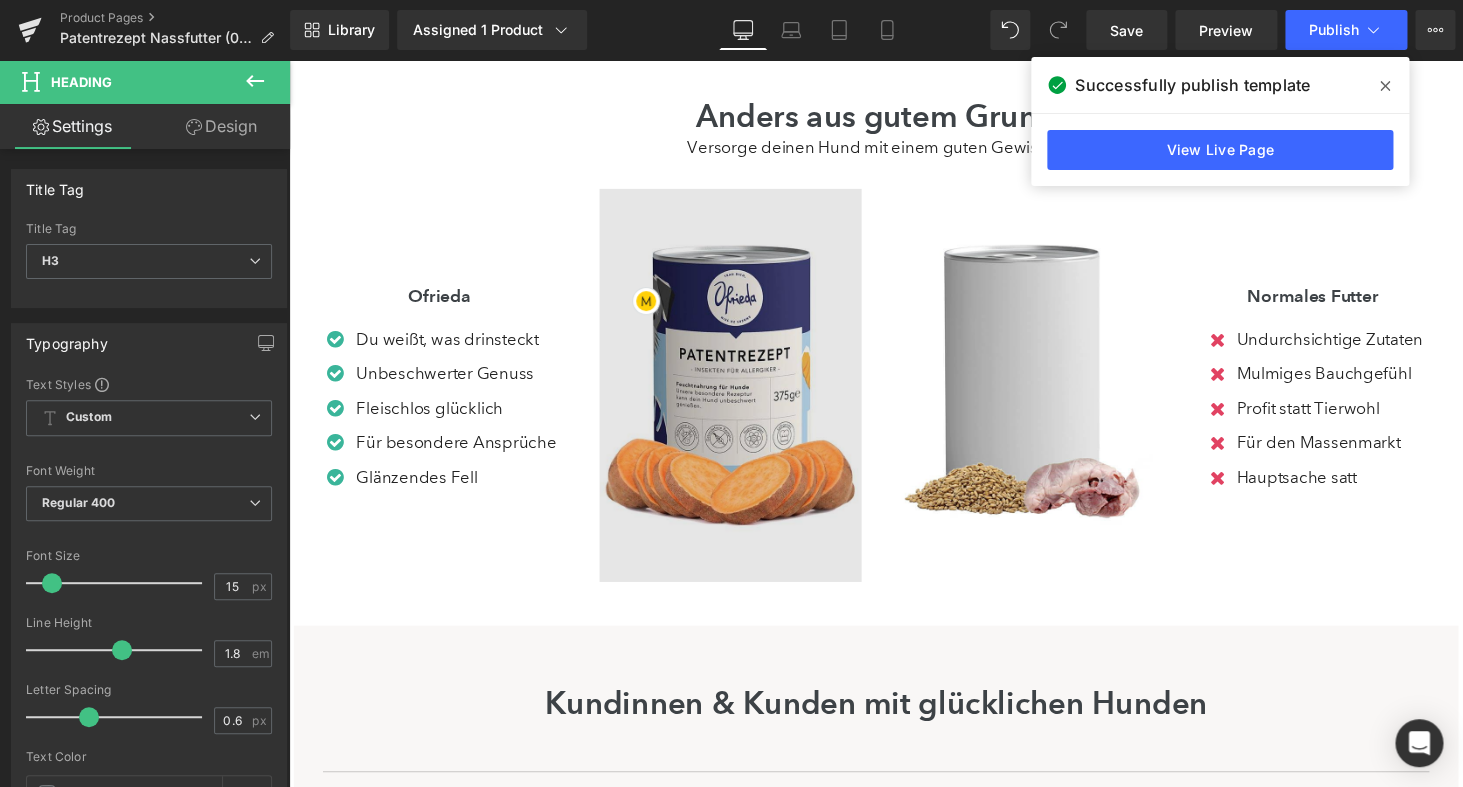 scroll, scrollTop: 2044, scrollLeft: 0, axis: vertical 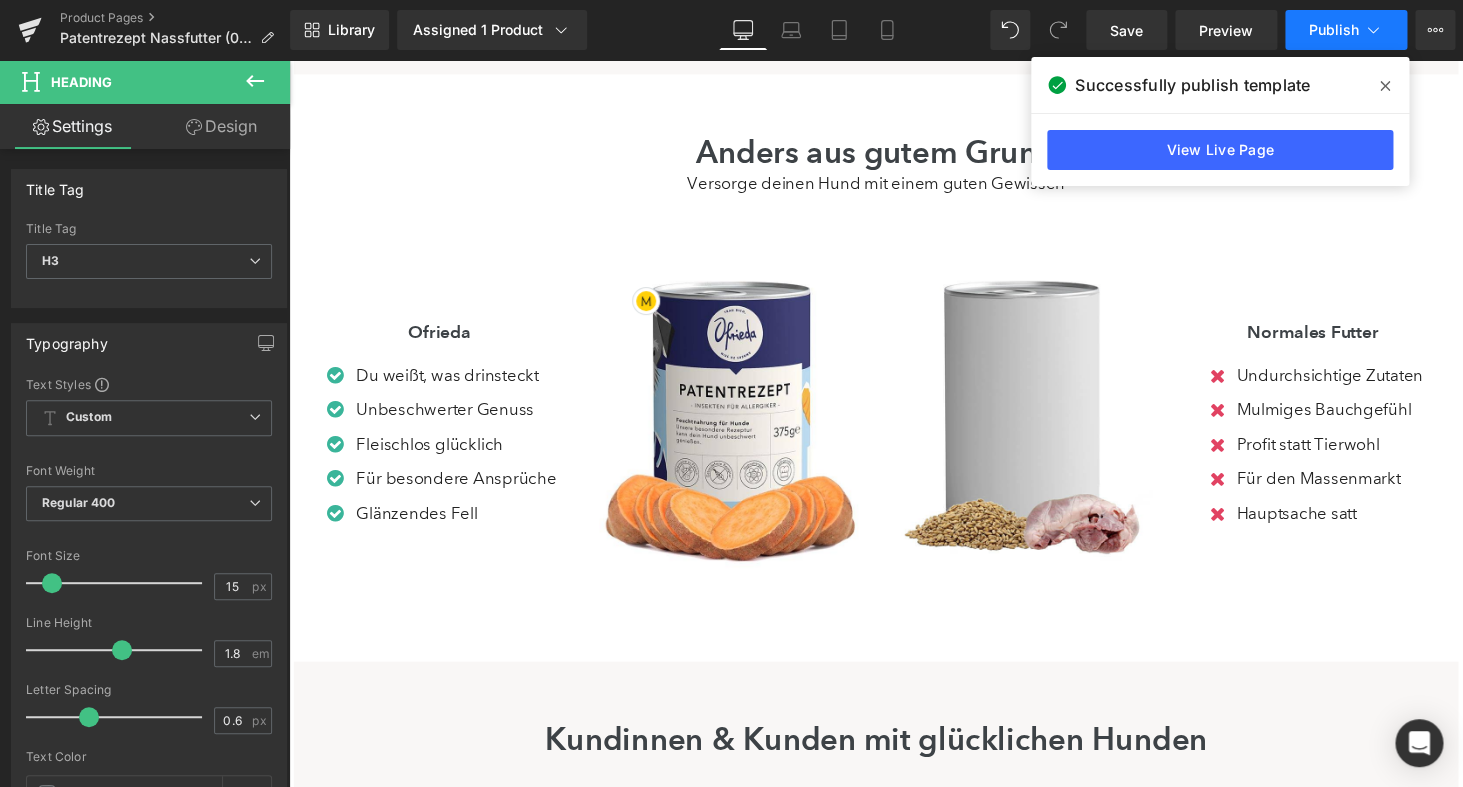 click on "Publish" at bounding box center (1334, 30) 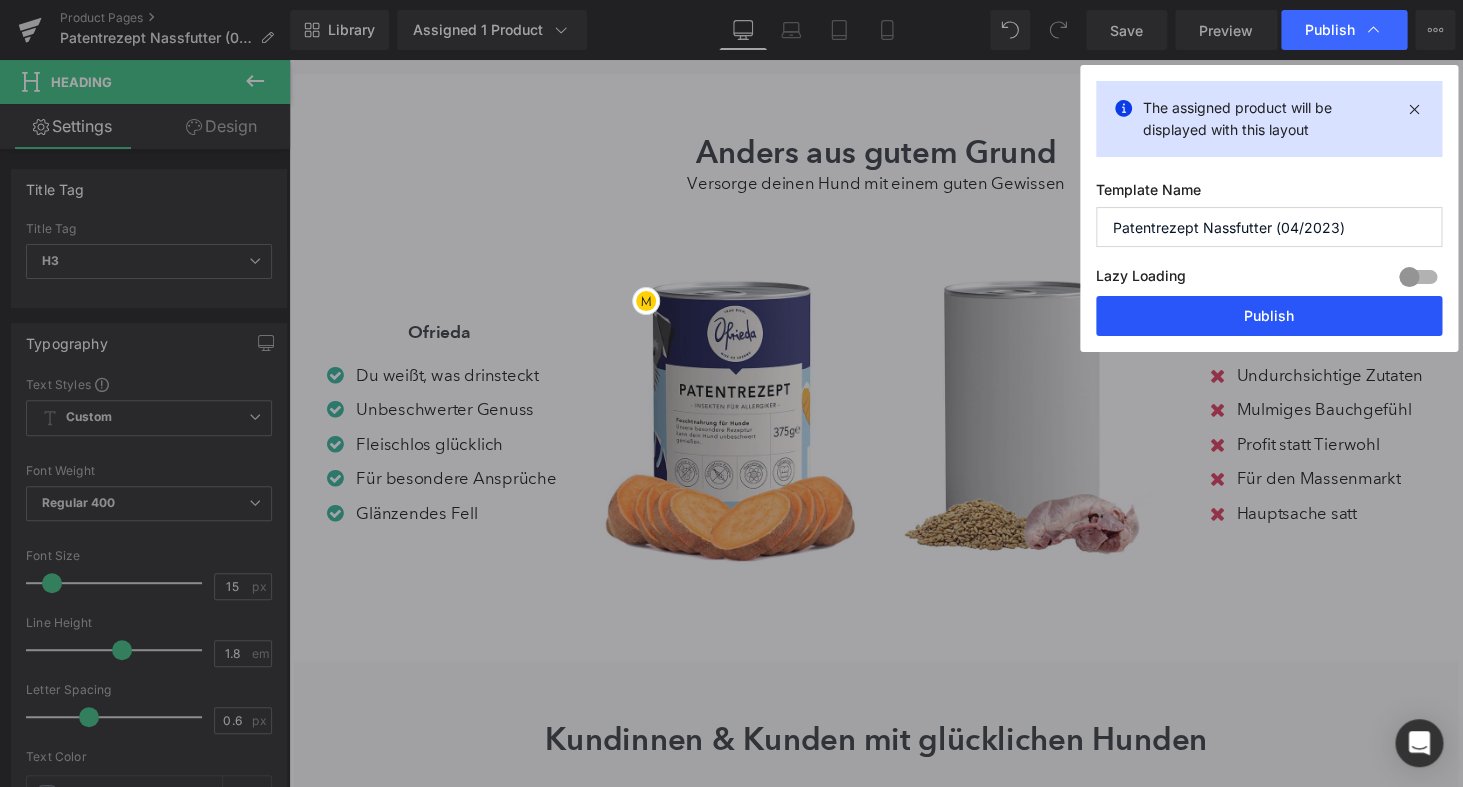 click on "Publish" at bounding box center (1269, 316) 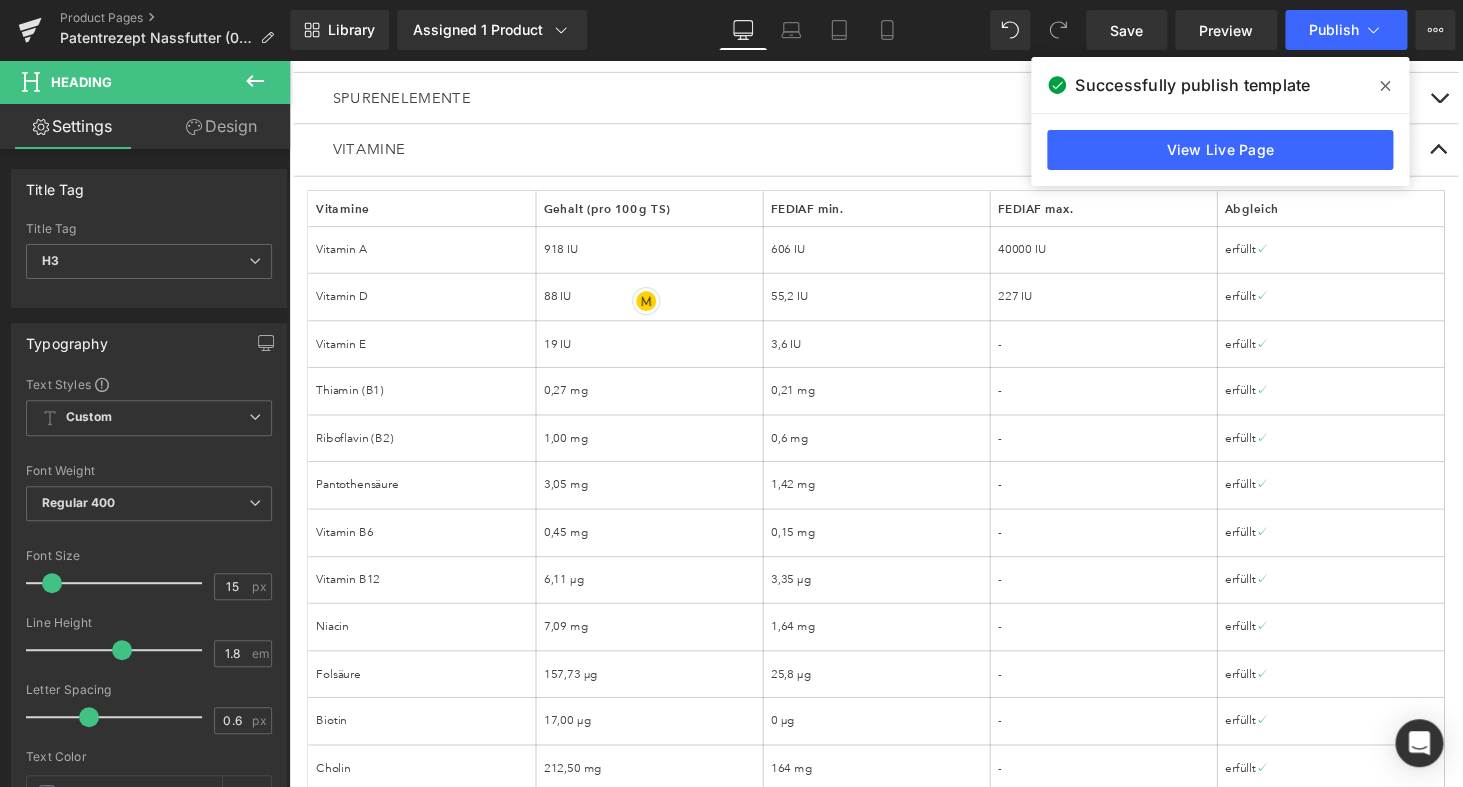 scroll, scrollTop: 5082, scrollLeft: 0, axis: vertical 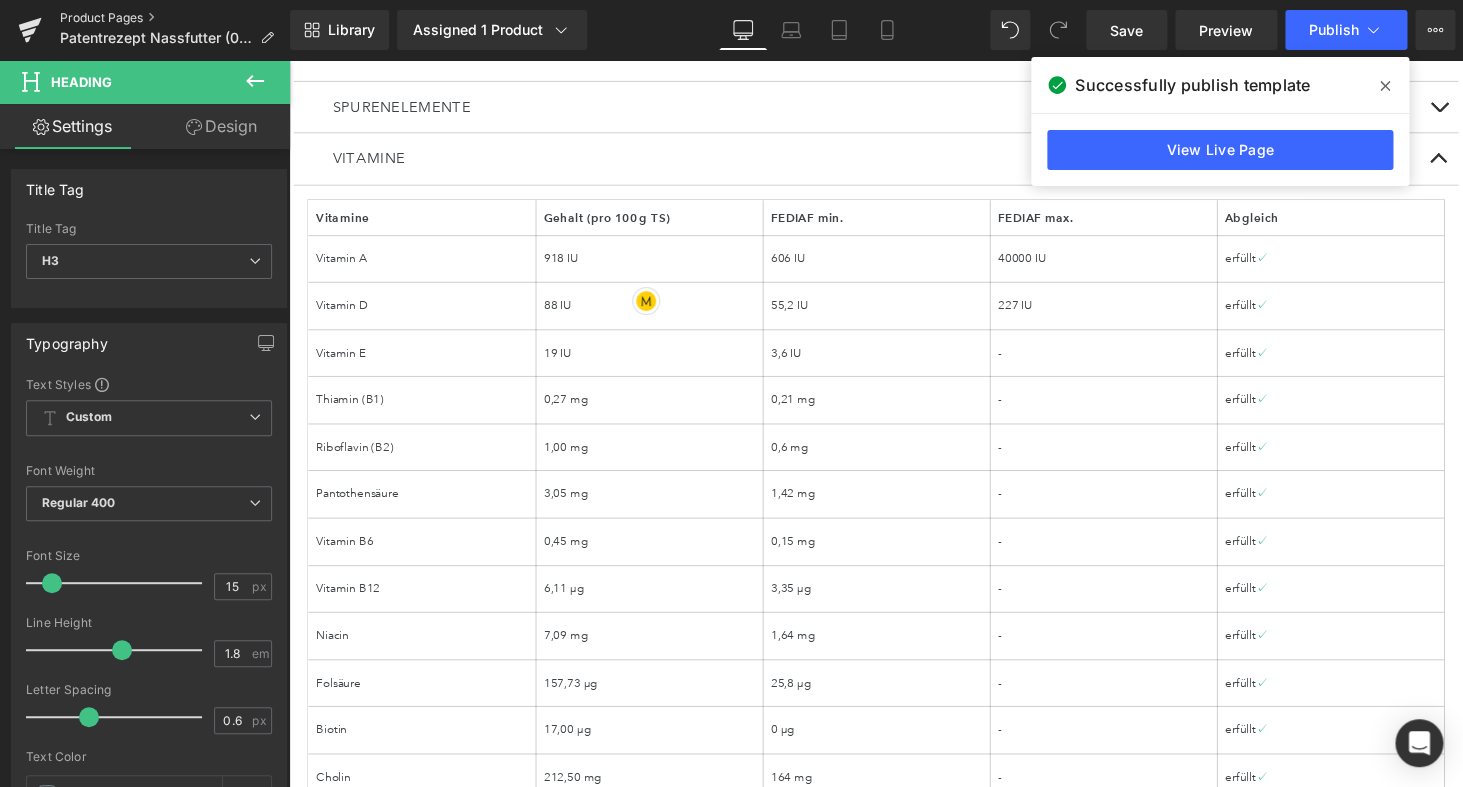 click on "Product Pages" at bounding box center (175, 18) 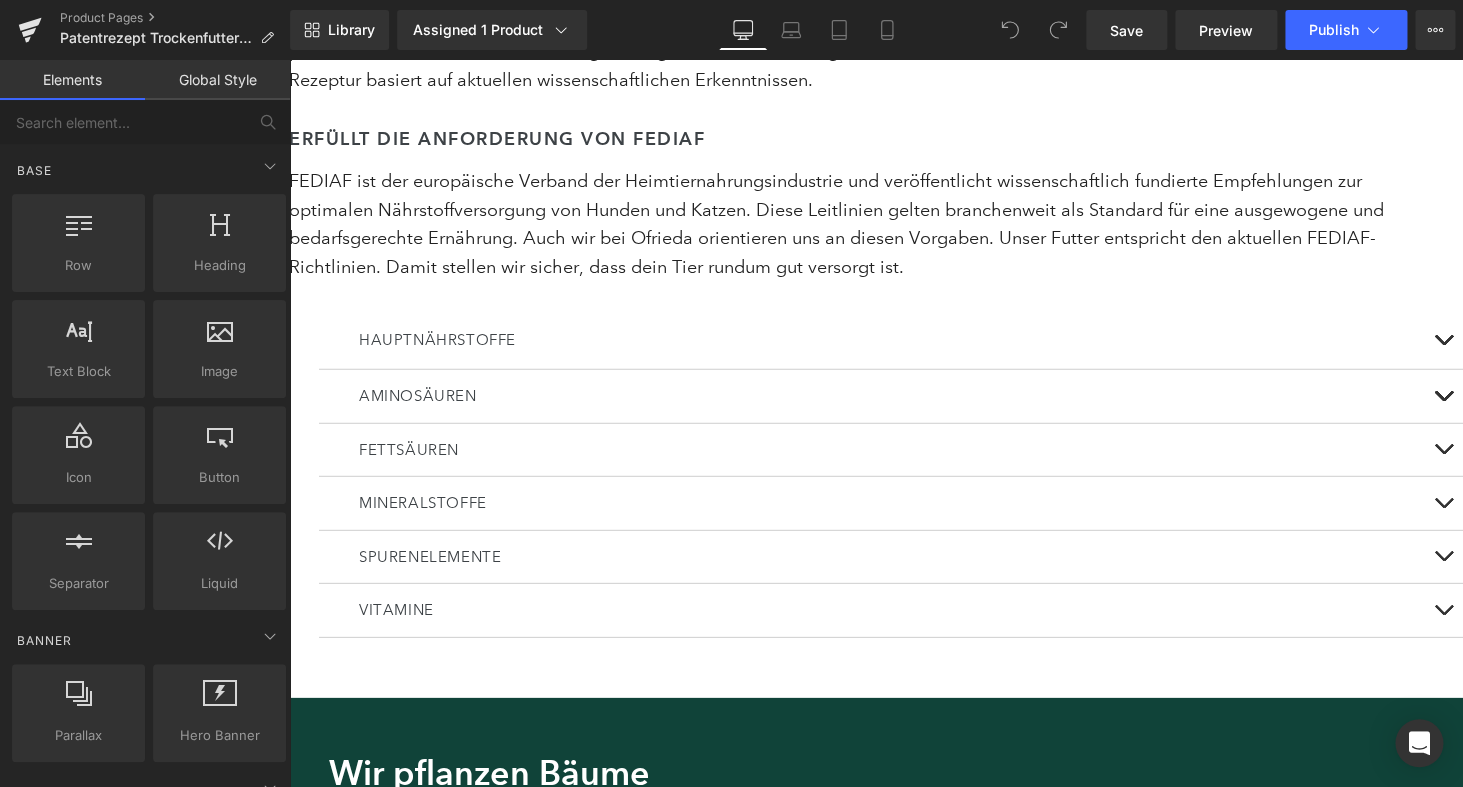 scroll, scrollTop: 4981, scrollLeft: 0, axis: vertical 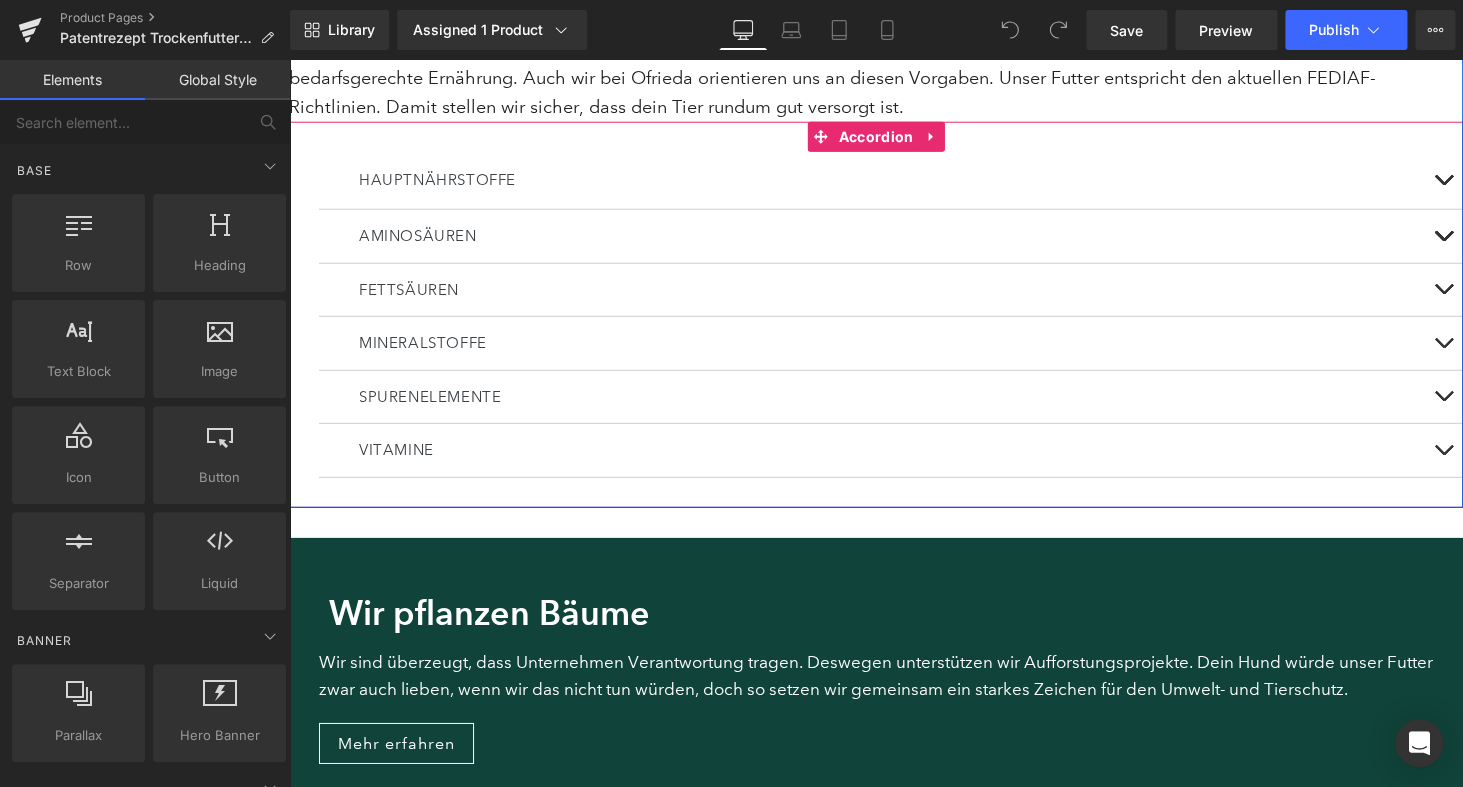 click at bounding box center (1443, 455) 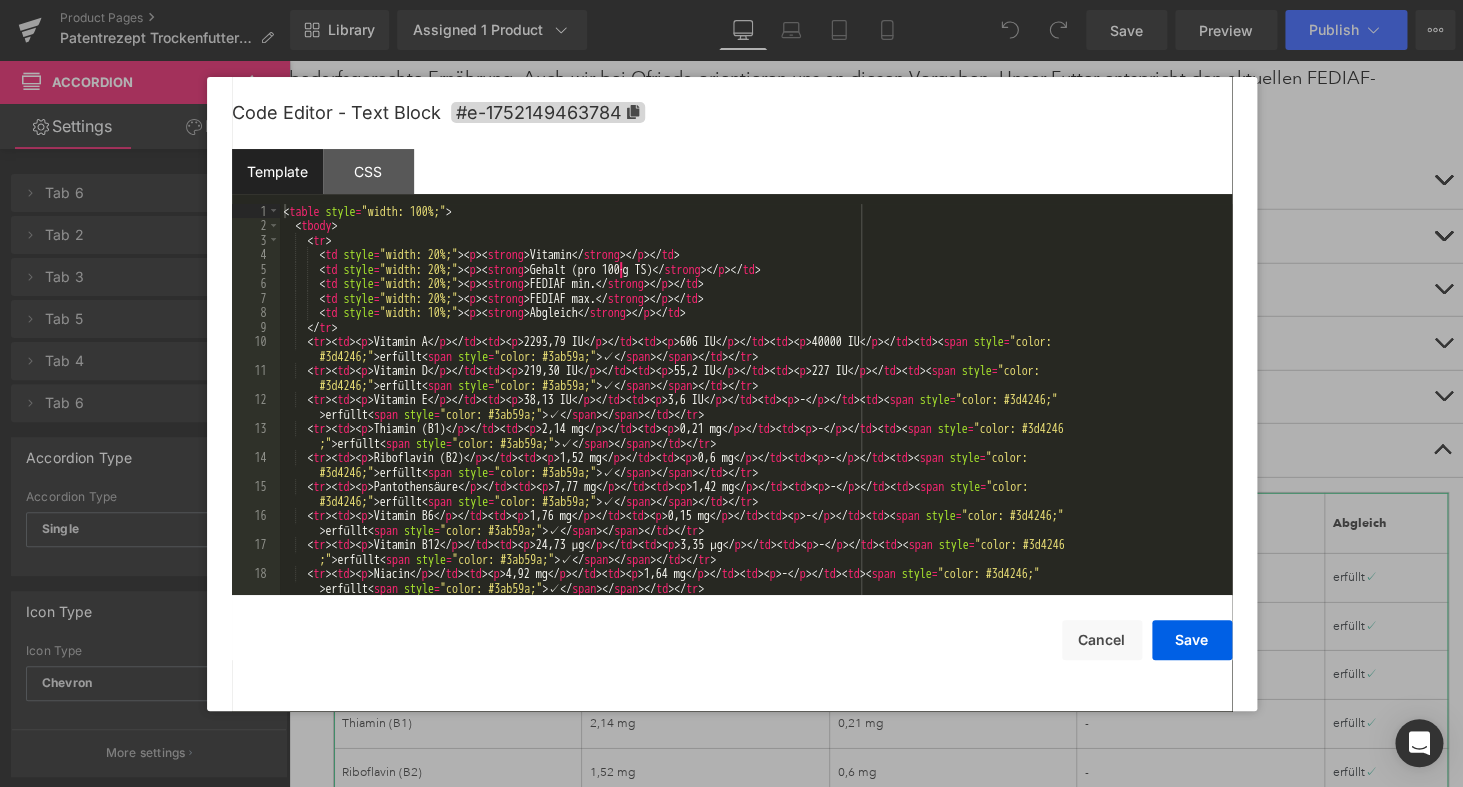 click on "You are previewing how the   will restyle your page. You can not edit Elements in Preset Preview Mode.  Product Pages Patentrezept Trockenfutter (08/2023) Library Assigned 1 Product  Product Preview
Patentrezept Trockenfutter Manage assigned products Desktop Desktop Laptop Tablet Mobile Save Preview Publish Scheduled View Live Page View with current Template Save Template to Library Schedule Publish  Optimize  Publish Settings Shortcuts  Your page can’t be published   You've reached the maximum number of published pages on your plan  (64/999999).  You need to upgrade your plan or unpublish all your pages to get 1 publish slot.   Unpublish pages   Upgrade plan  Elements Global Style Base Row  rows, columns, layouts, div Heading  headings, titles, h1,h2,h3,h4,h5,h6 Text Block  texts, paragraphs, contents, blocks Image  images, photos, alts, uploads Icon  icons, symbols Button  button, call to action, cta Separator  separators, dividers, horizontal lines Liquid  Banner Parallax  Hero Banner  Stack" at bounding box center (731, 0) 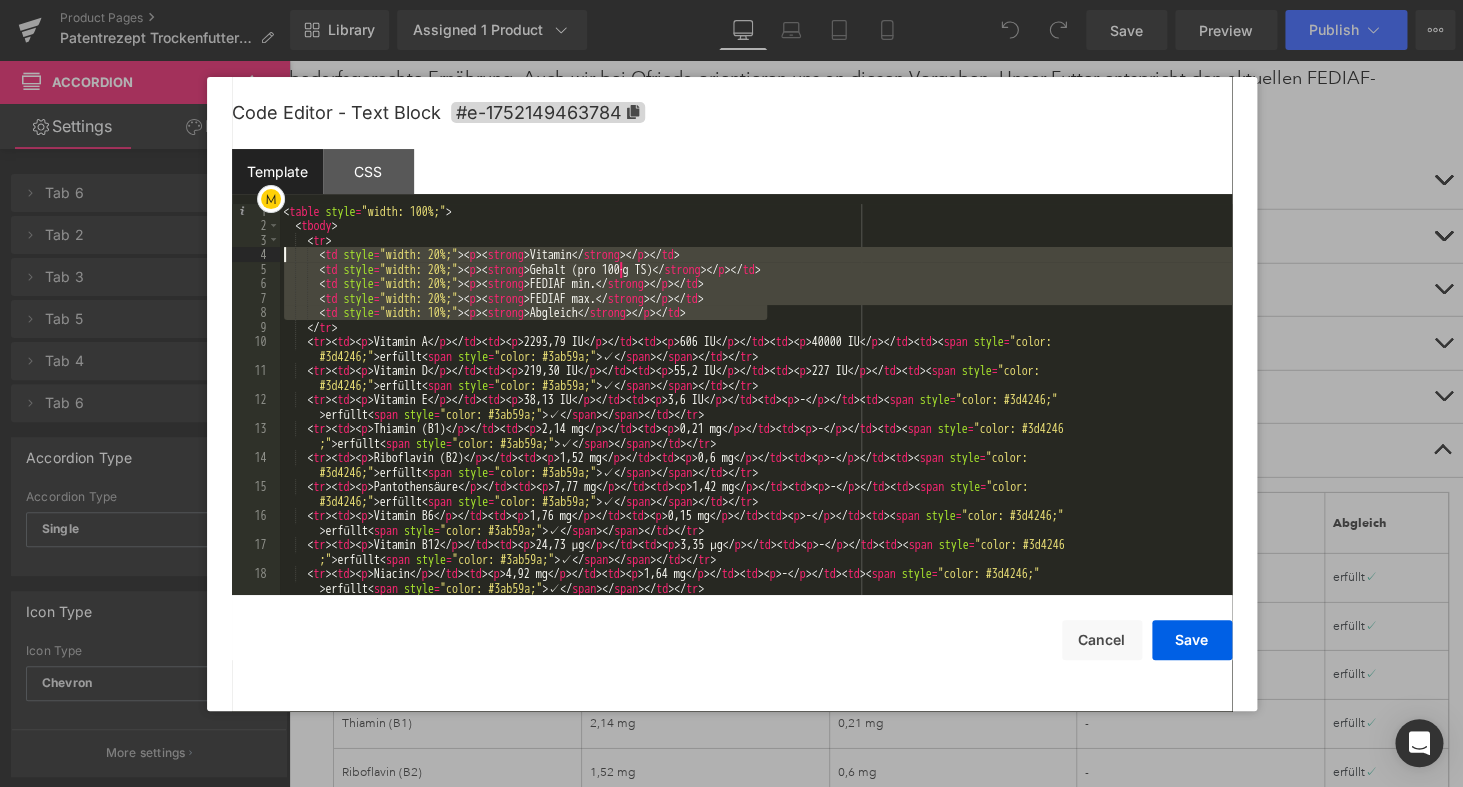 drag, startPoint x: 803, startPoint y: 317, endPoint x: 157, endPoint y: 256, distance: 648.87366 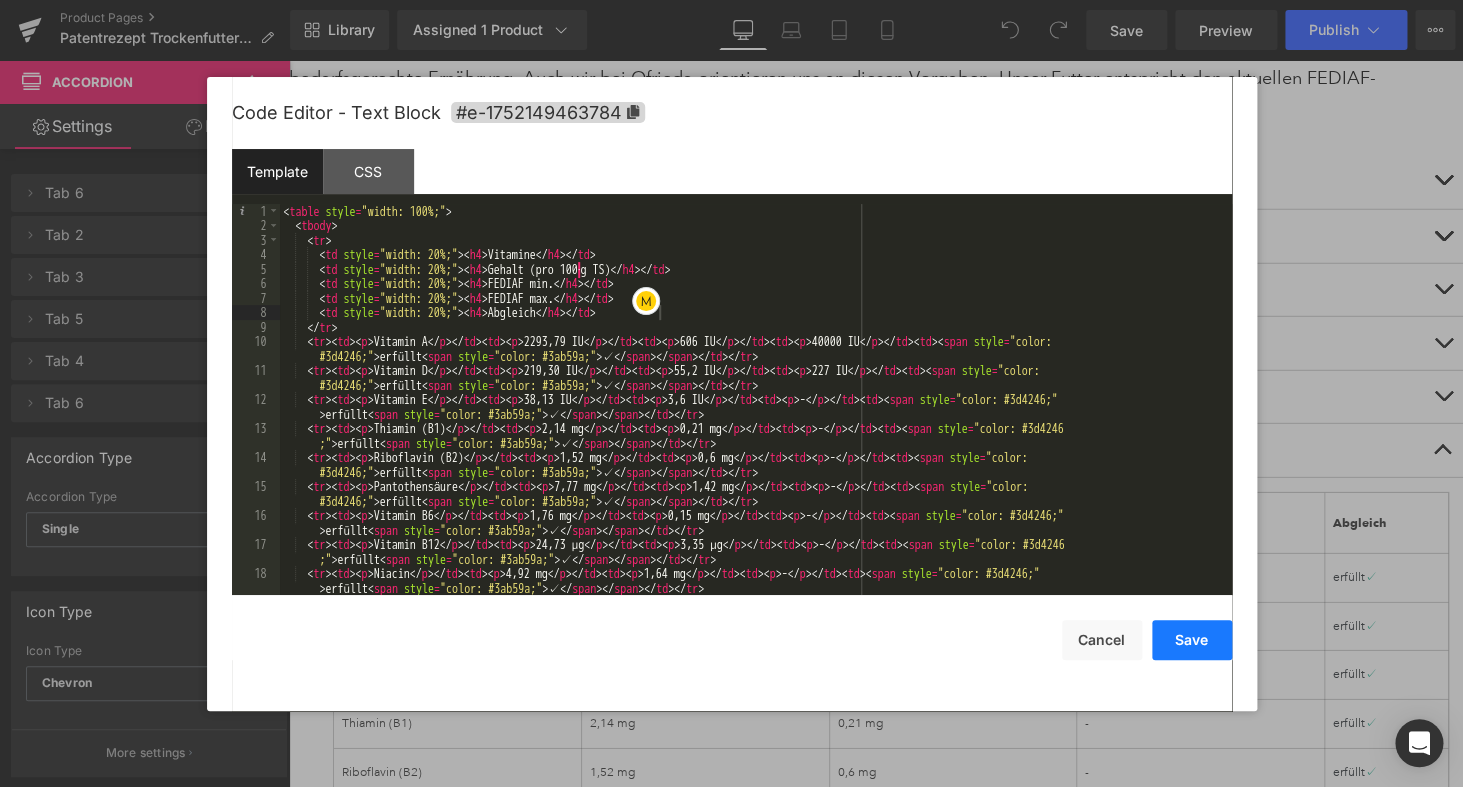 click on "Save" at bounding box center [1192, 640] 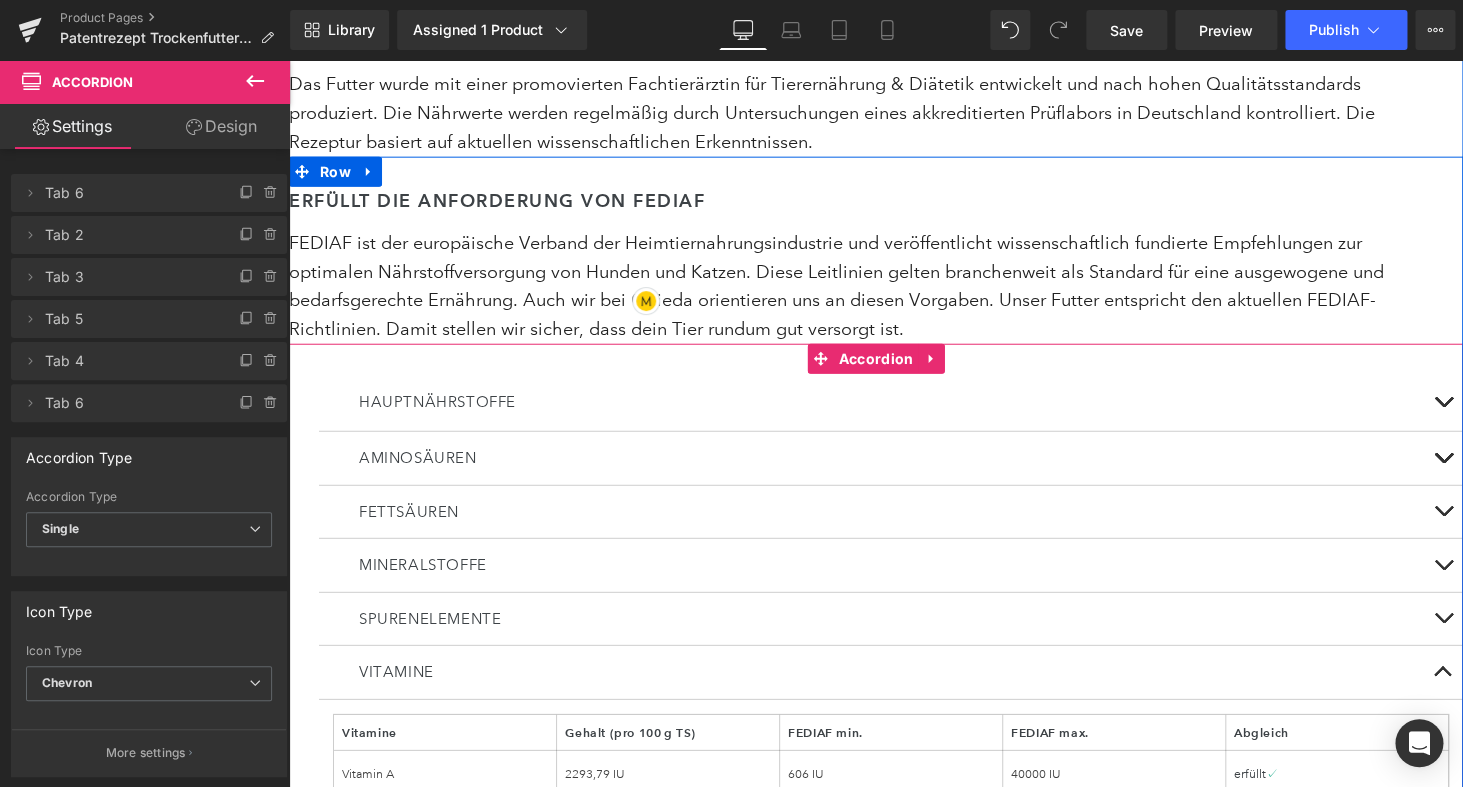 scroll, scrollTop: 4692, scrollLeft: 0, axis: vertical 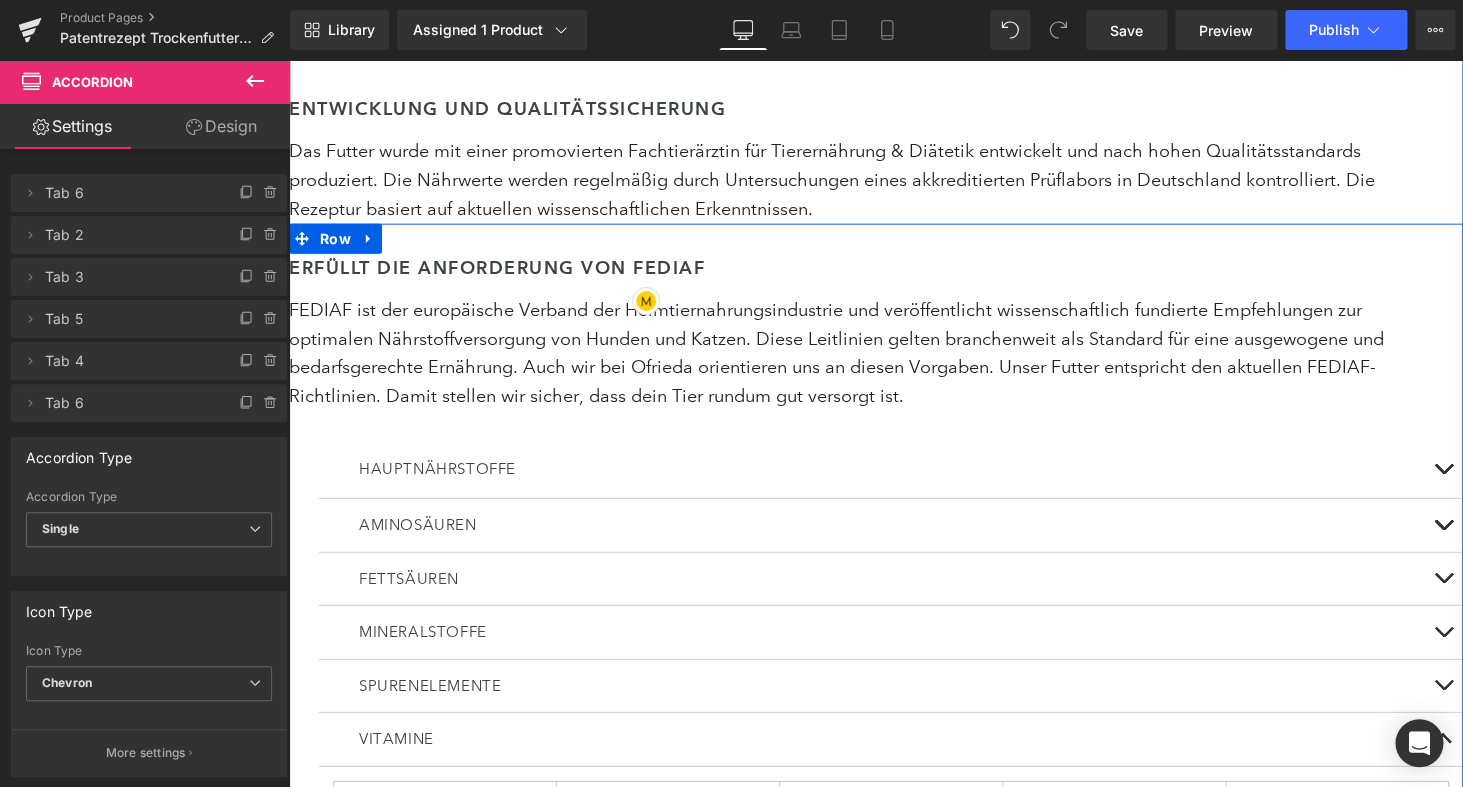 click on "FEDIAF ist der europäische Verband der Heimtiernahrungsindustrie und veröffentlicht wissenschaftlich fundierte Empfehlungen zur optimalen Nährstoffversorgung von Hunden und Katzen. Diese Leitlinien gelten branchenweit als Standard für eine ausgewogene und bedarfsgerechte Ernährung. Auch wir bei Ofrieda orientieren uns an diesen Vorgaben. Unser Futter entspricht den aktuellen FEDIAF-Richtlinien. Damit stellen wir sicher, dass dein Tier rundum gut versorgt ist." at bounding box center [868, 353] 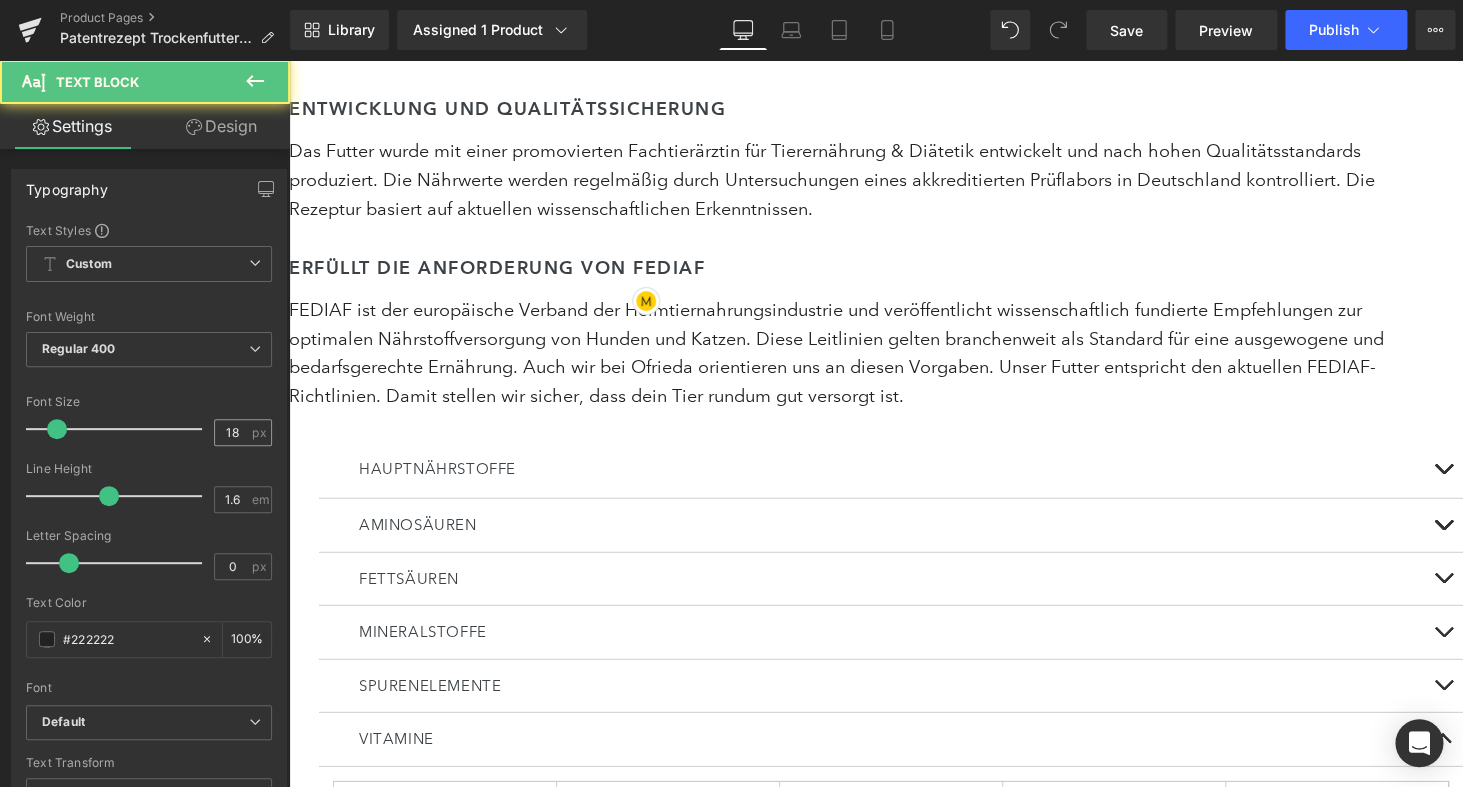 click on "18 px" at bounding box center (243, 432) 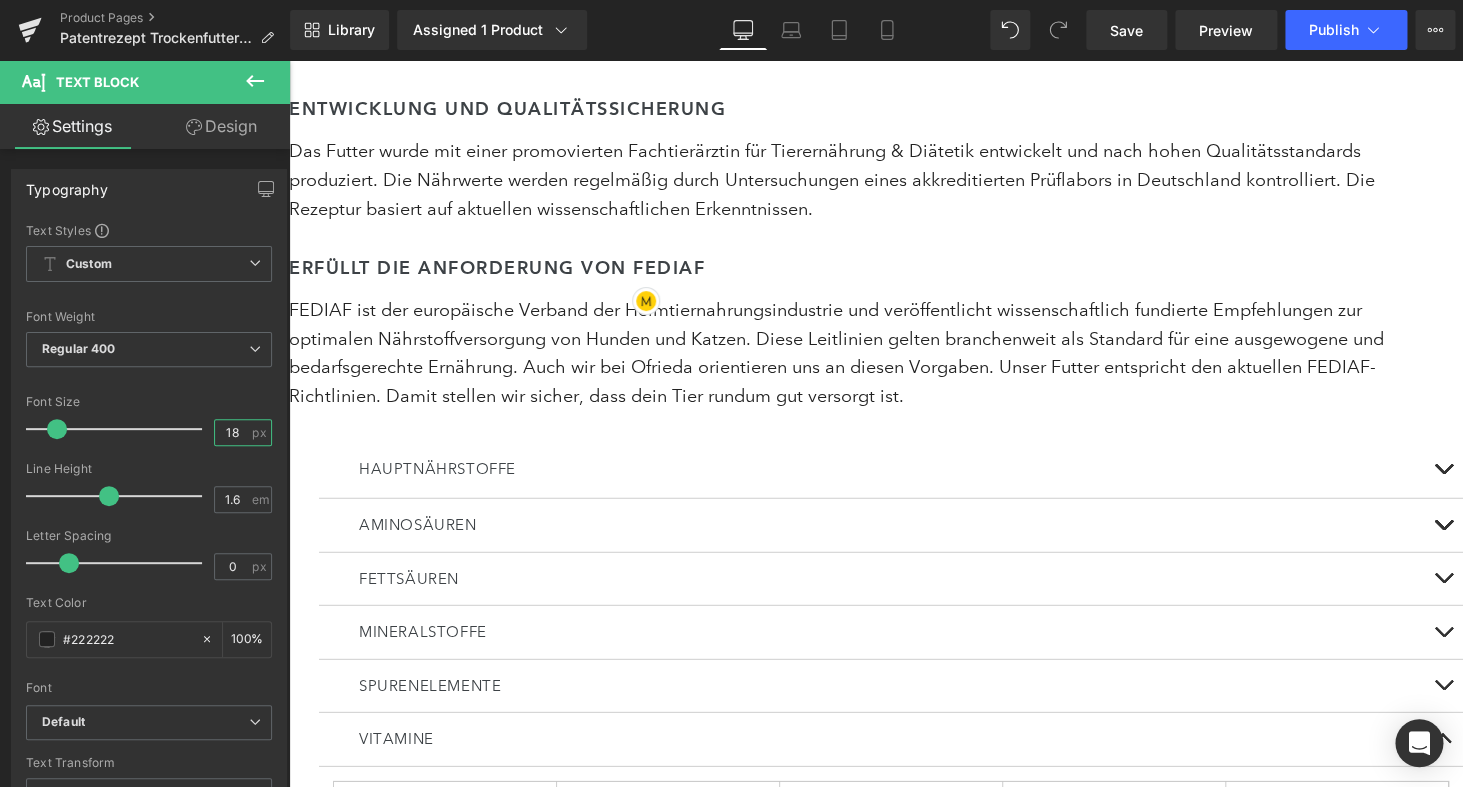 click on "18" at bounding box center [232, 432] 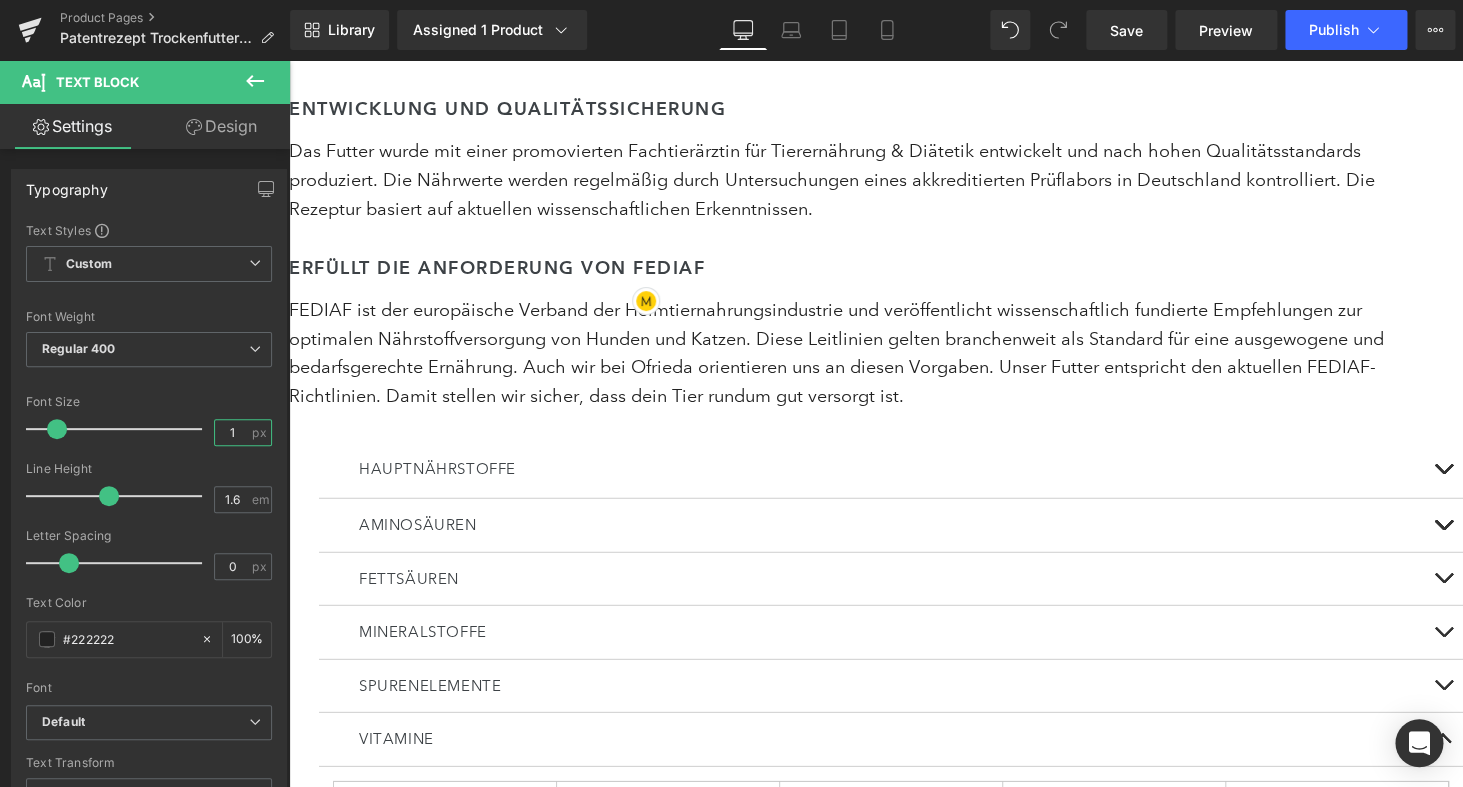 type on "17" 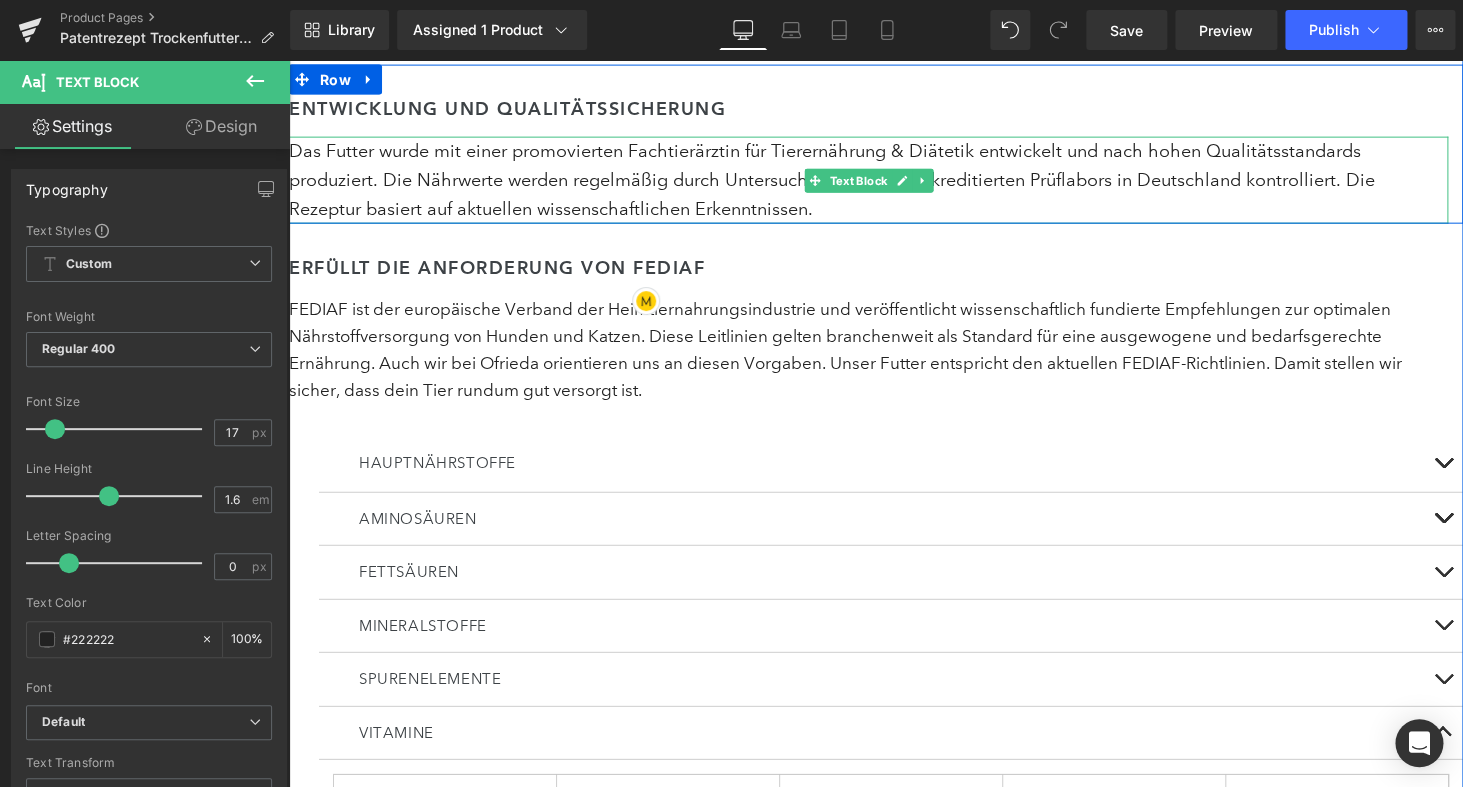 click on "Das Futter wurde mit einer promovierten Fachtierärztin für Tierernährung & Diätetik entwickelt und nach hohen Qualitätsstandards produziert. Die Nährwerte werden regelmäßig durch Untersuchungen eines akkreditierten Prüflabors in Deutschland kontrolliert. Die Rezeptur basiert auf aktuellen wissenschaftlichen Erkenntnissen." at bounding box center (868, 180) 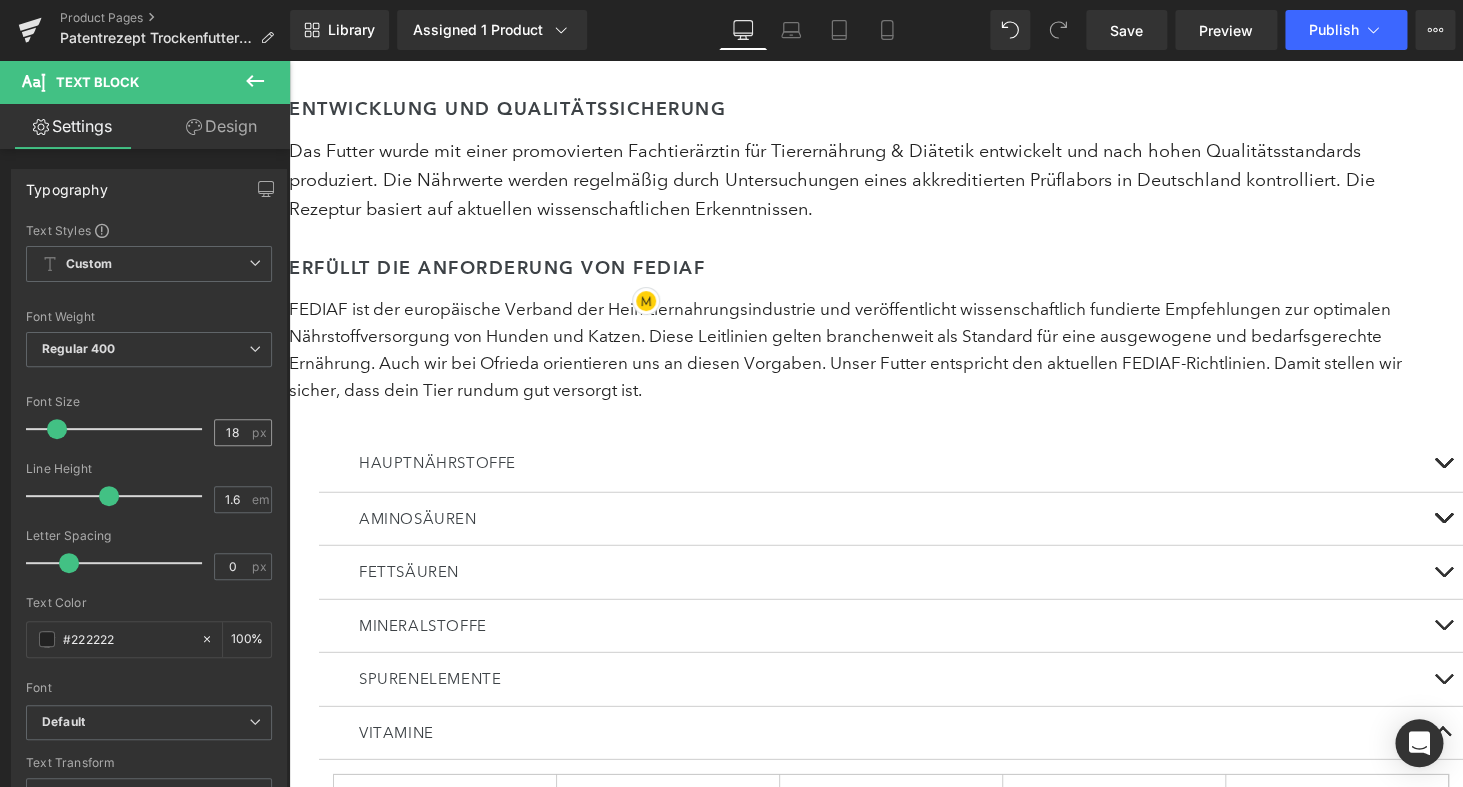 click on "18" at bounding box center (232, 432) 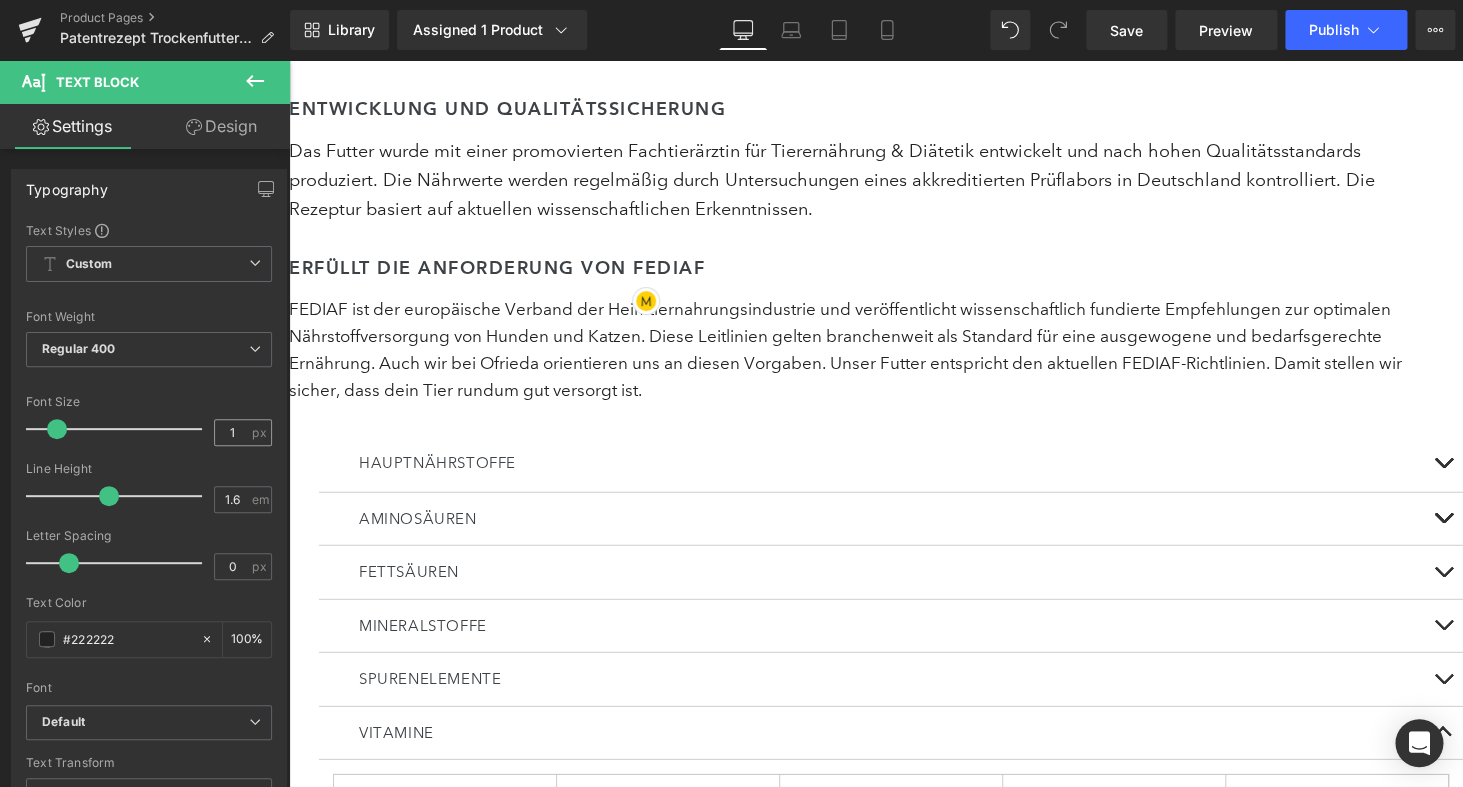 type on "17" 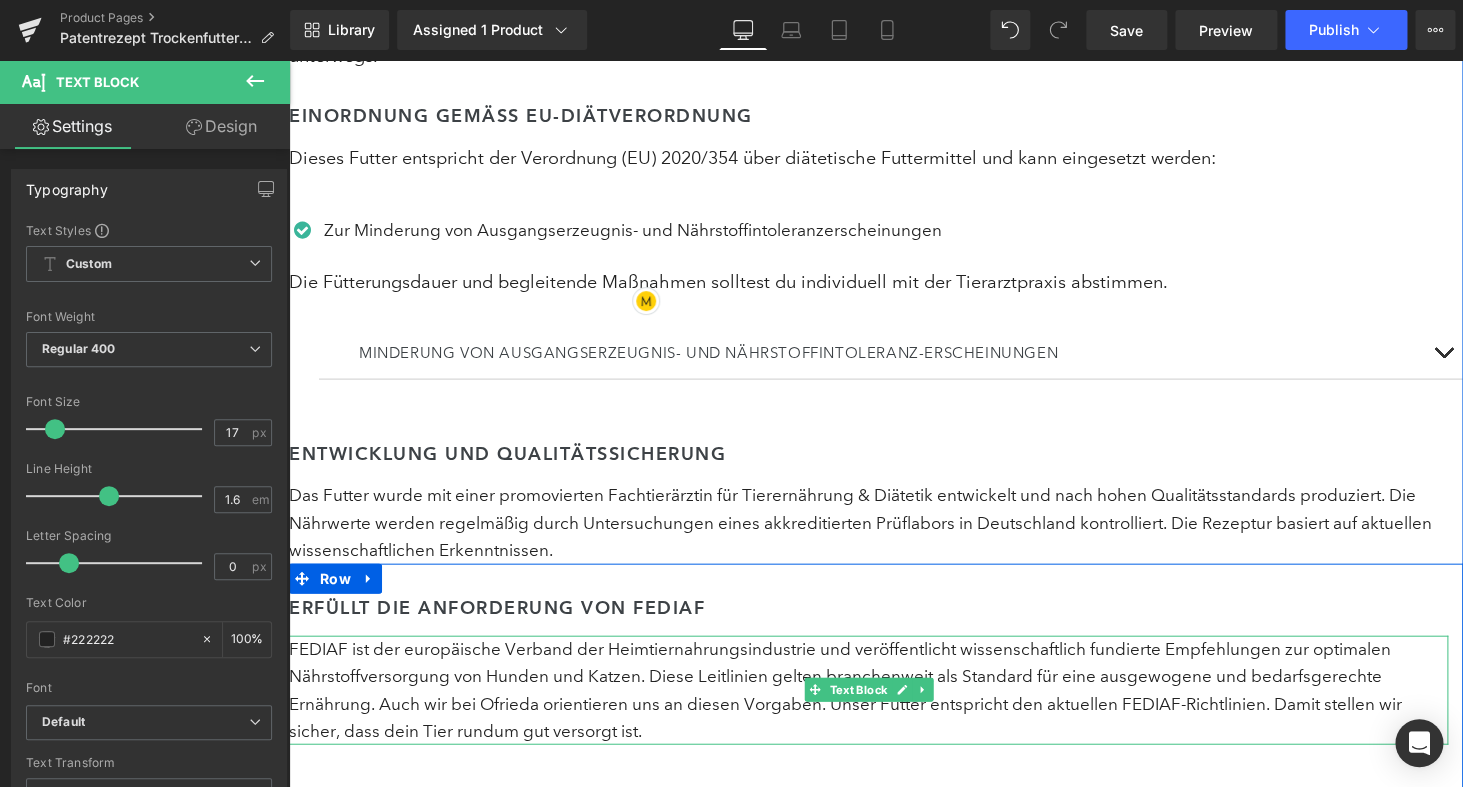 scroll, scrollTop: 4167, scrollLeft: 0, axis: vertical 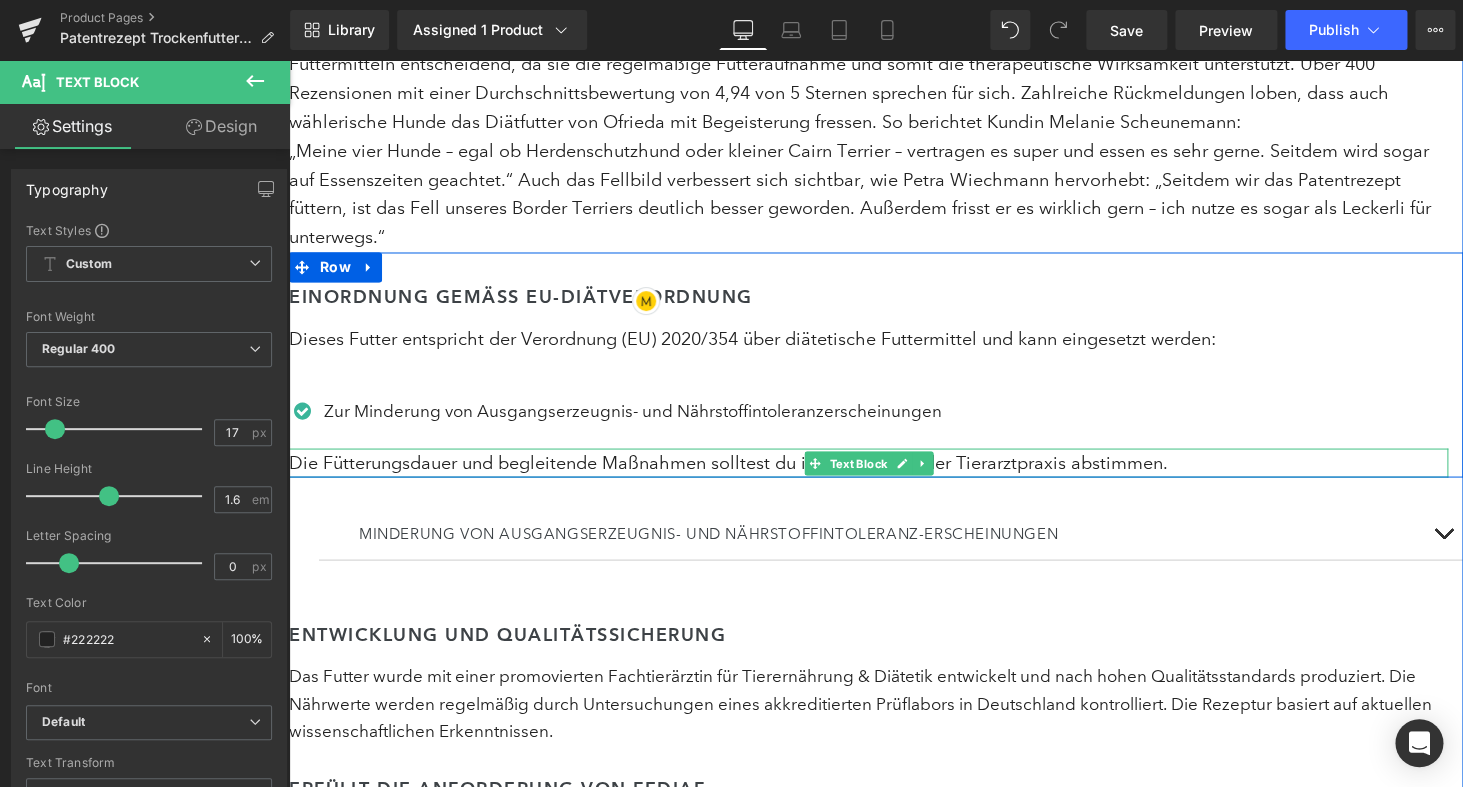 click on "Die Fütterungsdauer und begleitende Maßnahmen solltest du individuell mit der Tierarztpraxis abstimmen." at bounding box center (868, 462) 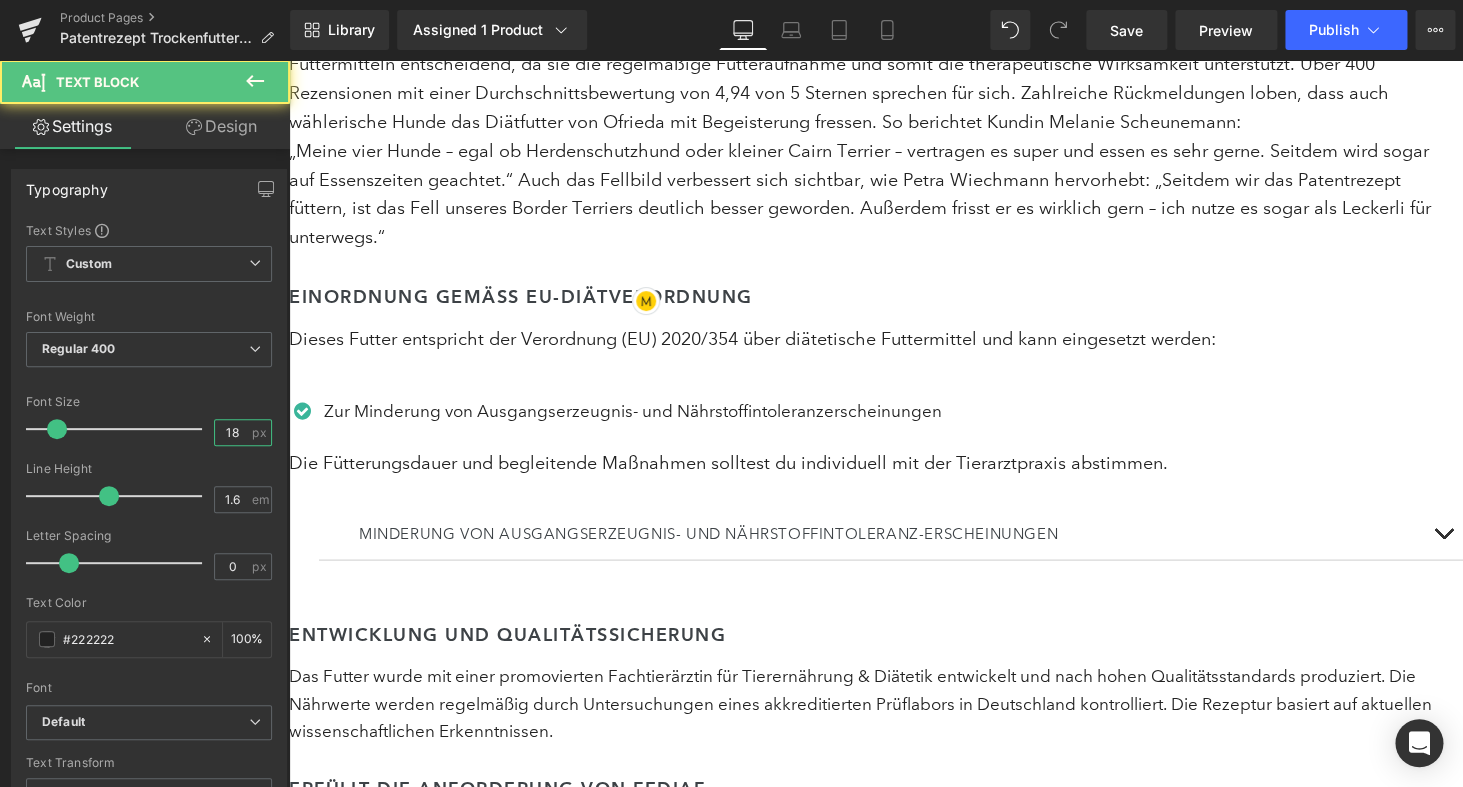 click on "18" at bounding box center [232, 432] 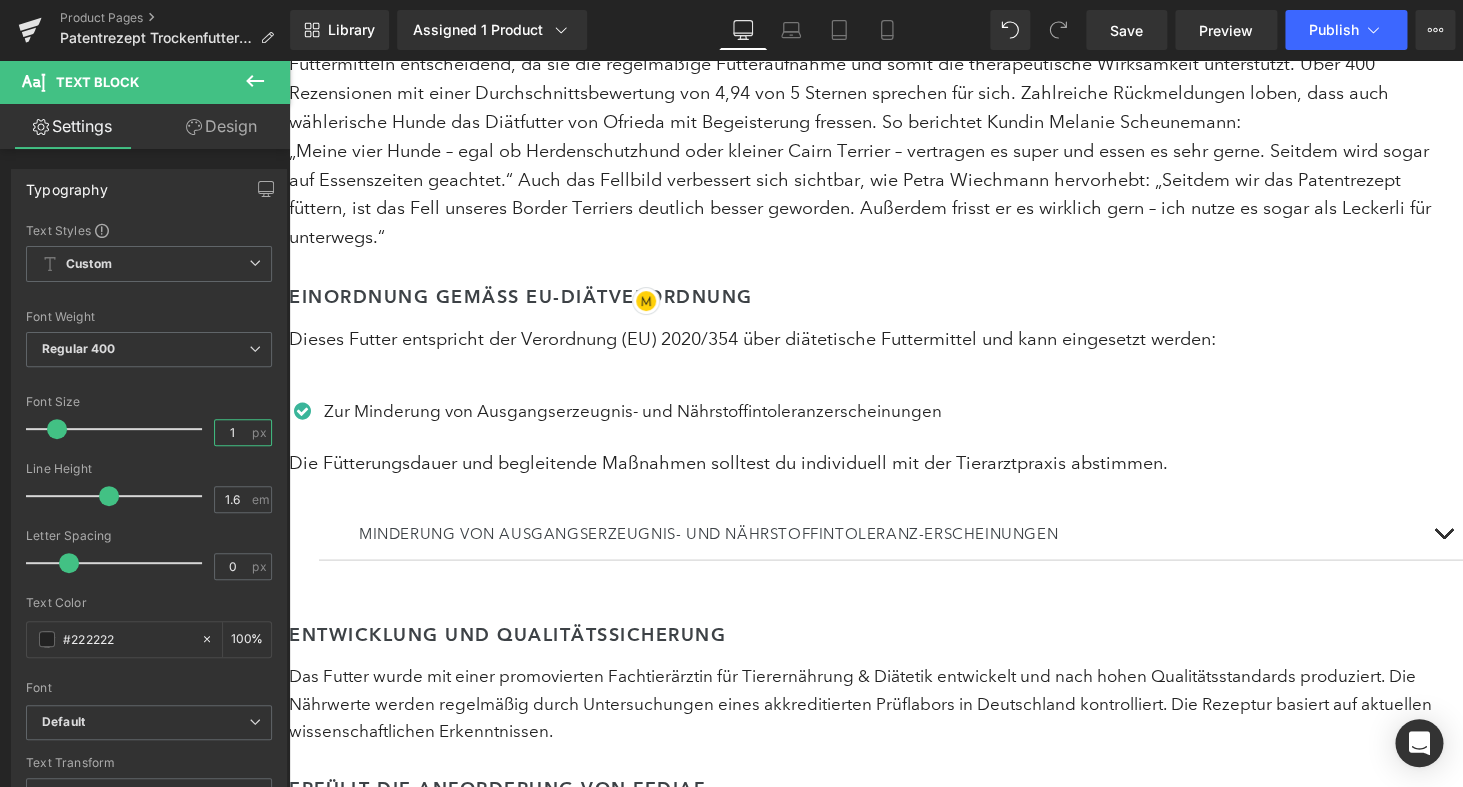 type on "17" 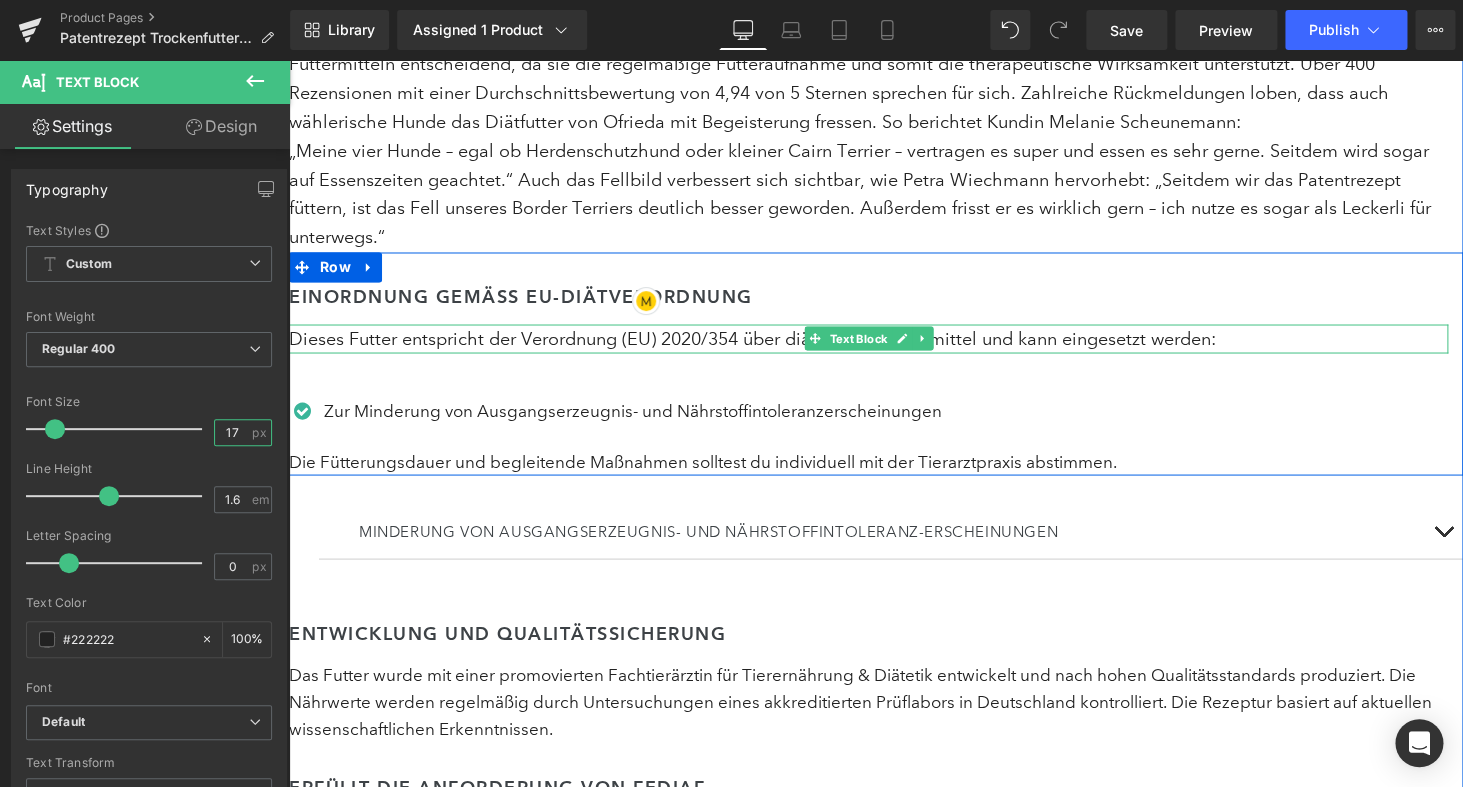click on "Dieses Futter entspricht der Verordnung (EU) 2020/354 über diätetische Futtermittel und kann eingesetzt werden:" at bounding box center [868, 338] 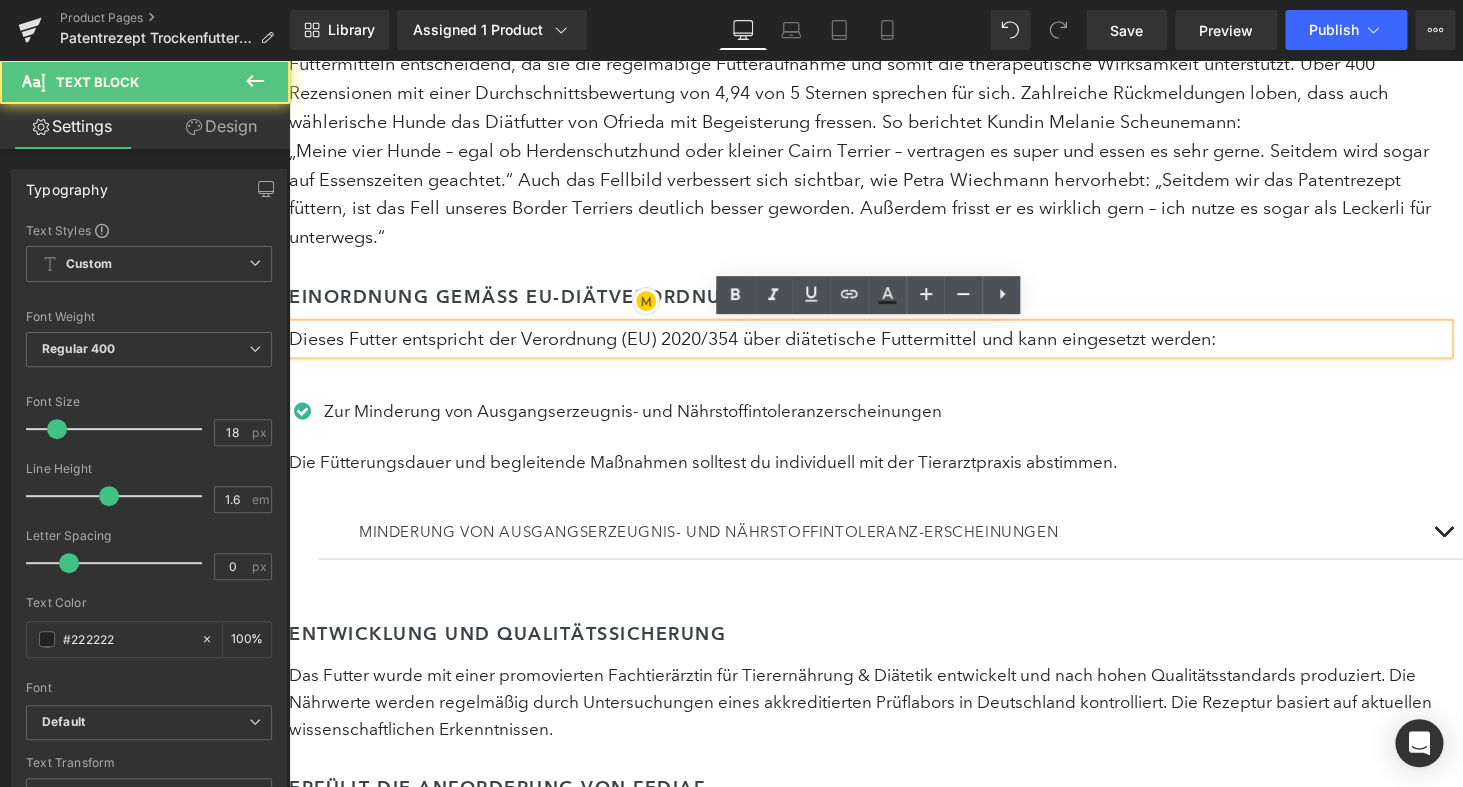 click on "Dieses Futter entspricht der Verordnung (EU) 2020/354 über diätetische Futtermittel und kann eingesetzt werden:" at bounding box center [868, 338] 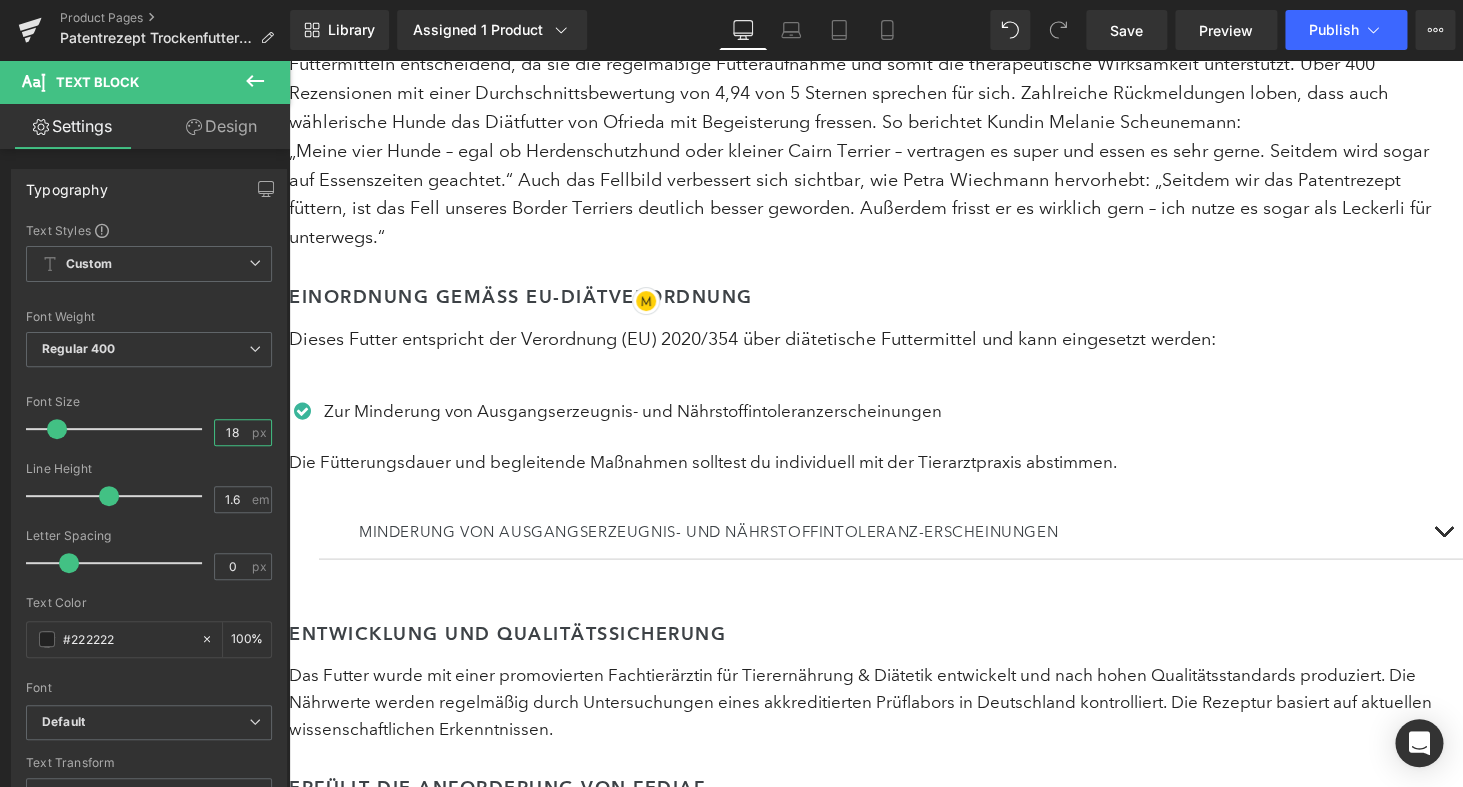 click on "18" at bounding box center [232, 432] 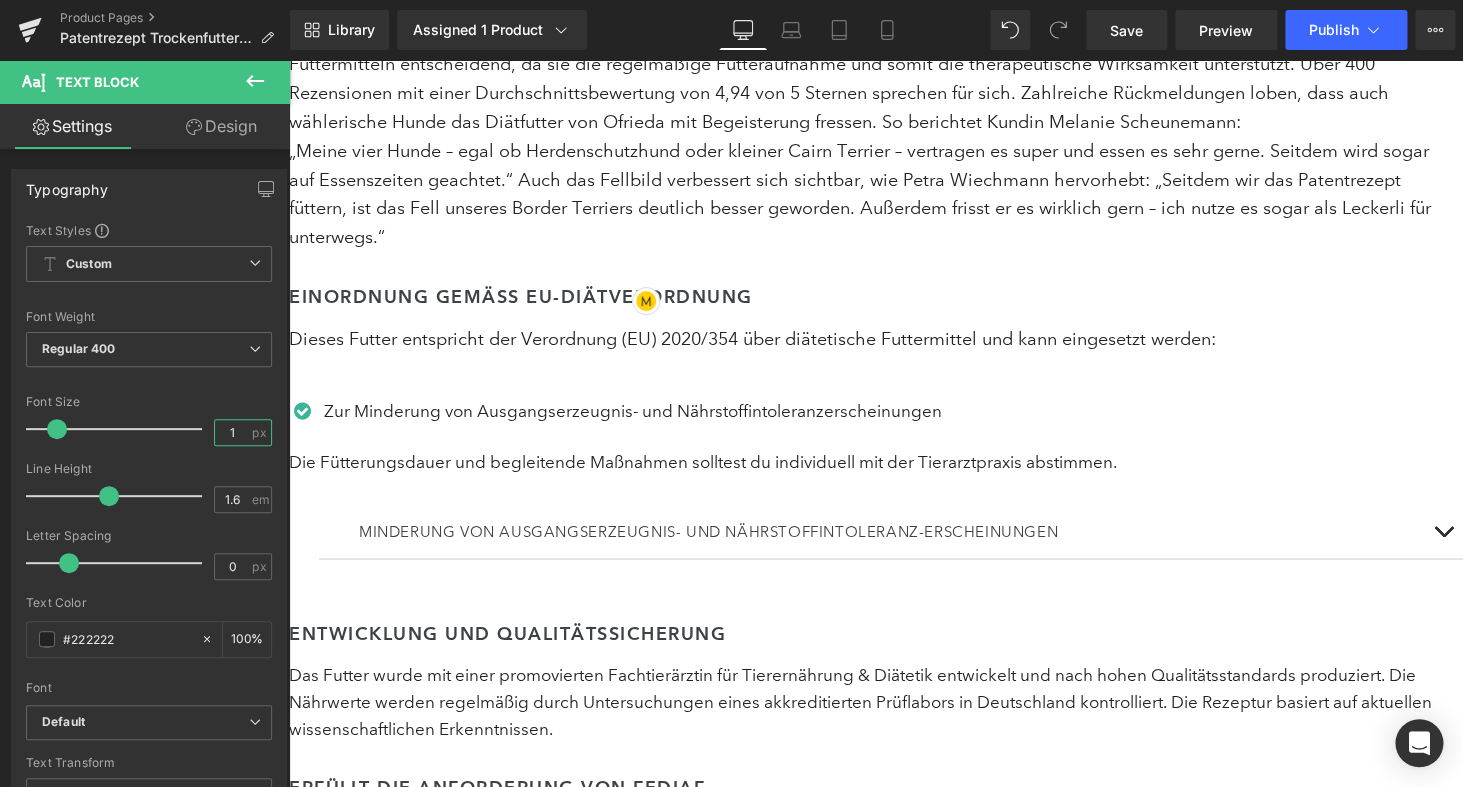 type on "17" 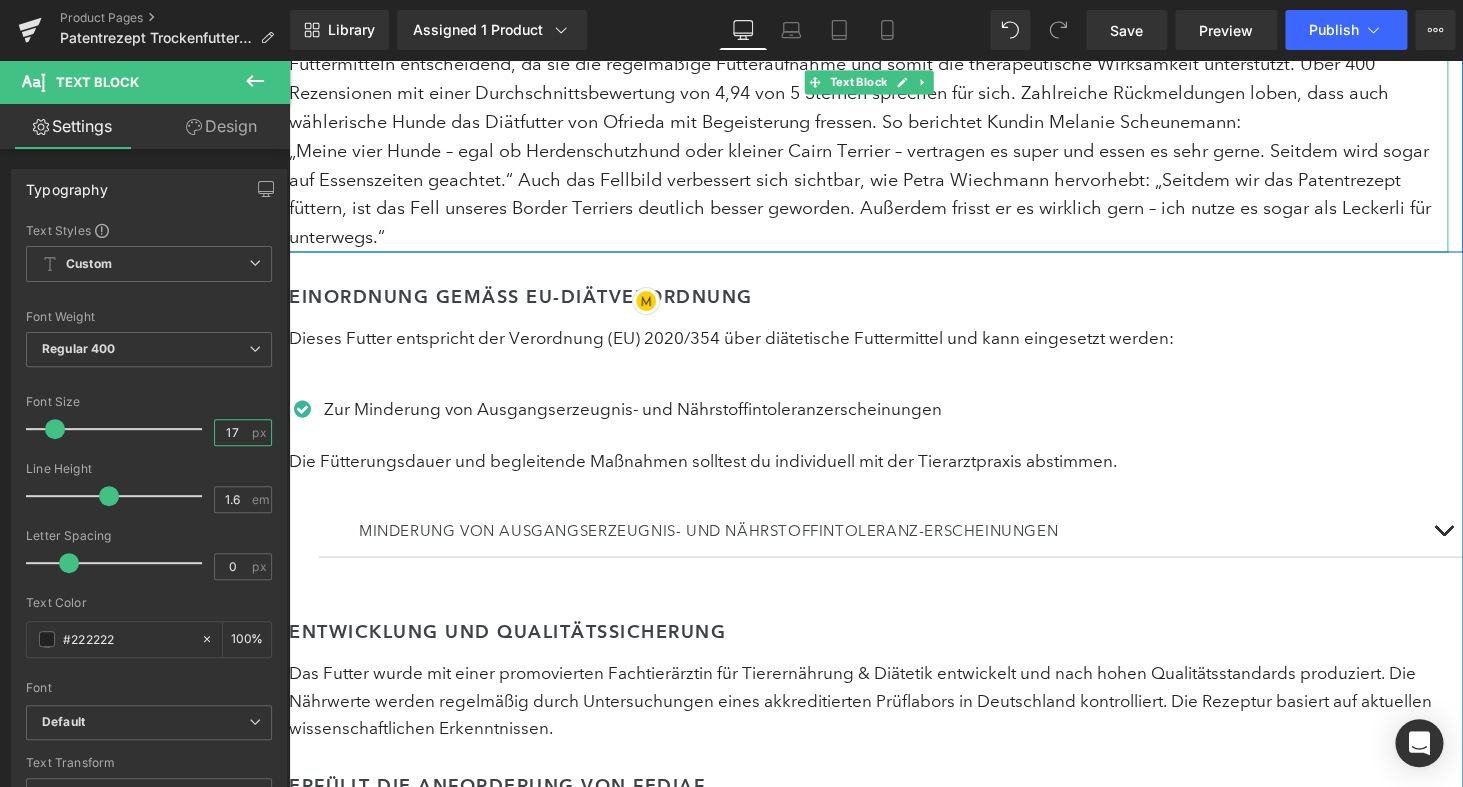 click on "Die besten Nährwerte nützen nichts, wenn der Napf am Ende voll bleibt. Gerade bei Diätfutter haben viele die Sorge, dass ihr Vierbeiner es nicht anrührt – doch beim Patentrezept von Ofrieda ist das anders. Das Diätfutter überzeugt nicht nur durch seine ernährungsphysiologischen Vorteile, sondern auch durch eine hohe Akzeptanz. Diese hohe Palatabilität ist besonders bei diätetischen Futtermitteln entscheidend, da sie die regelmäßige Futteraufnahme und somit die therapeutische Wirksamkeit unterstützt. Über 400 Rezensionen mit einer Durchschnittsbewertung von 4,94 von 5 Sternen sprechen für sich. Zahlreiche Rückmeldungen loben, dass auch wählerische Hunde das Diätfutter von Ofrieda mit Begeisterung fressen. So berichtet Kundin Melanie Scheunemann:" at bounding box center (868, 108) 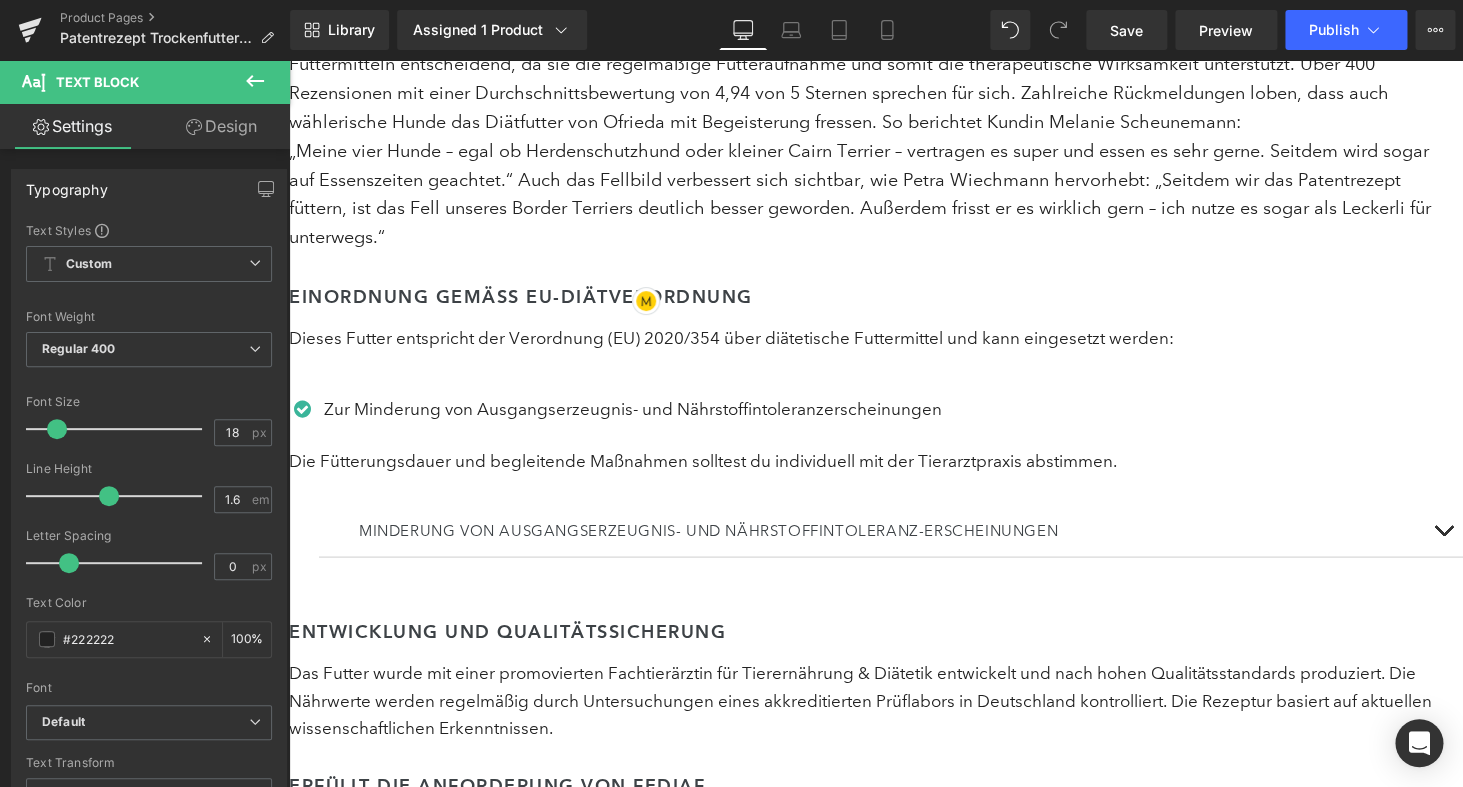 click on "Font Size 18 px" at bounding box center (149, 428) 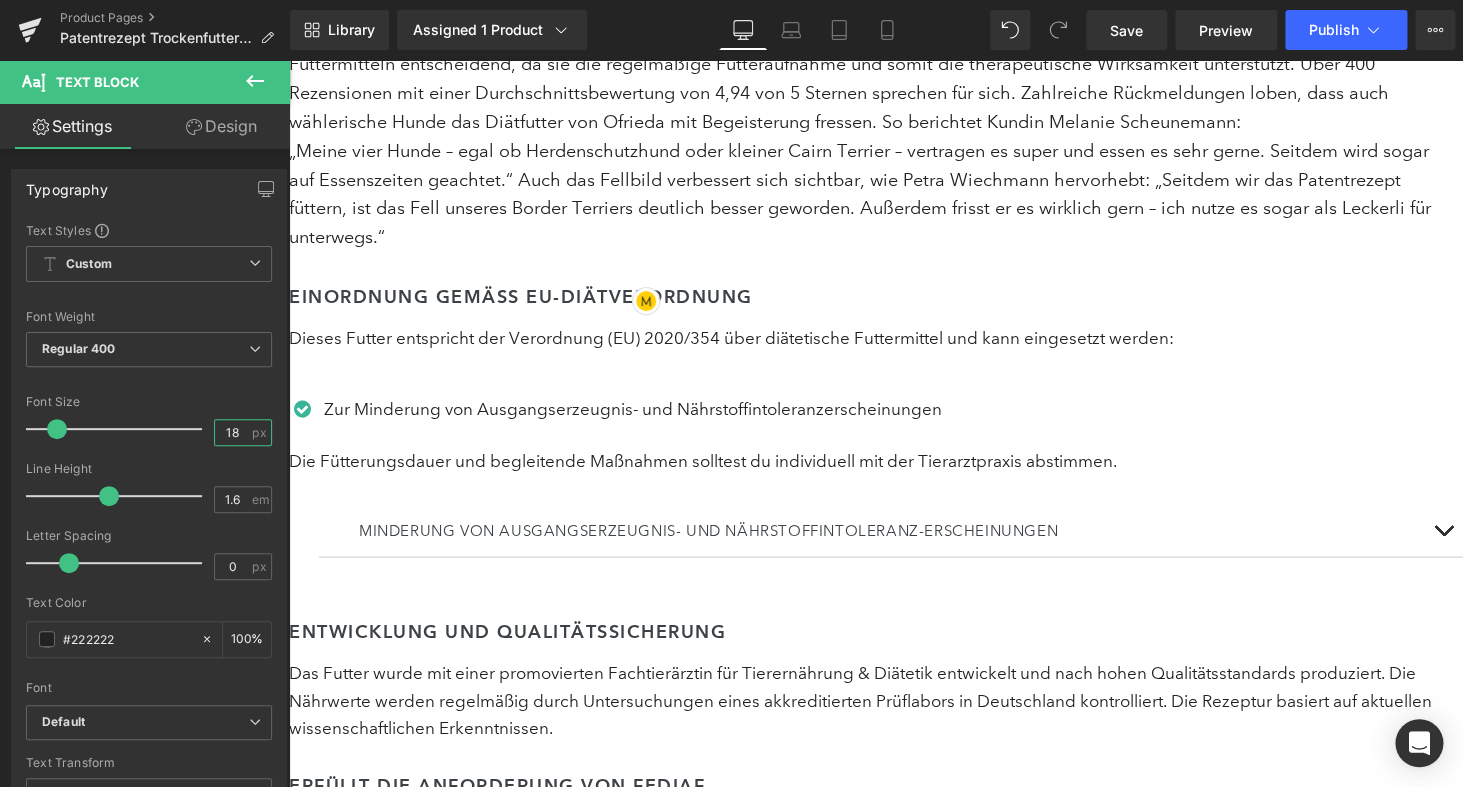click on "18" at bounding box center [232, 432] 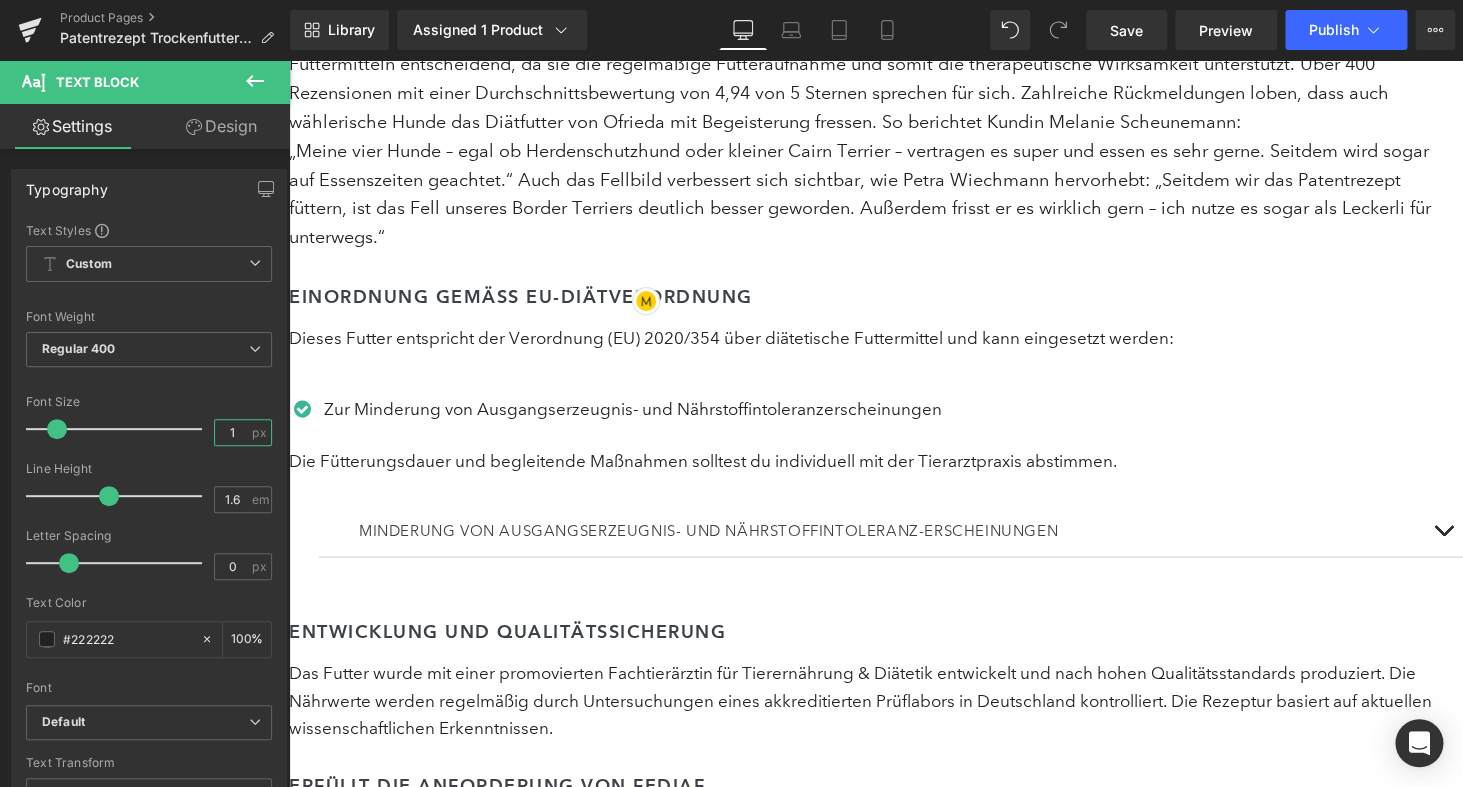 type on "17" 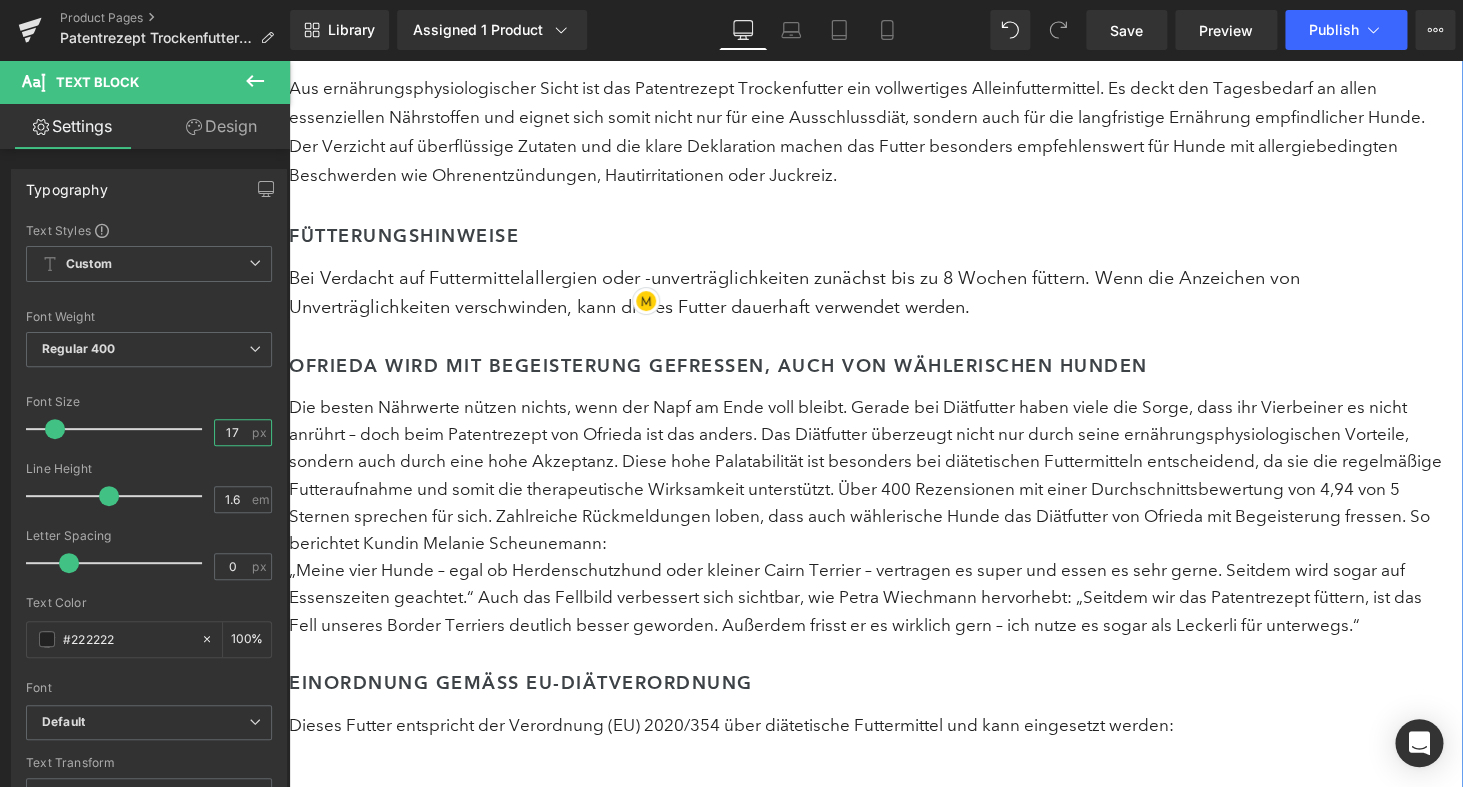 scroll, scrollTop: 3716, scrollLeft: 0, axis: vertical 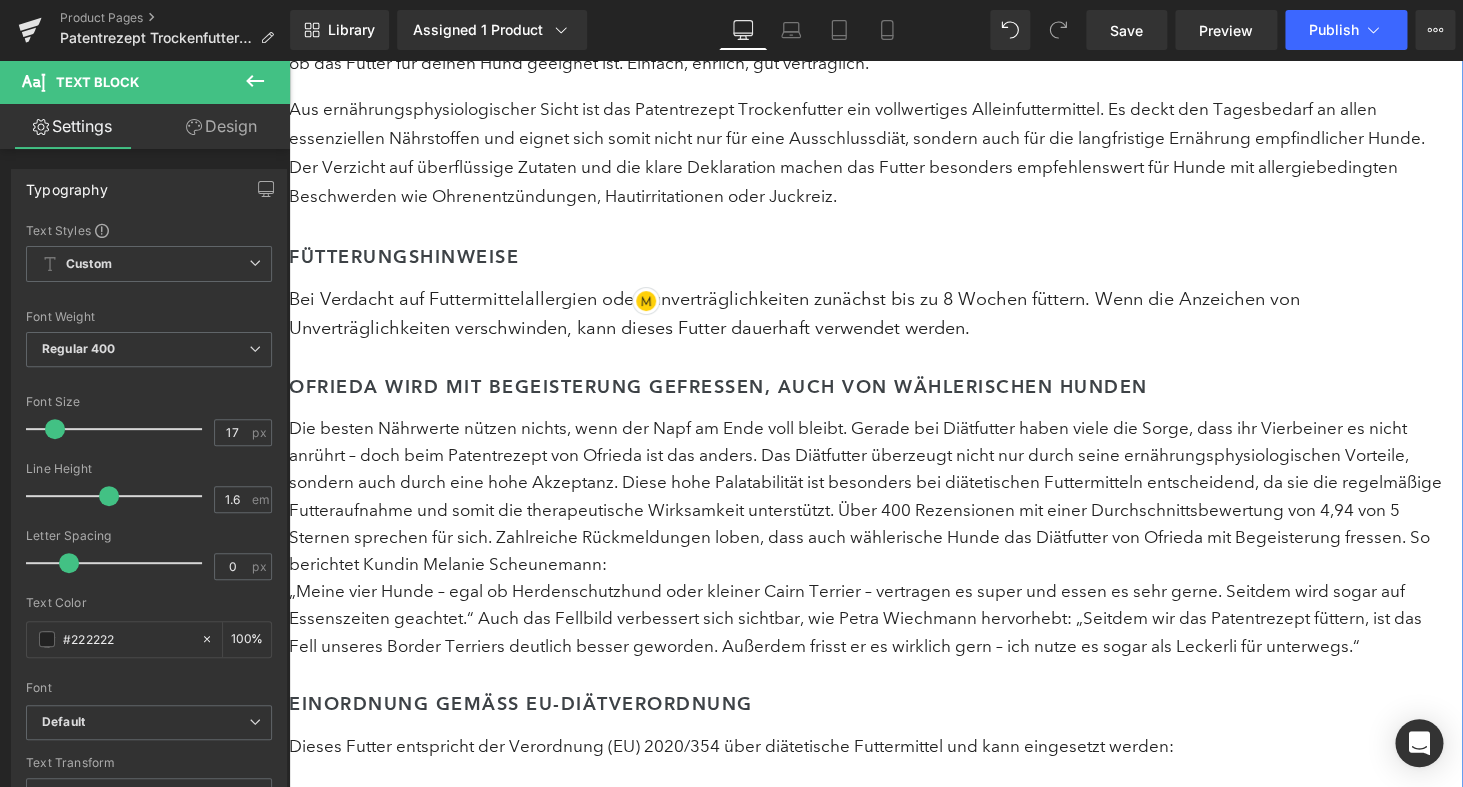 click on "Bei Verdacht auf Futtermittelallergien oder -unverträglichkeiten zunächst bis zu 8 Wochen füttern. Wenn die Anzeichen von Unverträglichkeiten verschwinden, kann dieses Futter dauerhaft verwendet werden." at bounding box center (868, 314) 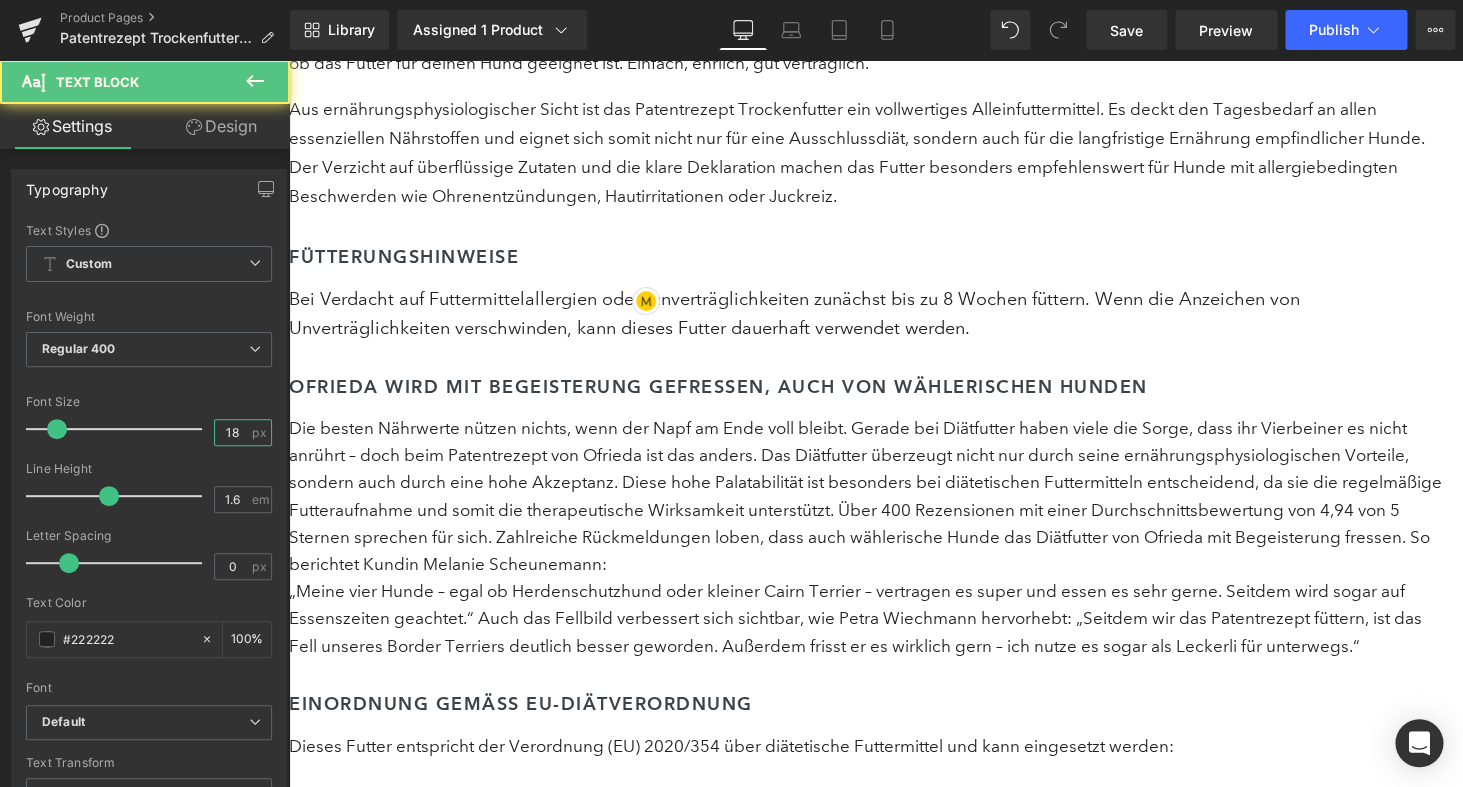 click on "18" at bounding box center [232, 432] 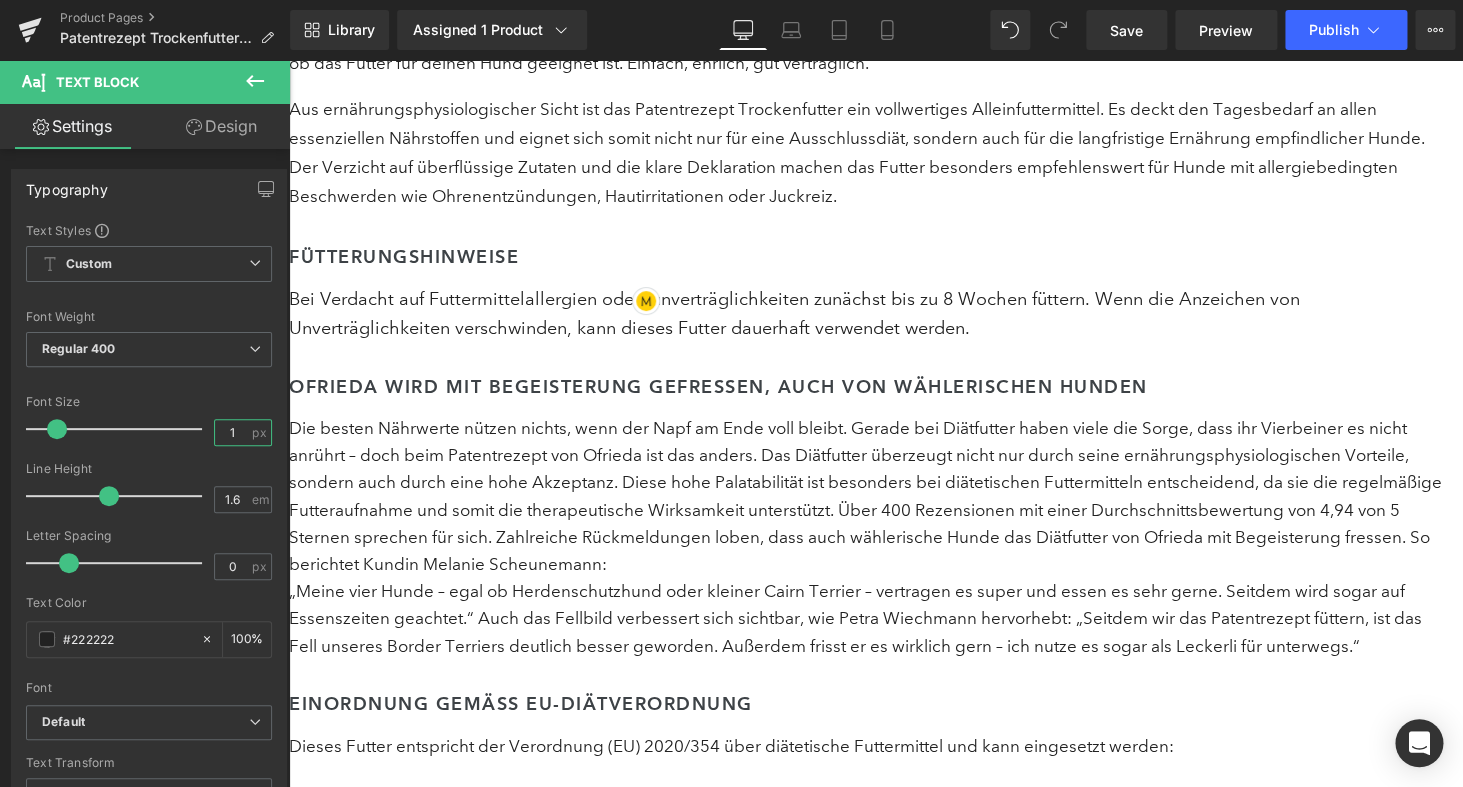 type on "17" 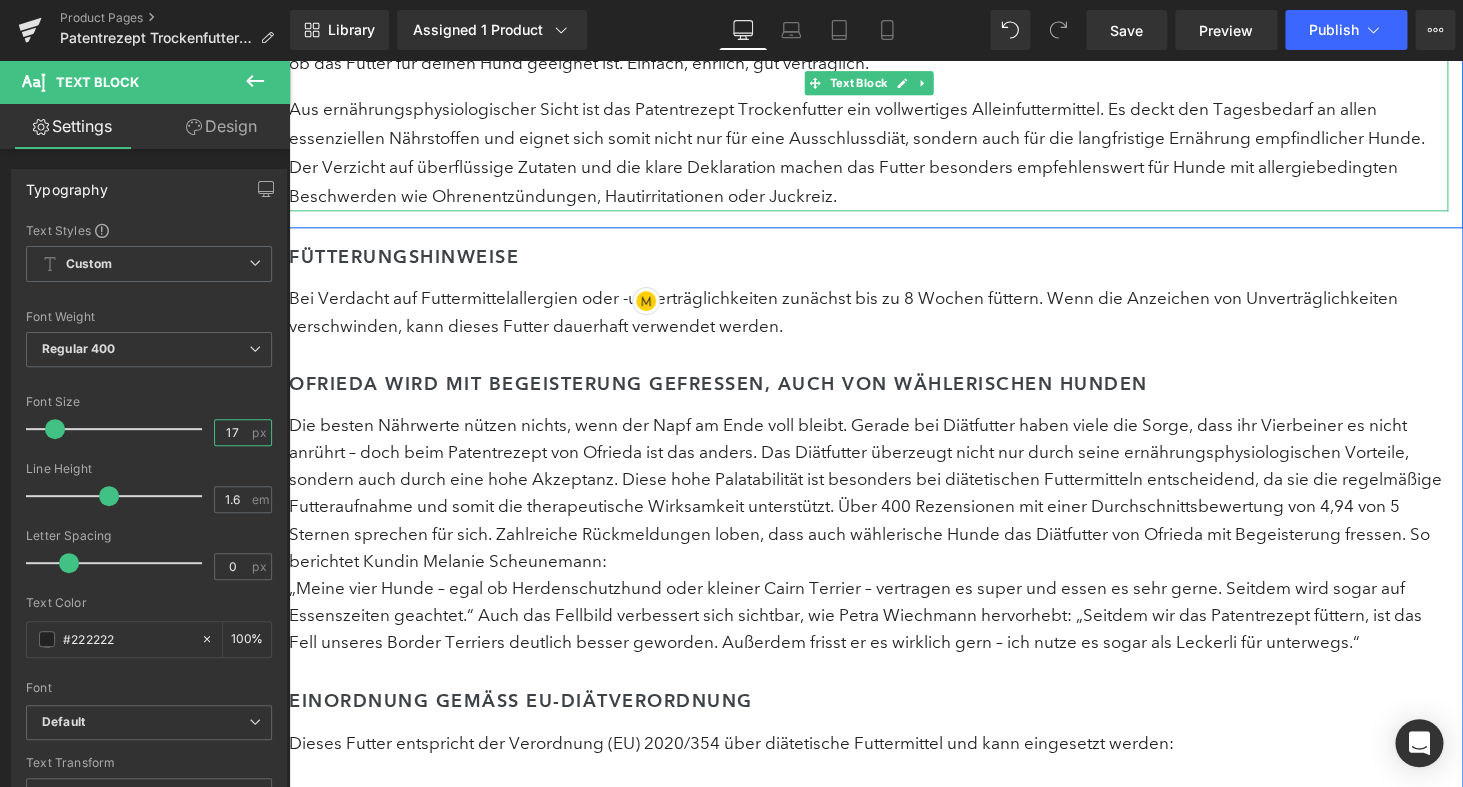 click on "Aus ernährungsphysiologischer Sicht ist das Patentrezept Trockenfutter ein vollwertiges Alleinfuttermittel. Es deckt den Tagesbedarf an allen essenziellen Nährstoffen und eignet sich somit nicht nur für eine Ausschlussdiät, sondern auch für die langfristige Ernährung empfindlicher Hunde. Der Verzicht auf überflüssige Zutaten und die klare Deklaration machen das Futter besonders empfehlenswert für Hunde mit allergiebedingten Beschwerden wie Ohrenentzündungen, Hautirritationen oder Juckreiz." at bounding box center (868, 153) 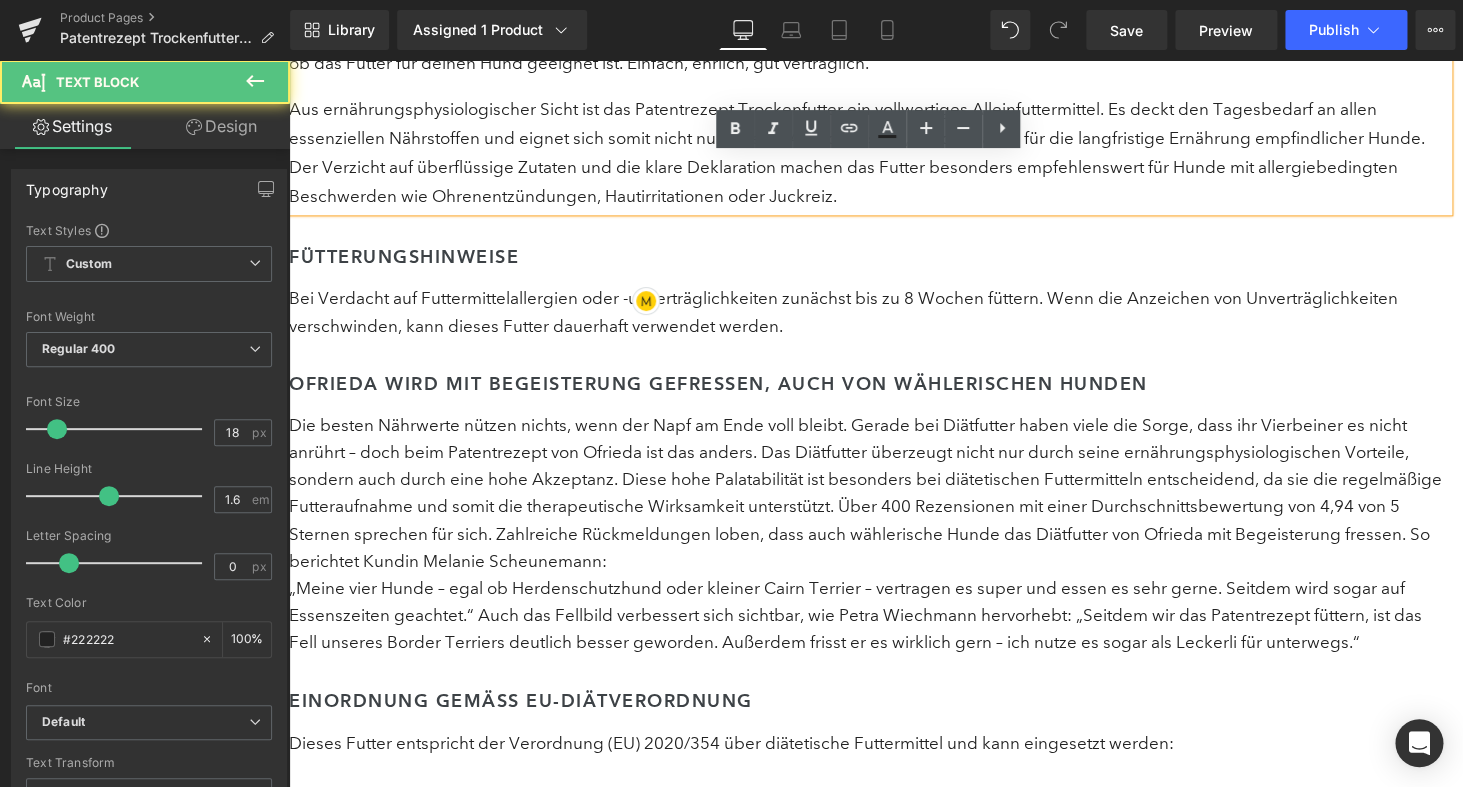 click on "Aus ernährungsphysiologischer Sicht ist das Patentrezept Trockenfutter ein vollwertiges Alleinfuttermittel. Es deckt den Tagesbedarf an allen essenziellen Nährstoffen und eignet sich somit nicht nur für eine Ausschlussdiät, sondern auch für die langfristige Ernährung empfindlicher Hunde. Der Verzicht auf überflüssige Zutaten und die klare Deklaration machen das Futter besonders empfehlenswert für Hunde mit allergiebedingten Beschwerden wie Ohrenentzündungen, Hautirritationen oder Juckreiz." at bounding box center (868, 153) 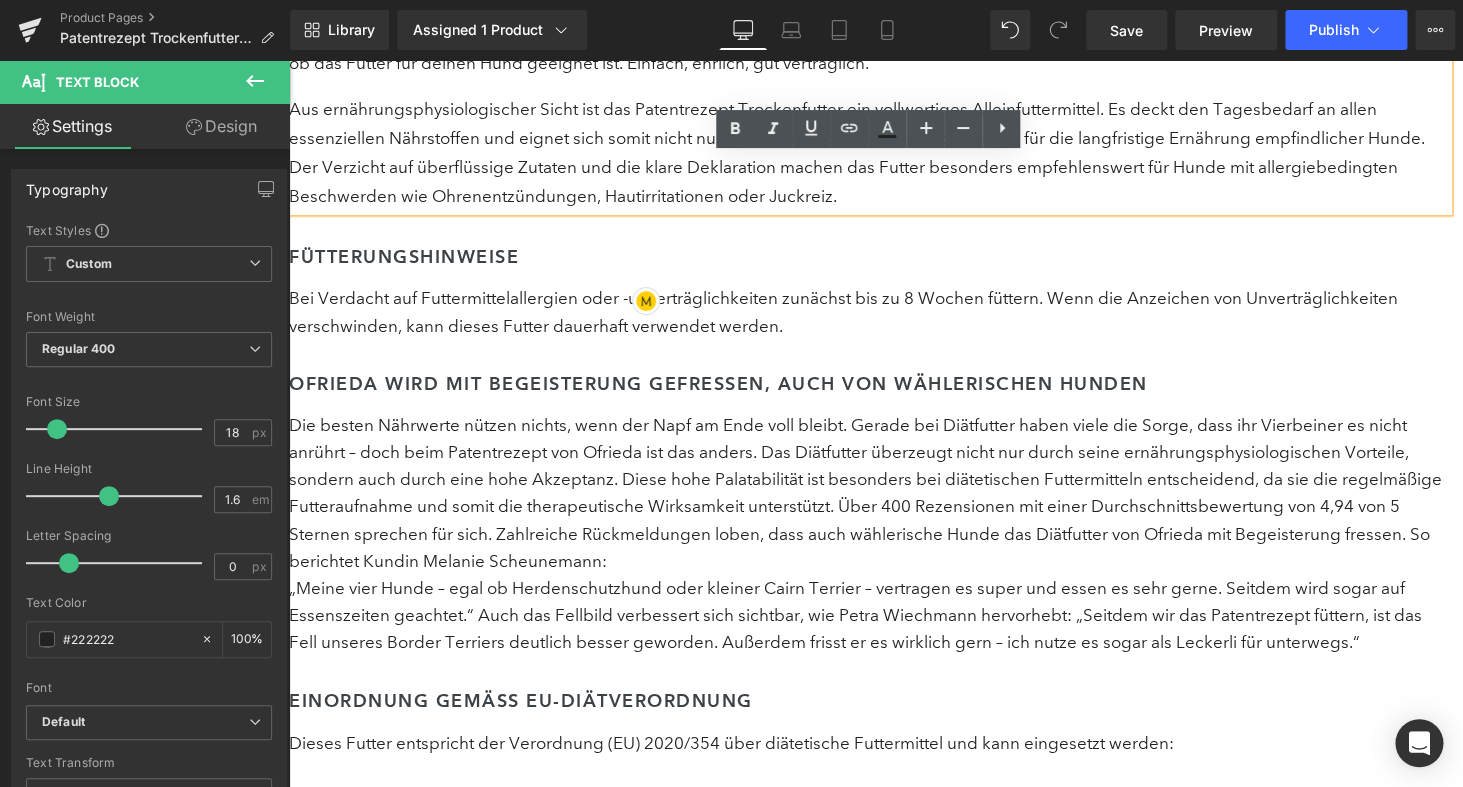 click on "Aus ernährungsphysiologischer Sicht ist das Patentrezept Trockenfutter ein vollwertiges Alleinfuttermittel. Es deckt den Tagesbedarf an allen essenziellen Nährstoffen und eignet sich somit nicht nur für eine Ausschlussdiät, sondern auch für die langfristige Ernährung empfindlicher Hunde. Der Verzicht auf überflüssige Zutaten und die klare Deklaration machen das Futter besonders empfehlenswert für Hunde mit allergiebedingten Beschwerden wie Ohrenentzündungen, Hautirritationen oder Juckreiz." at bounding box center [868, 153] 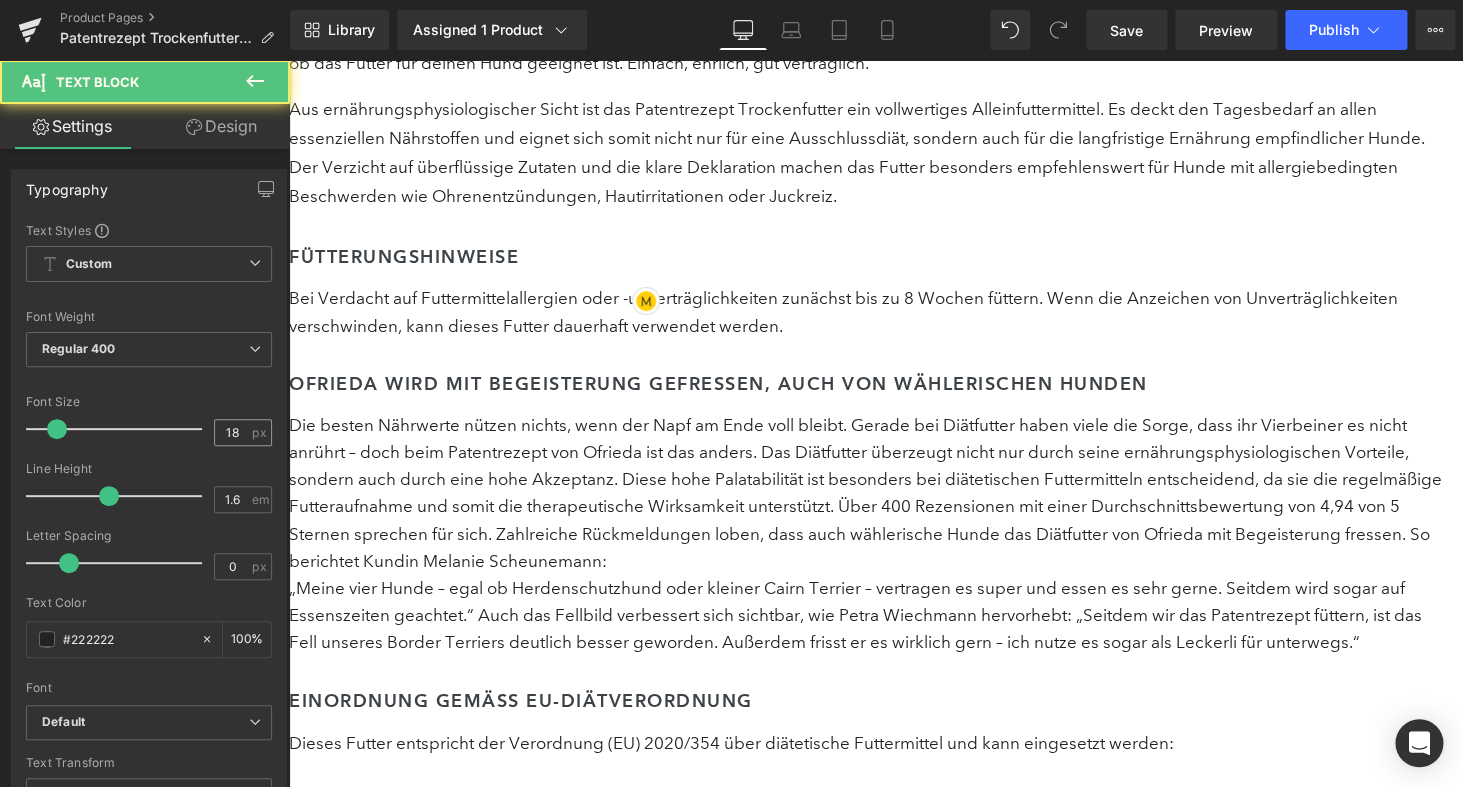 click on "18" at bounding box center (232, 432) 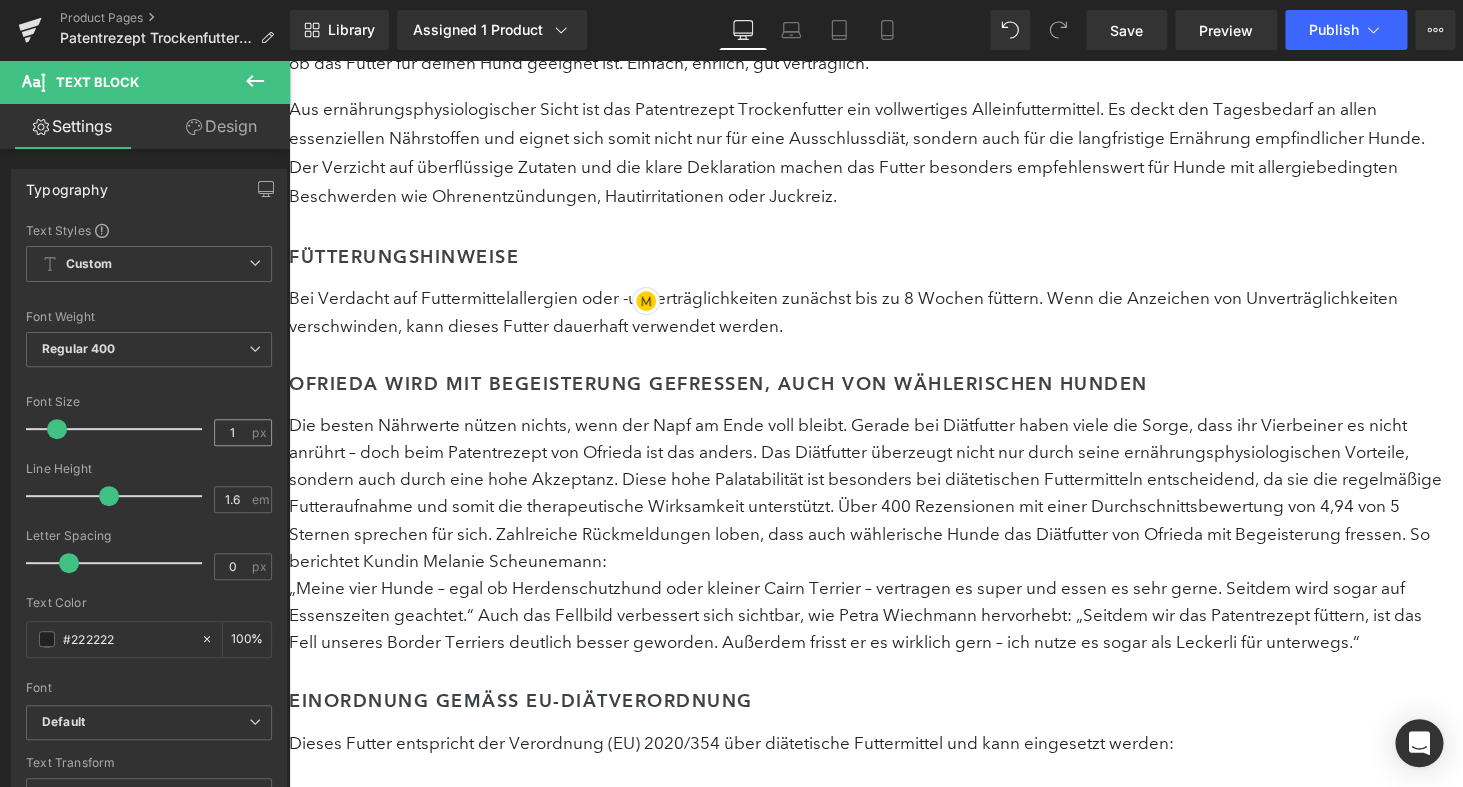type on "17" 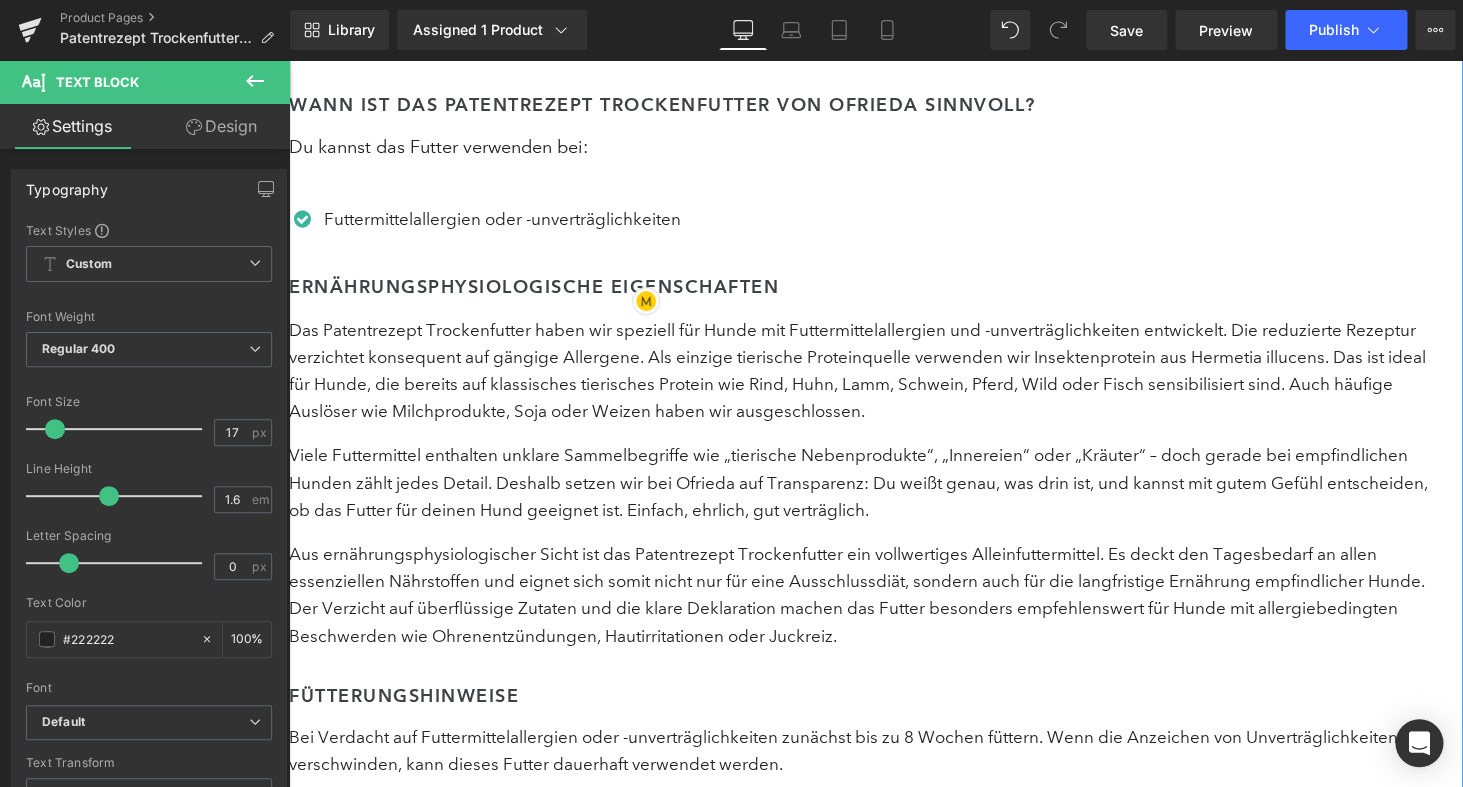 scroll, scrollTop: 3000, scrollLeft: 0, axis: vertical 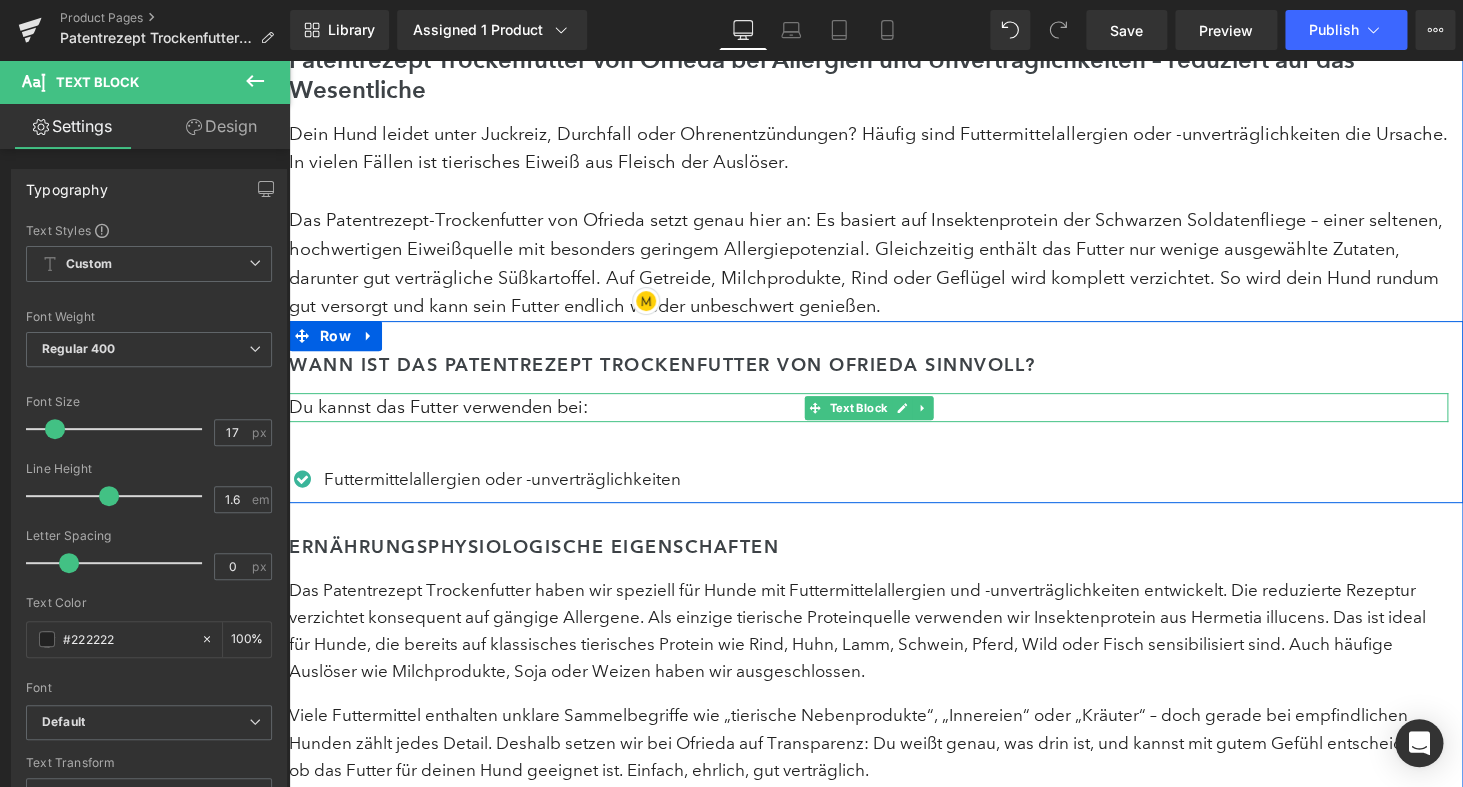 click on "Du kannst das Futter verwenden bei:" at bounding box center (868, 407) 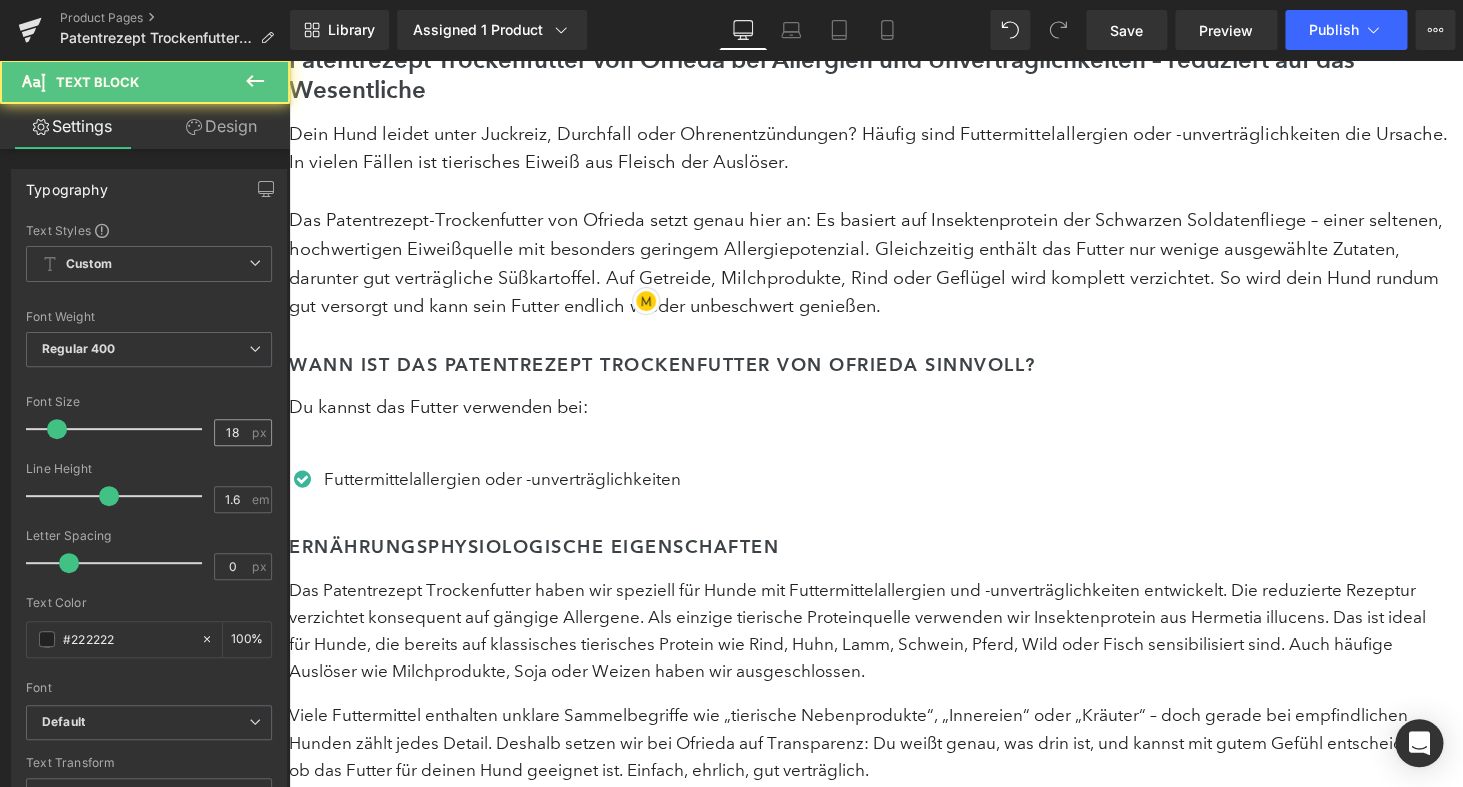 click on "18" at bounding box center [232, 432] 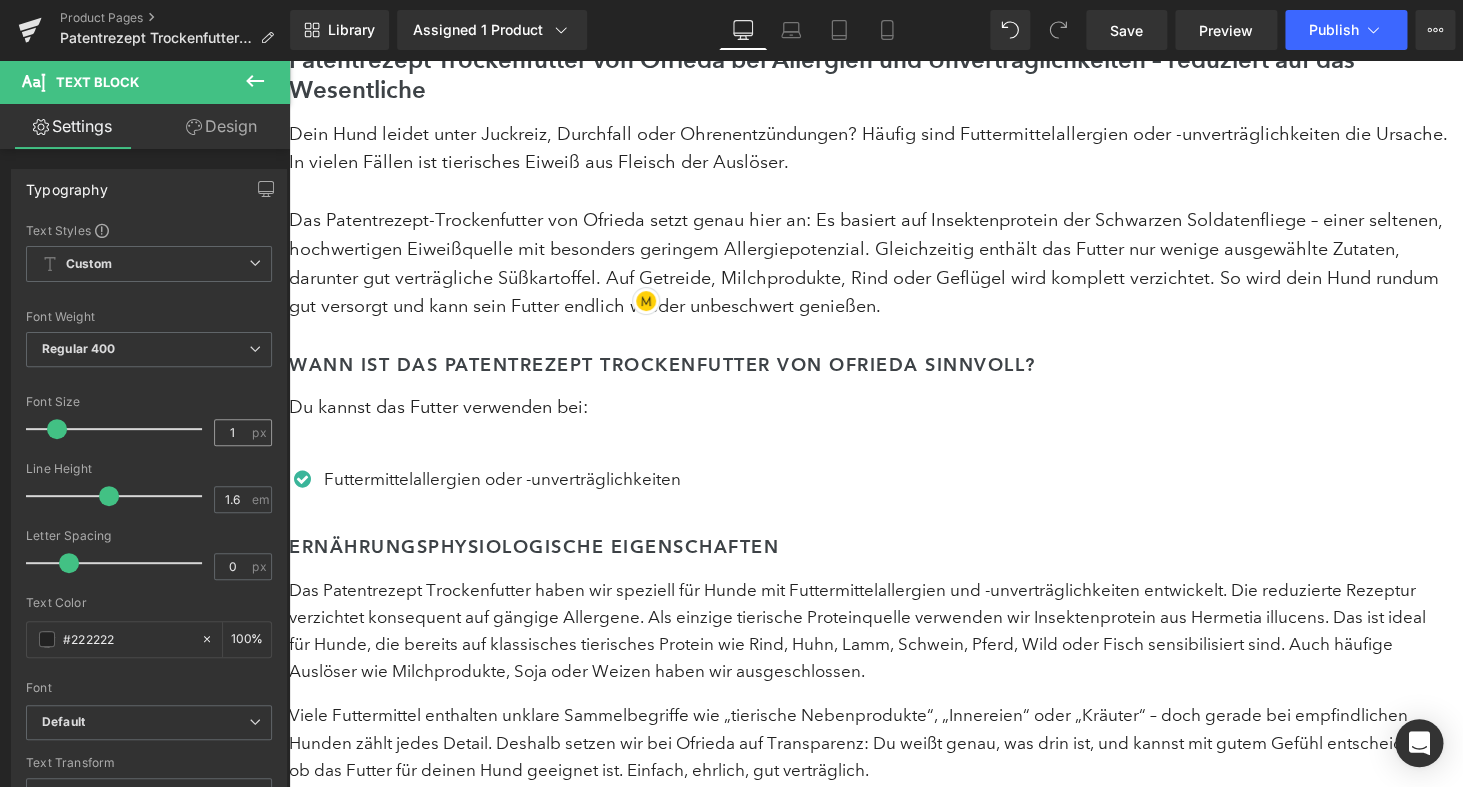 type on "17" 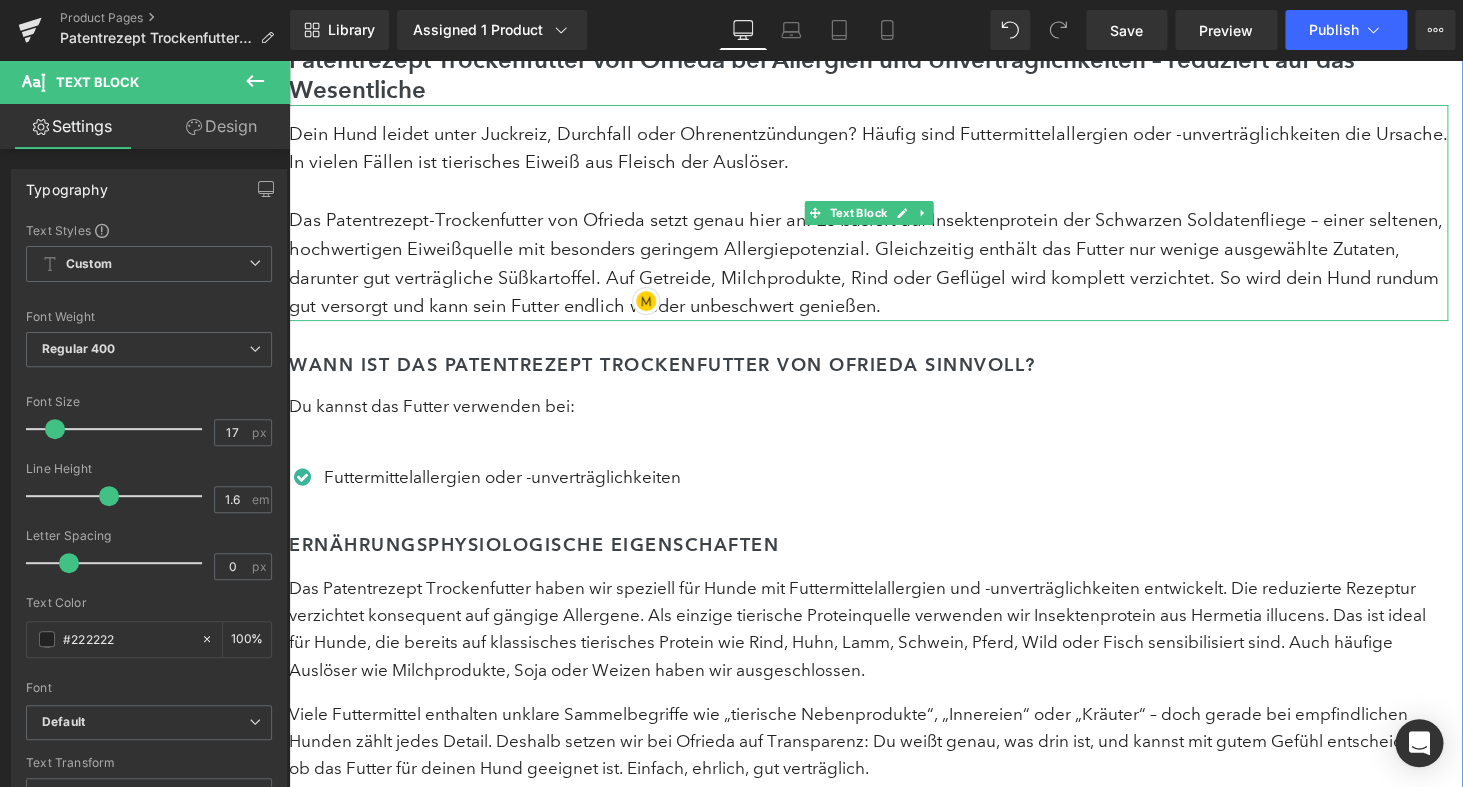 click on "Das Patentrezept-Trockenfutter von Ofrieda setzt genau hier an: Es basiert auf Insektenprotein der Schwarzen Soldatenfliege – einer seltenen, hochwertigen Eiweißquelle mit besonders geringem Allergiepotenzial. Gleichzeitig enthält das Futter nur wenige ausgewählte Zutaten, darunter gut verträgliche Süßkartoffel. Auf Getreide, Milchprodukte, Rind oder Geflügel wird komplett verzichtet. So wird dein Hund rundum gut versorgt und kann sein Futter endlich wieder unbeschwert genießen." at bounding box center (868, 263) 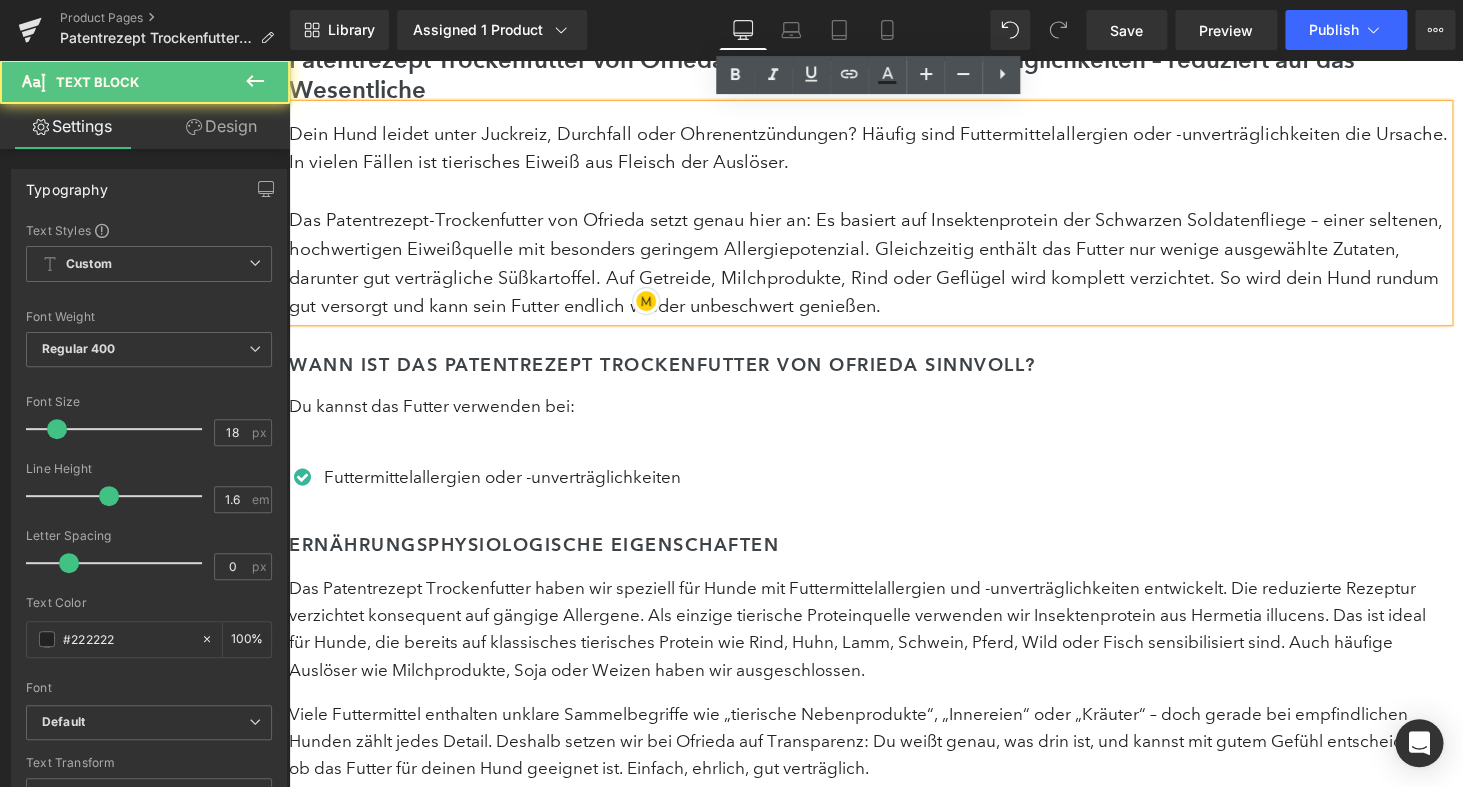 click on "Das Patentrezept-Trockenfutter von Ofrieda setzt genau hier an: Es basiert auf Insektenprotein der Schwarzen Soldatenfliege – einer seltenen, hochwertigen Eiweißquelle mit besonders geringem Allergiepotenzial. Gleichzeitig enthält das Futter nur wenige ausgewählte Zutaten, darunter gut verträgliche Süßkartoffel. Auf Getreide, Milchprodukte, Rind oder Geflügel wird komplett verzichtet. So wird dein Hund rundum gut versorgt und kann sein Futter endlich wieder unbeschwert genießen." at bounding box center (868, 263) 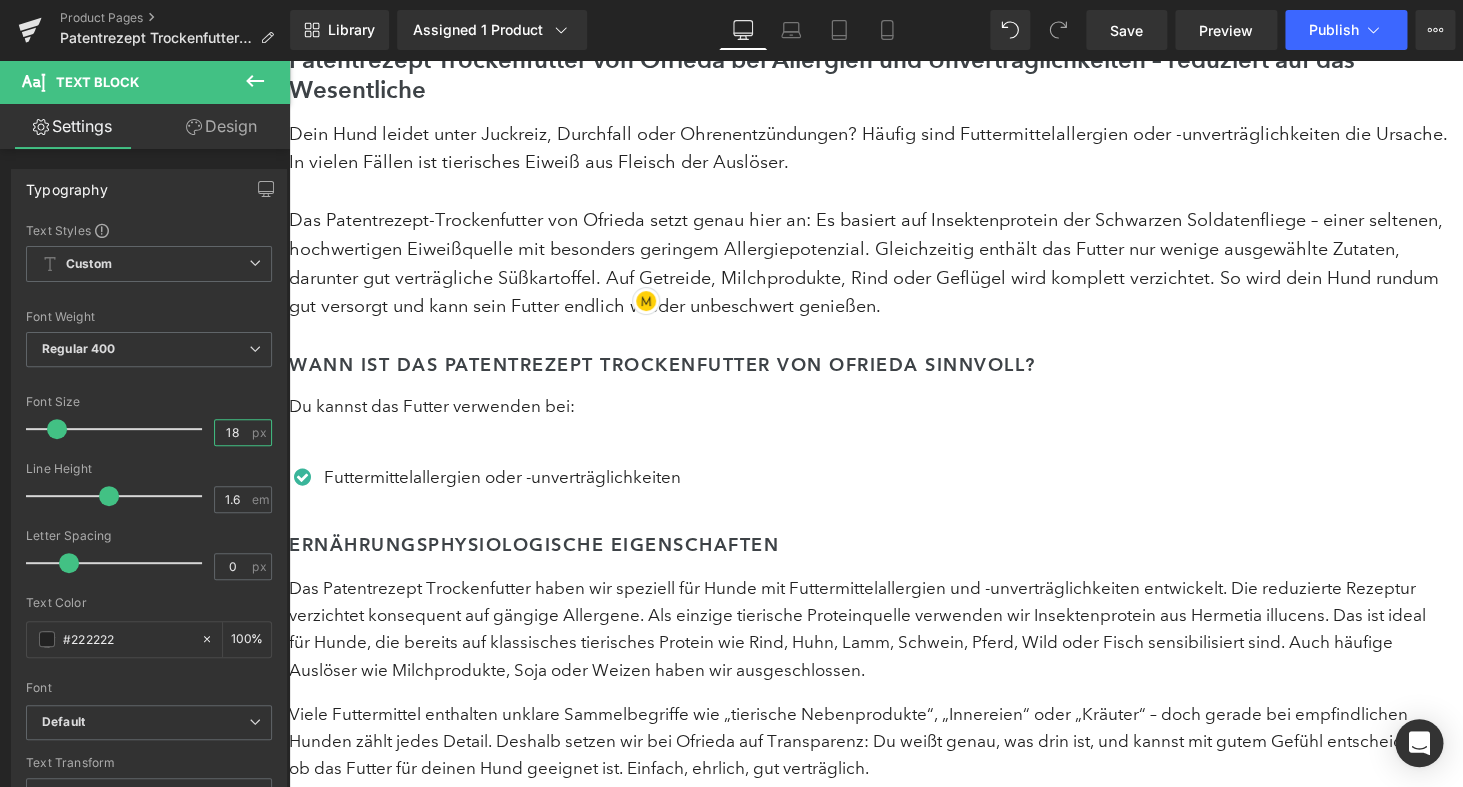 click on "18" at bounding box center (232, 432) 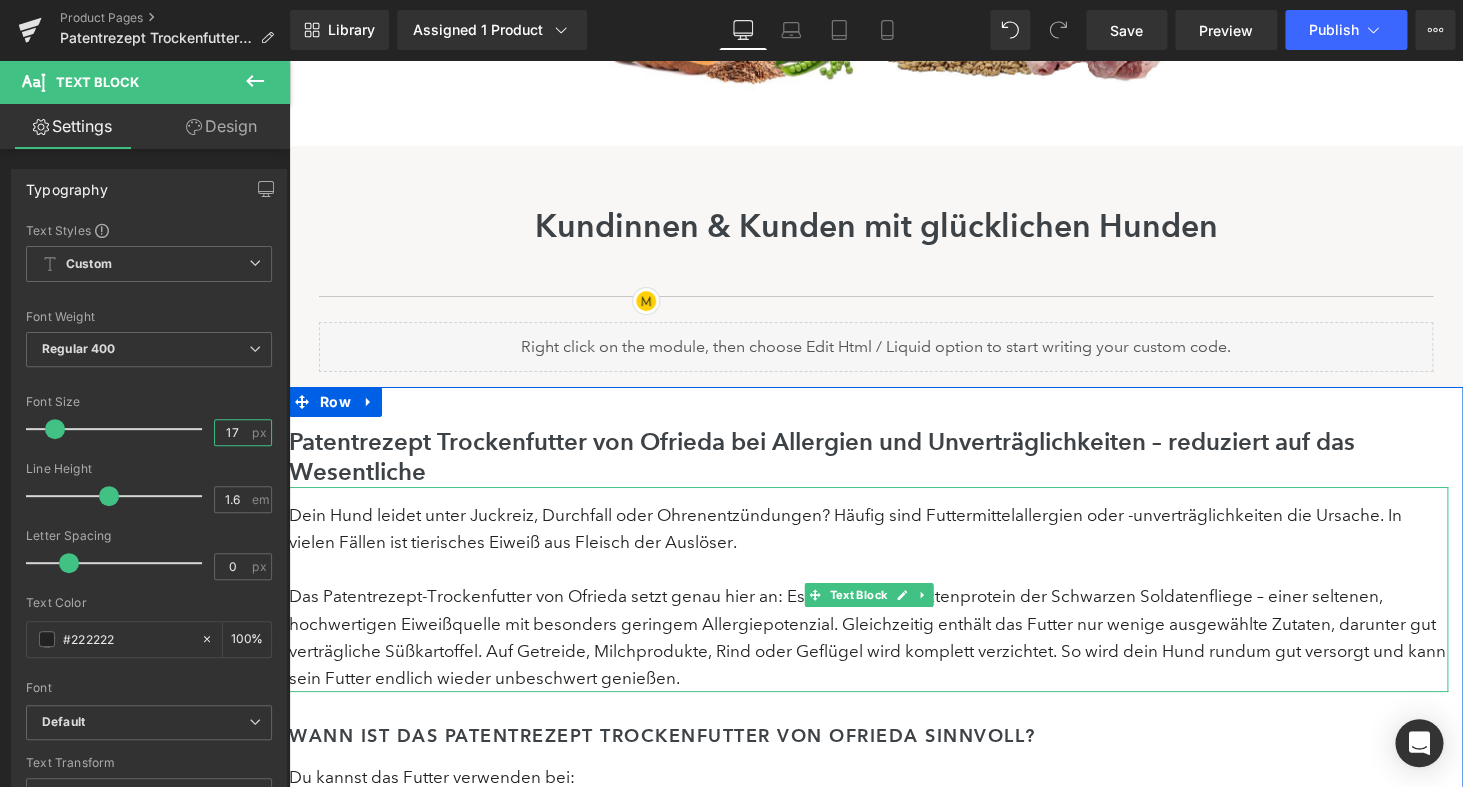 scroll, scrollTop: 2562, scrollLeft: 0, axis: vertical 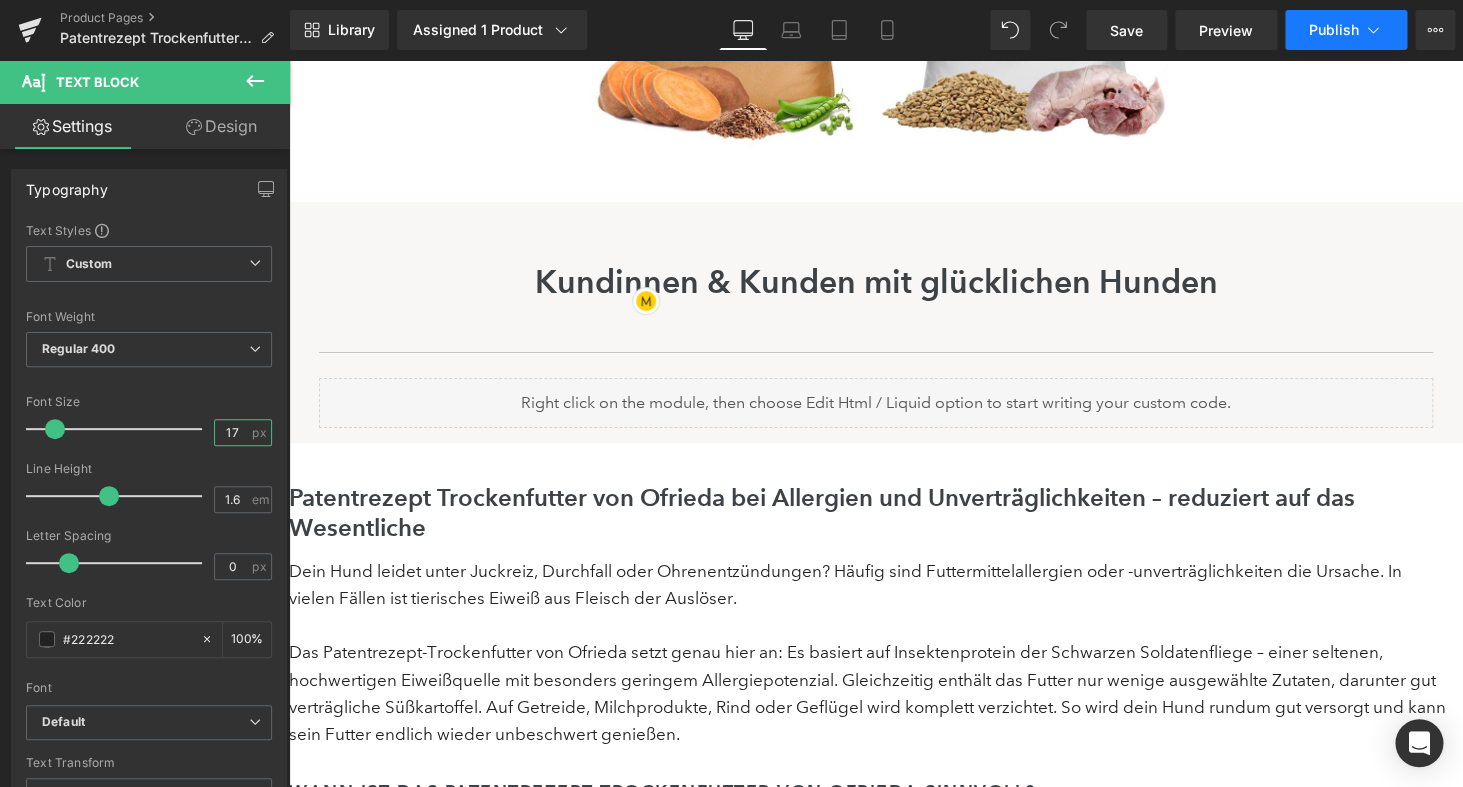 type on "17" 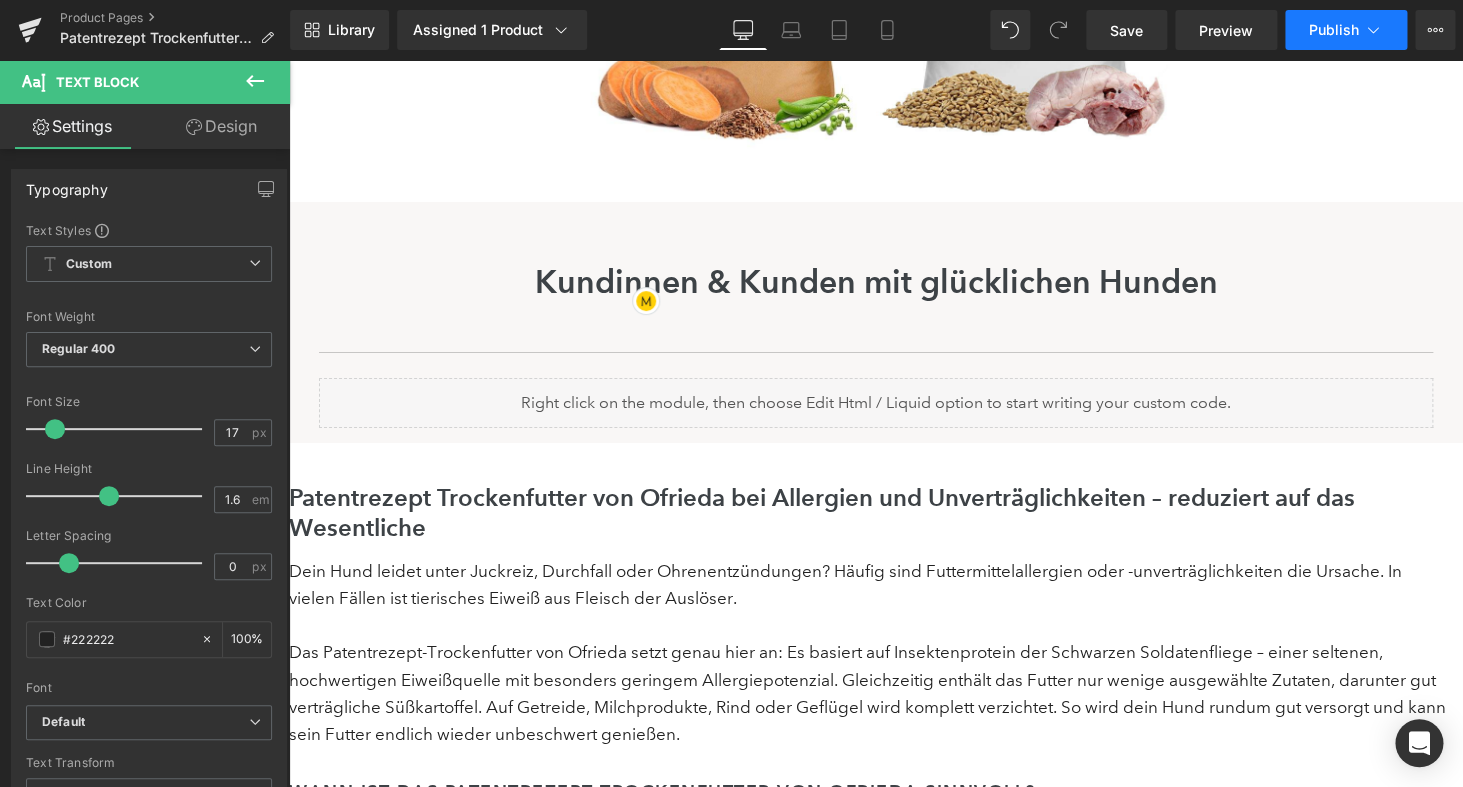 click on "Publish" at bounding box center [1334, 30] 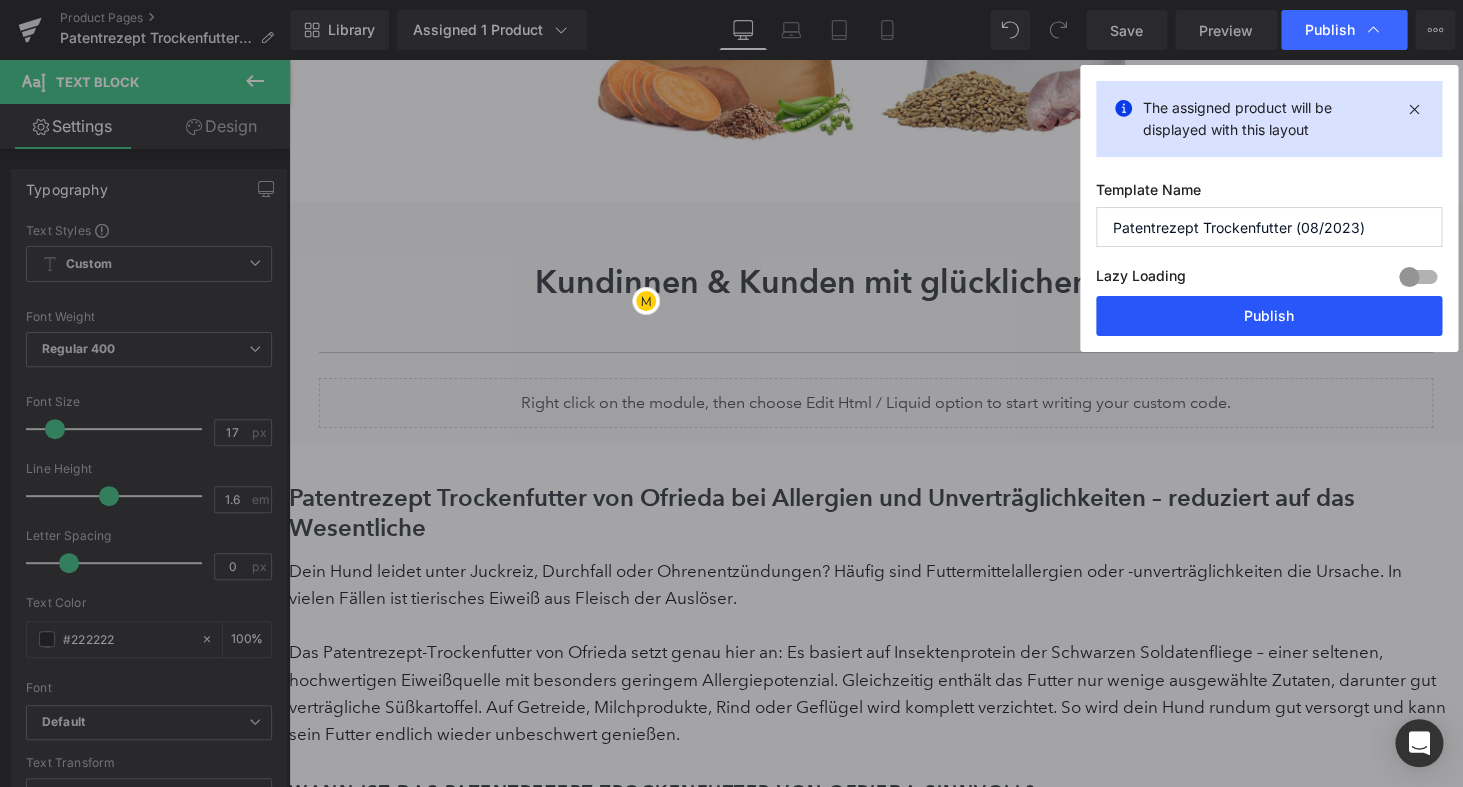 click on "Publish" at bounding box center [1269, 316] 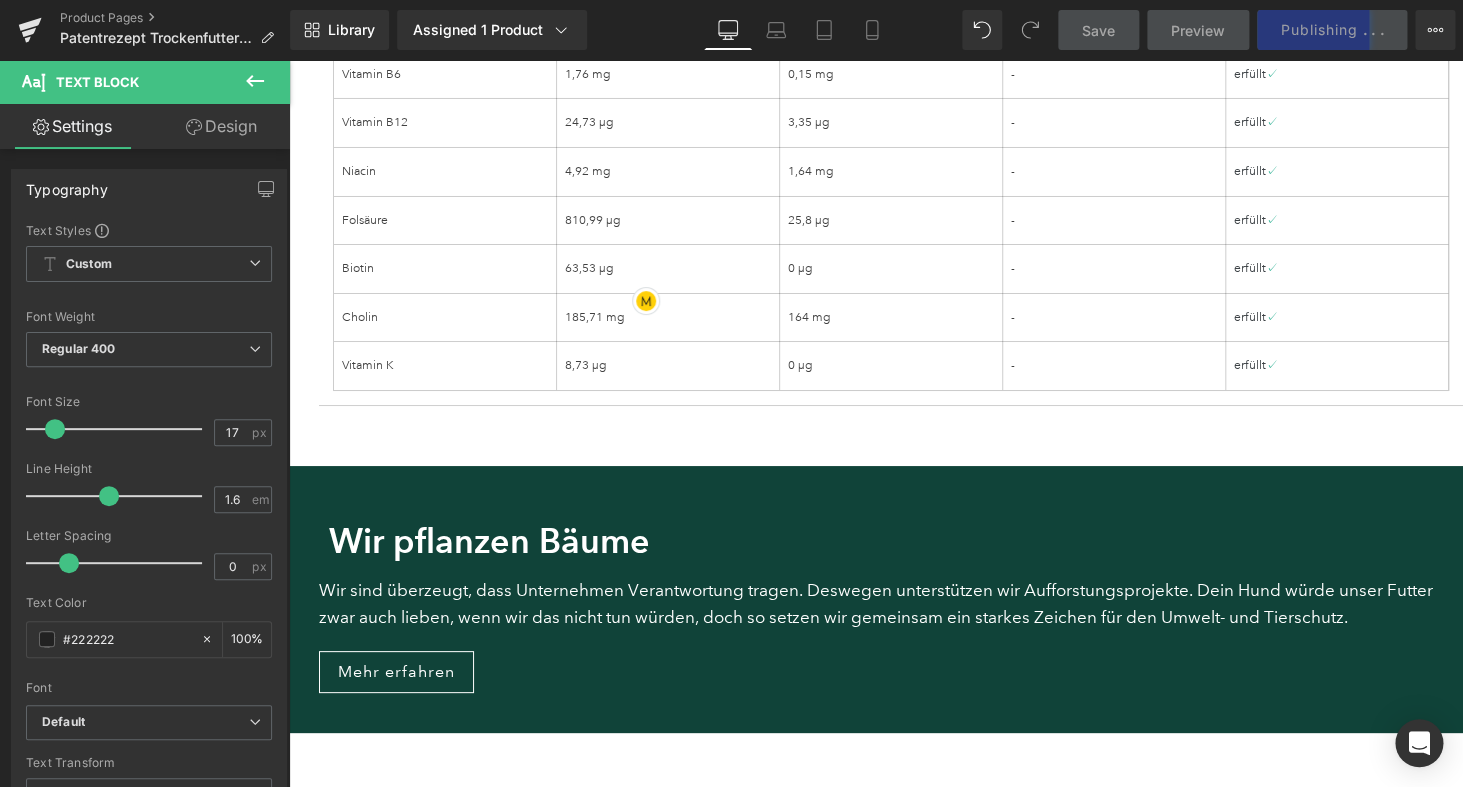 scroll, scrollTop: 5885, scrollLeft: 0, axis: vertical 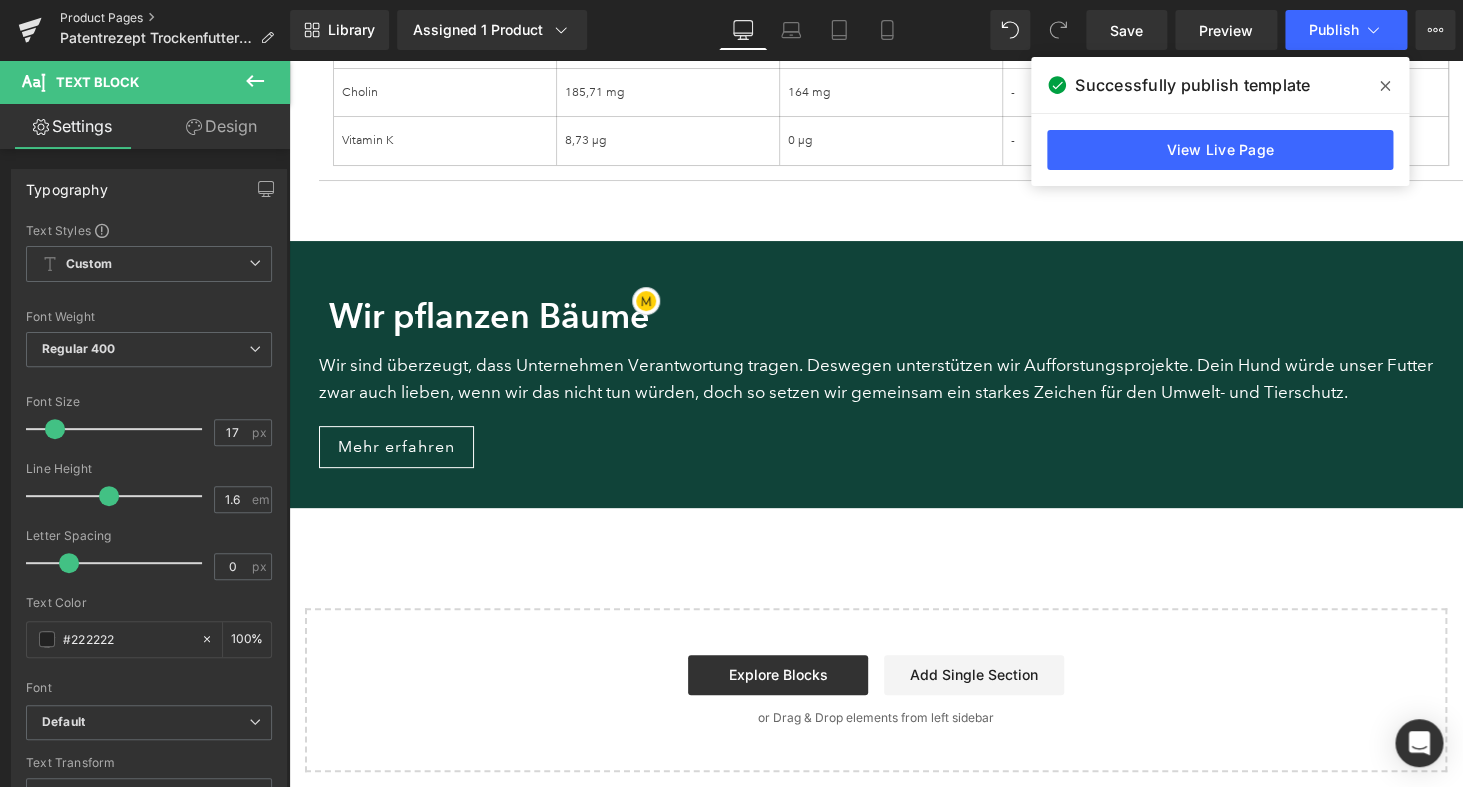 click on "Product Pages" at bounding box center (175, 18) 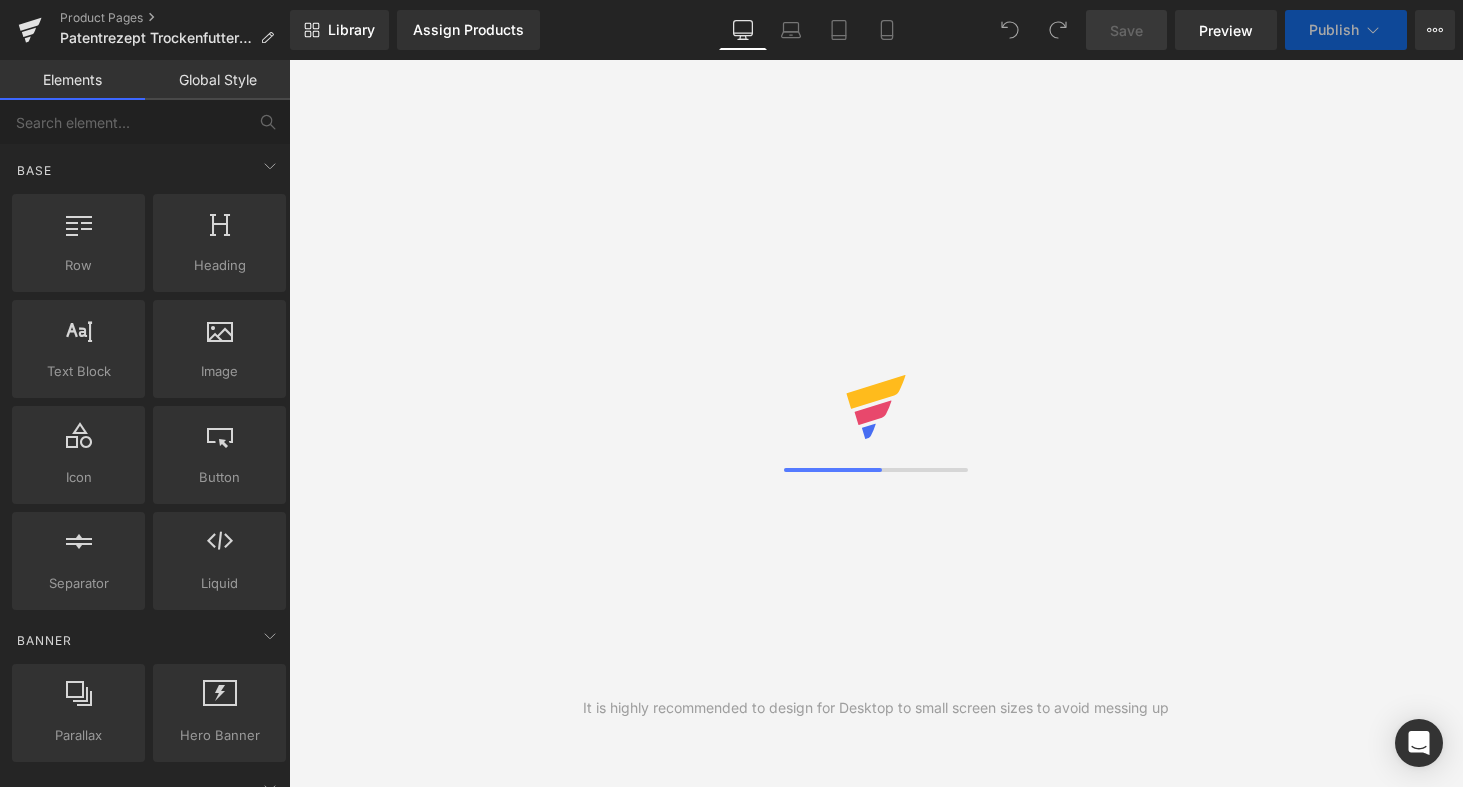 scroll, scrollTop: 0, scrollLeft: 0, axis: both 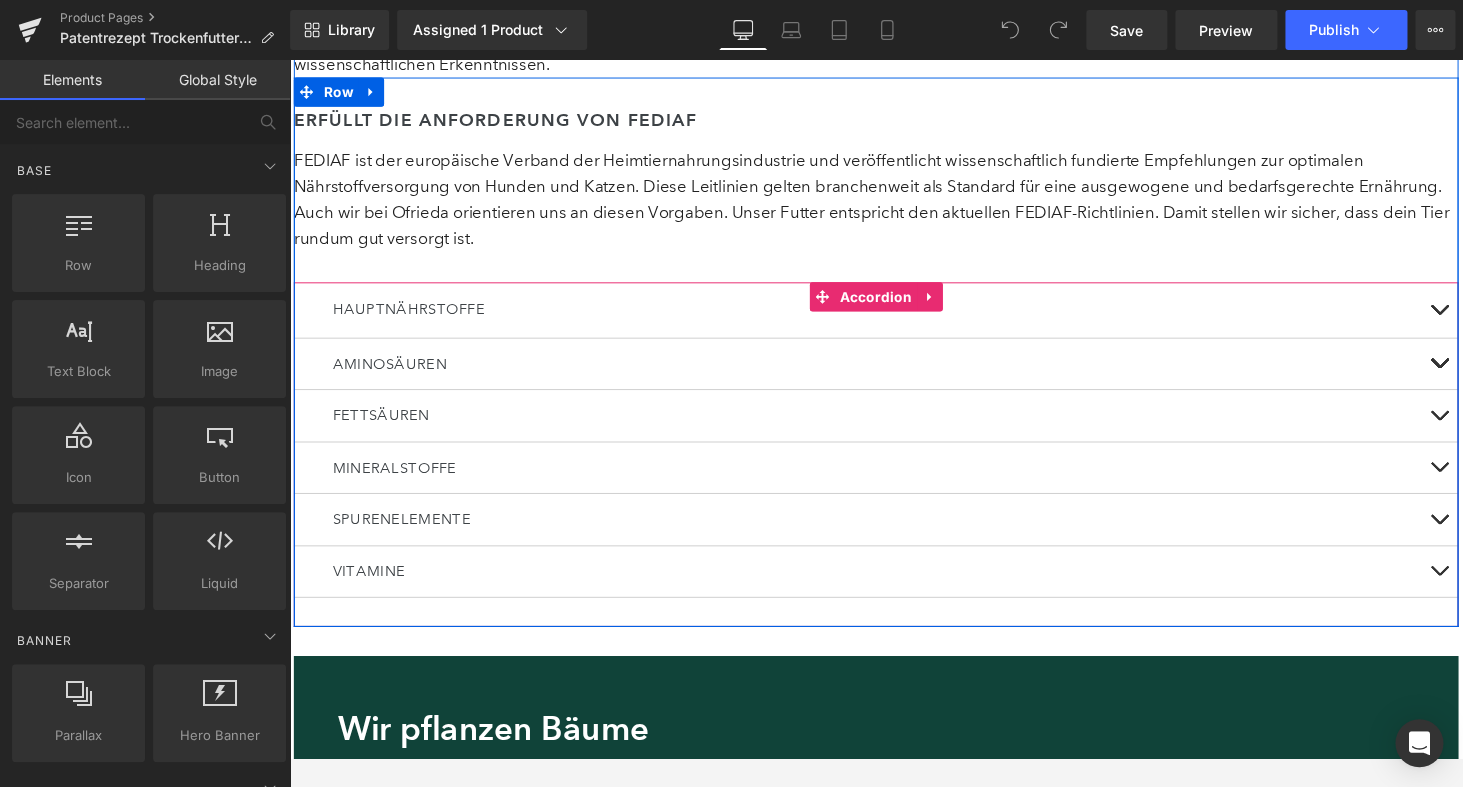 click at bounding box center (1474, 587) 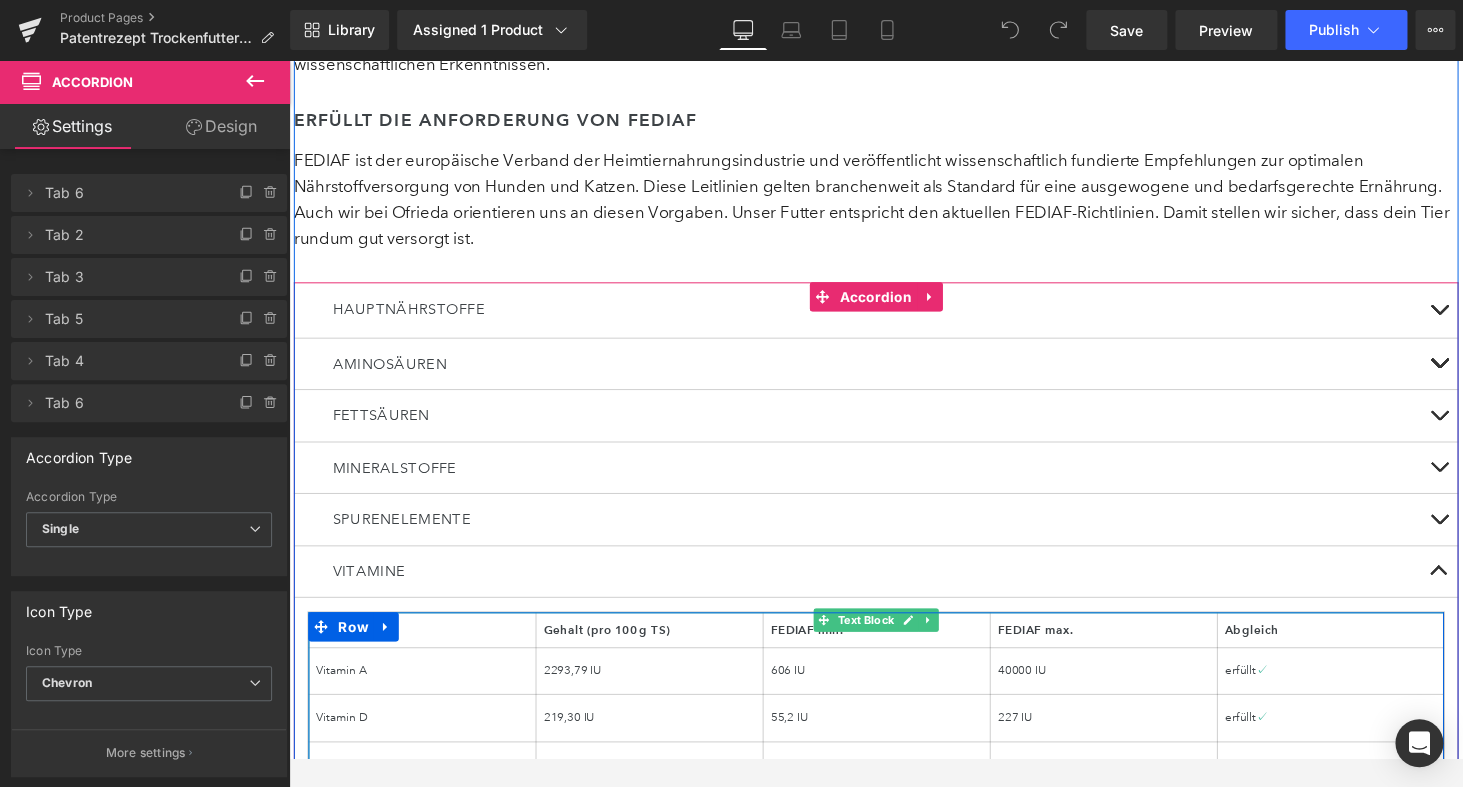 click on "2293,79 IU" at bounding box center [660, 690] 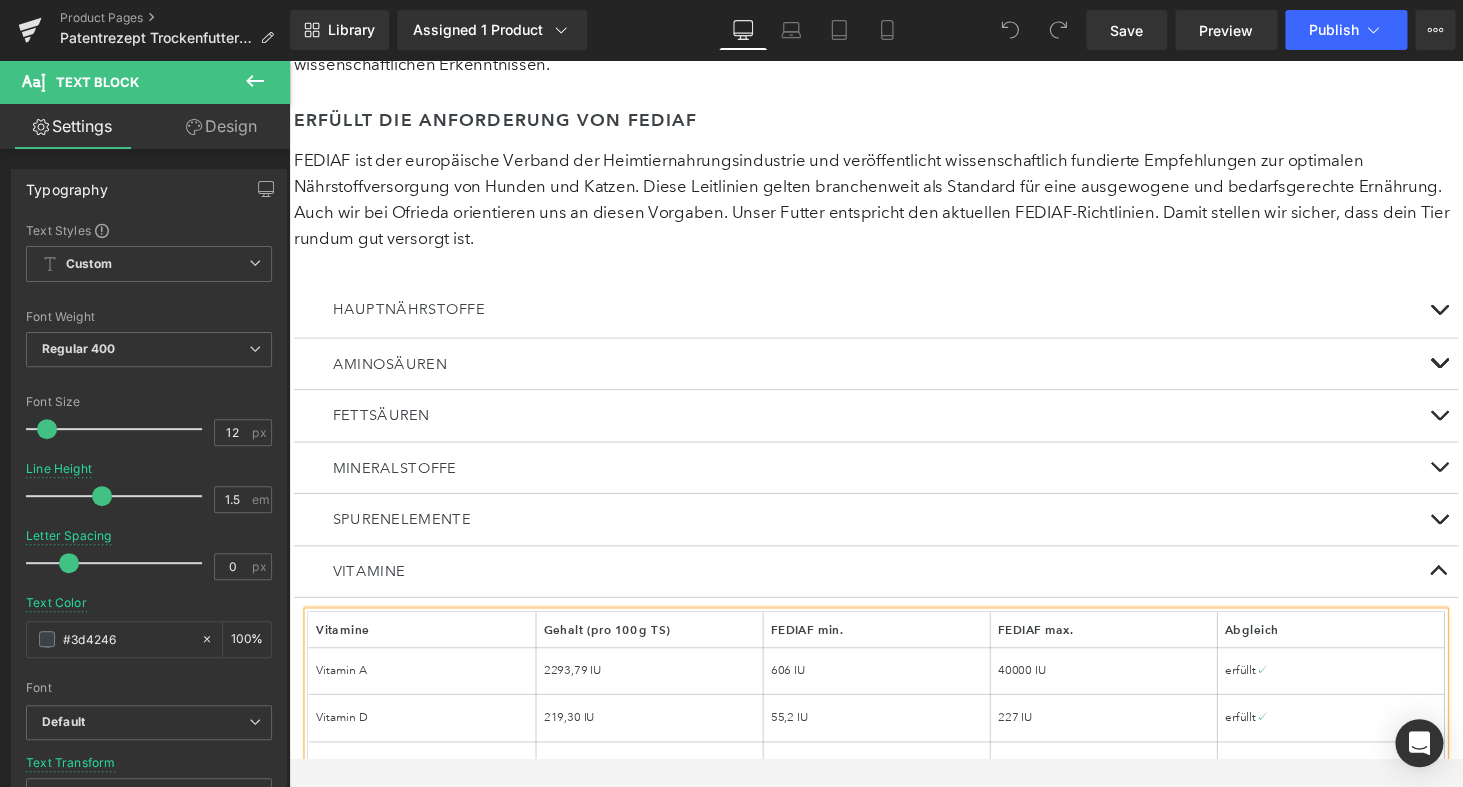 click on "2293,79 IU" at bounding box center [660, 690] 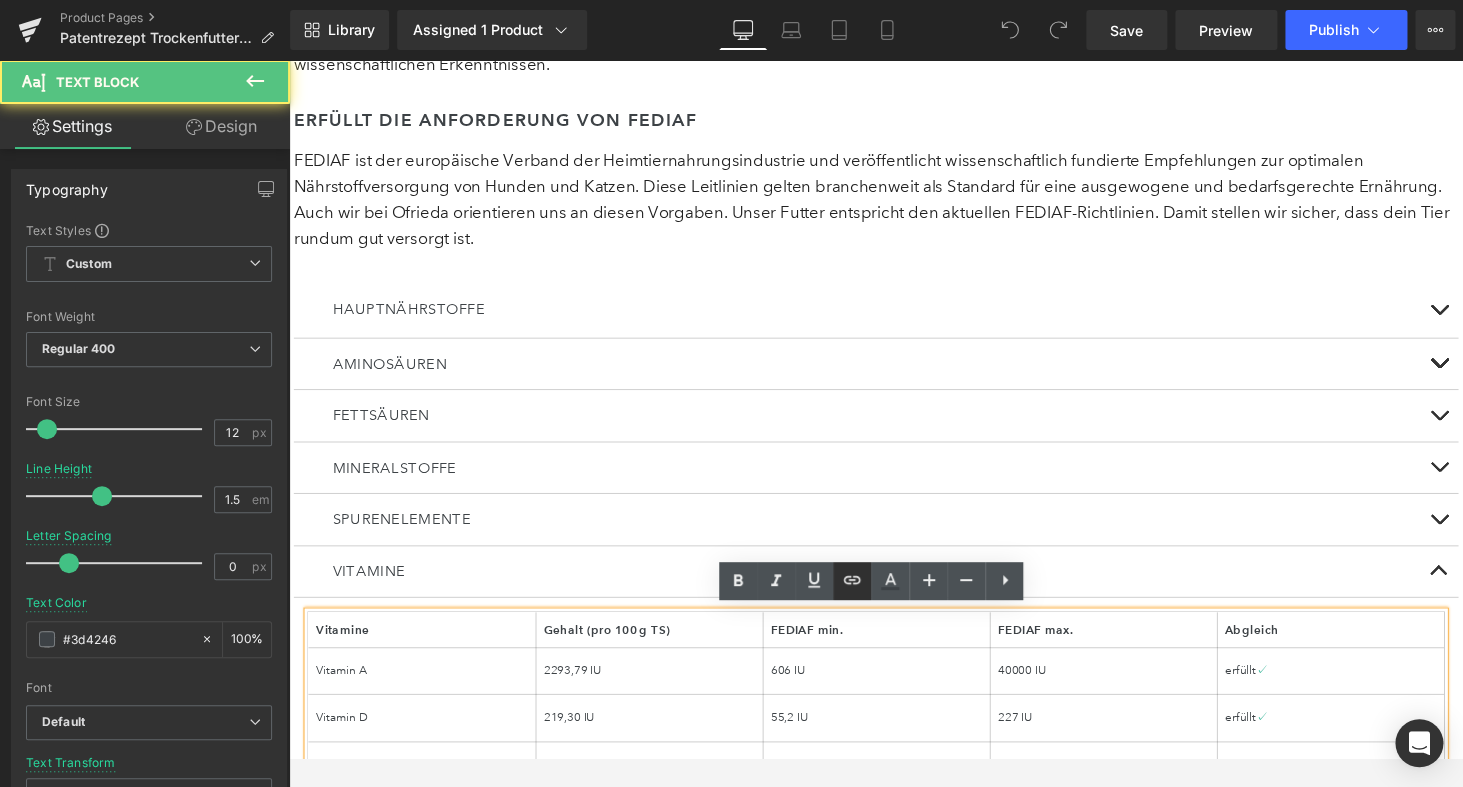 type 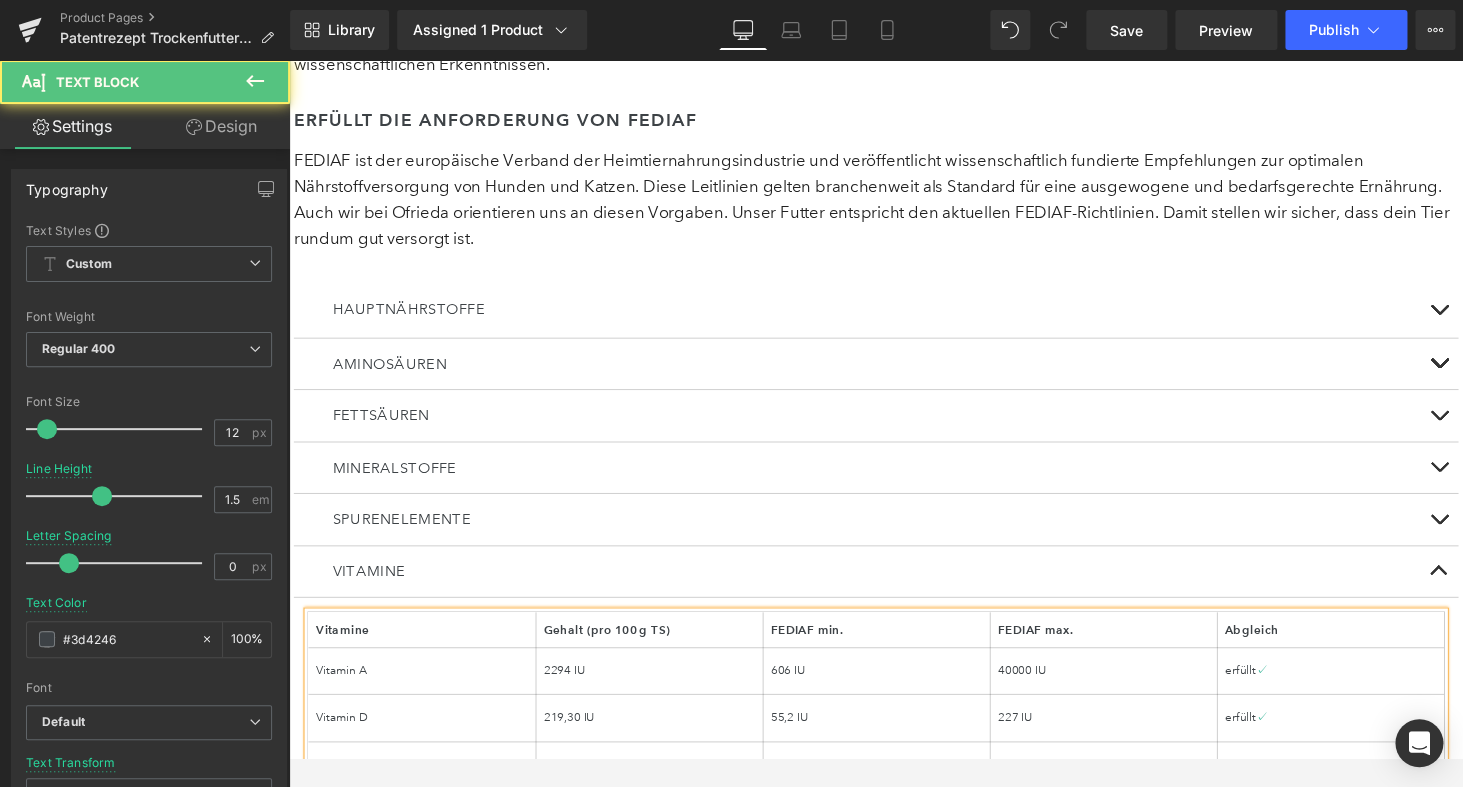 click on "219,30 IU" at bounding box center [660, 738] 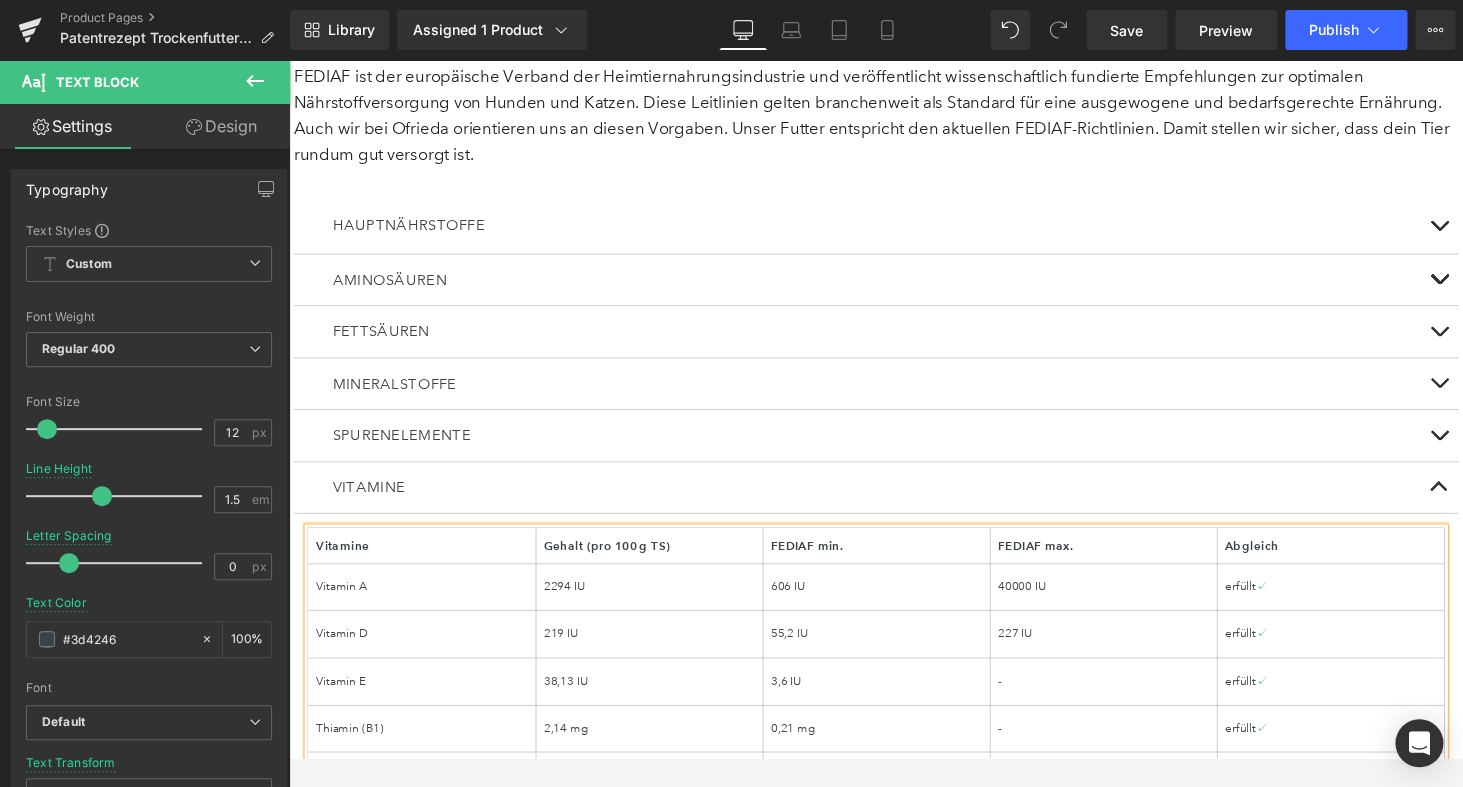 scroll, scrollTop: 4779, scrollLeft: 0, axis: vertical 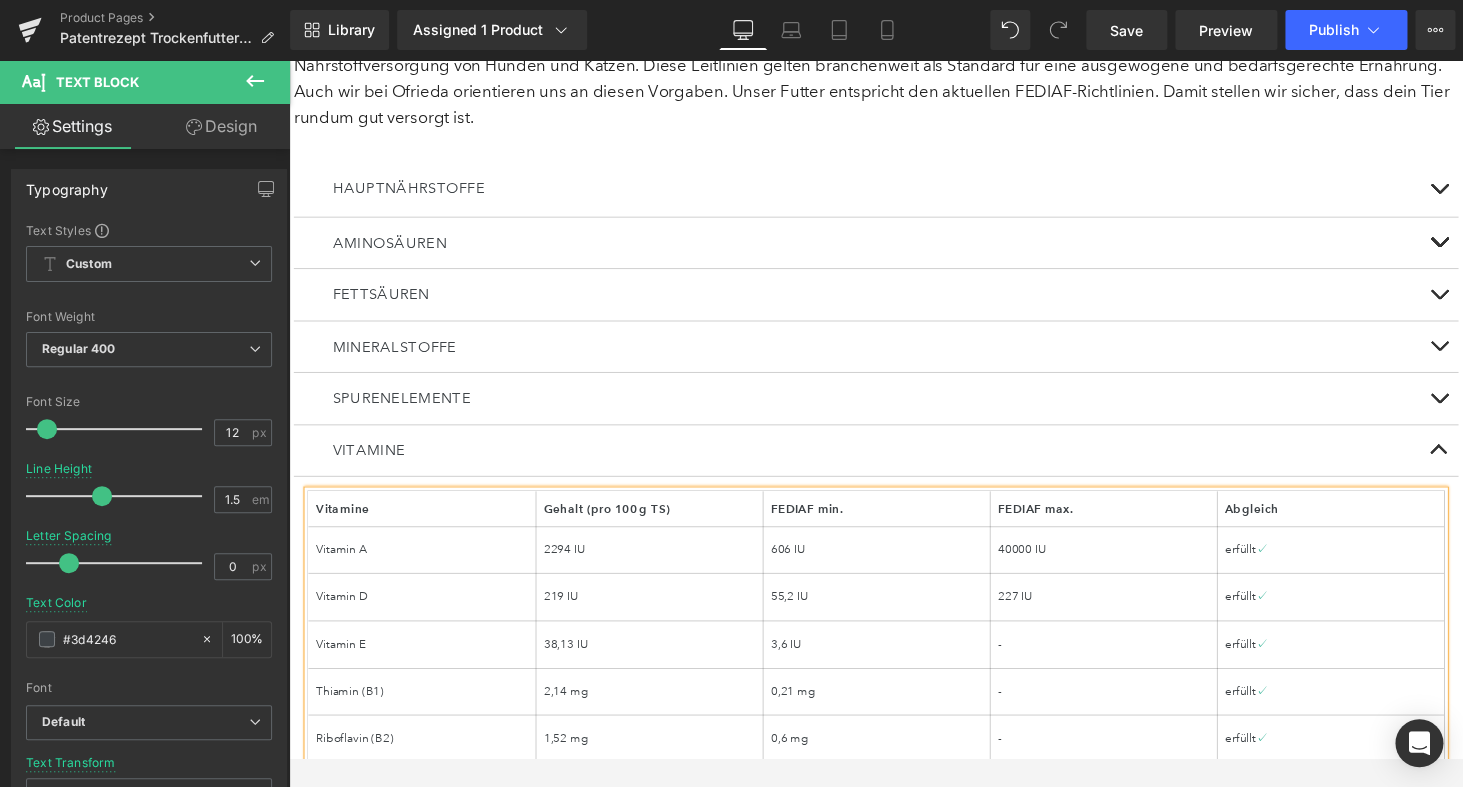 click on "38,13 IU" at bounding box center [660, 662] 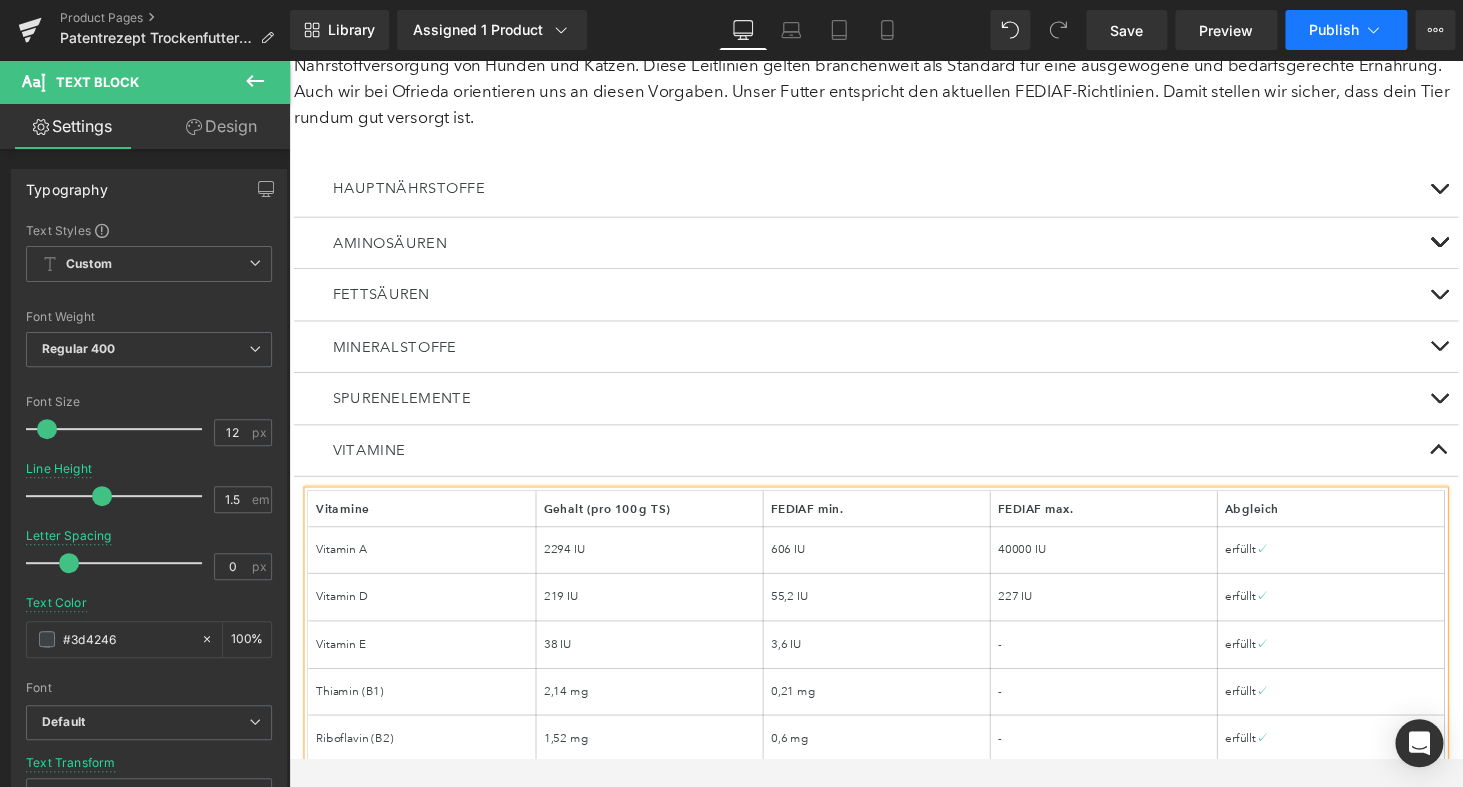 click on "Publish" at bounding box center (1334, 30) 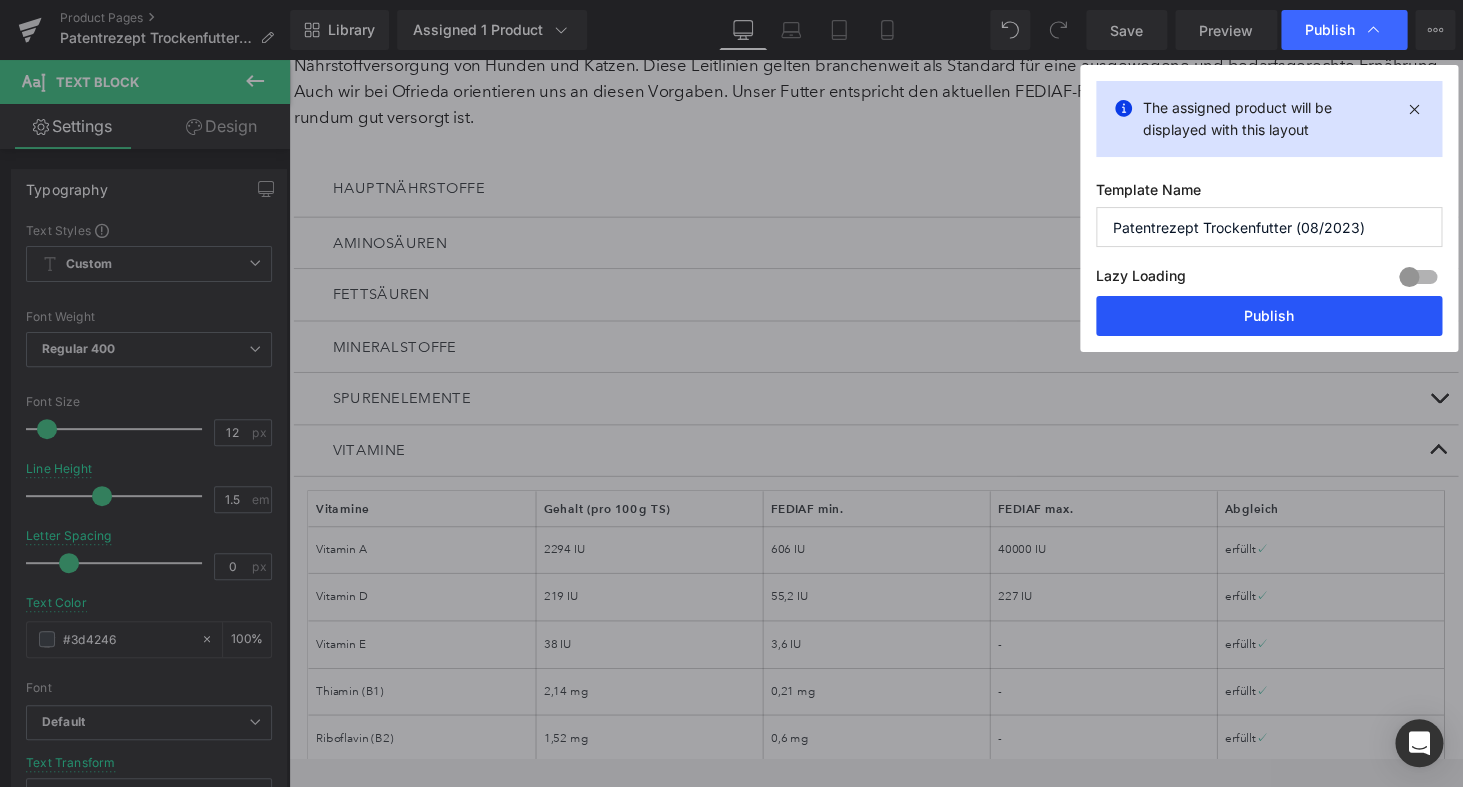 click on "Publish" at bounding box center (1269, 316) 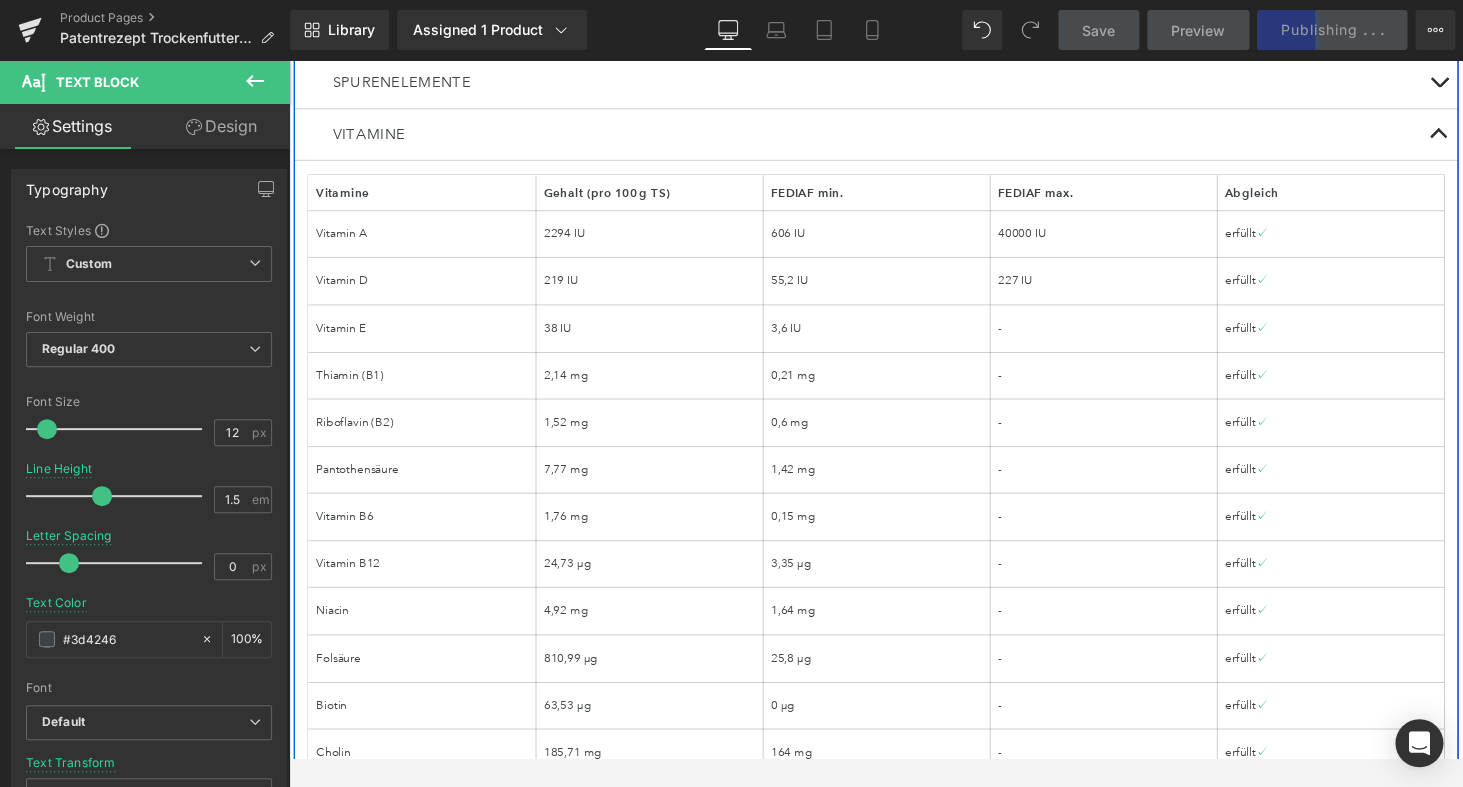 scroll, scrollTop: 5107, scrollLeft: 0, axis: vertical 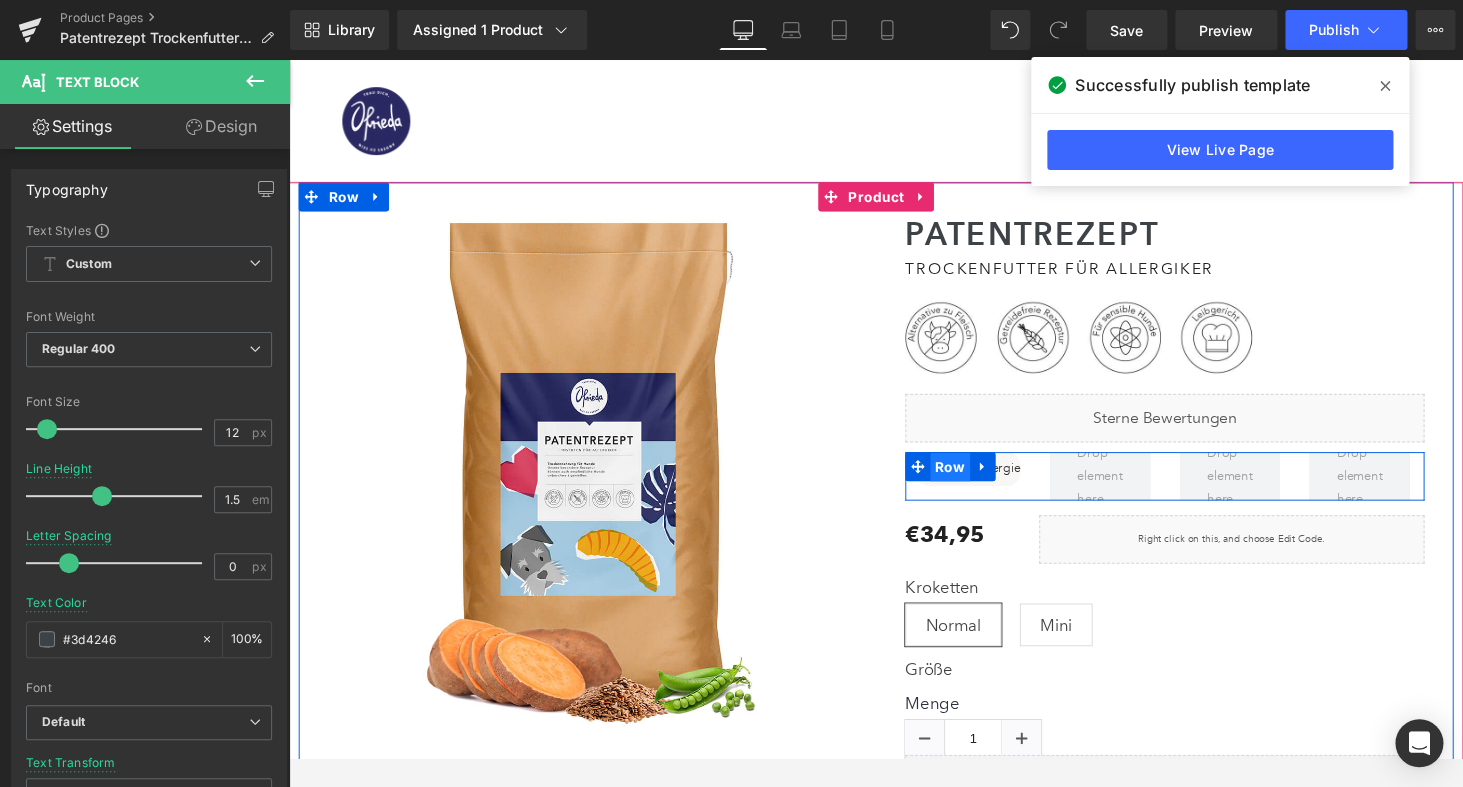 click on "Row" at bounding box center (970, 480) 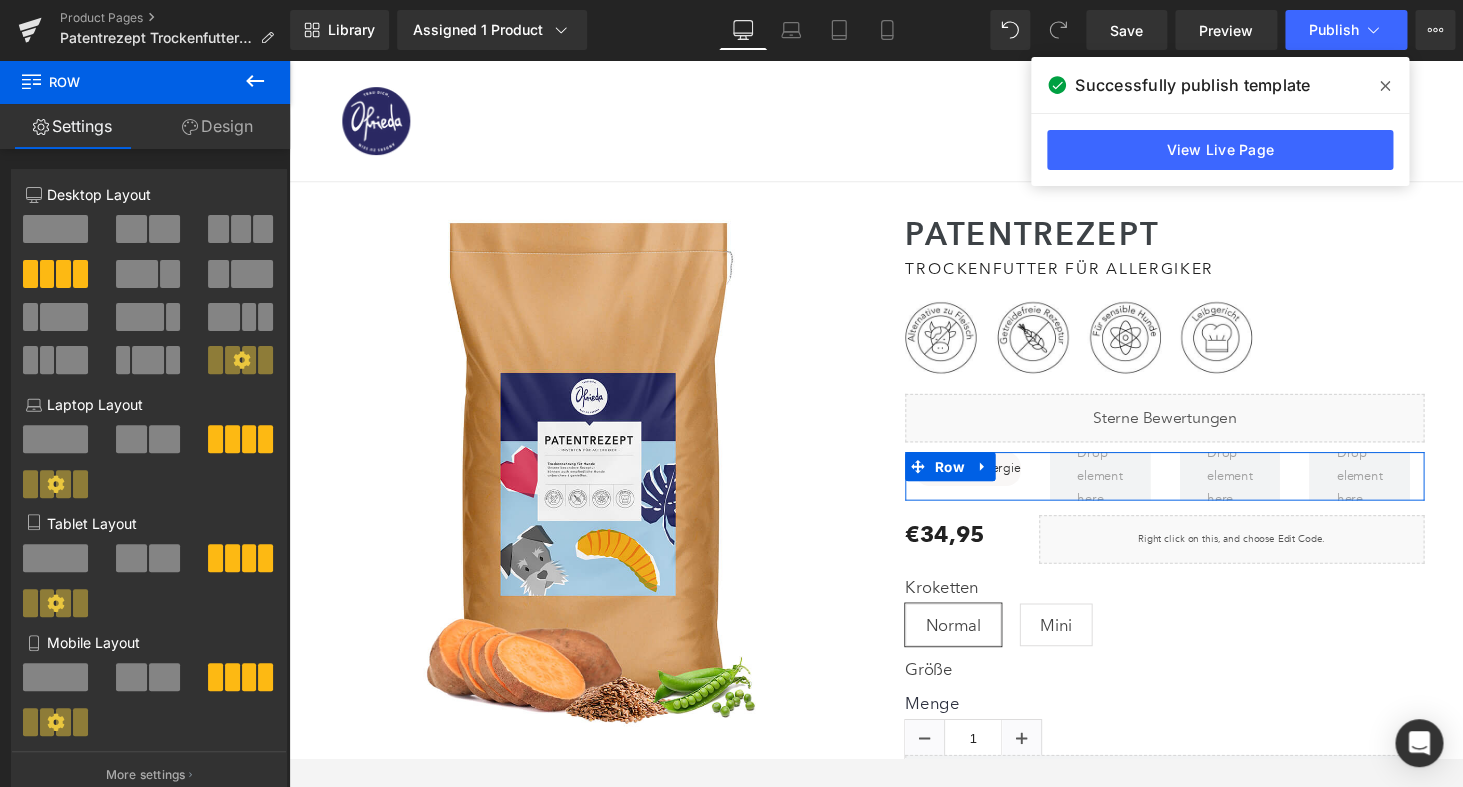 click at bounding box center (241, 229) 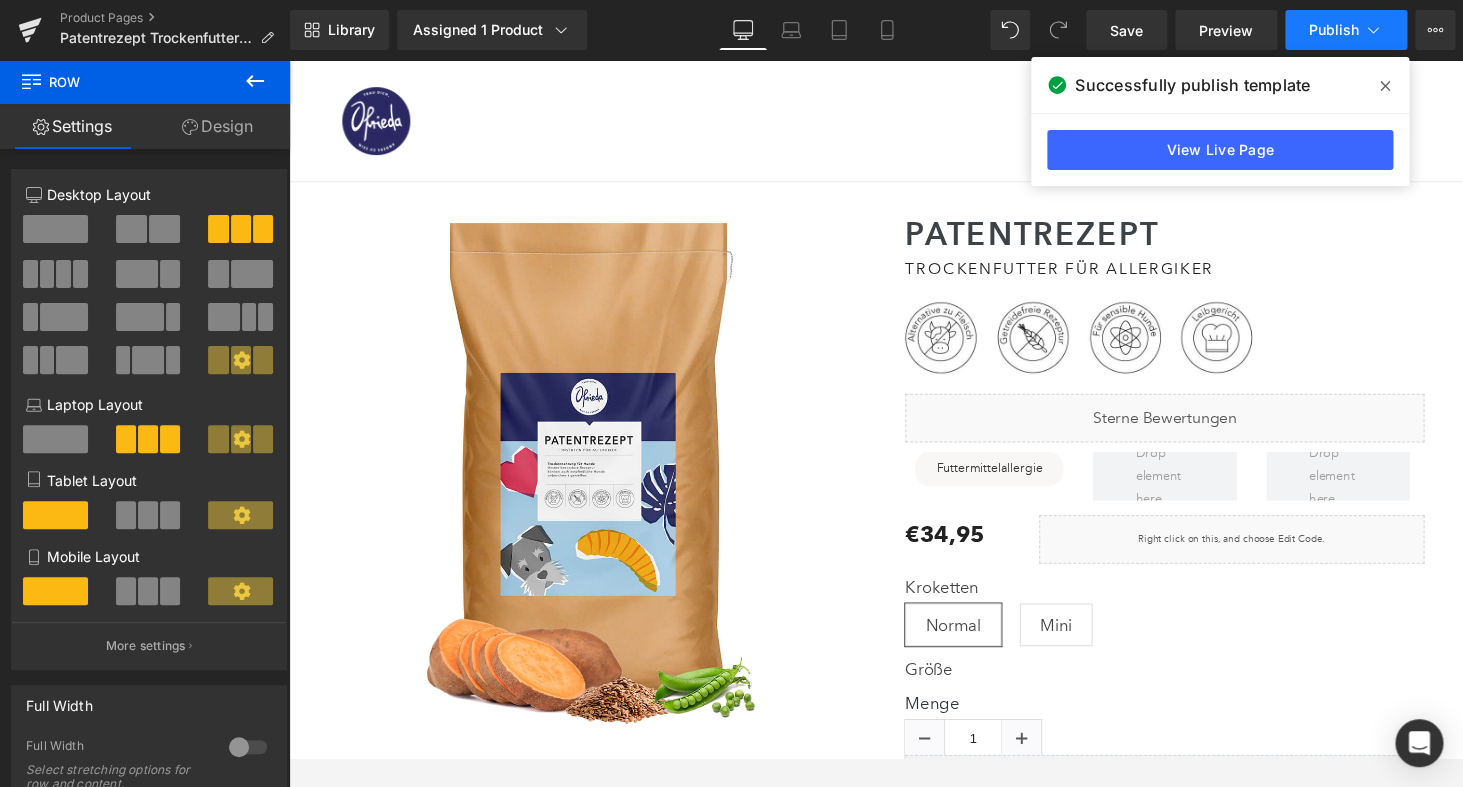 click on "Publish" at bounding box center (1346, 30) 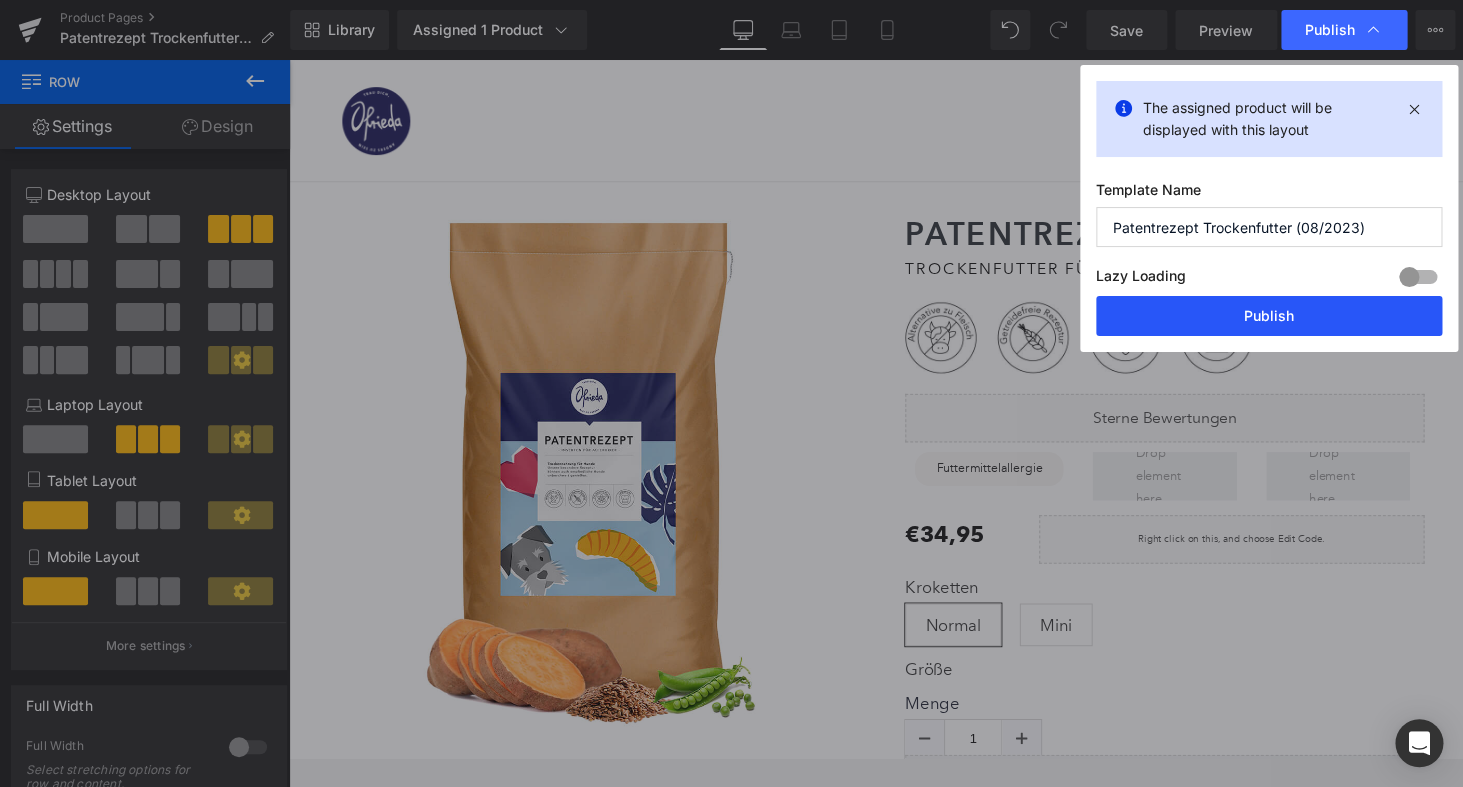 click on "Publish" at bounding box center (1269, 316) 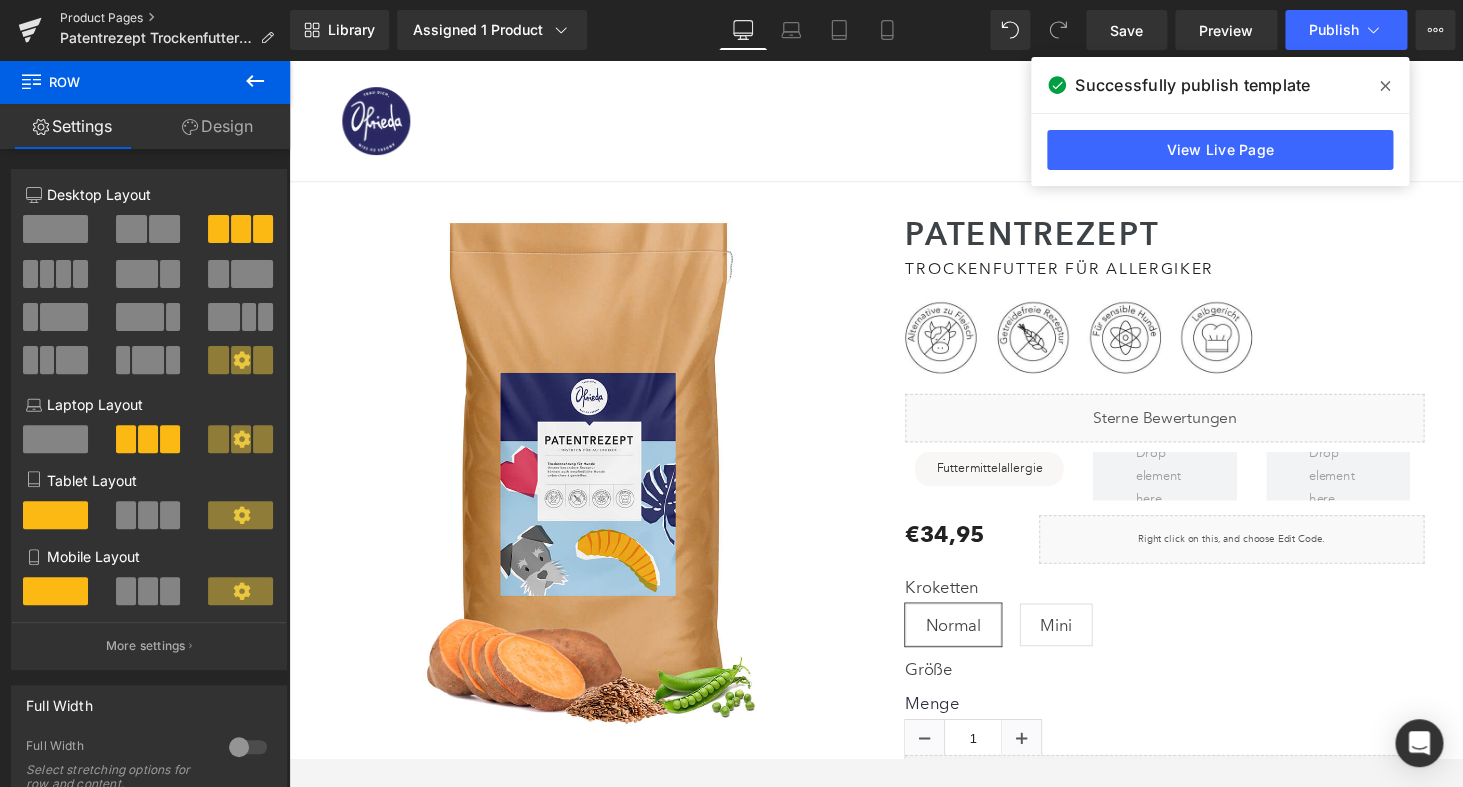 click on "Product Pages" at bounding box center [175, 18] 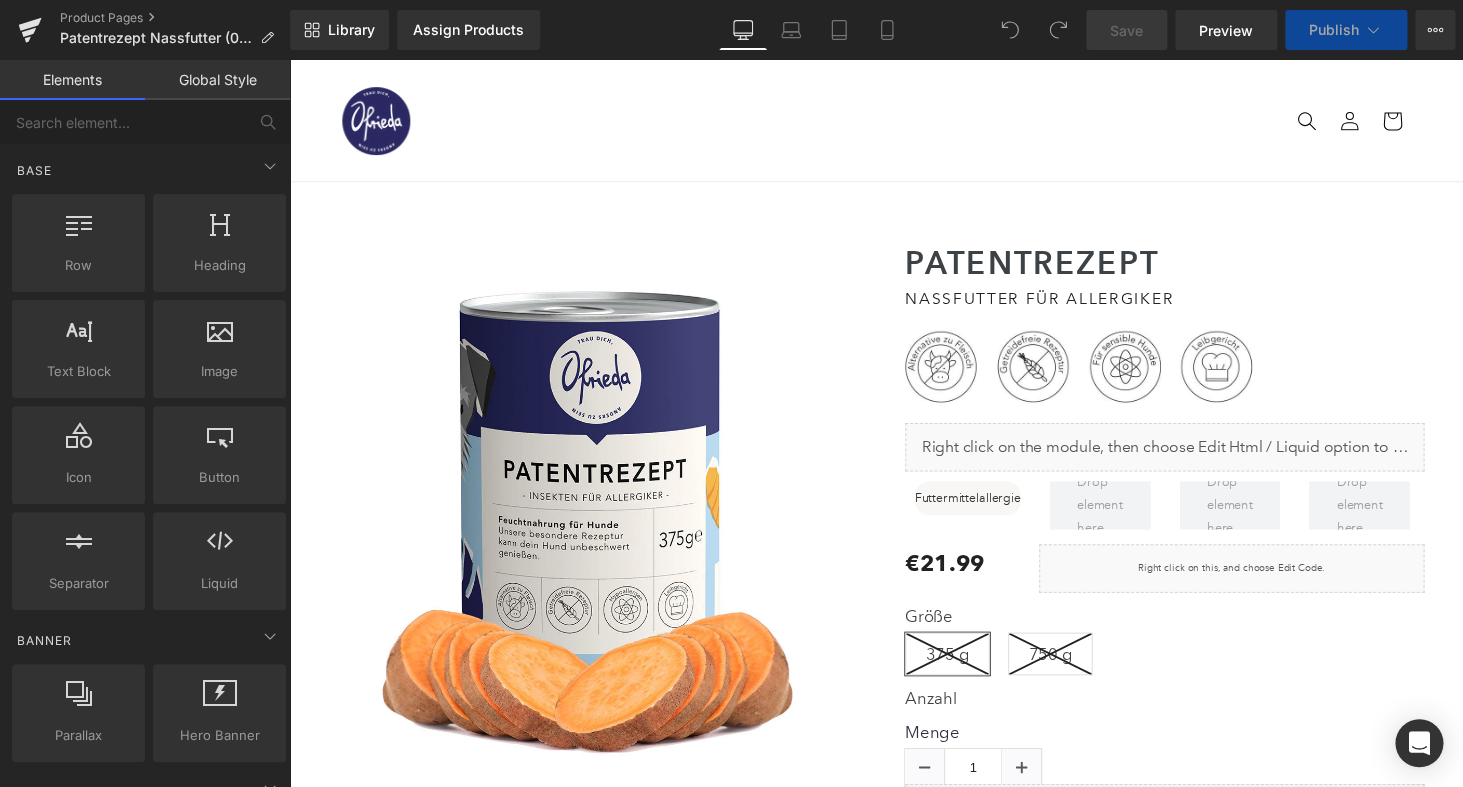 scroll, scrollTop: 0, scrollLeft: 0, axis: both 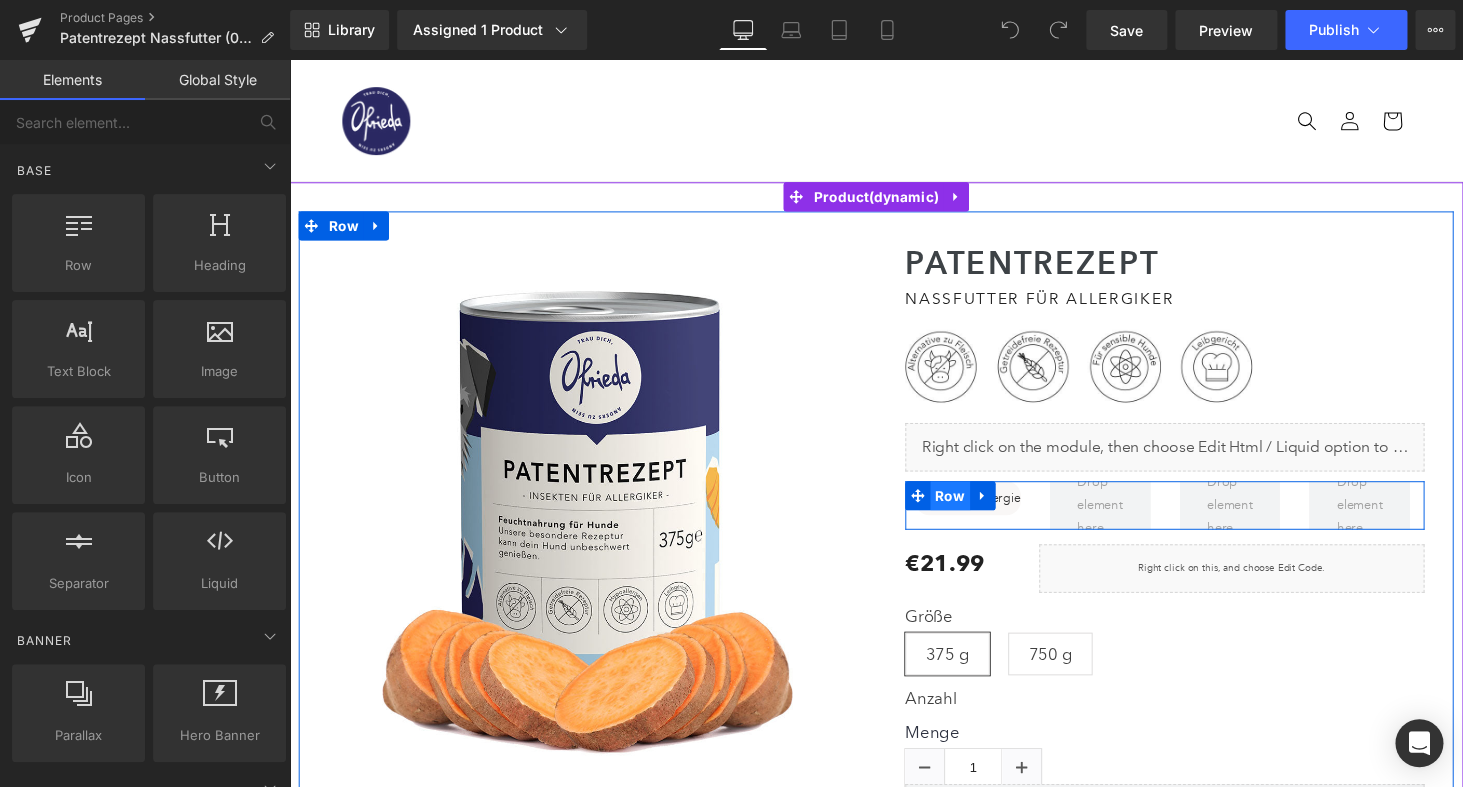 click on "Row" at bounding box center (970, 509) 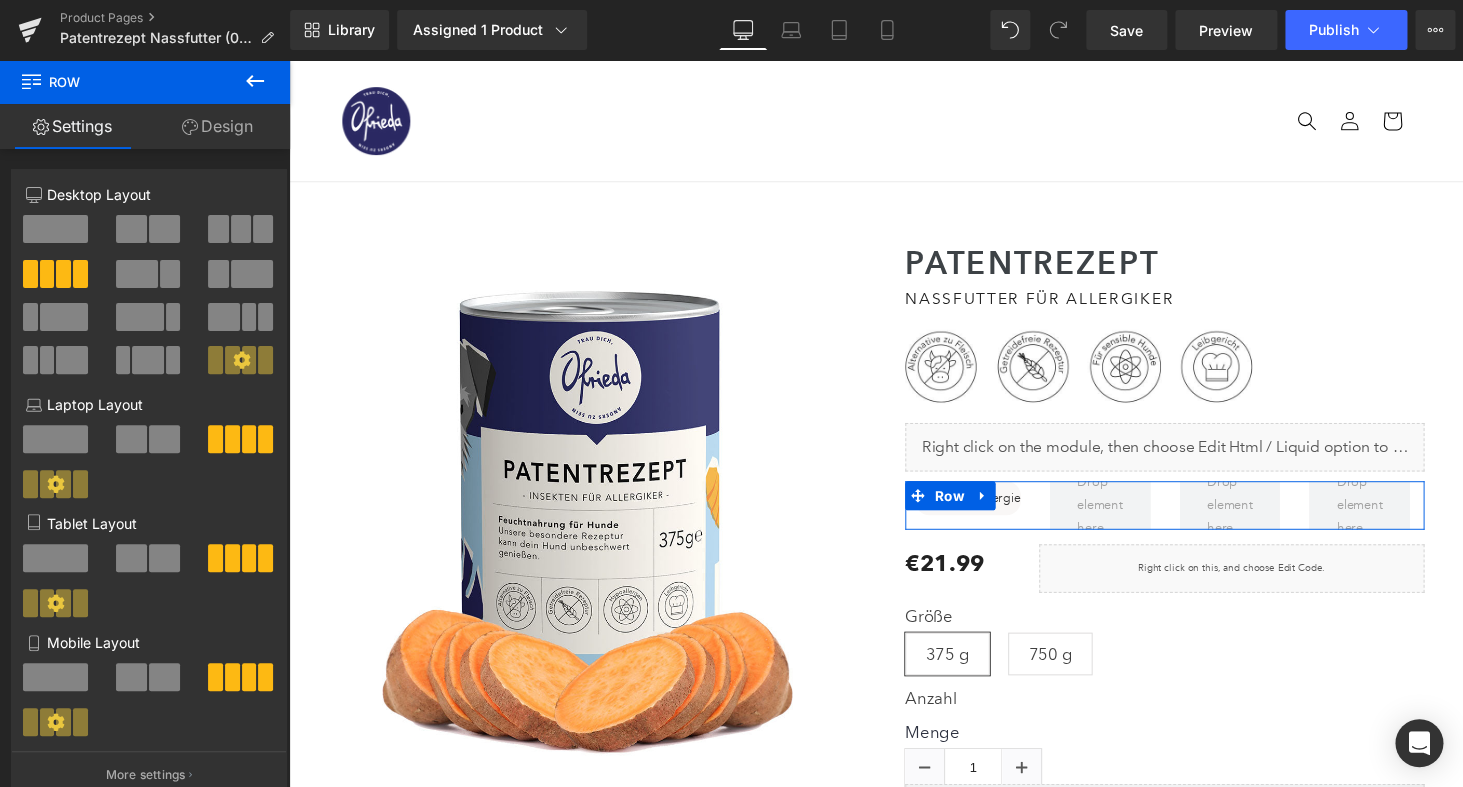 click at bounding box center (241, 229) 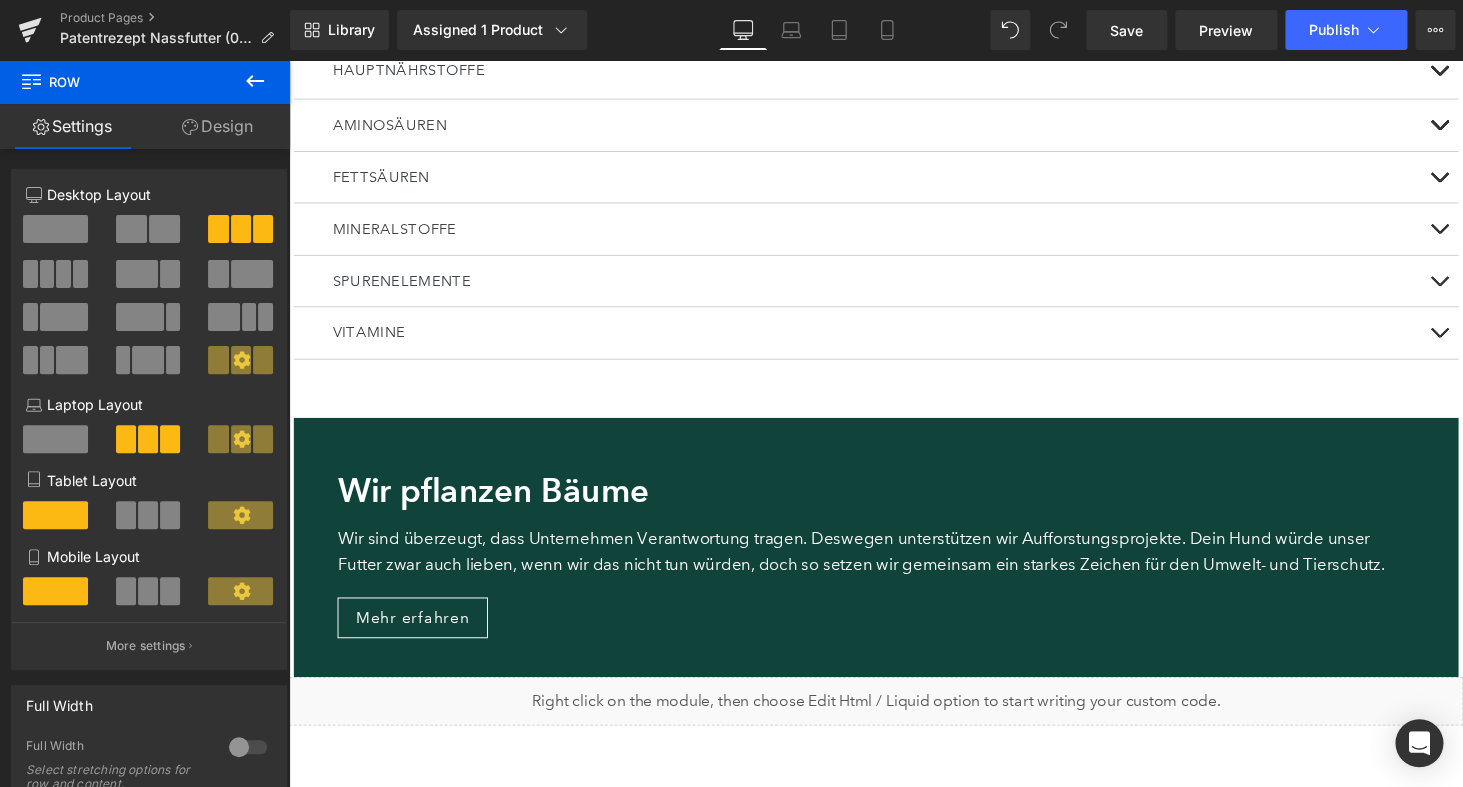 scroll, scrollTop: 4947, scrollLeft: 0, axis: vertical 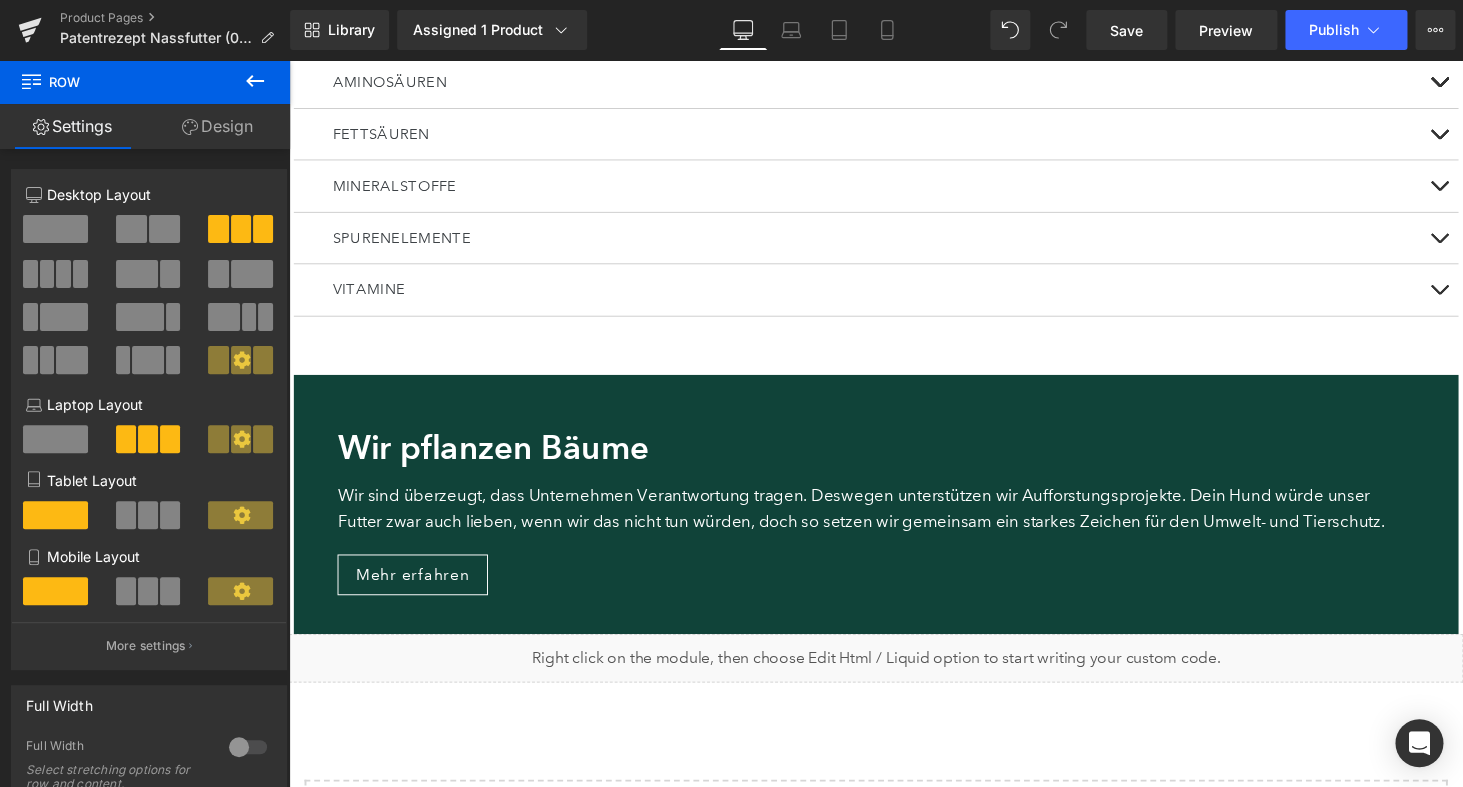 click at bounding box center [1474, 296] 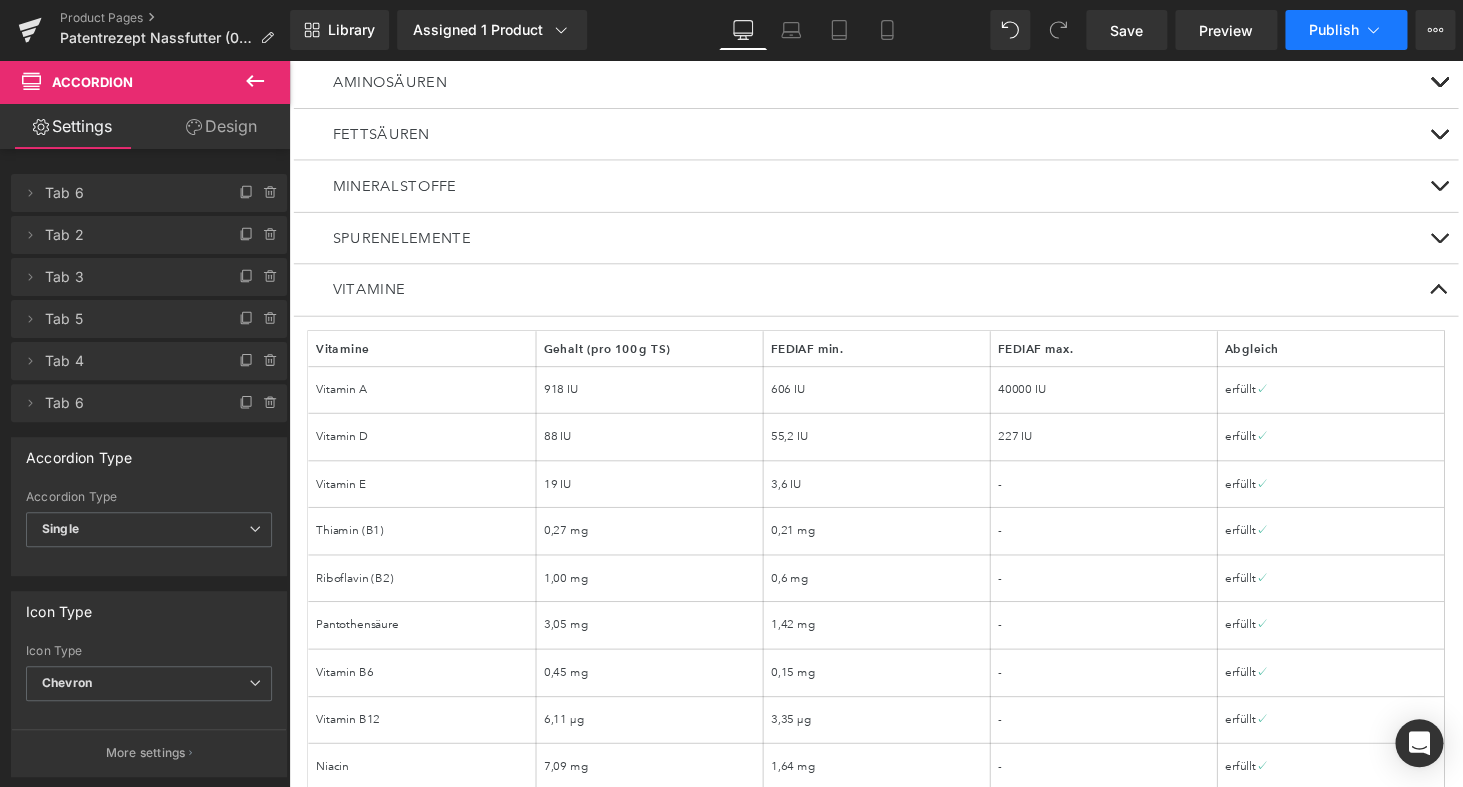 click on "Publish" at bounding box center [1334, 30] 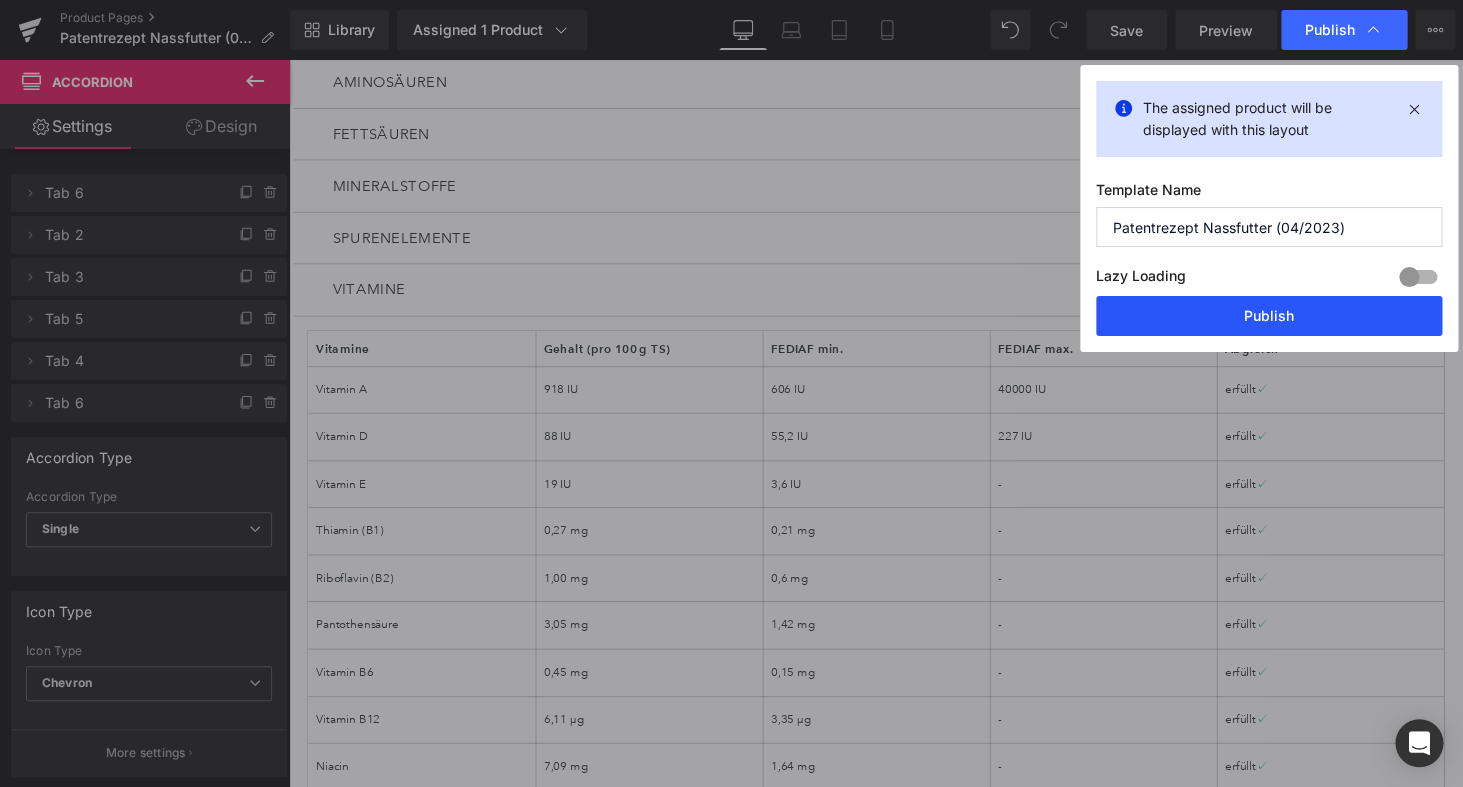 click on "Publish" at bounding box center (1269, 316) 